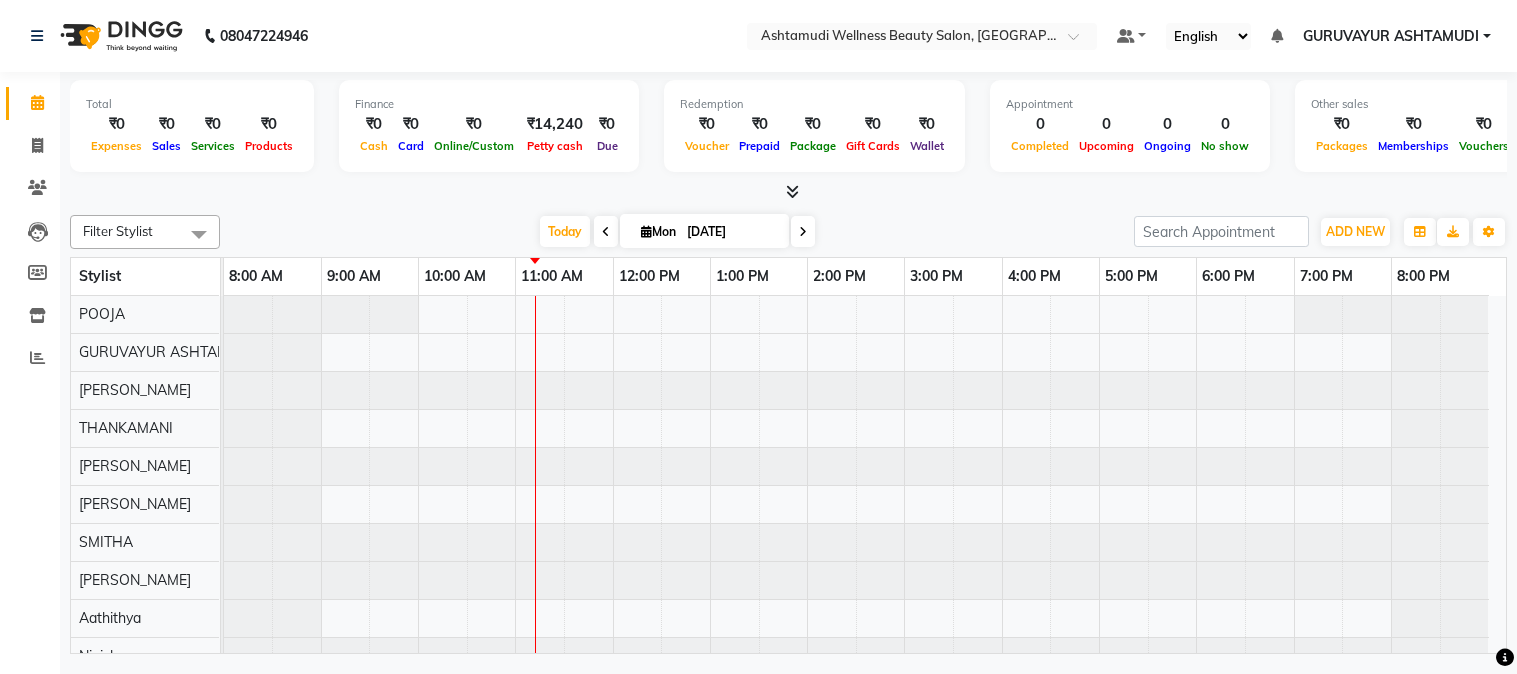 scroll, scrollTop: 0, scrollLeft: 0, axis: both 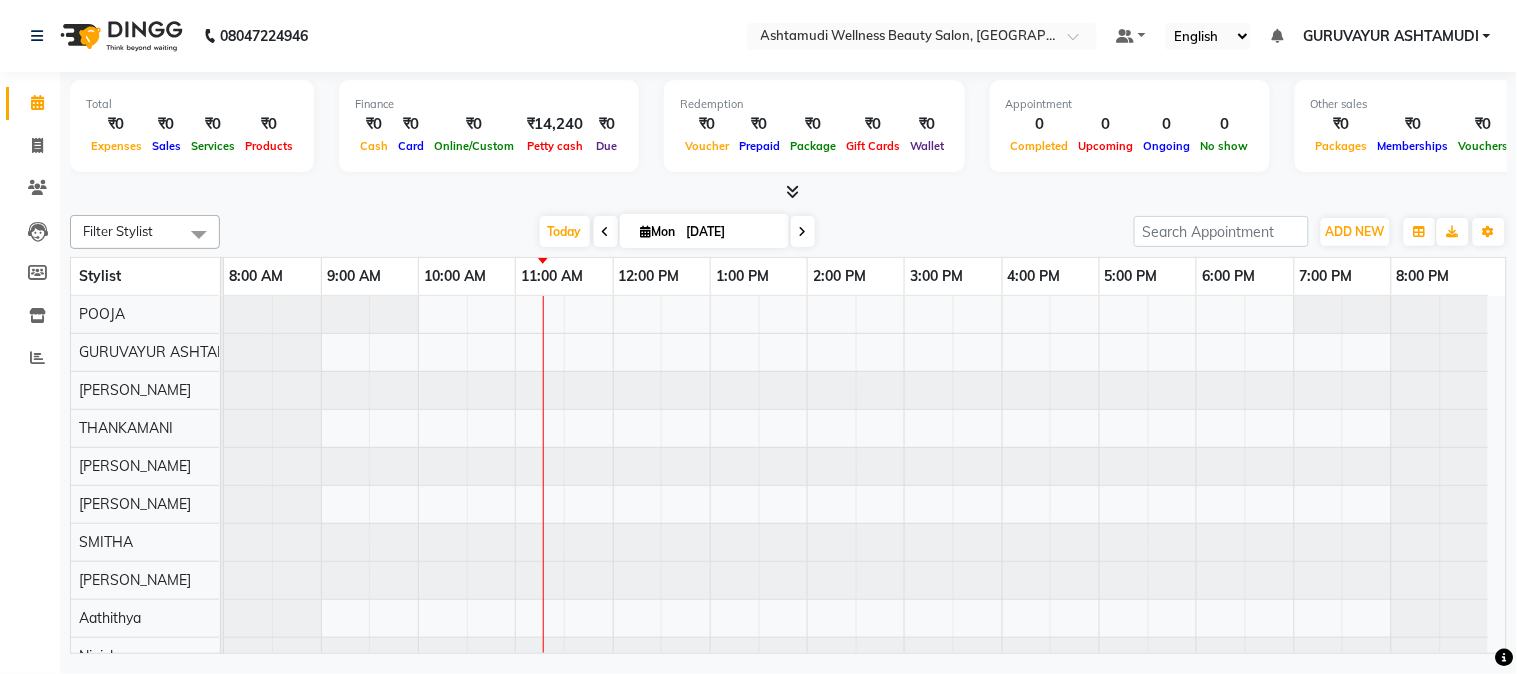 click at bounding box center (803, 232) 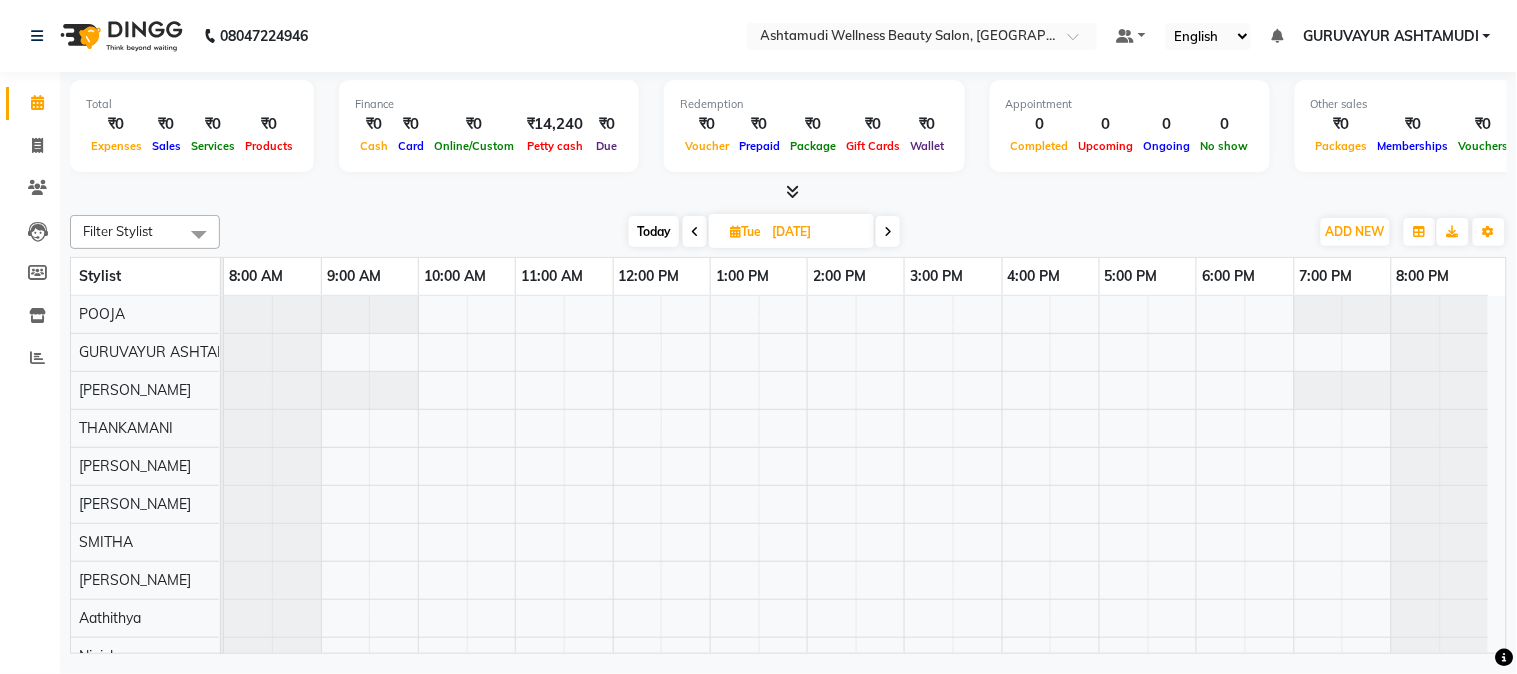 click at bounding box center [695, 231] 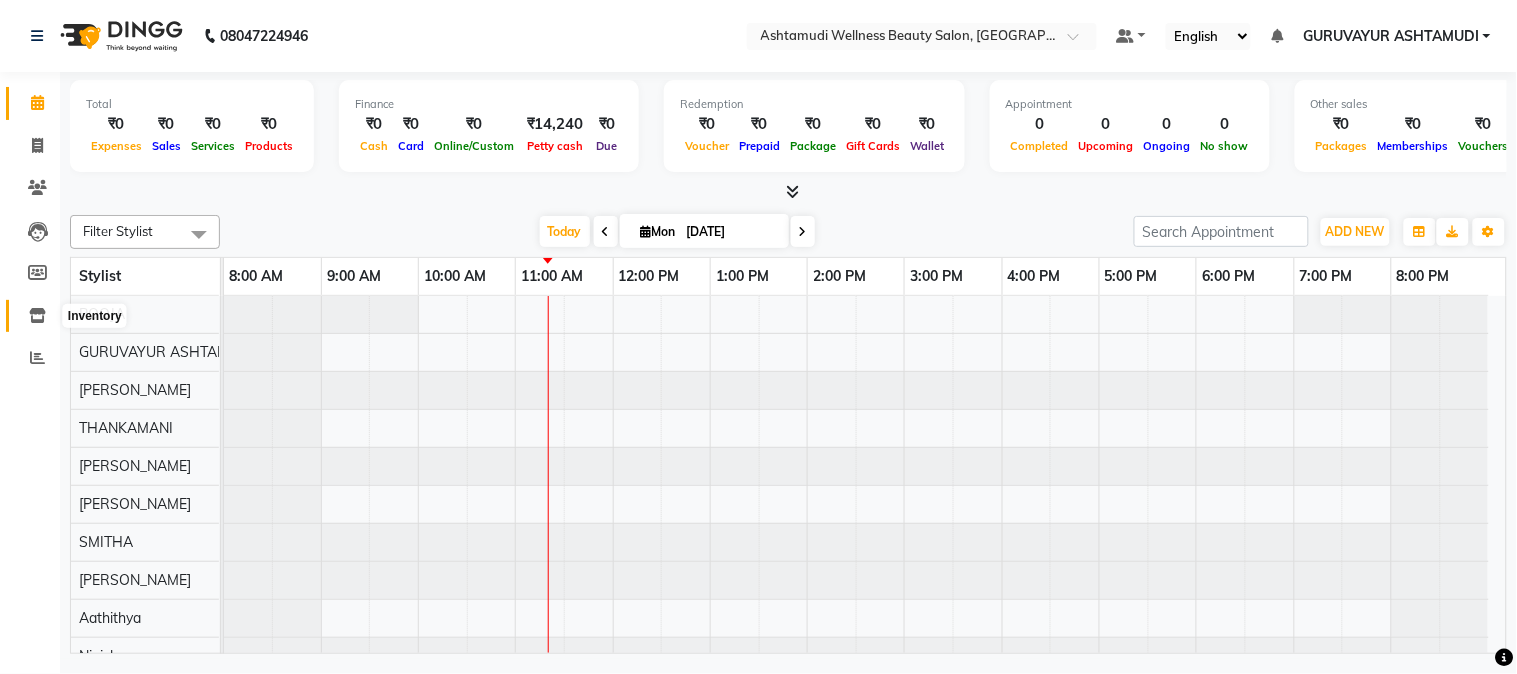 click 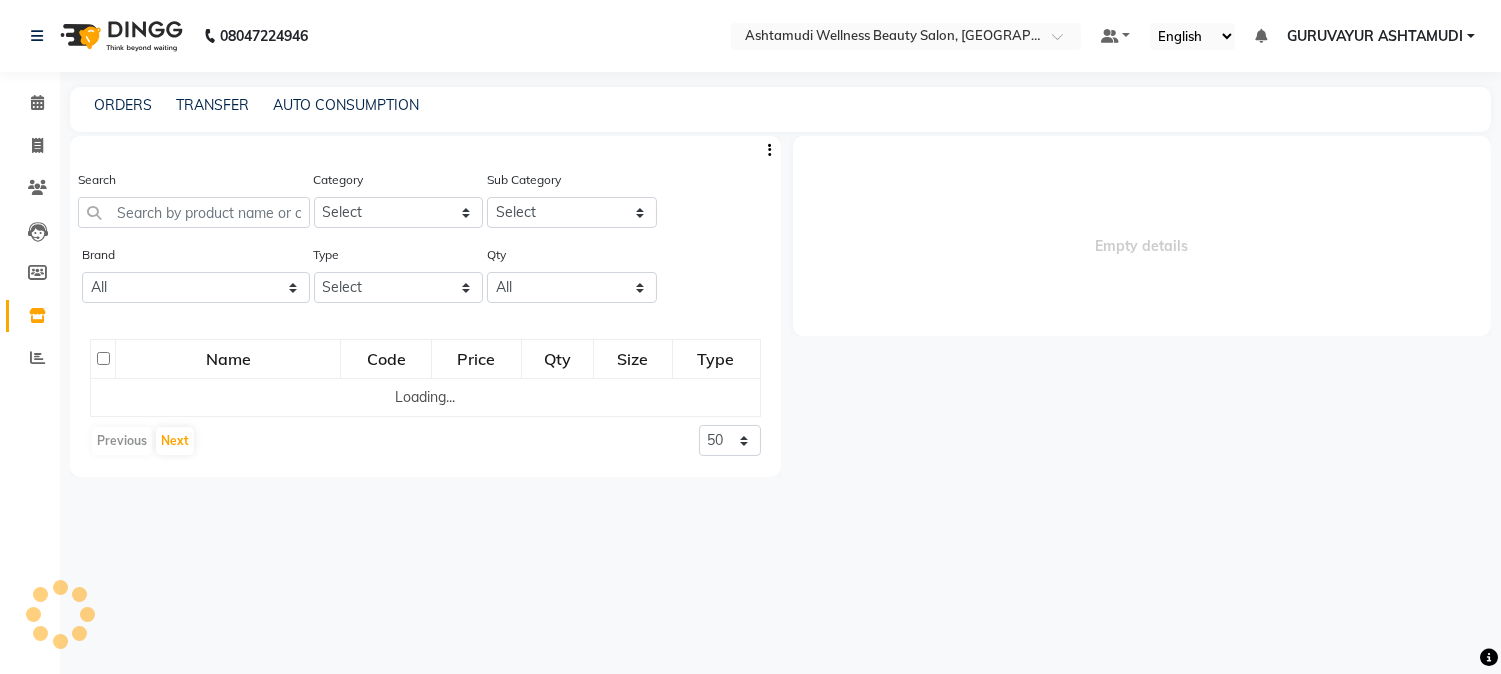 select 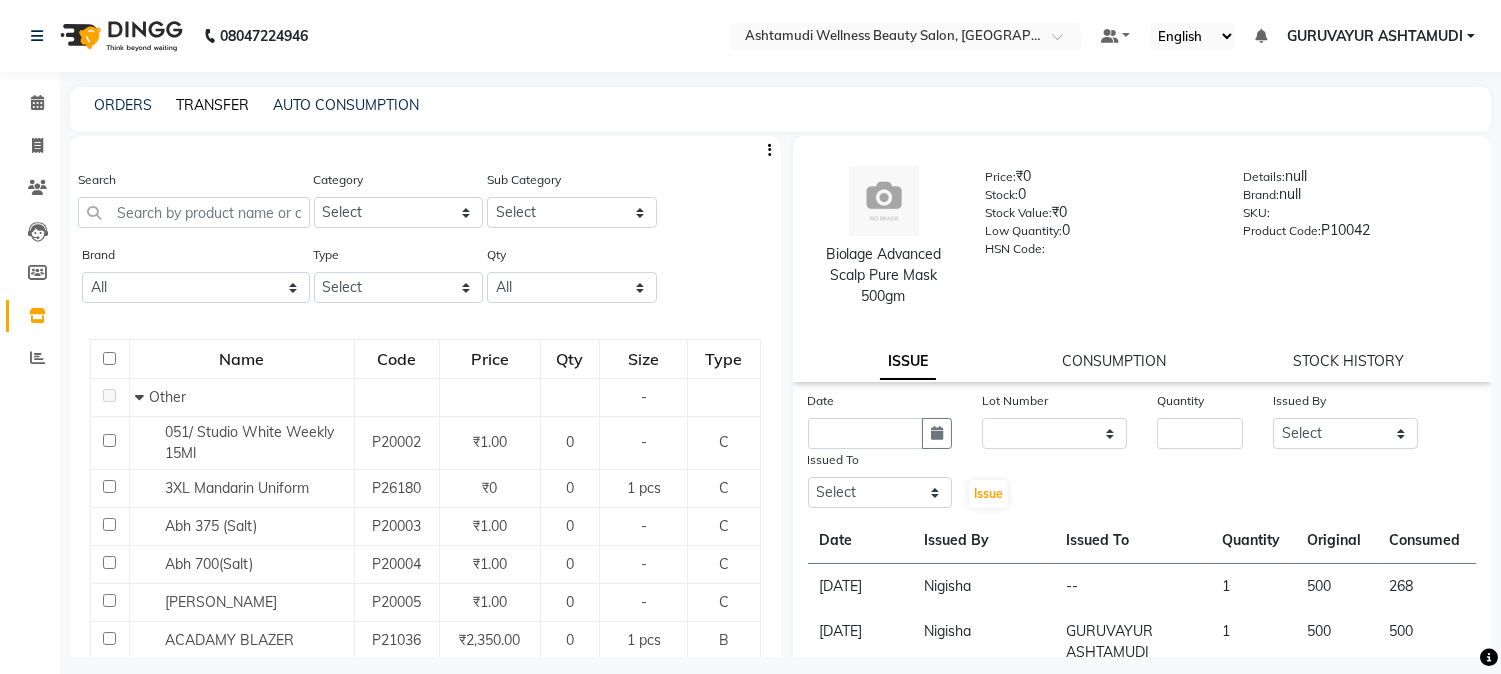 click on "TRANSFER" 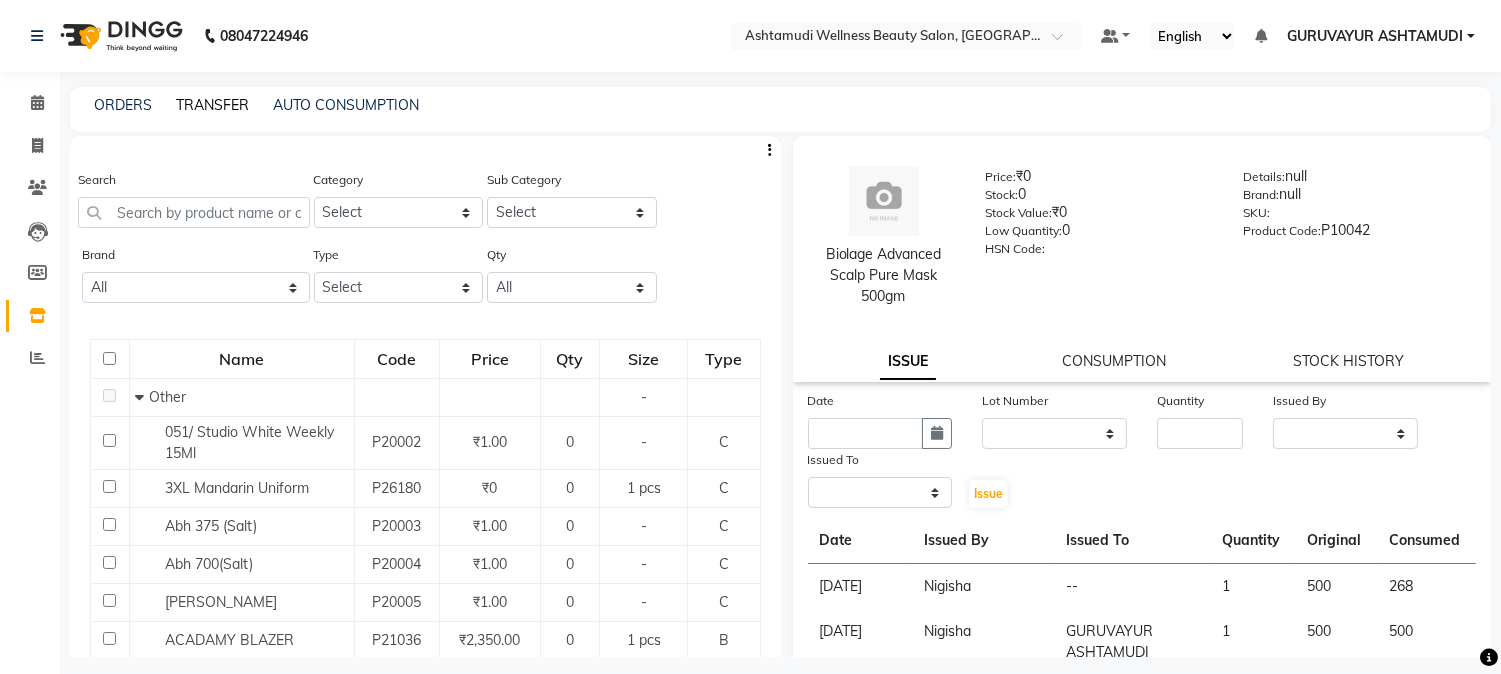 select on "sender" 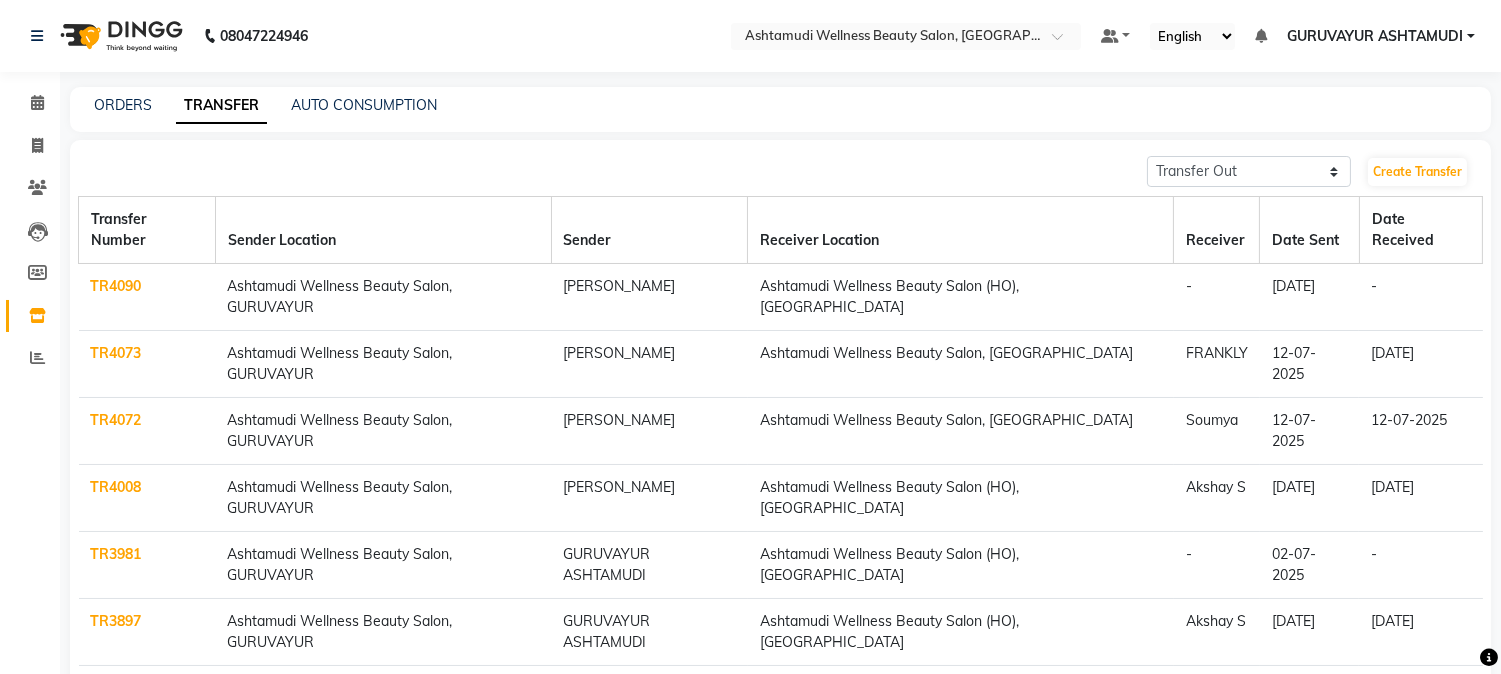 click on "TR4090" 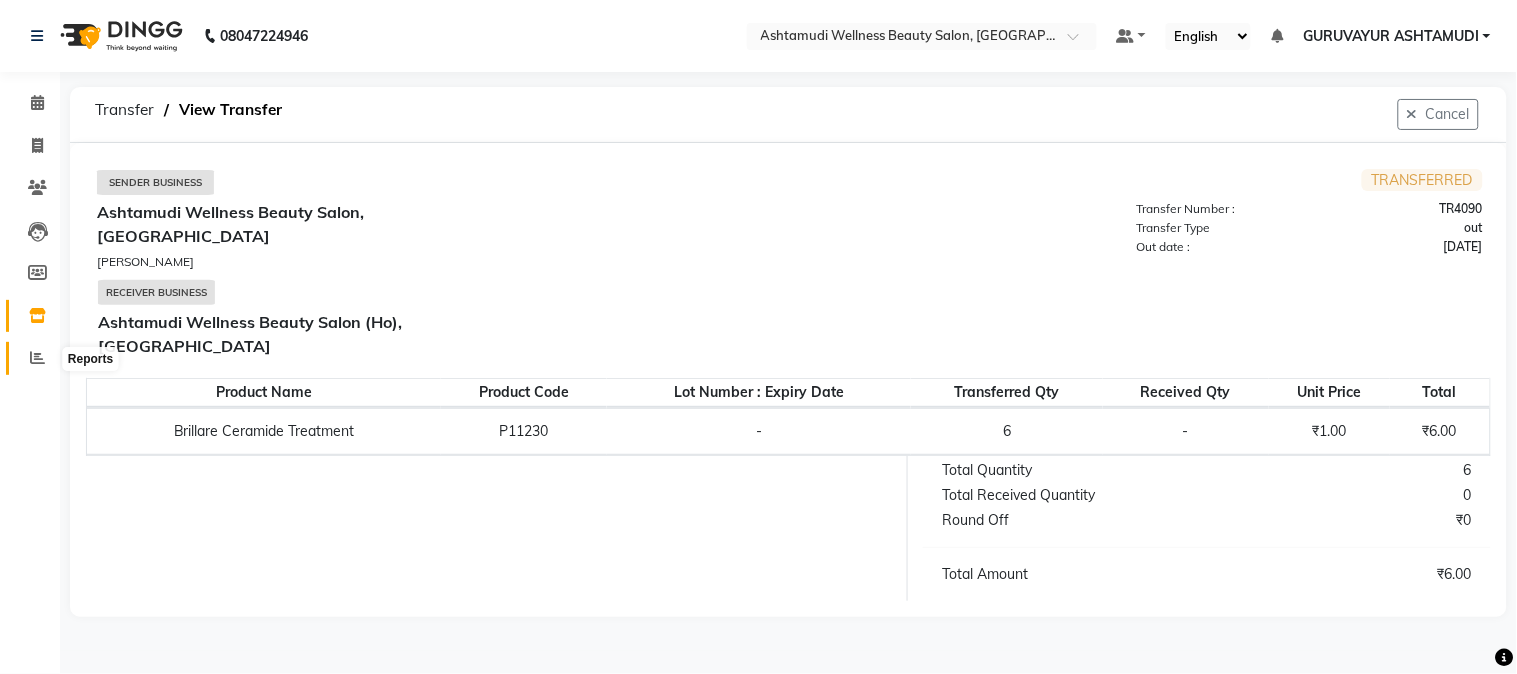 click 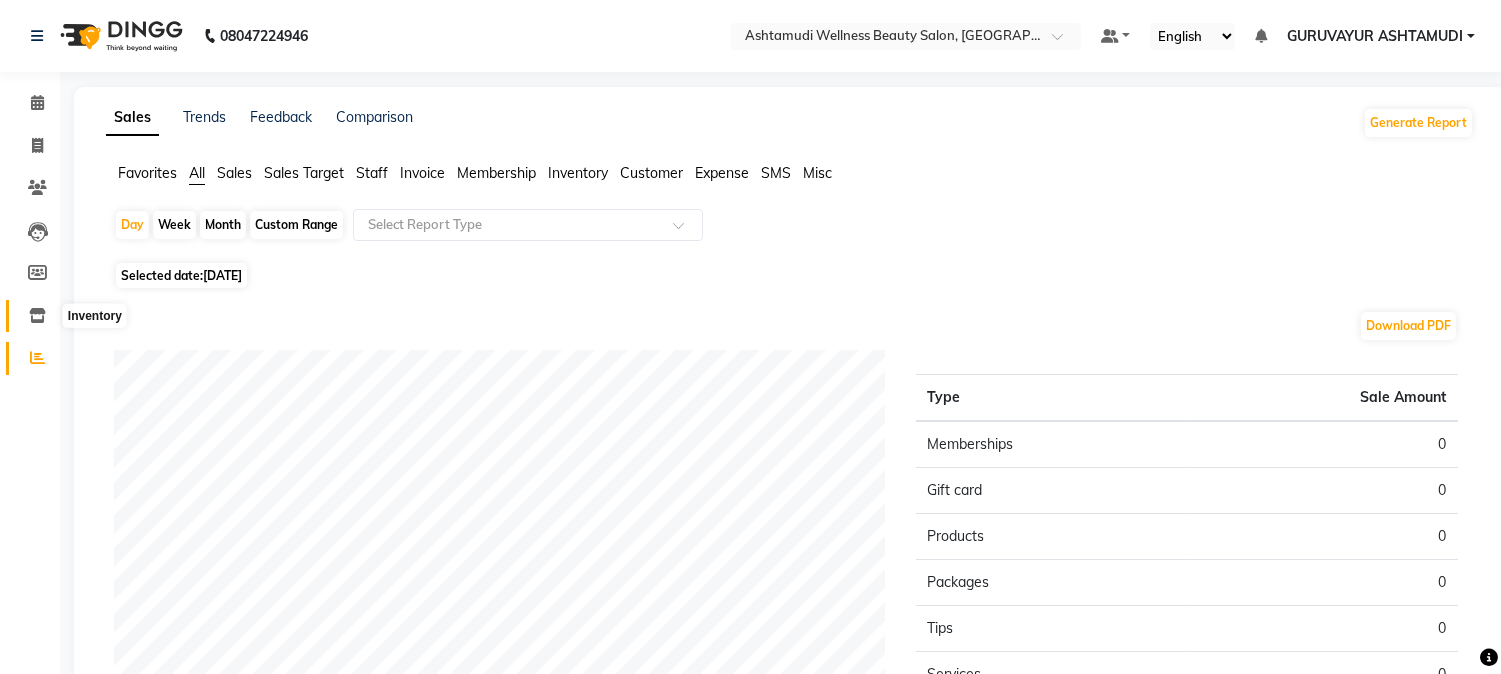 click 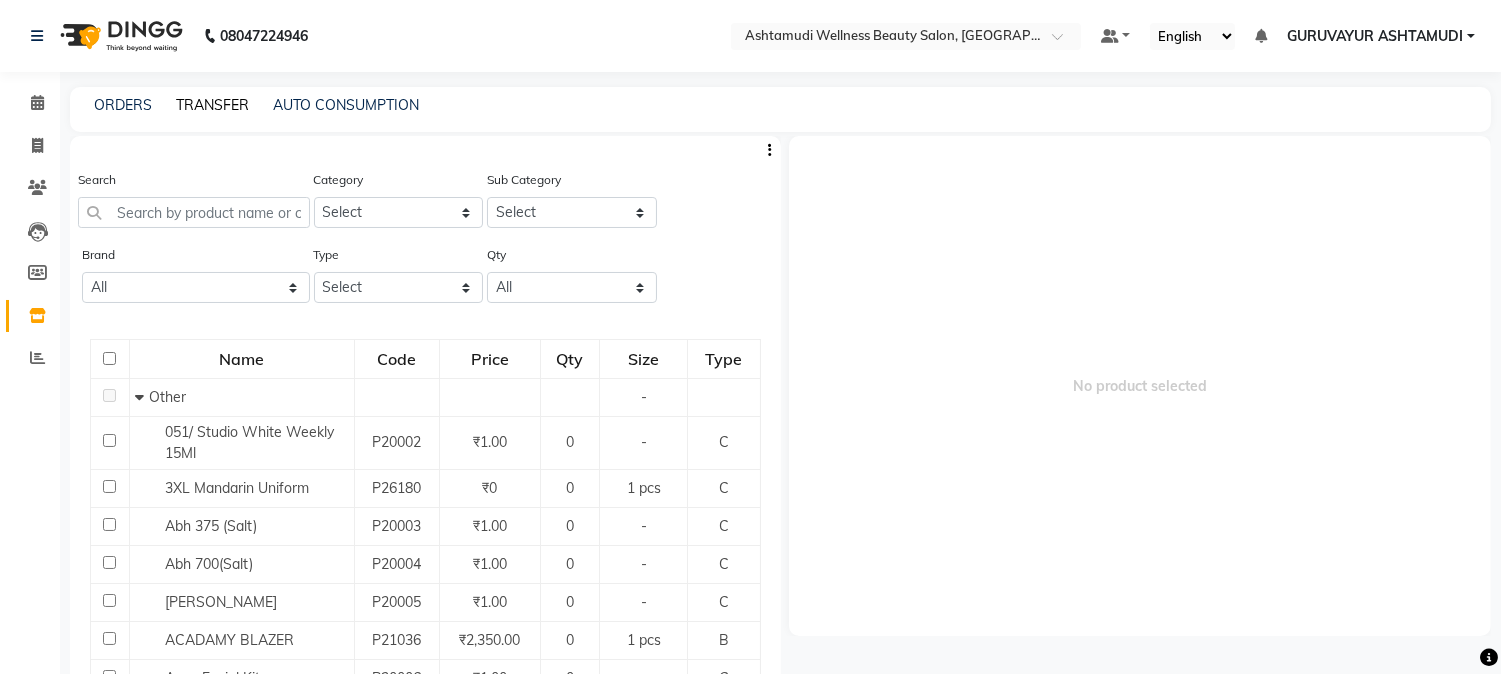 click on "TRANSFER" 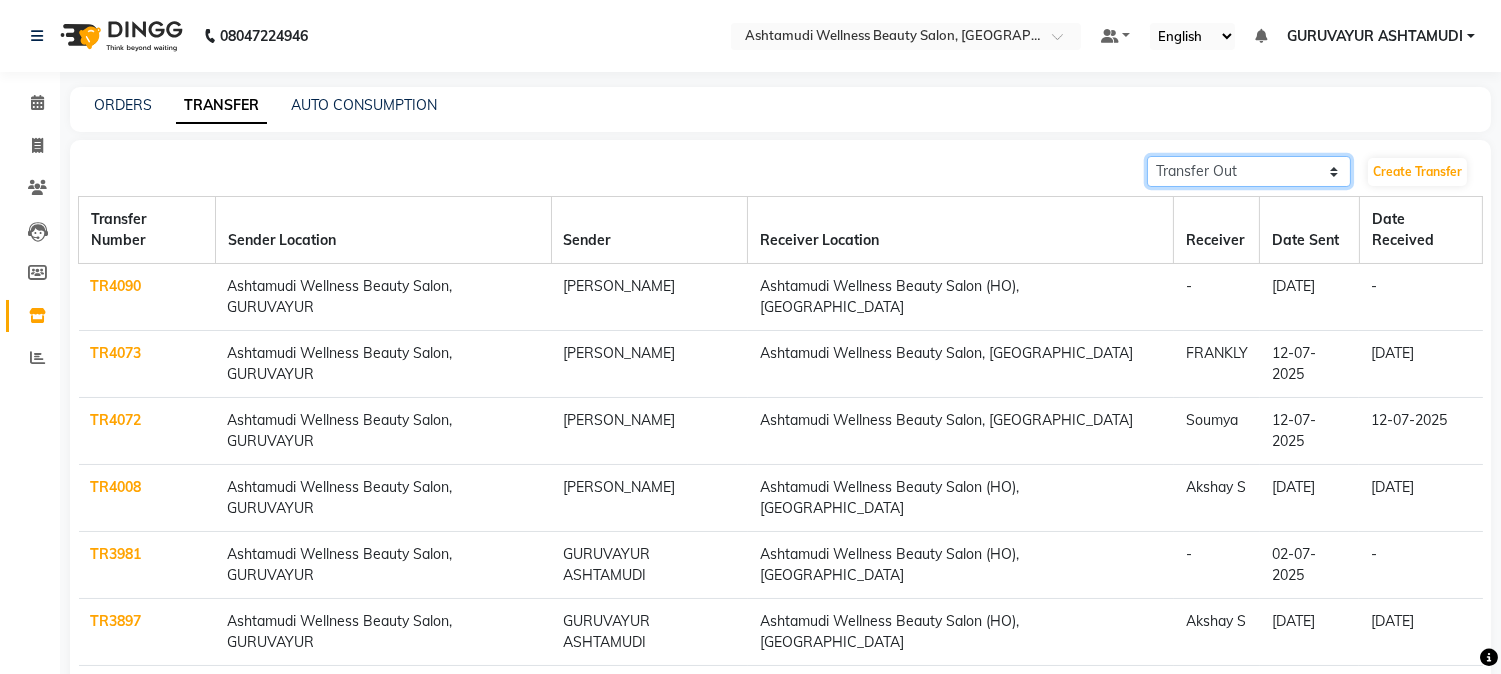 click on "Transfer In Transfer Out" 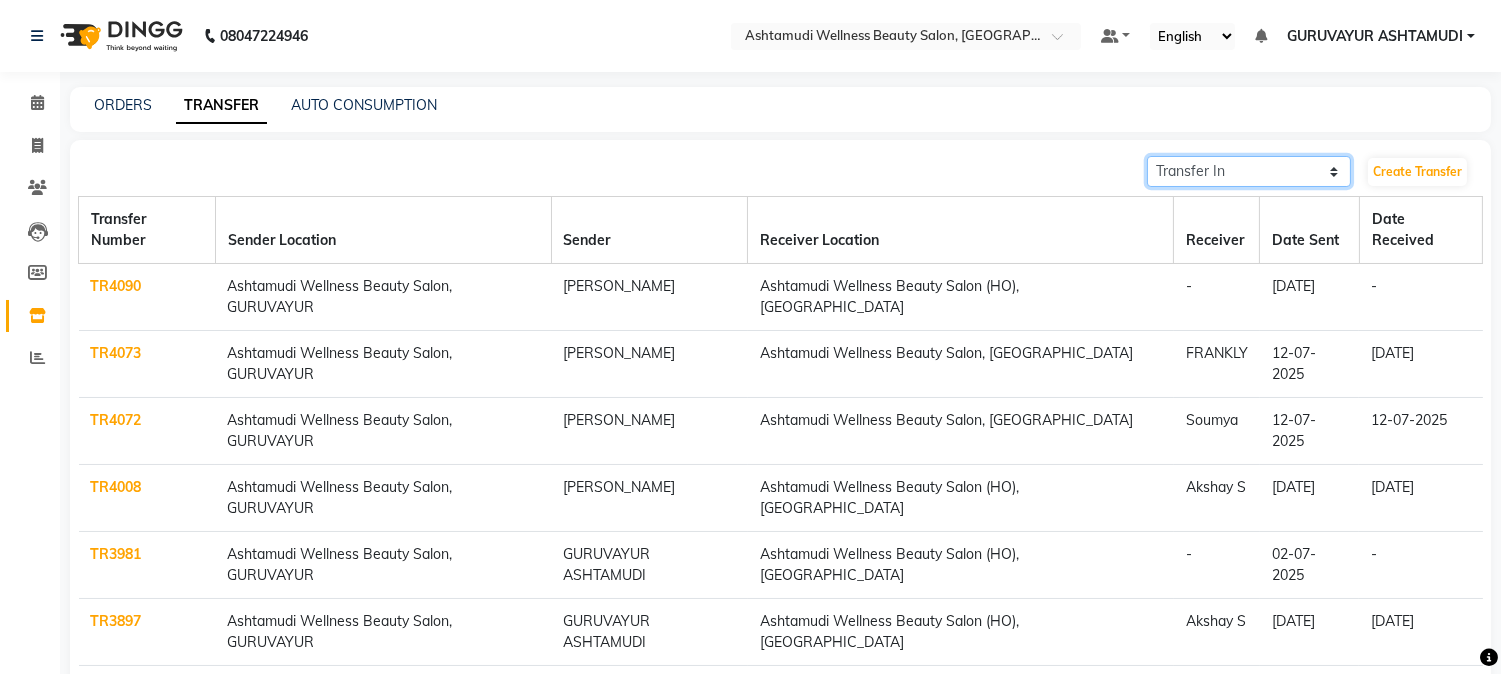 click on "Transfer In Transfer Out" 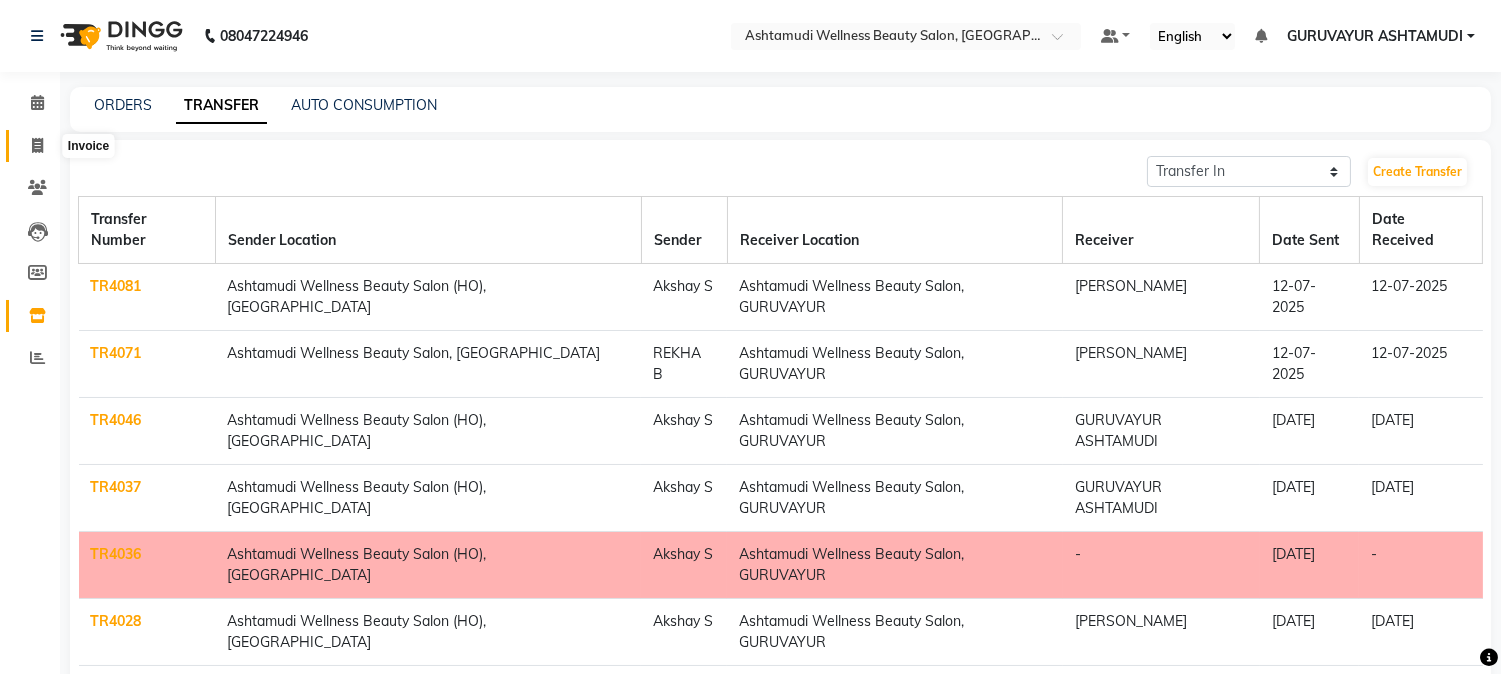 click 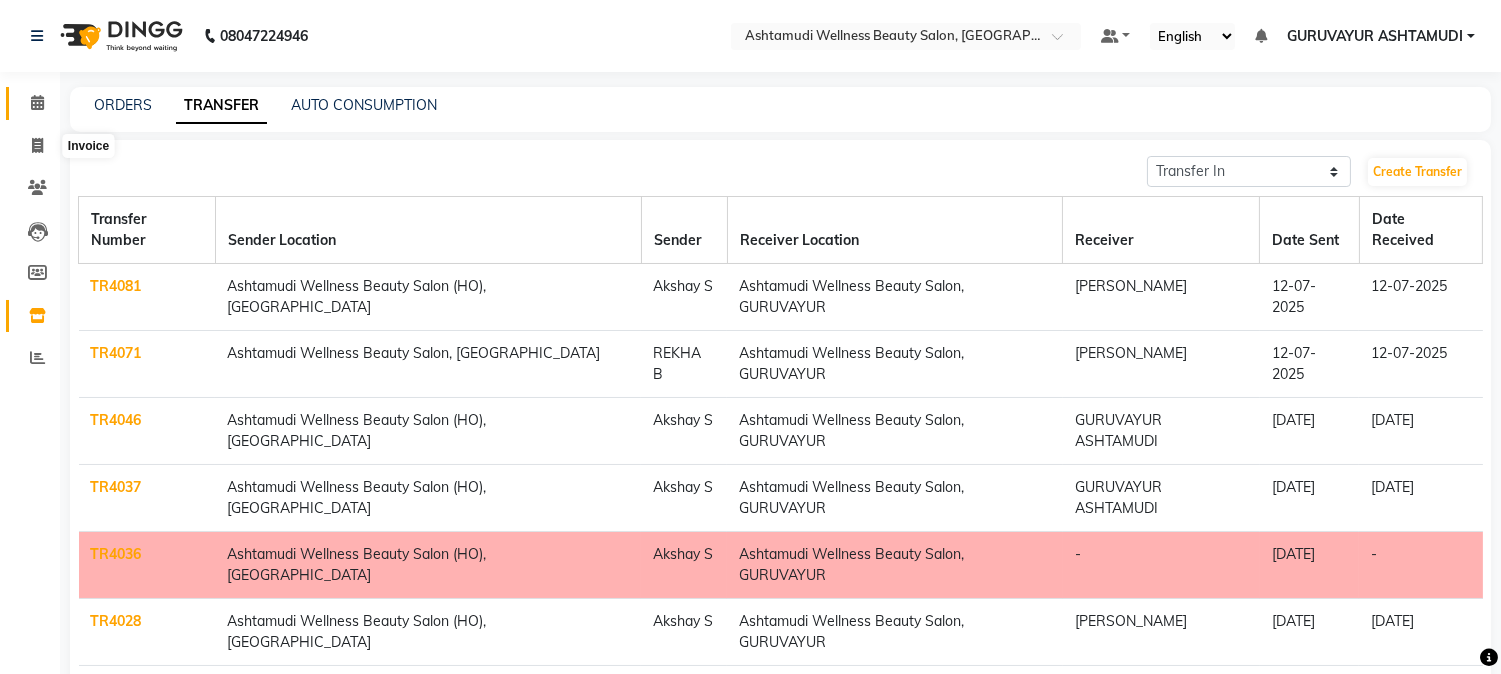 select on "4660" 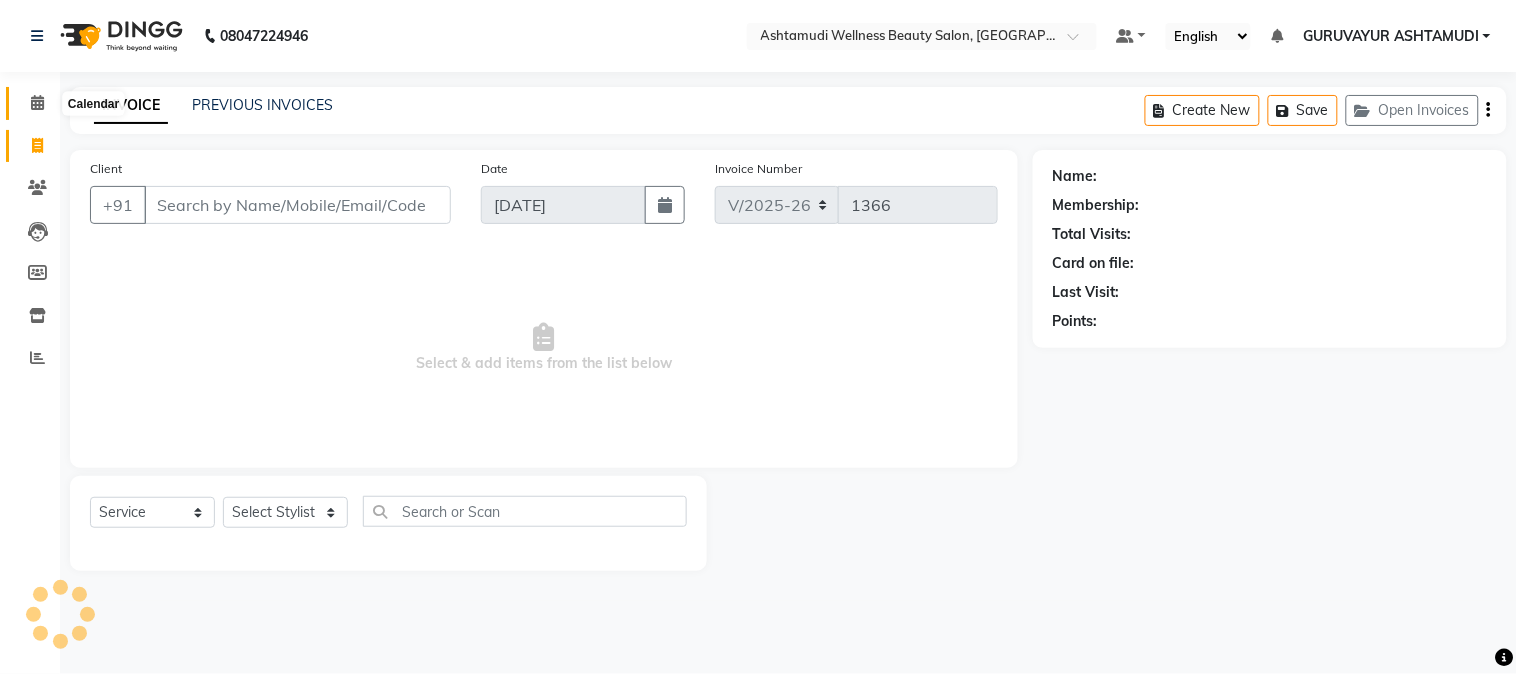 click 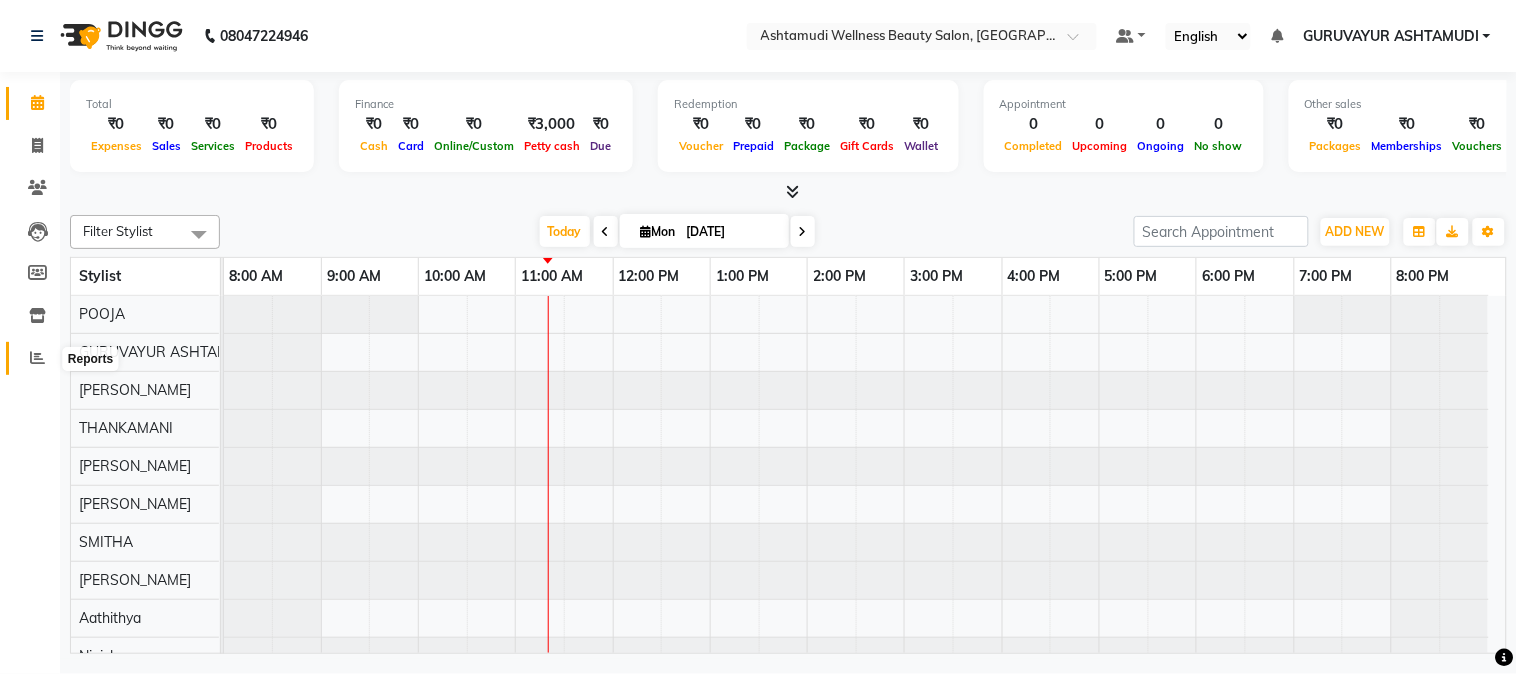 click 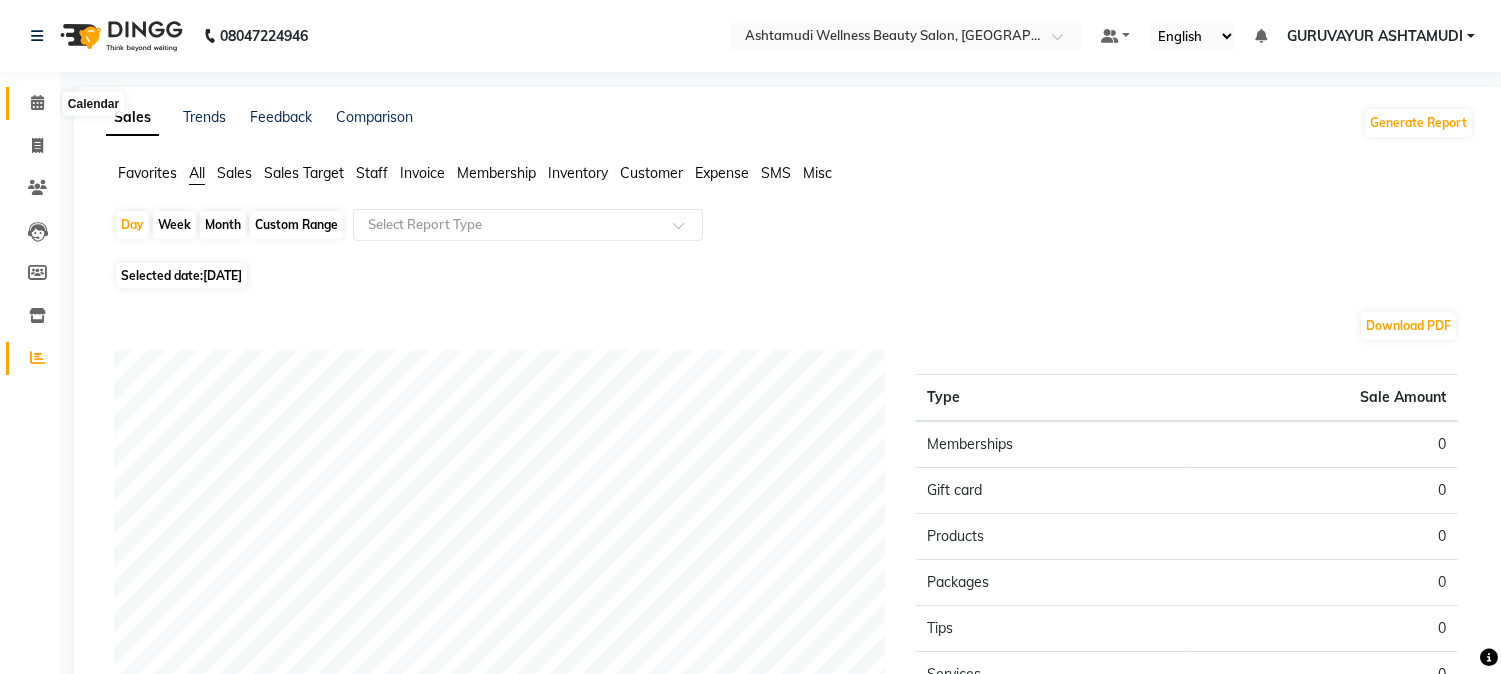 click 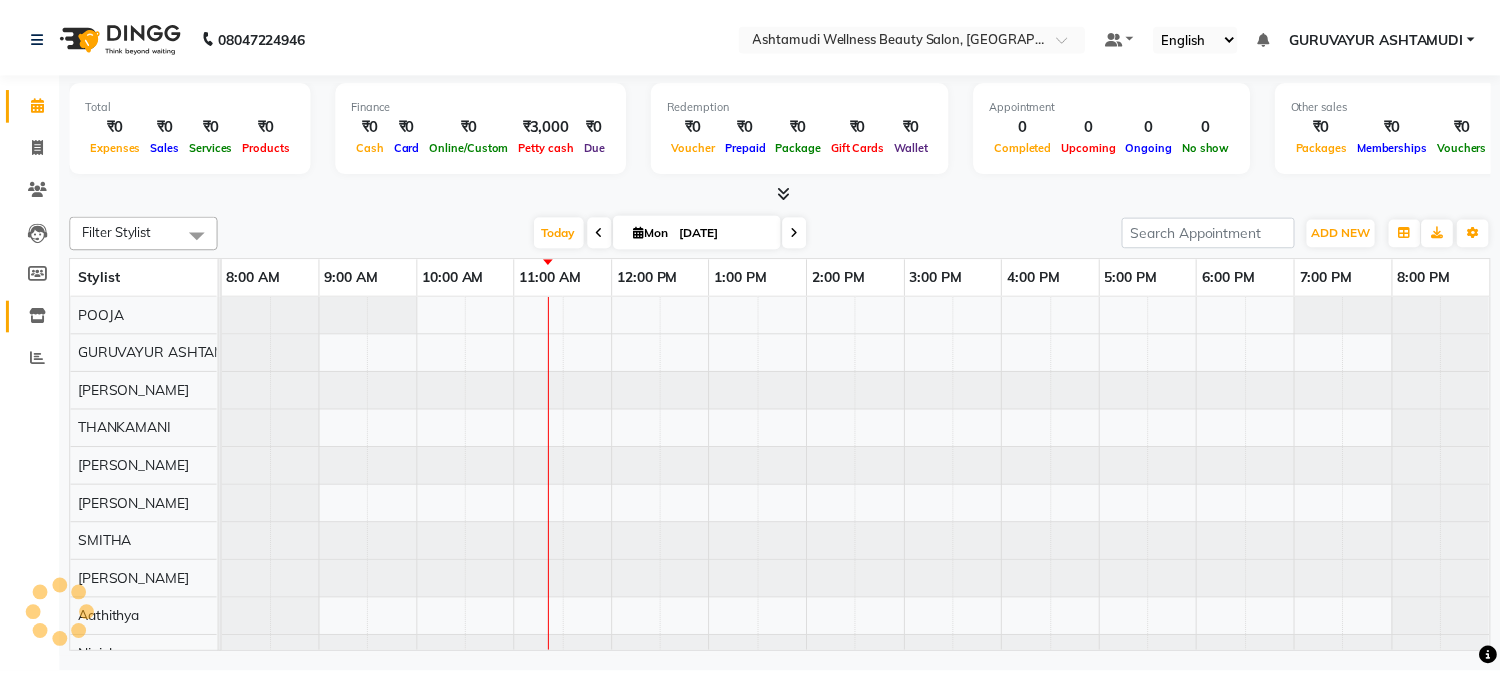 scroll, scrollTop: 0, scrollLeft: 0, axis: both 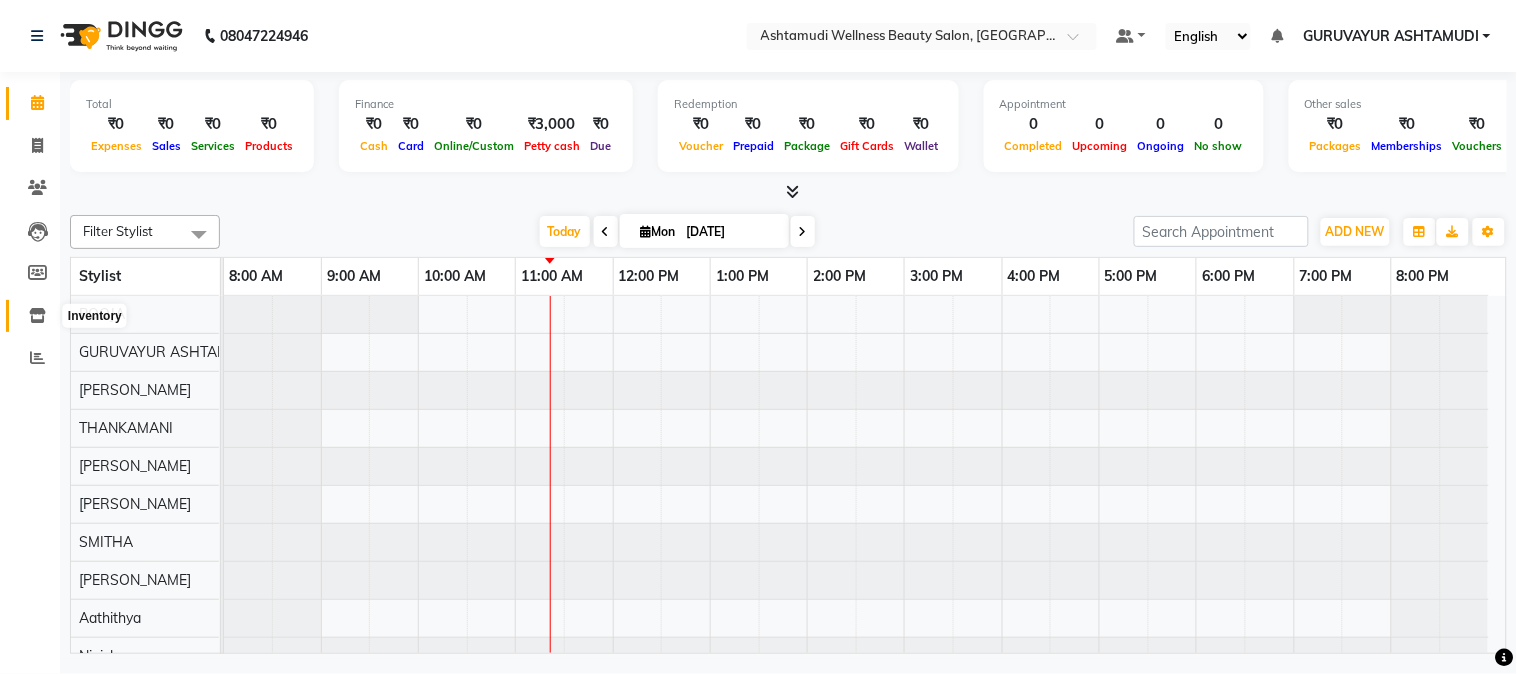 click 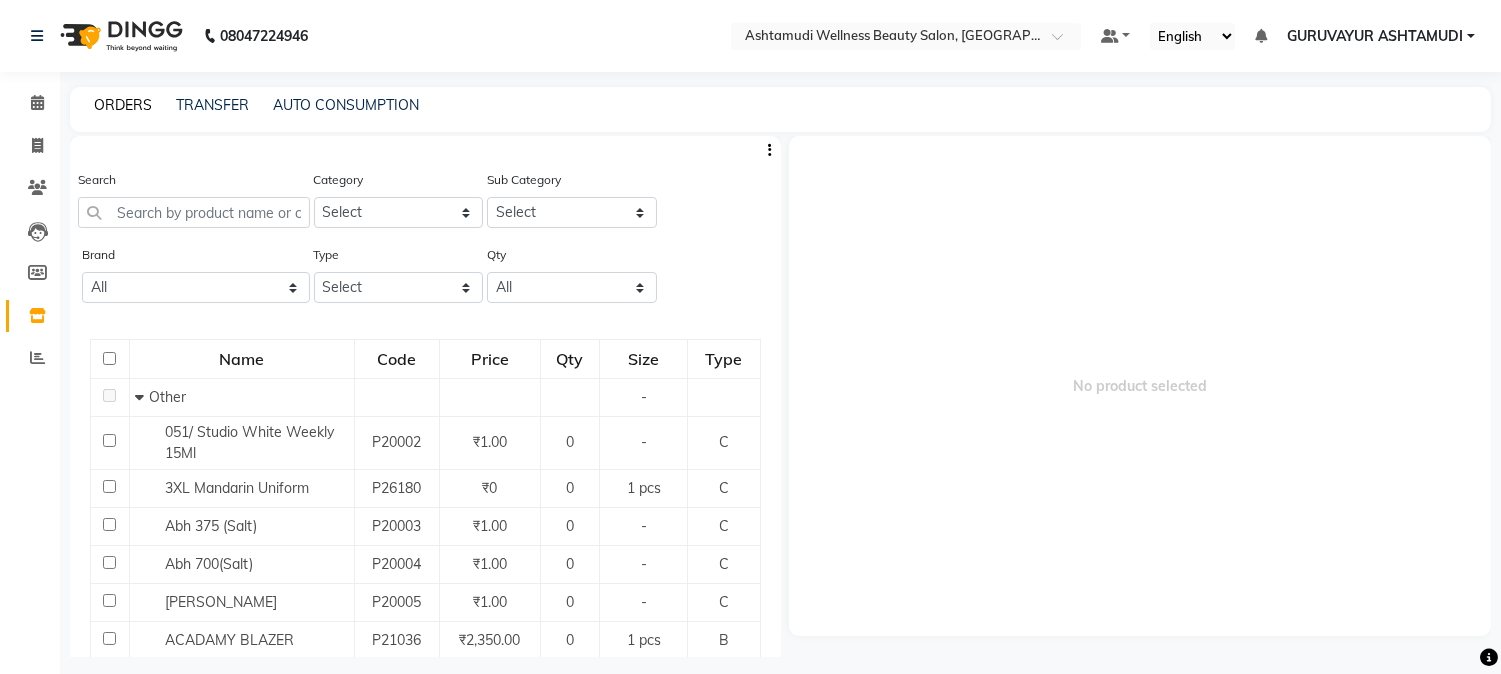 click on "ORDERS" 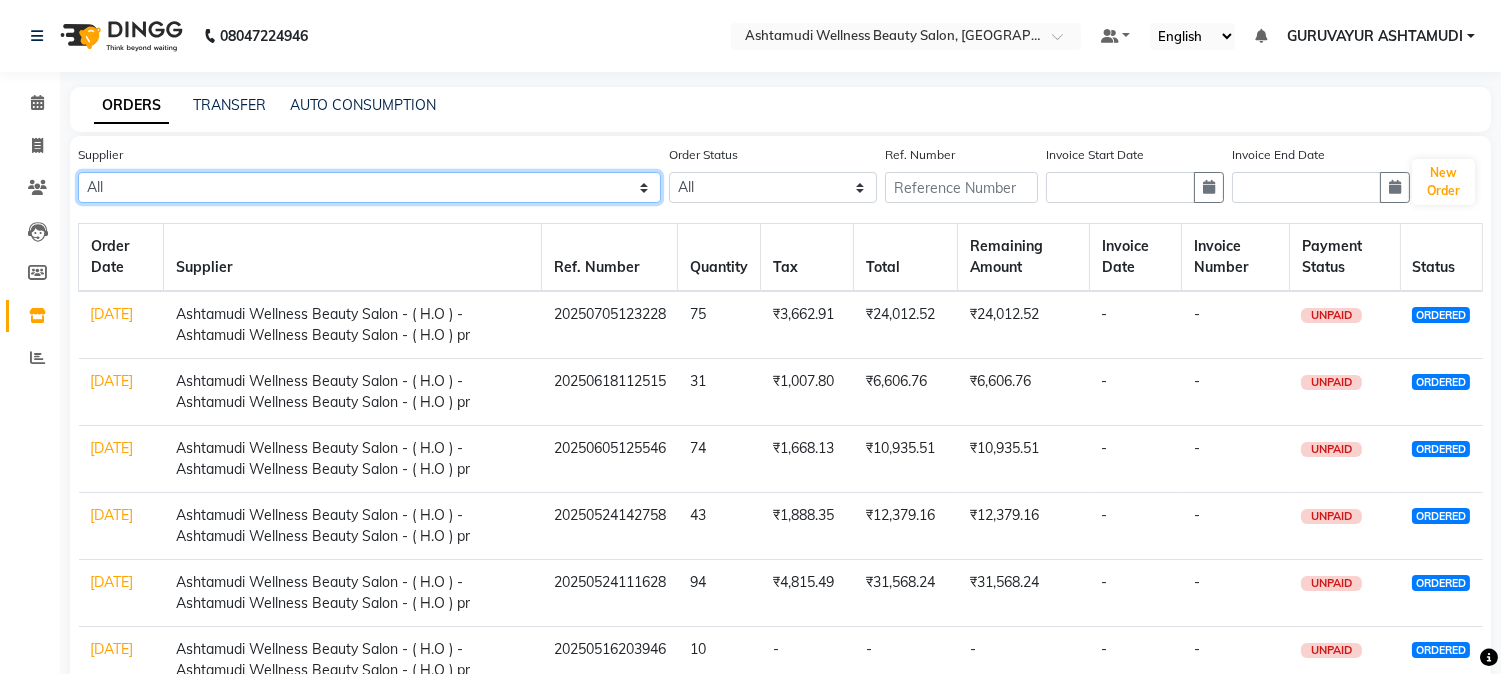 drag, startPoint x: 380, startPoint y: 187, endPoint x: 377, endPoint y: 202, distance: 15.297058 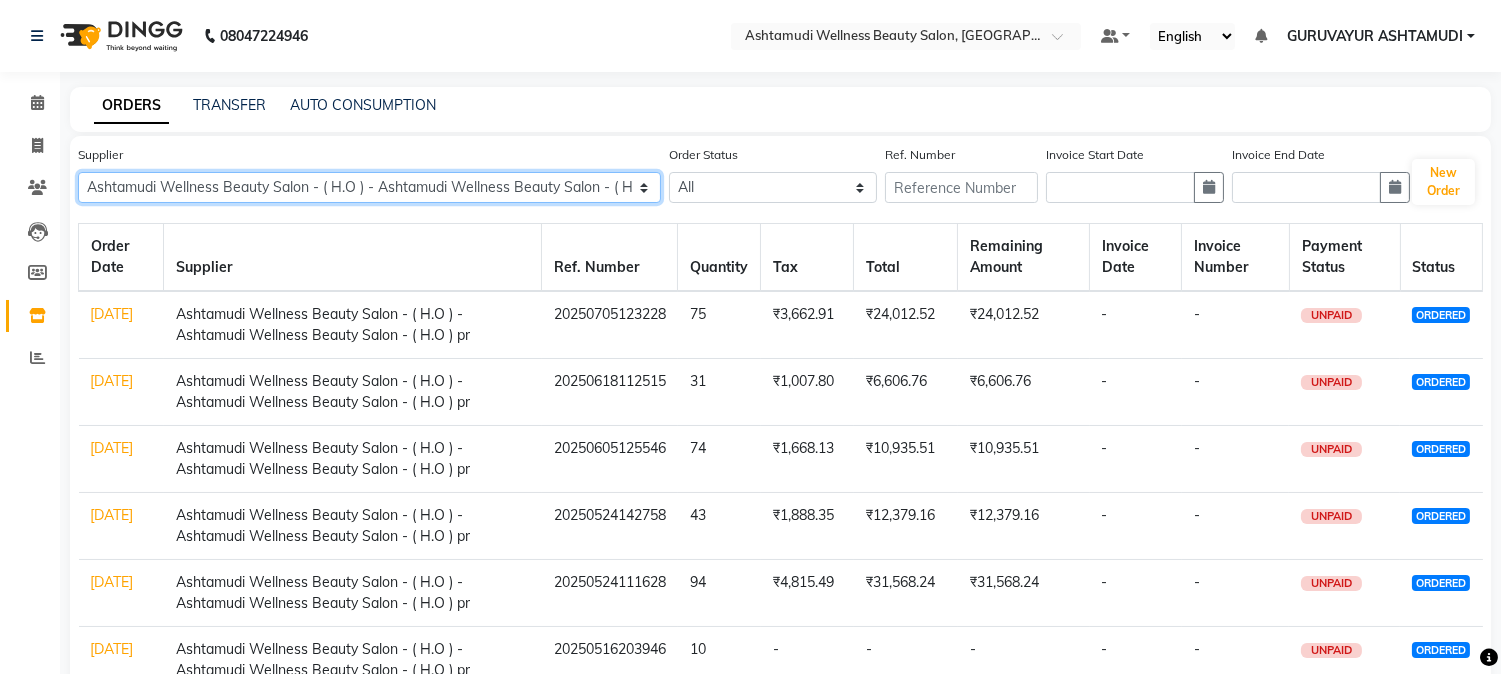 click on "All Ashtamudi Wellness Beauty Salon - ( H.O ) - Ashtamudi Wellness Beauty Salon - ( H.O ) pr" 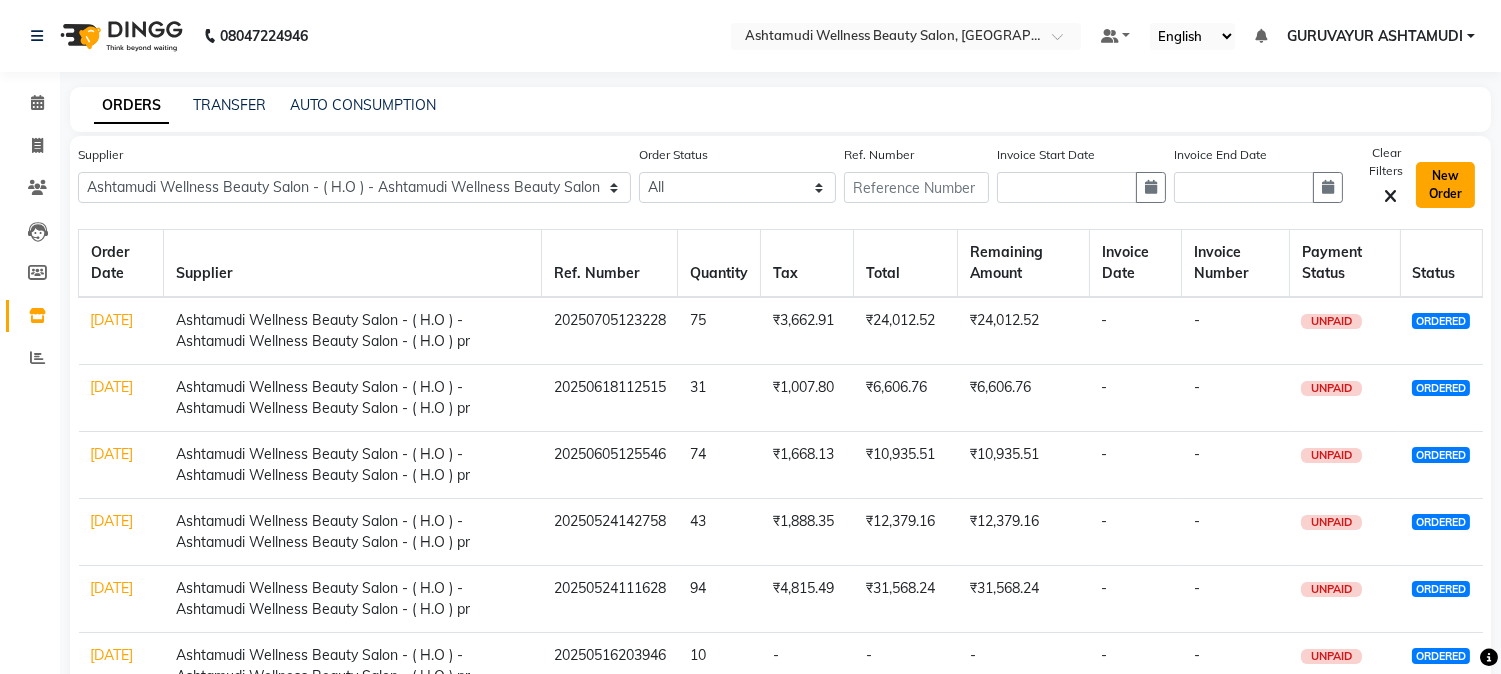 click on "New Order" 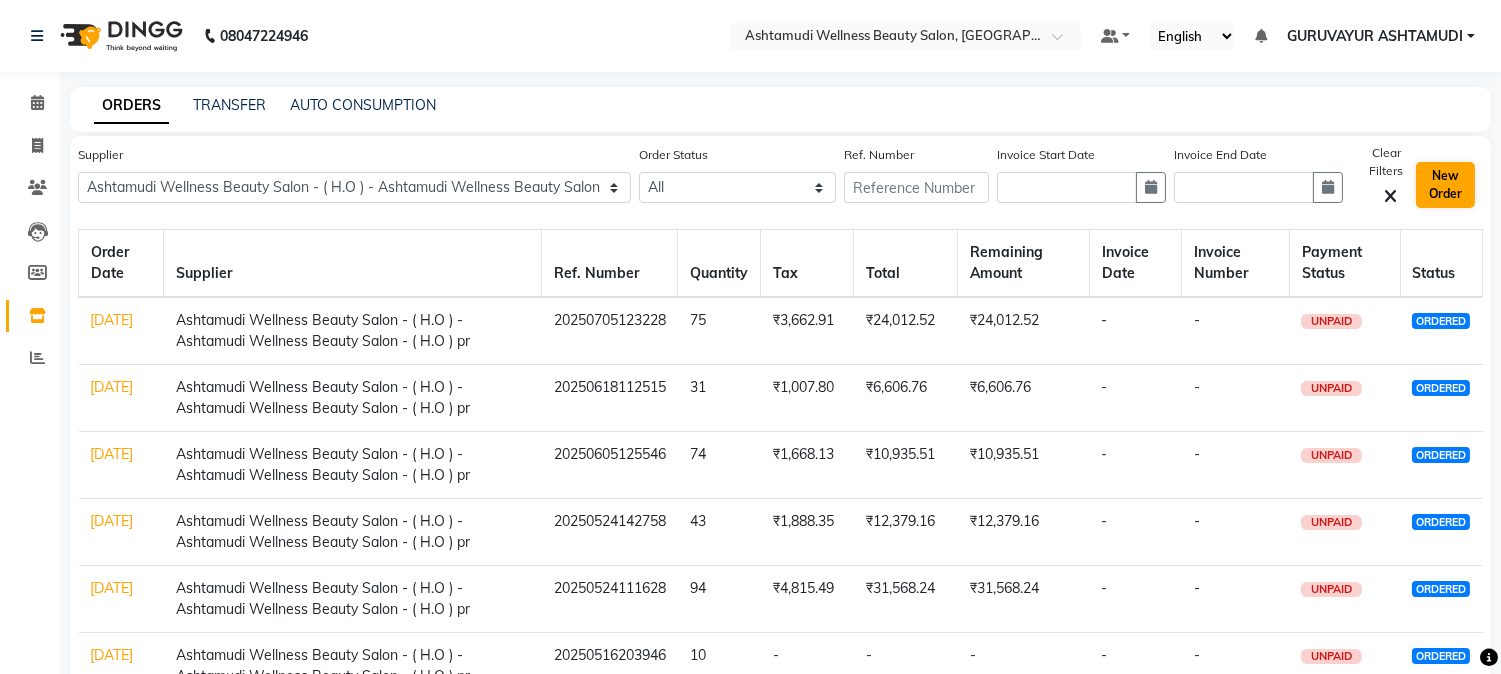 select on "true" 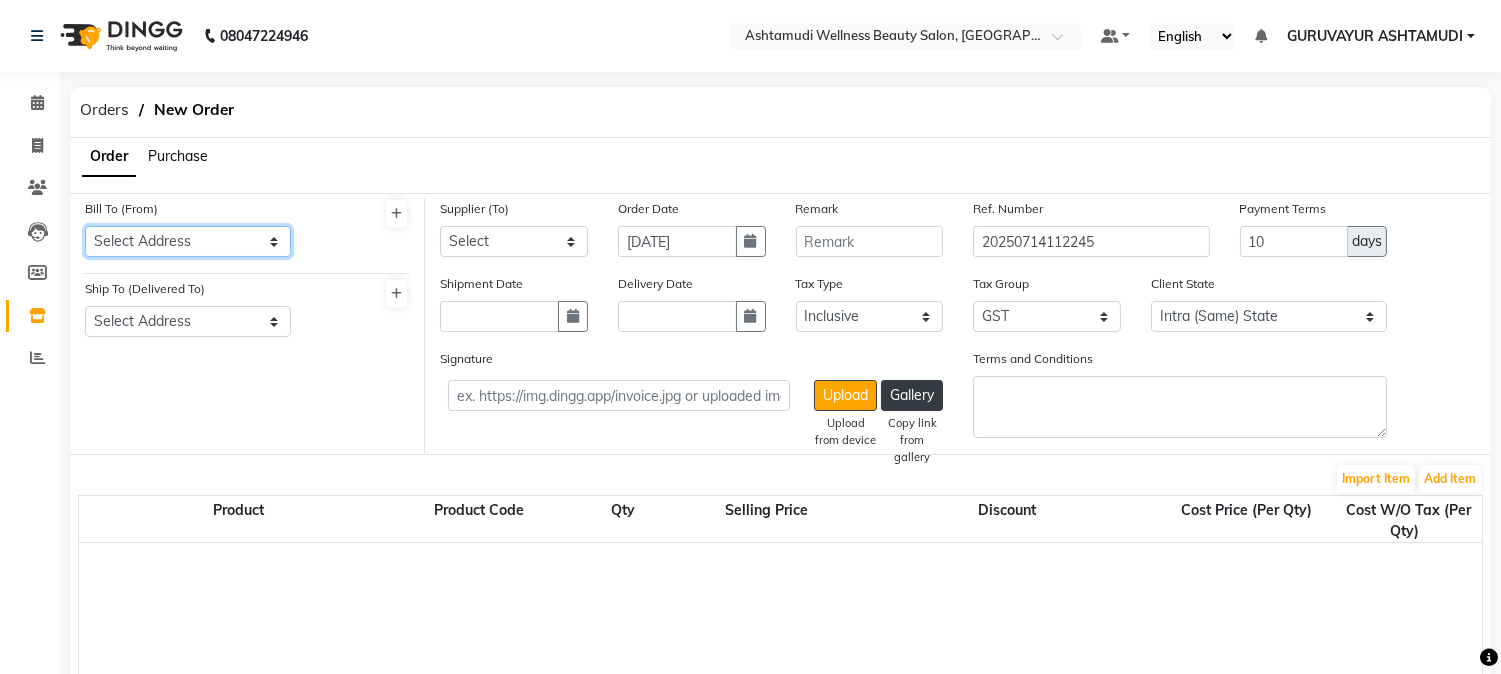 click on "Select Address  [GEOGRAPHIC_DATA]" 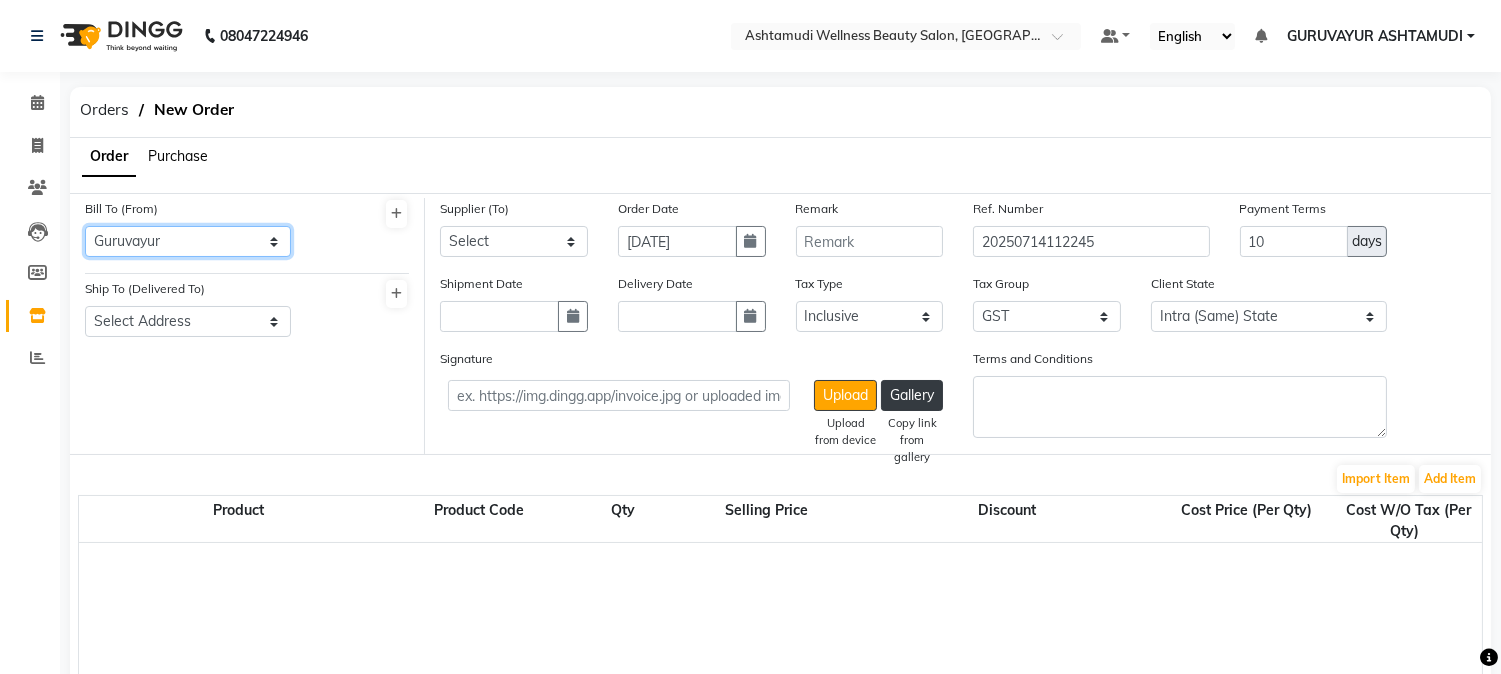 click on "Select Address  [GEOGRAPHIC_DATA]" 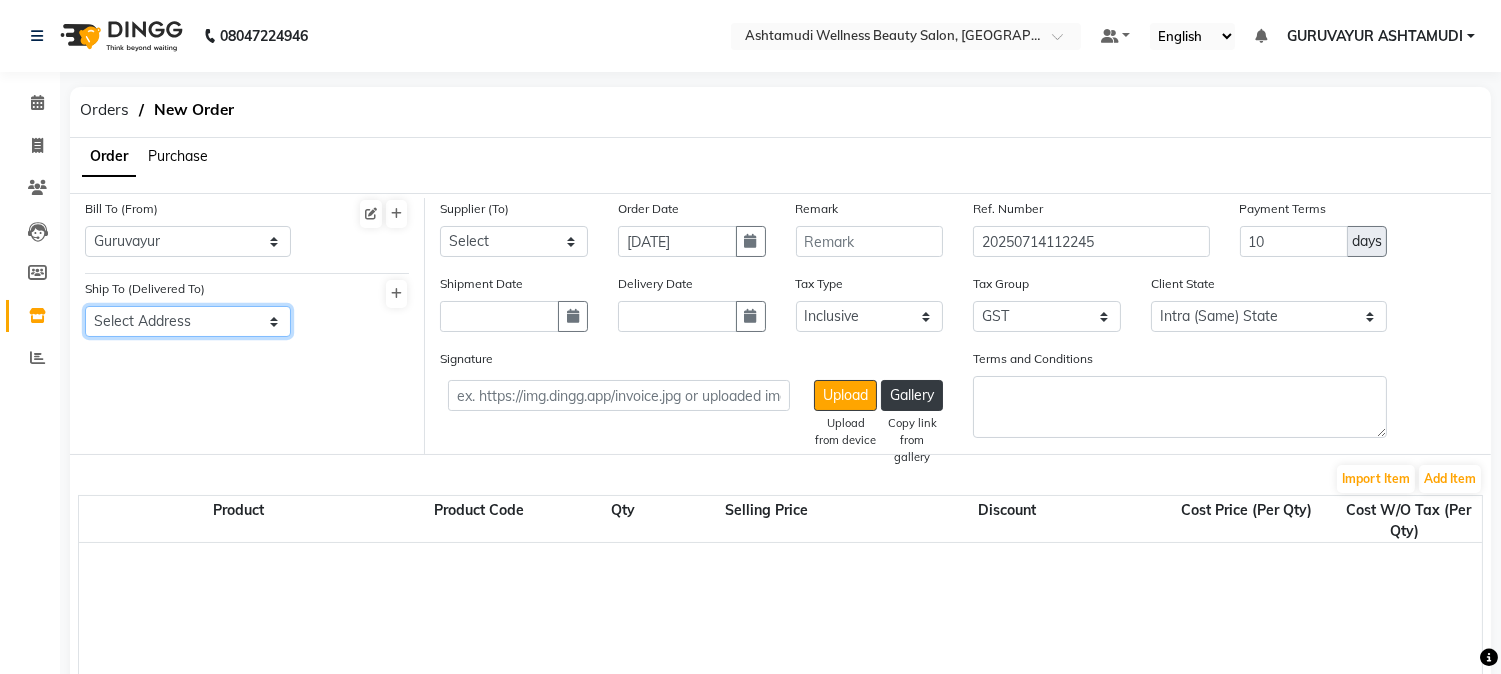 click on "Select Address  [GEOGRAPHIC_DATA]" 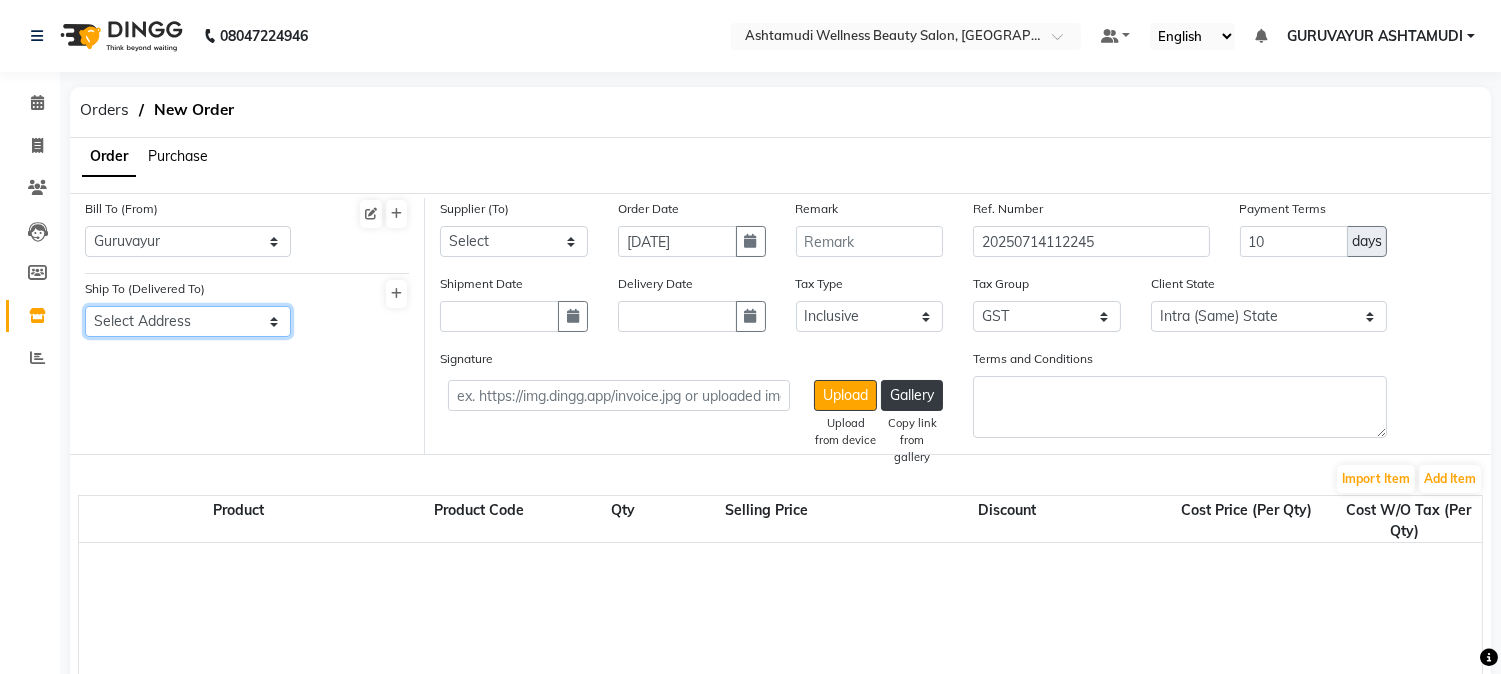 select on "1025" 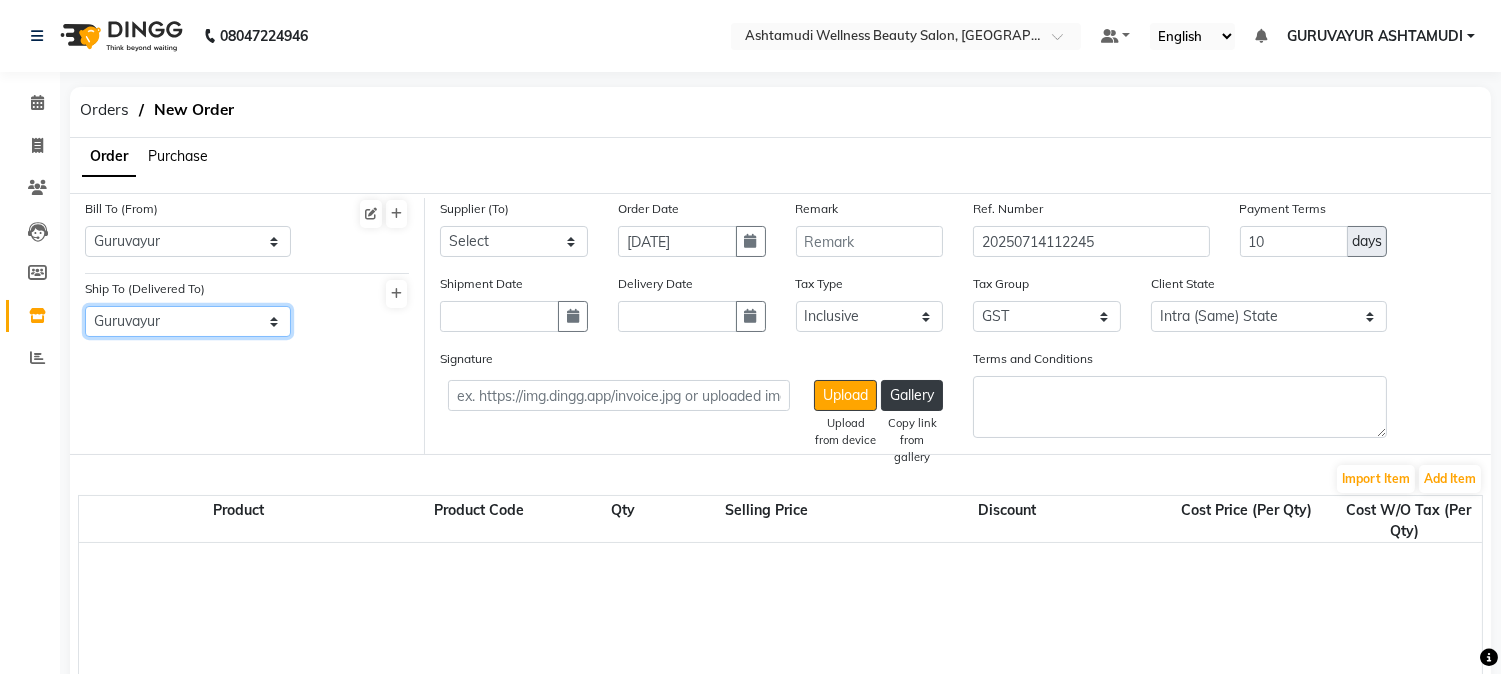 click on "Select Address  [GEOGRAPHIC_DATA]" 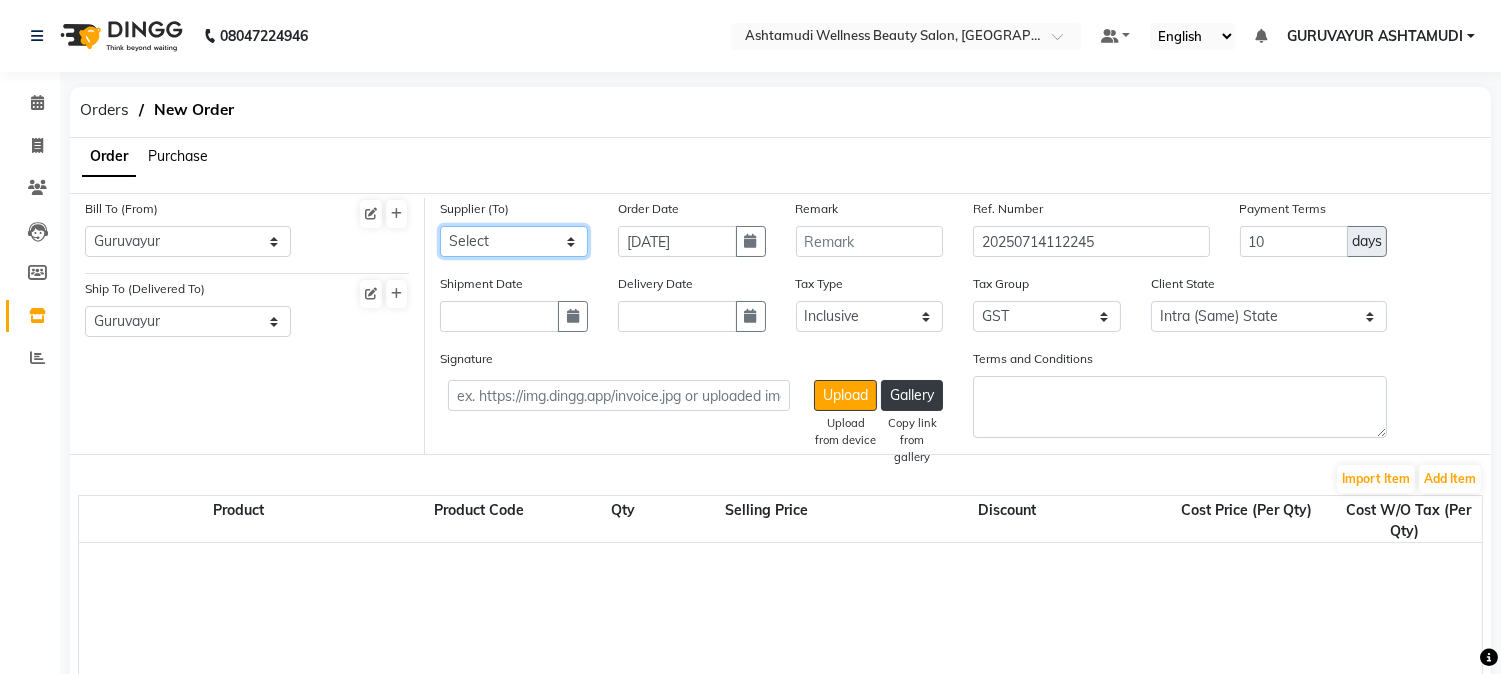 click on "Select Ashtamudi Wellness Beauty Salon - ( H.O ) - Ashtamudi Wellness Beauty Salon - ( H.O ) pr" 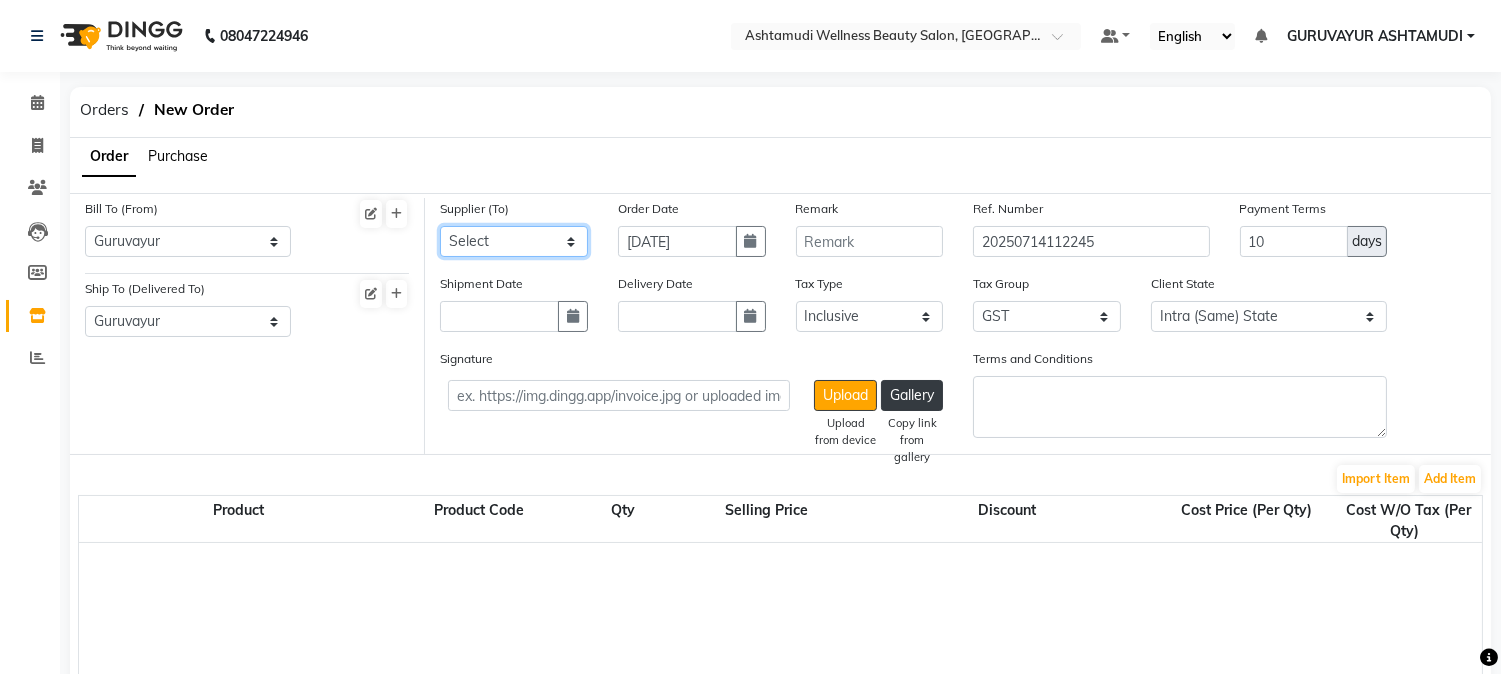 select on "2748" 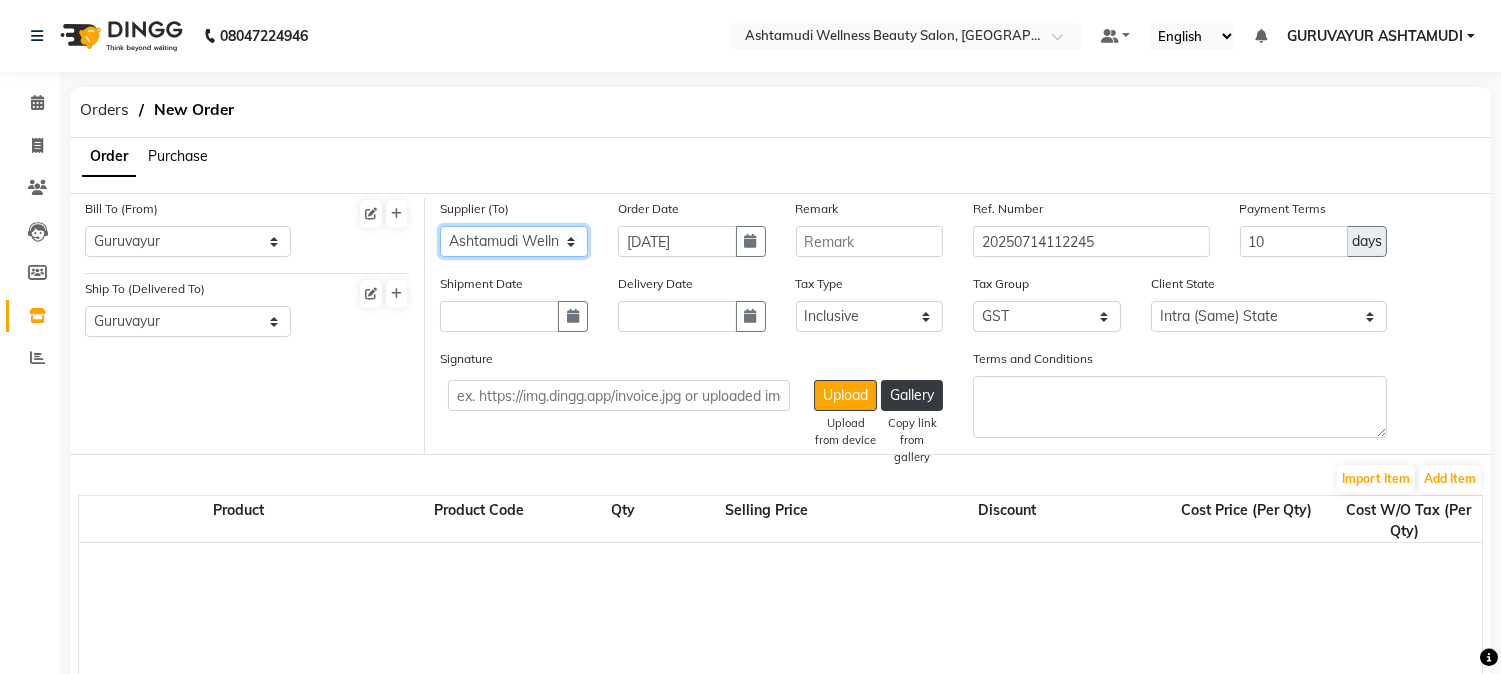click on "Select Ashtamudi Wellness Beauty Salon - ( H.O ) - Ashtamudi Wellness Beauty Salon - ( H.O ) pr" 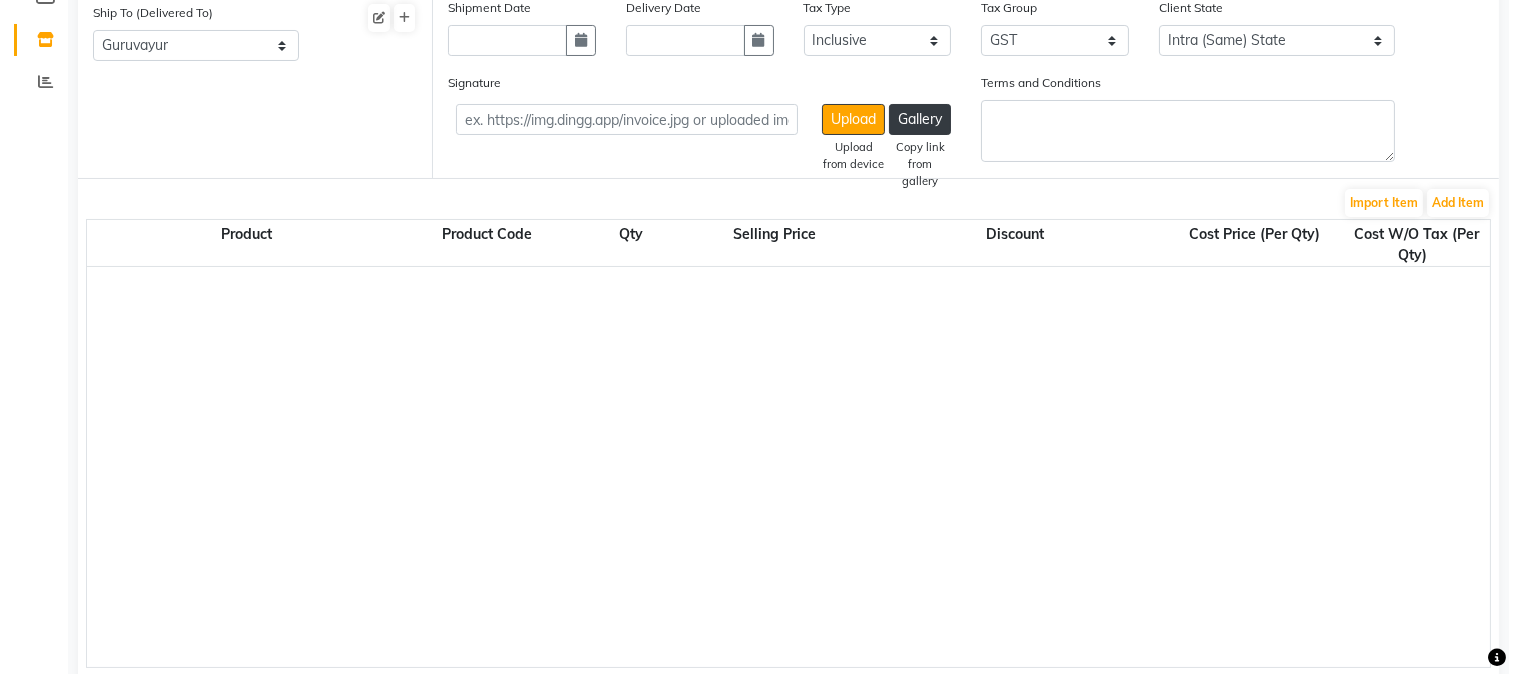 scroll, scrollTop: 333, scrollLeft: 0, axis: vertical 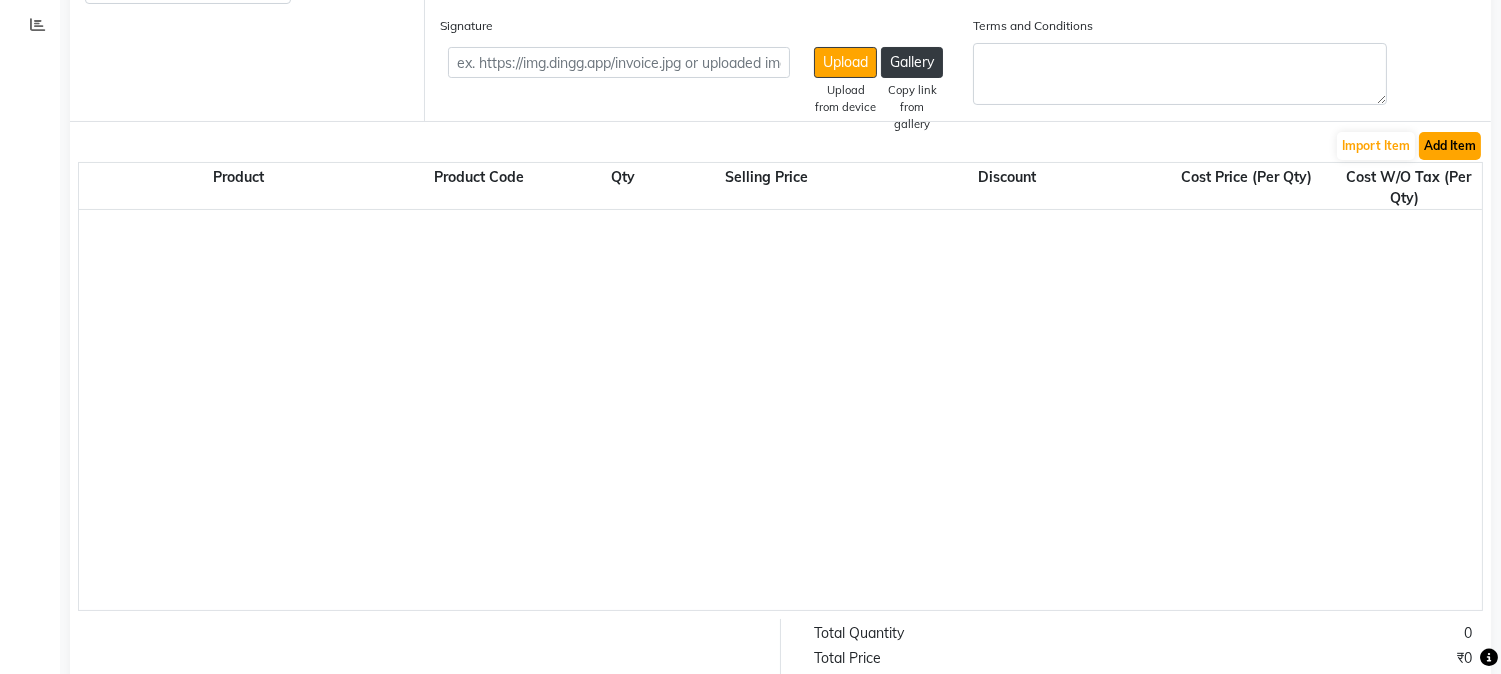 click on "Add Item" 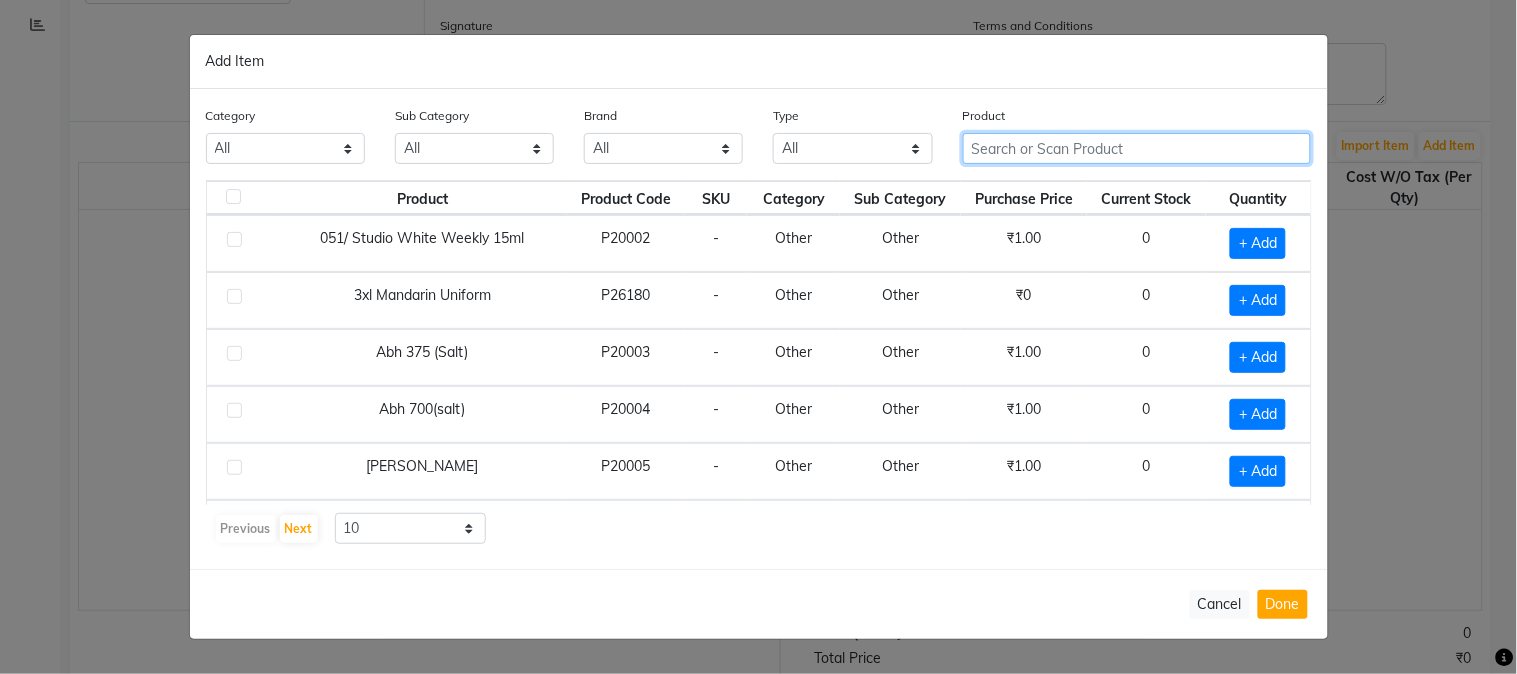 click 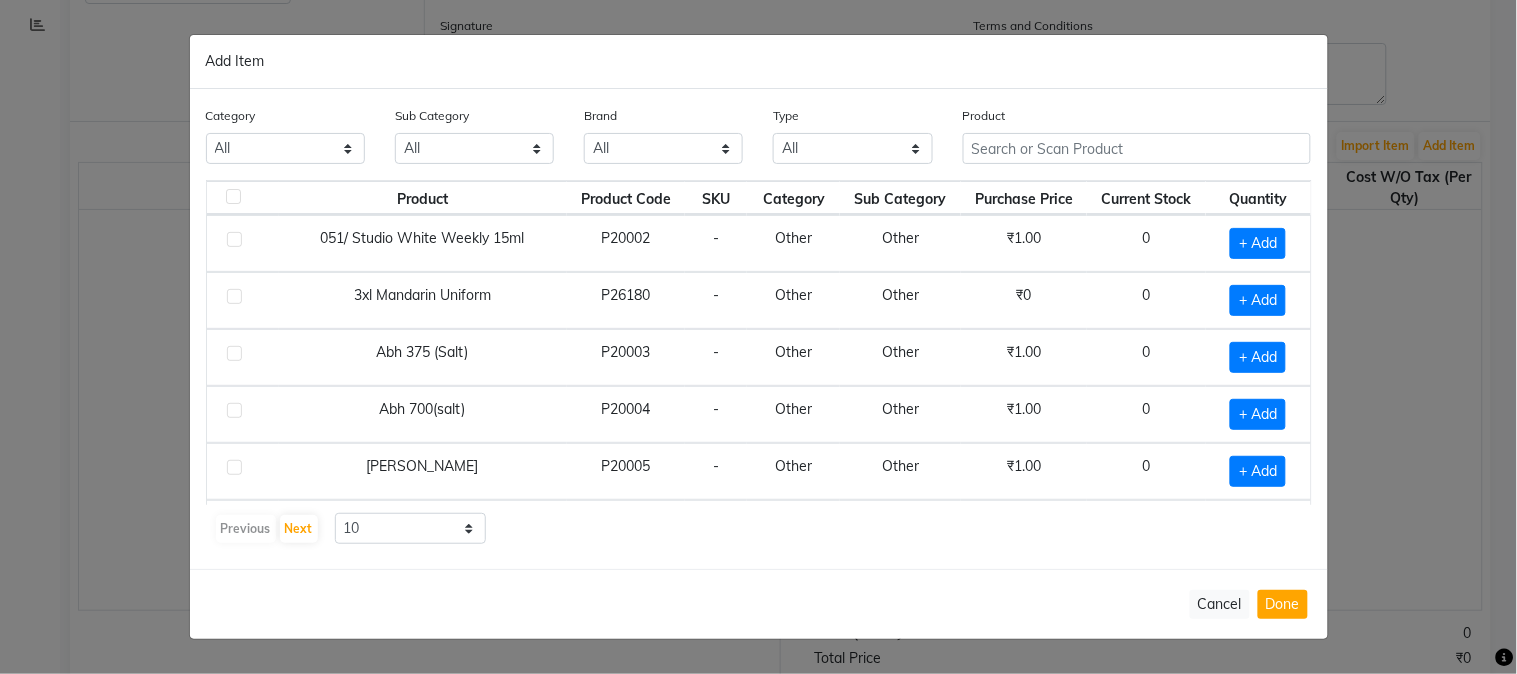 click on "Category All Hair Skin Makeup Personal Care Appliances [PERSON_NAME] Waxing Disposable Threading Hands and Feet Beauty Planet [MEDICAL_DATA] Cadiveu Casmara Cheryls Loreal Olaplex ACCESSORIES NAIL UNIFORMS CLEANING PRODUCT TISSUE NAIL ESSENTIALS COTTON FACIAL TISSUE NAIL ESSENTIALS ACCESSORIES NAIL Other Sub Category All Loreal Retail Keratin Retail Rill [MEDICAL_DATA] Salon Use Cheryls Retail Cleanser Casmara Retail Appron Bath & Body Olaplex Salon Use Lips Houskeeping Cream Beauty & Other Salon Use Honey Products Hair Shaving Gel Gown Liposoulable Loreal Salon Use Cheryls Salon Use Keratin Salon Use Conditioner Appliances [DEMOGRAPHIC_DATA] Hygiene [MEDICAL_DATA] Retail Soap Facial Nails Disposable Brazilian Hair Colour Salon Use Cream Makeup Moisturiser Appliances Eyes Grooming - Women Bedsheet Face Pre Shave Pre Nepkin Matrix Salon Use After Shave Mask Face Massage Grooming - Men Serum Other Tools Toner Towel Styling Dental Care Oil Post Foot Matrix Colour Tube Brushes Massage Cream Matrix Retail Hand & Foot Sun Care Serum Tissue Appliances Strips All" 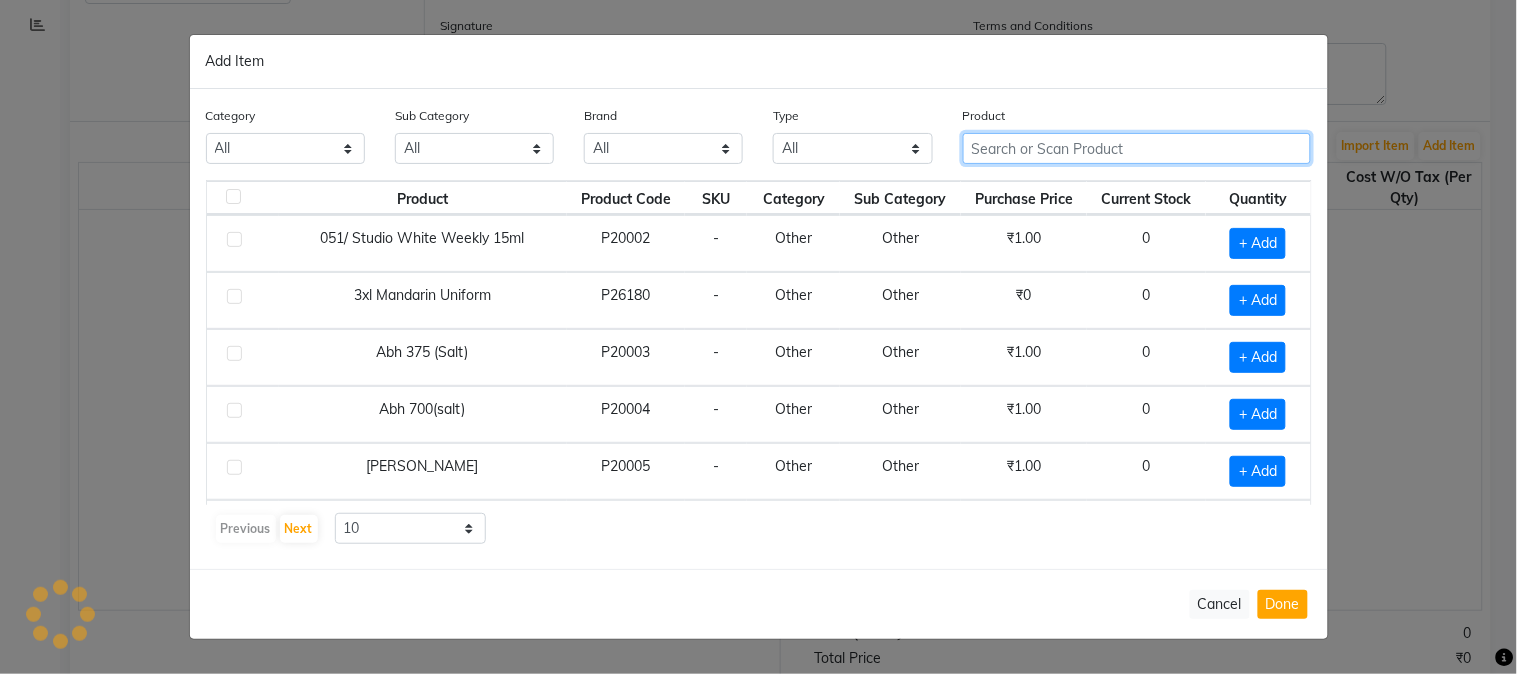 click 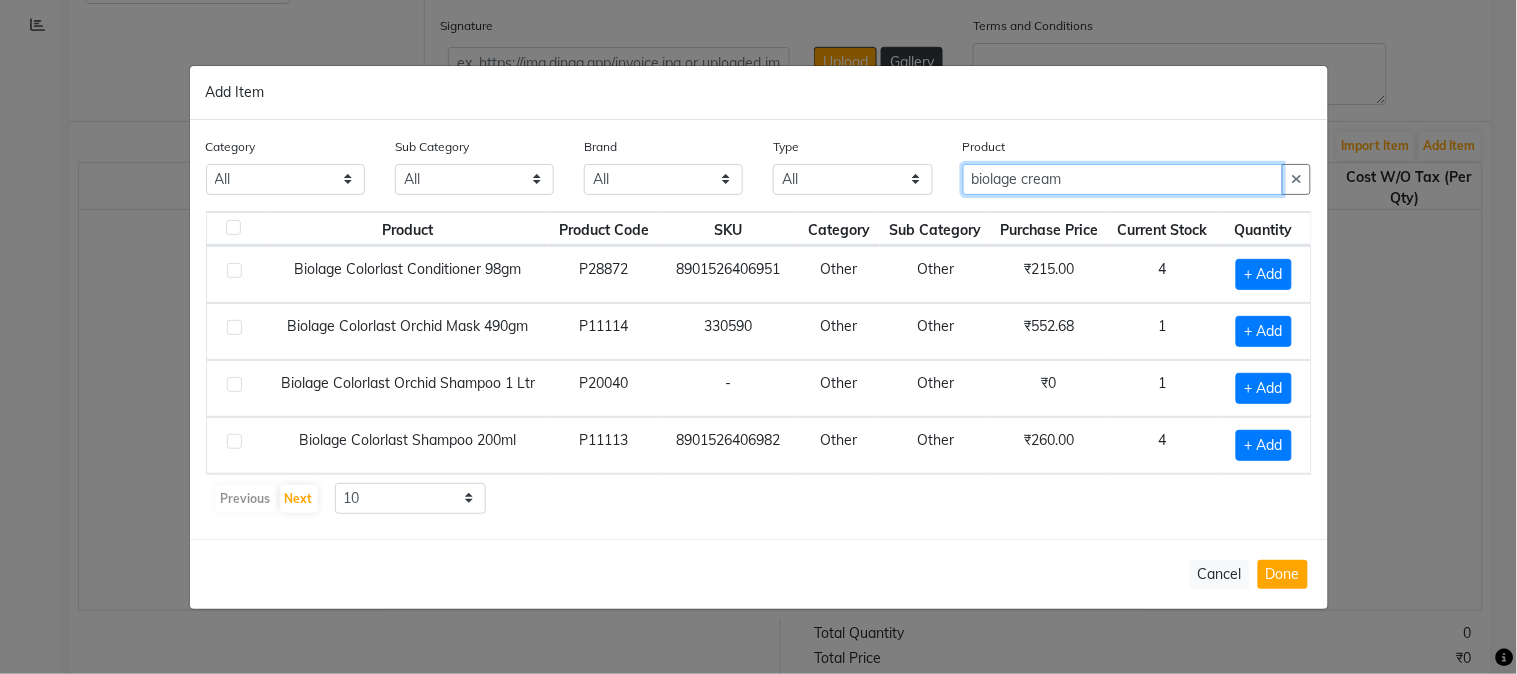 type on "biolage cream" 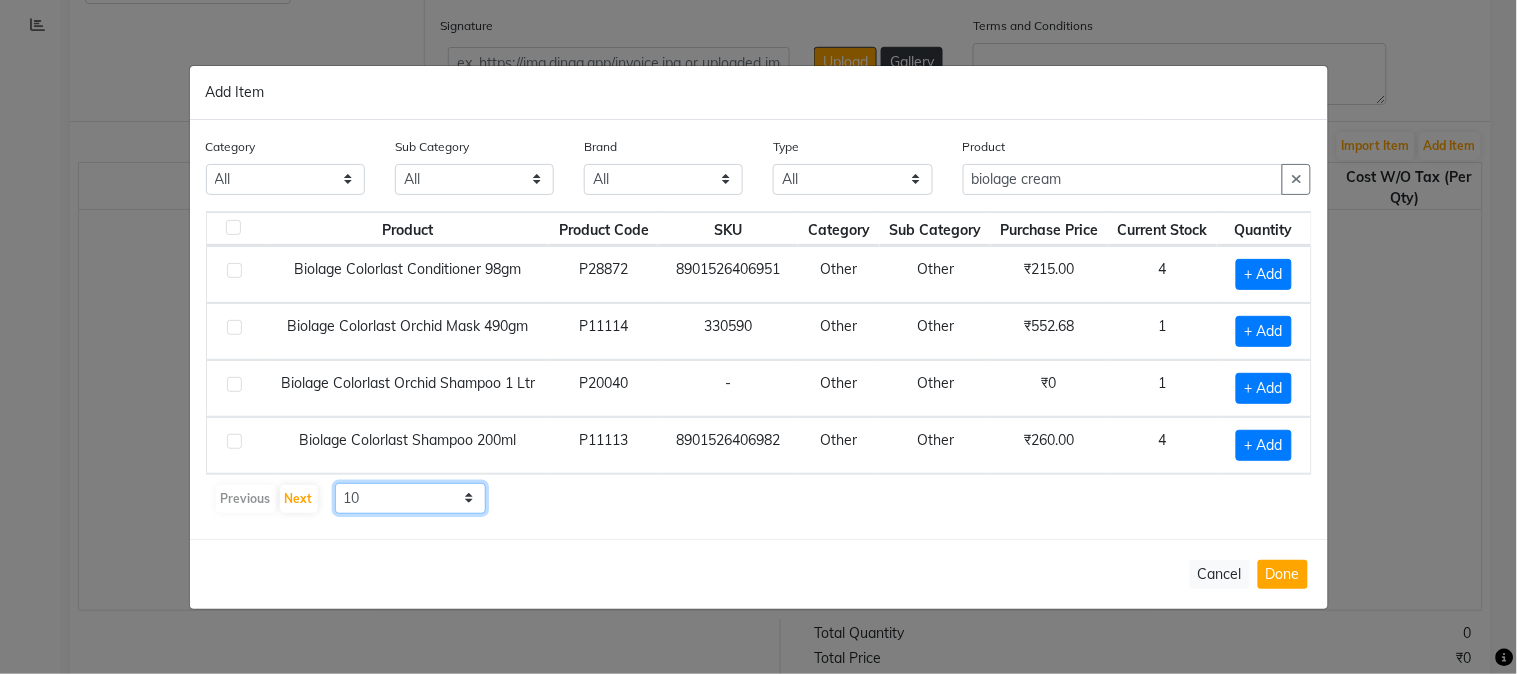 click on "10 50 100" 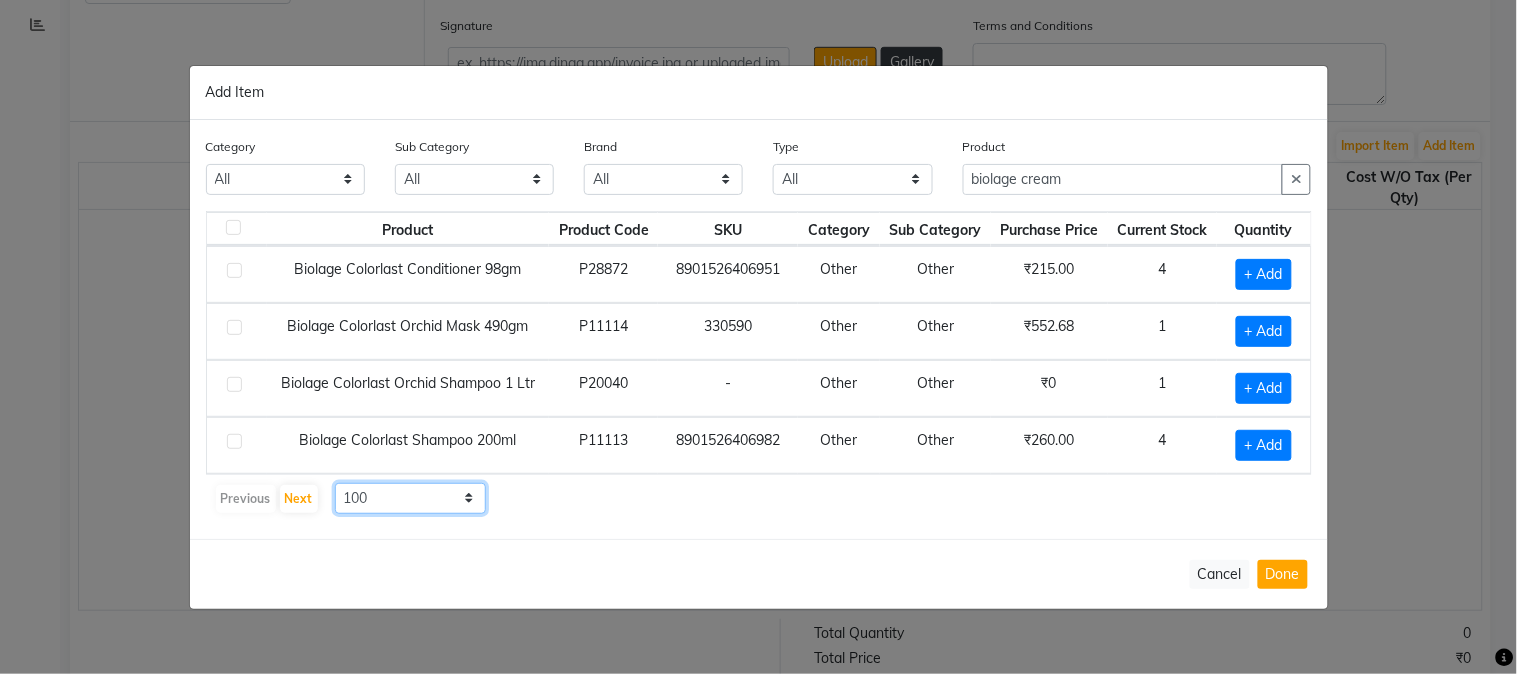 click on "10 50 100" 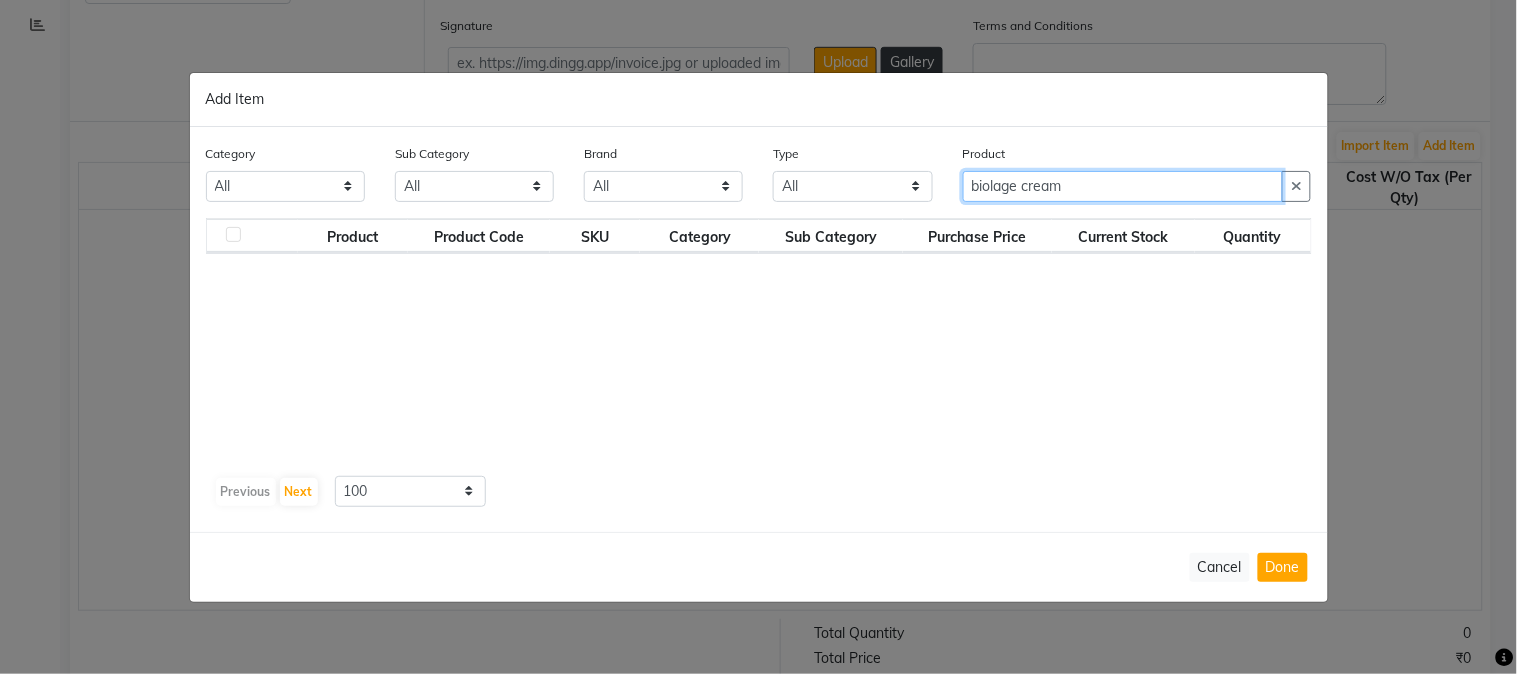 drag, startPoint x: 1118, startPoint y: 182, endPoint x: 1013, endPoint y: 194, distance: 105.68349 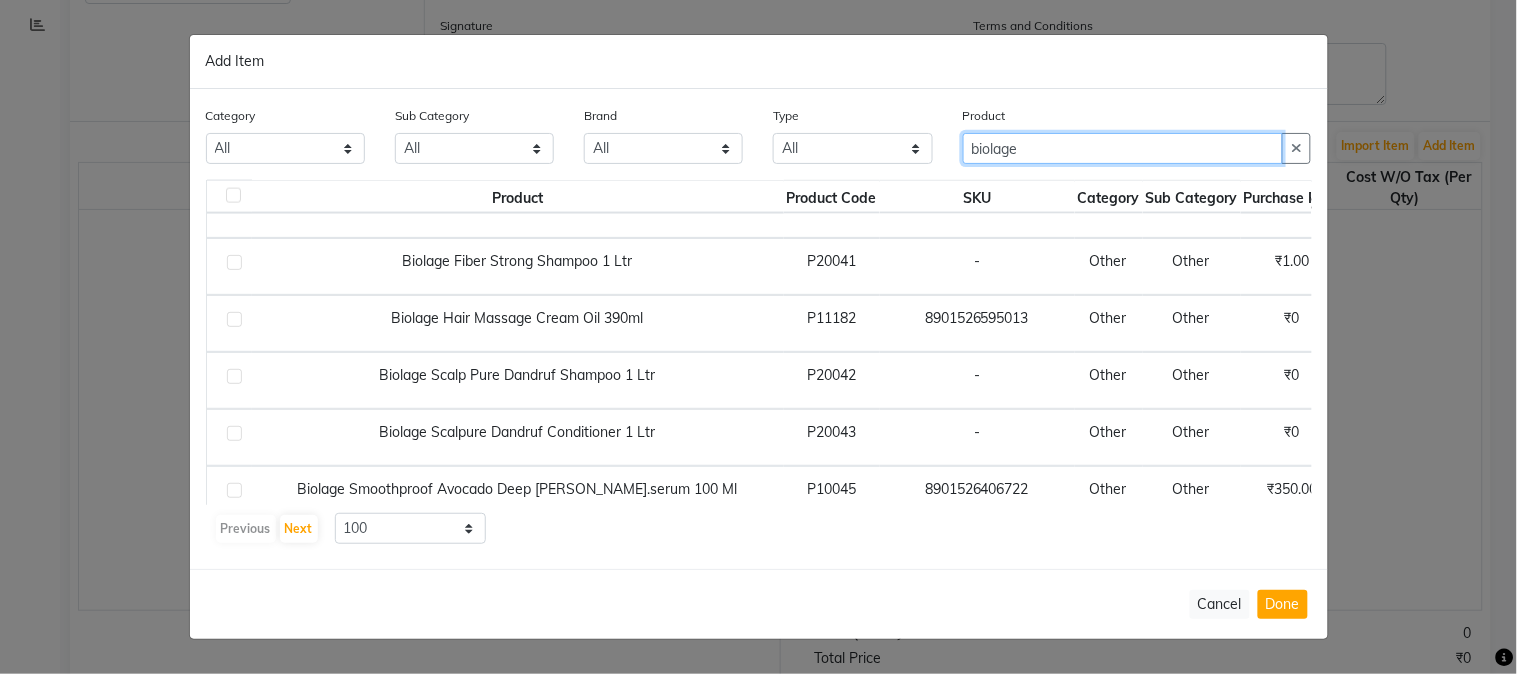 scroll, scrollTop: 777, scrollLeft: 0, axis: vertical 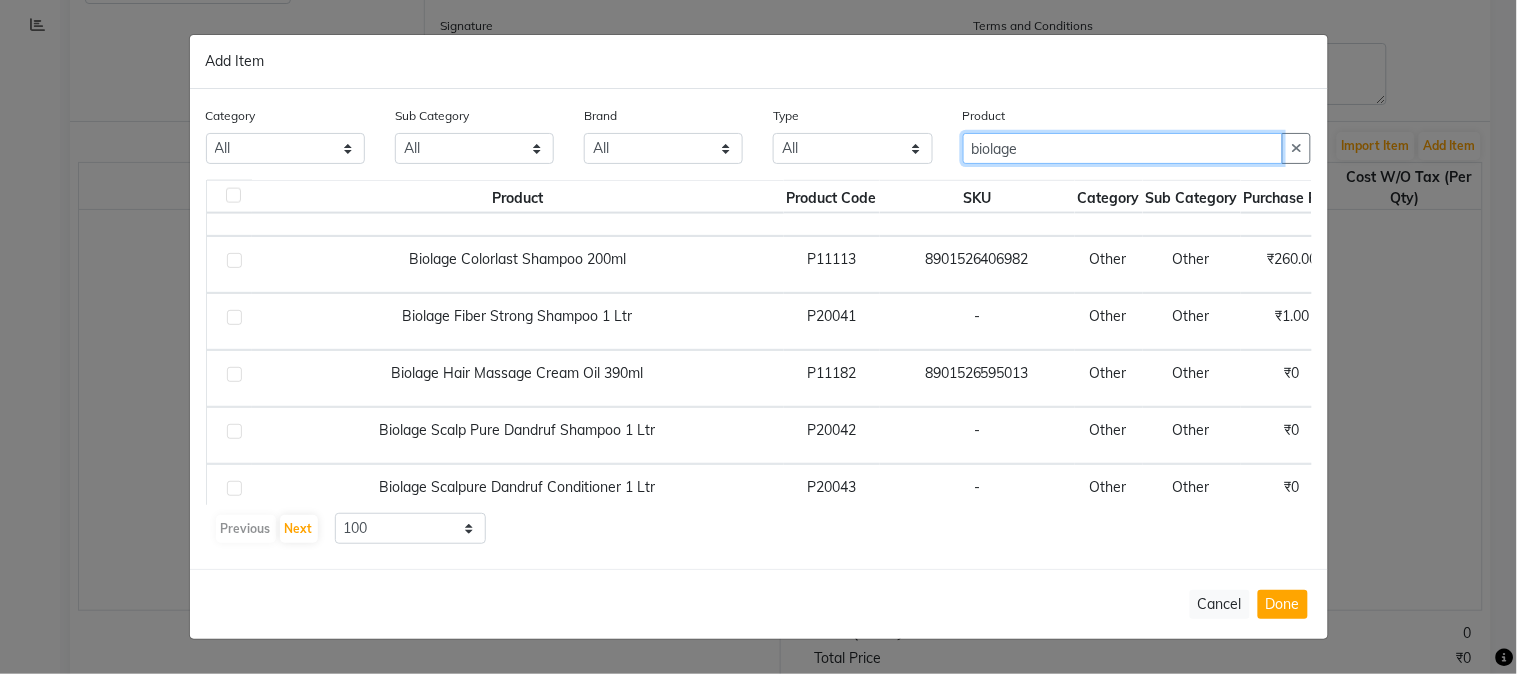 type on "biolage" 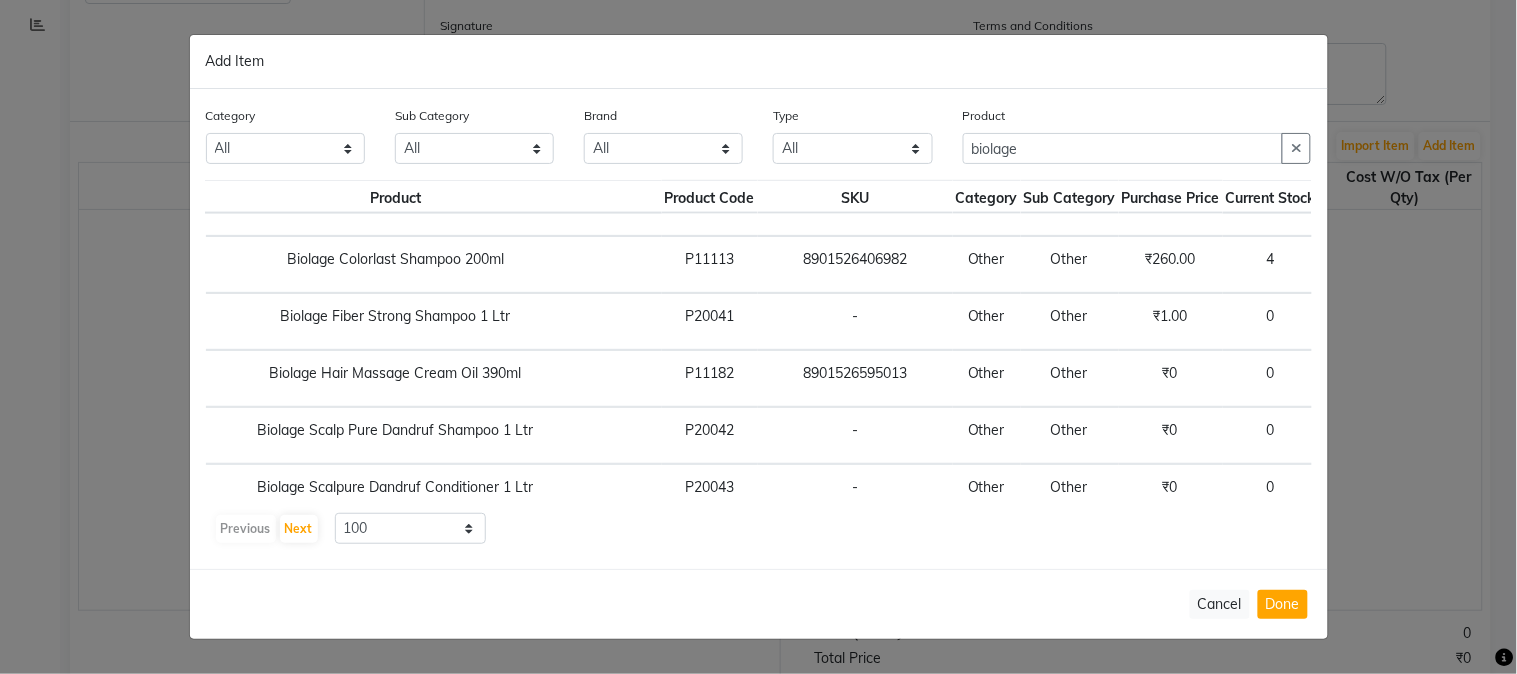 scroll, scrollTop: 777, scrollLeft: 170, axis: both 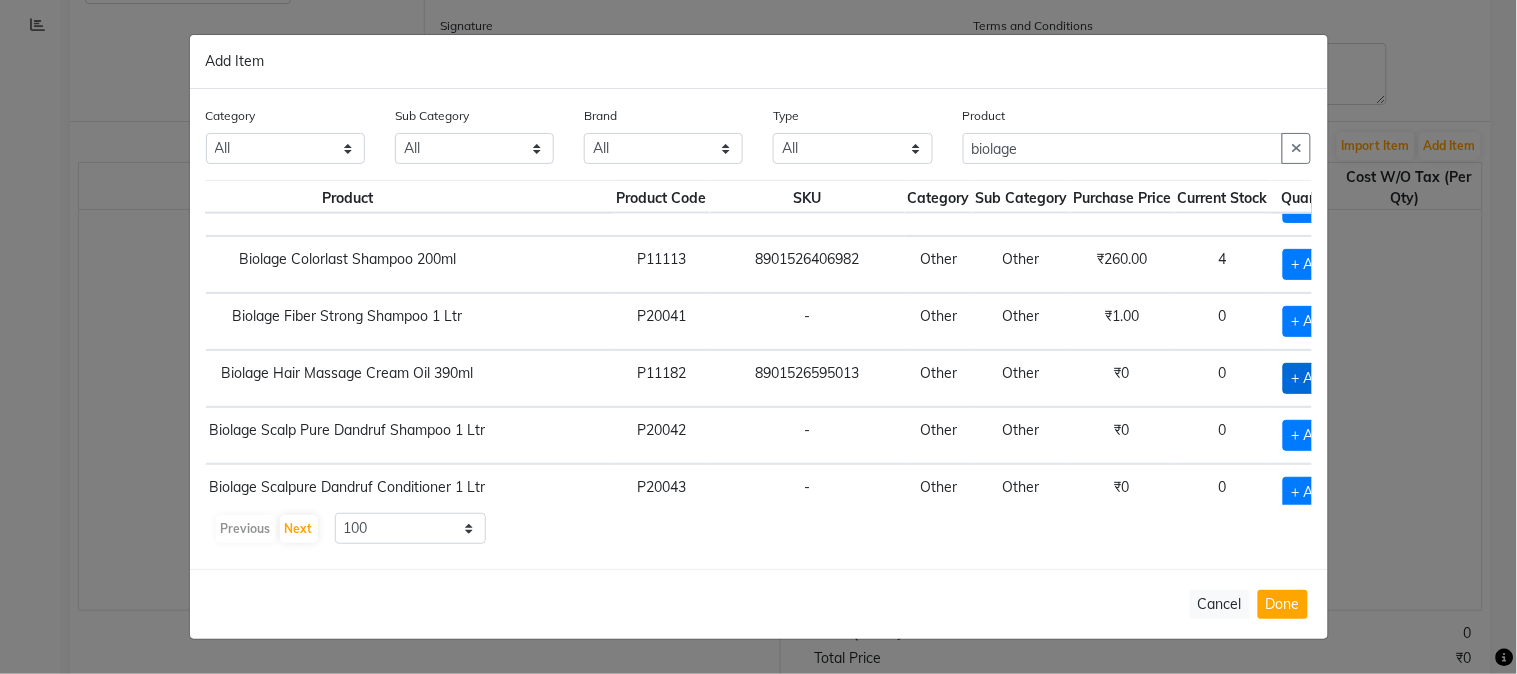 click on "+ Add" 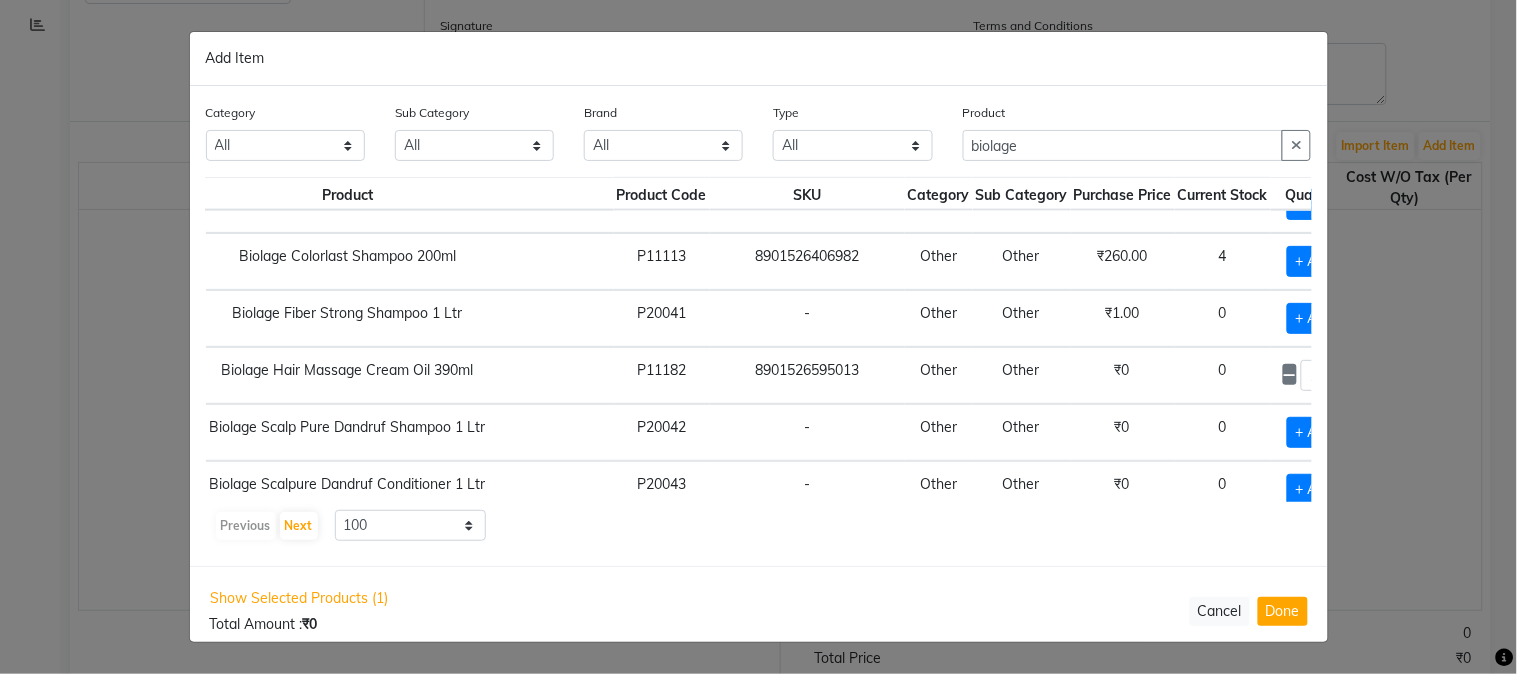 click 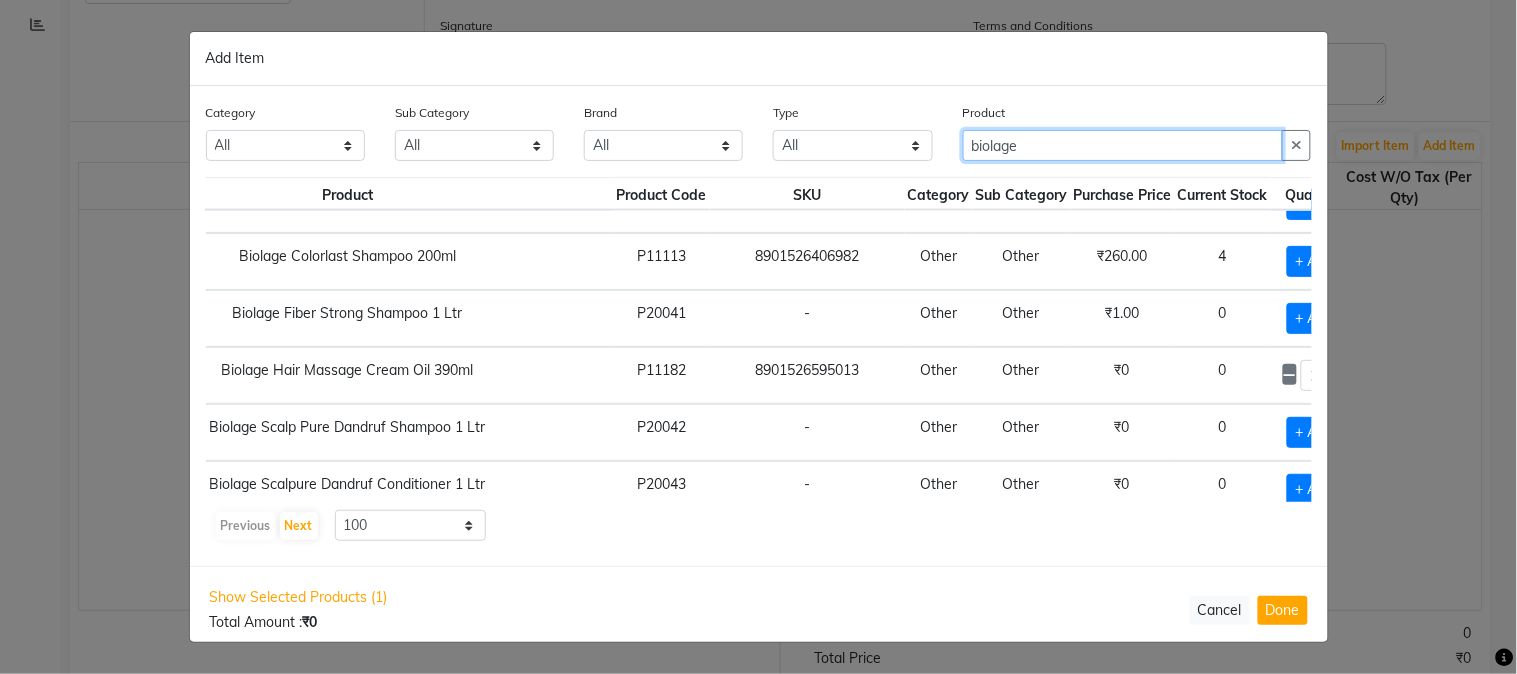drag, startPoint x: 1067, startPoint y: 146, endPoint x: 901, endPoint y: 136, distance: 166.30093 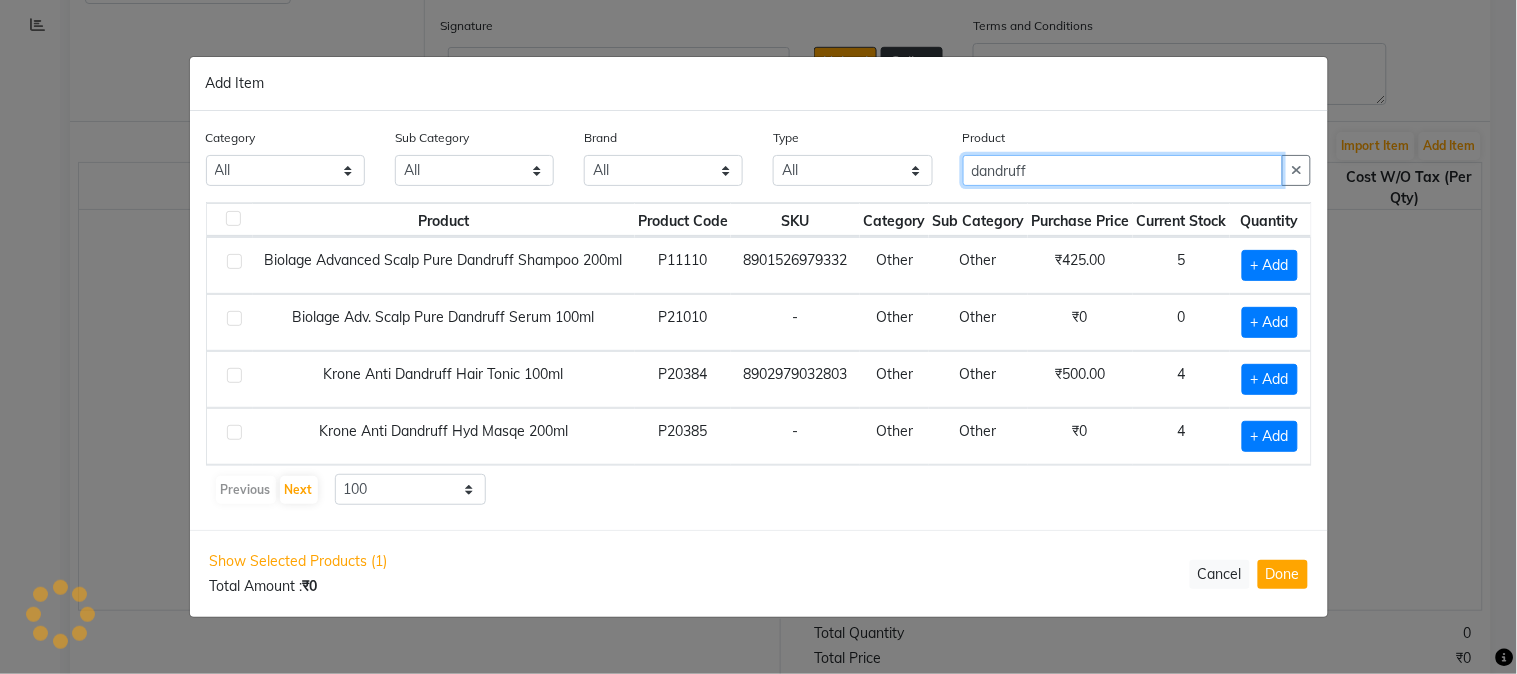 scroll, scrollTop: 0, scrollLeft: 5, axis: horizontal 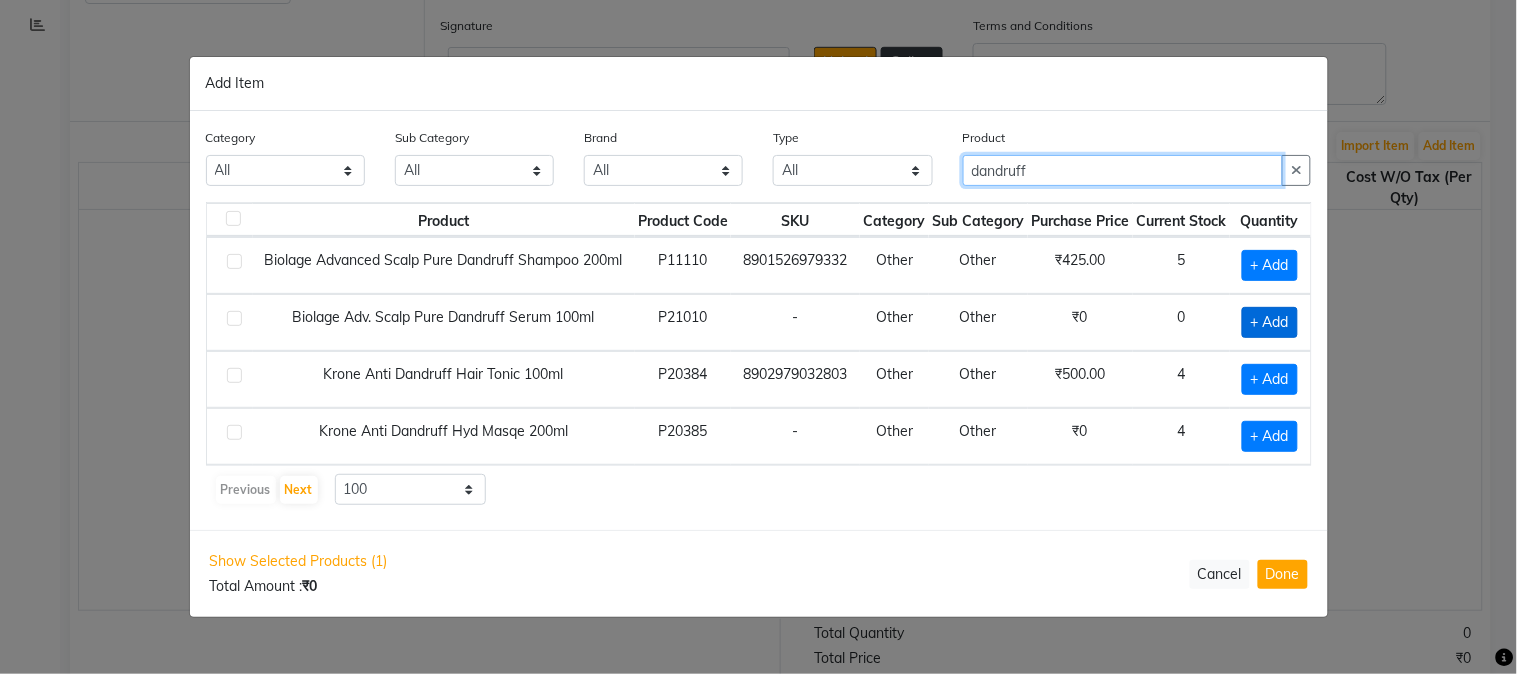 type on "dandruff" 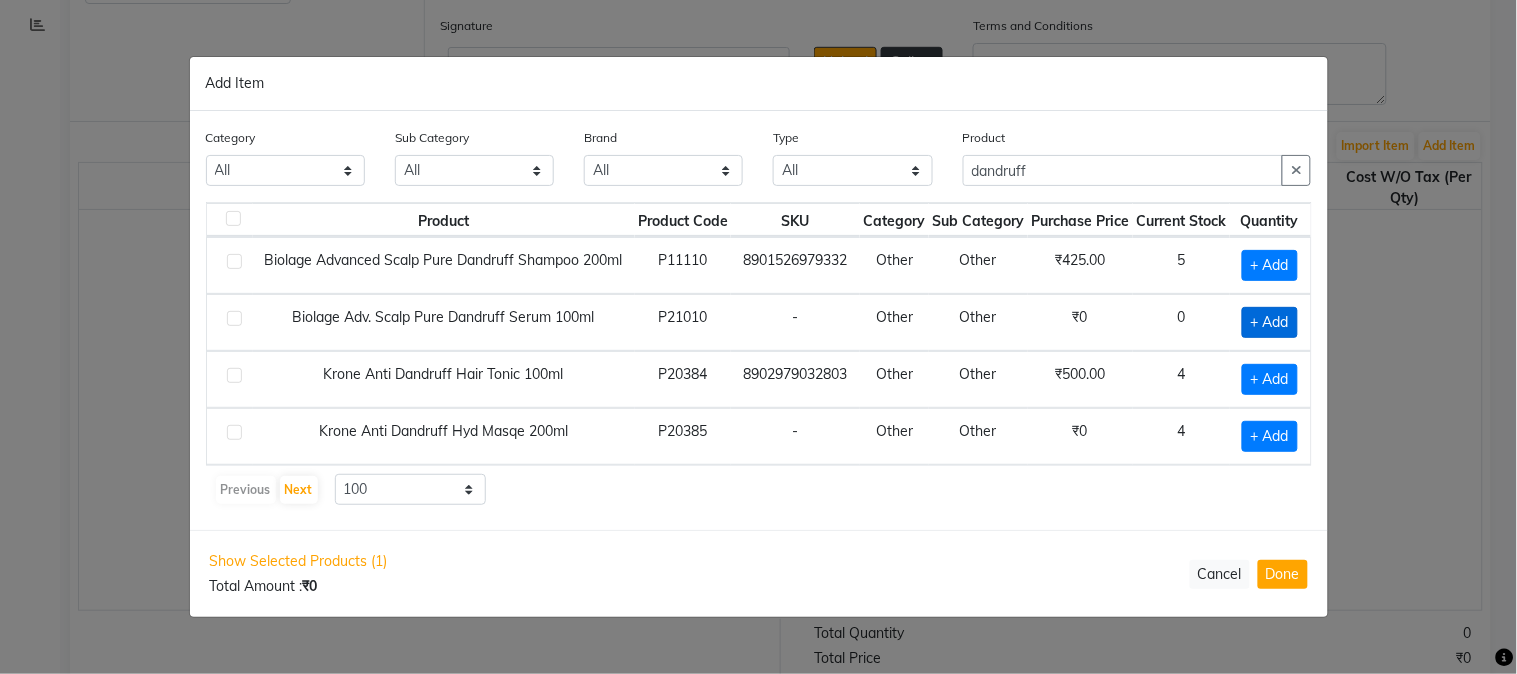 click on "+ Add" 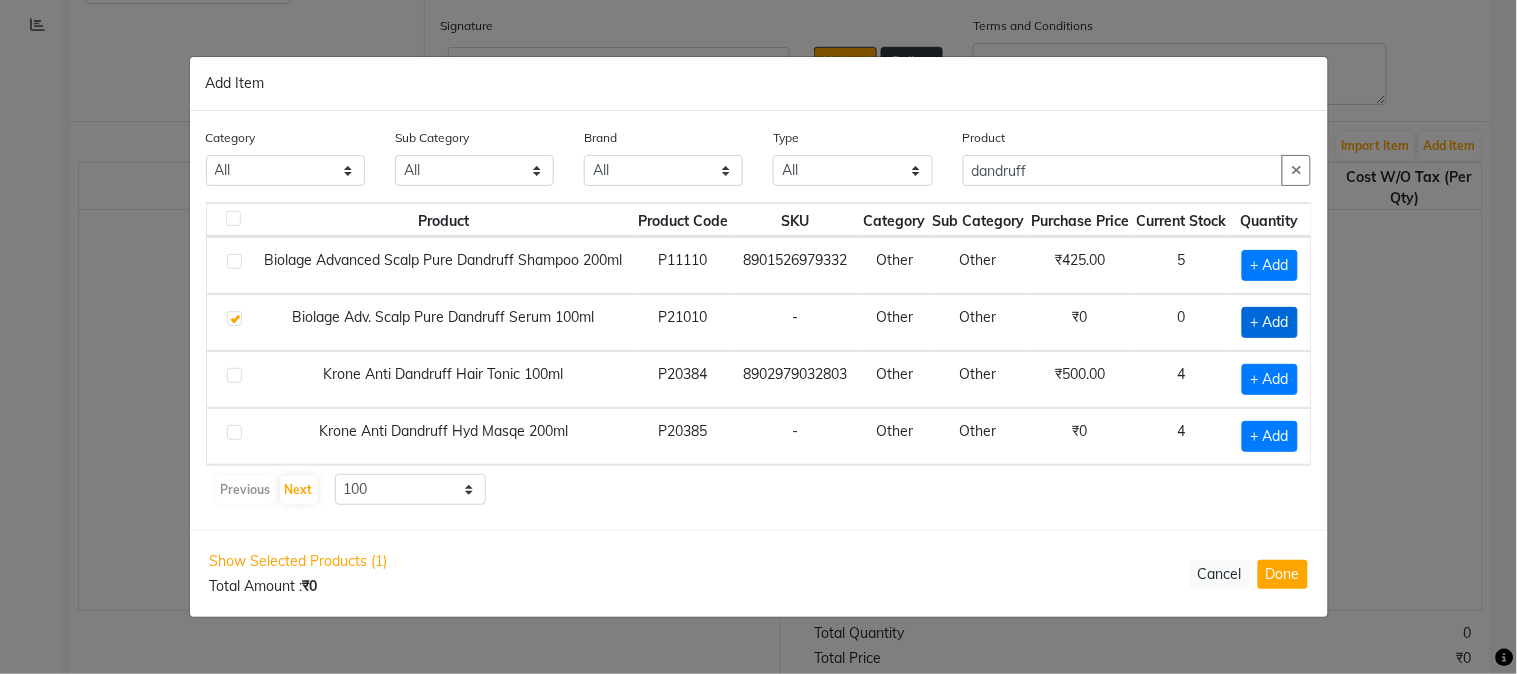 checkbox on "true" 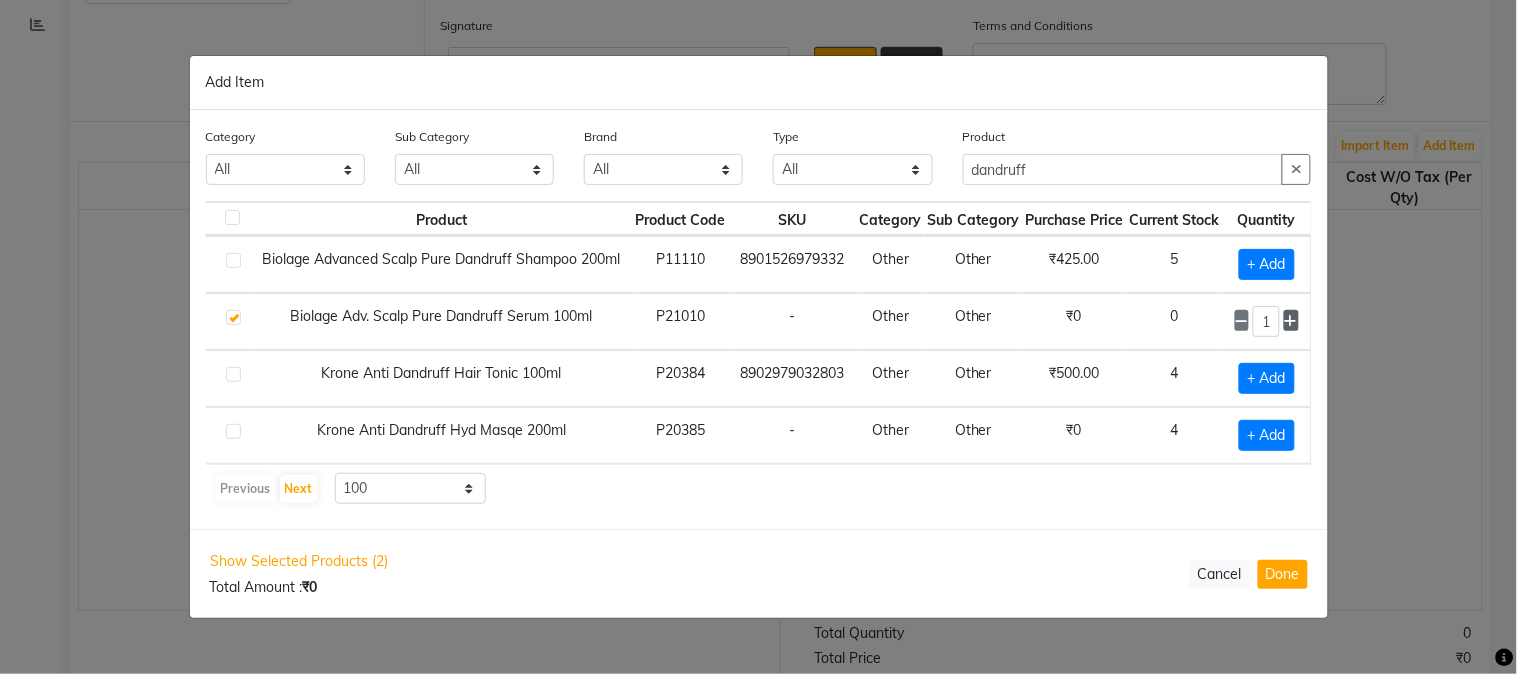 click 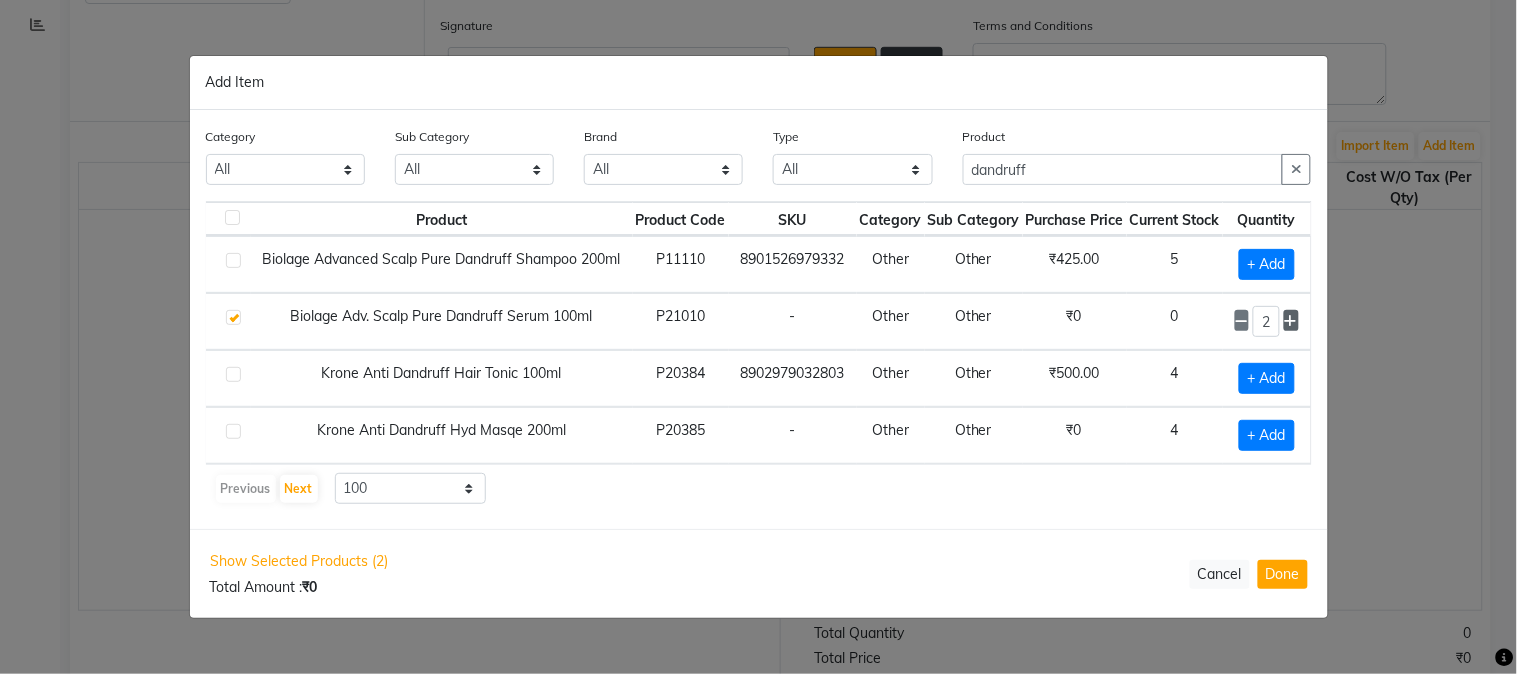 click 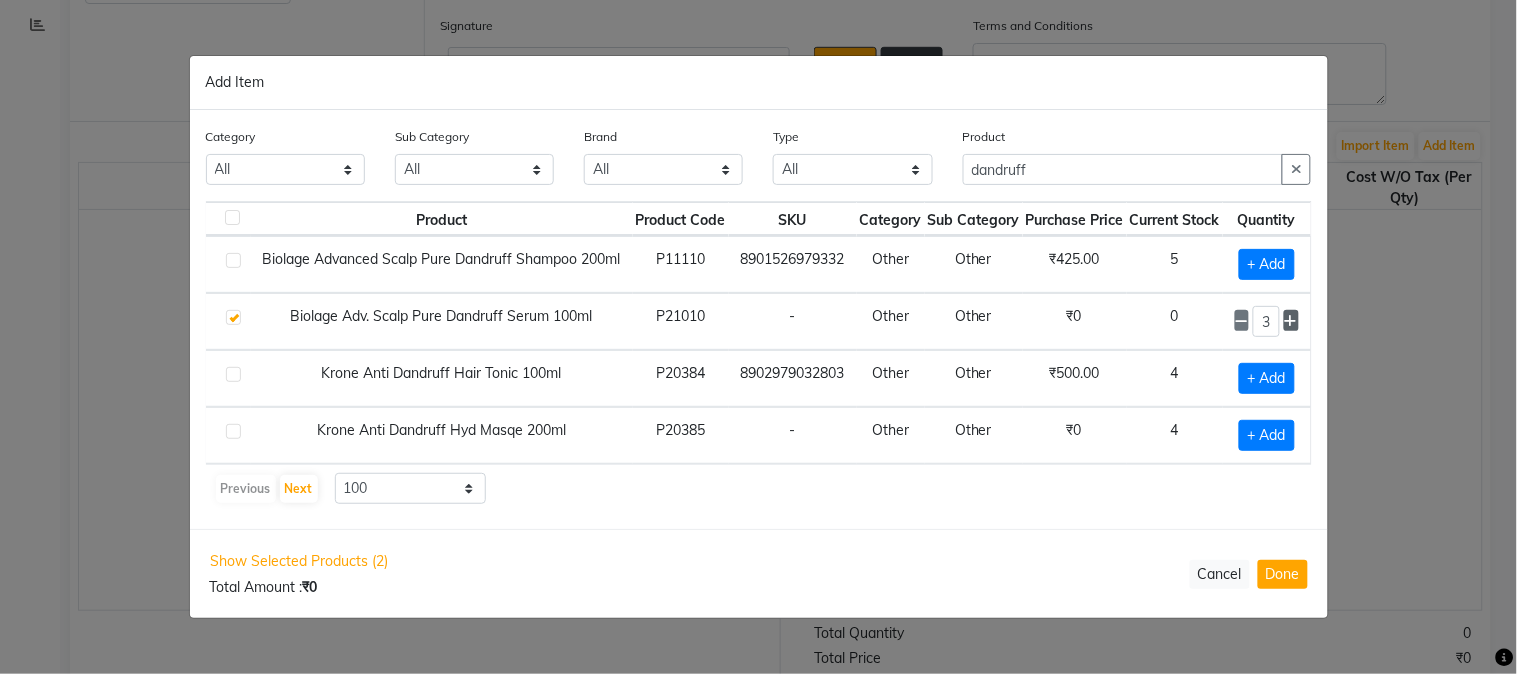 click 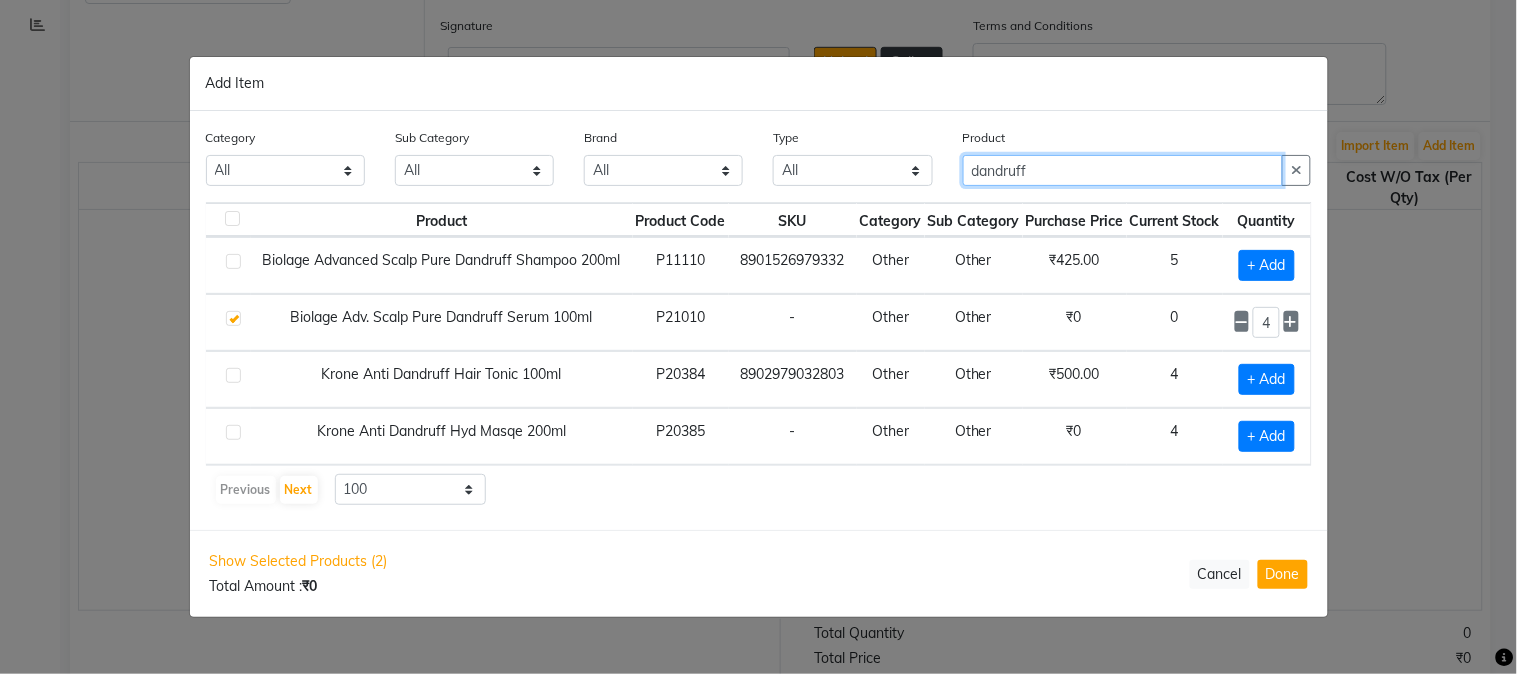 drag, startPoint x: 936, startPoint y: 153, endPoint x: 882, endPoint y: 158, distance: 54.230988 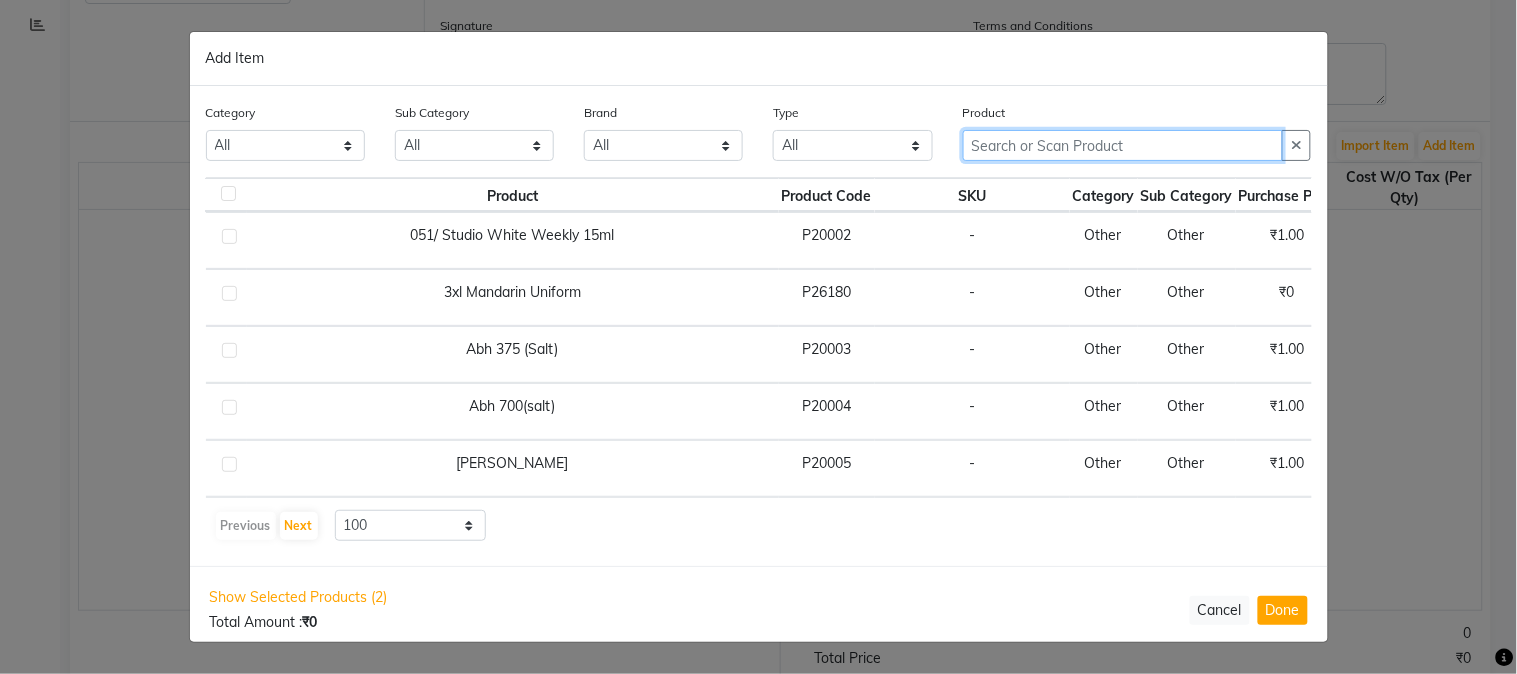 type on "s" 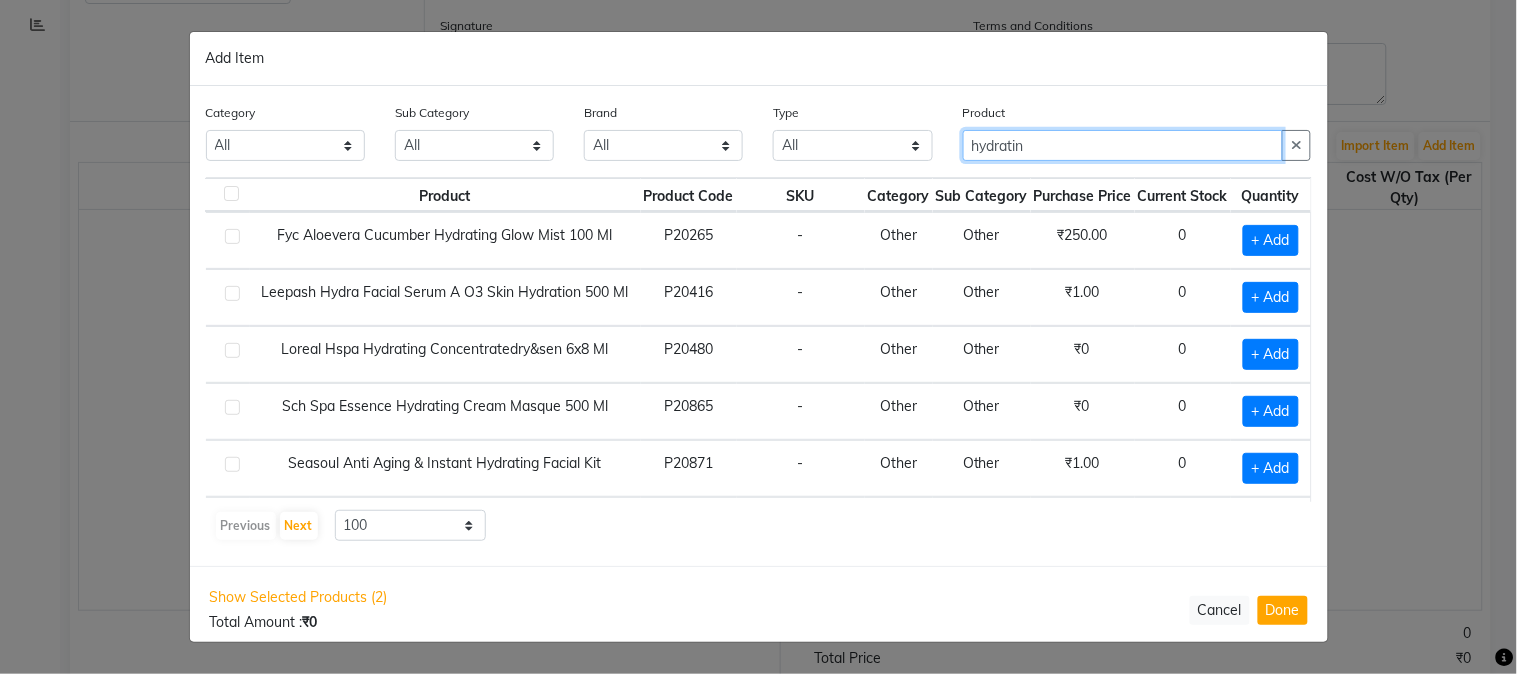 scroll, scrollTop: 0, scrollLeft: 0, axis: both 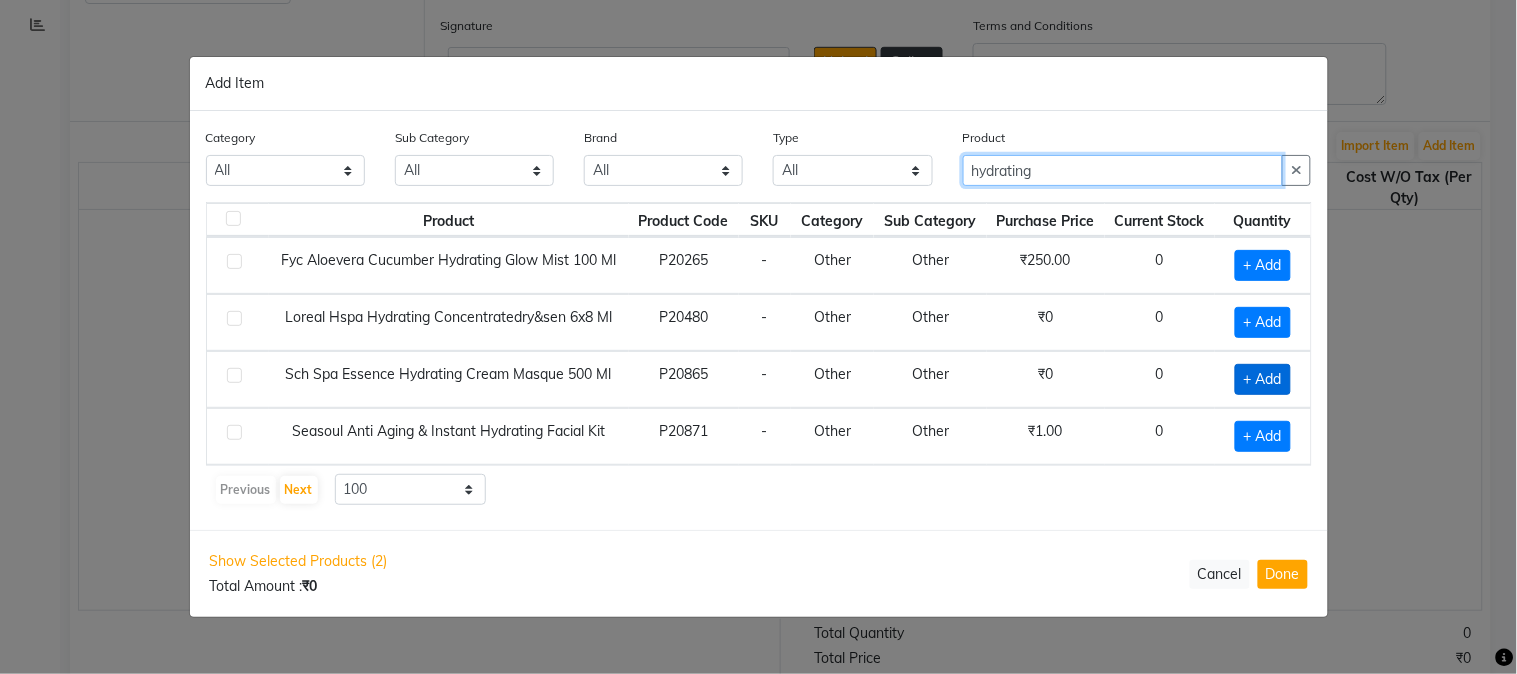 type on "hydrating" 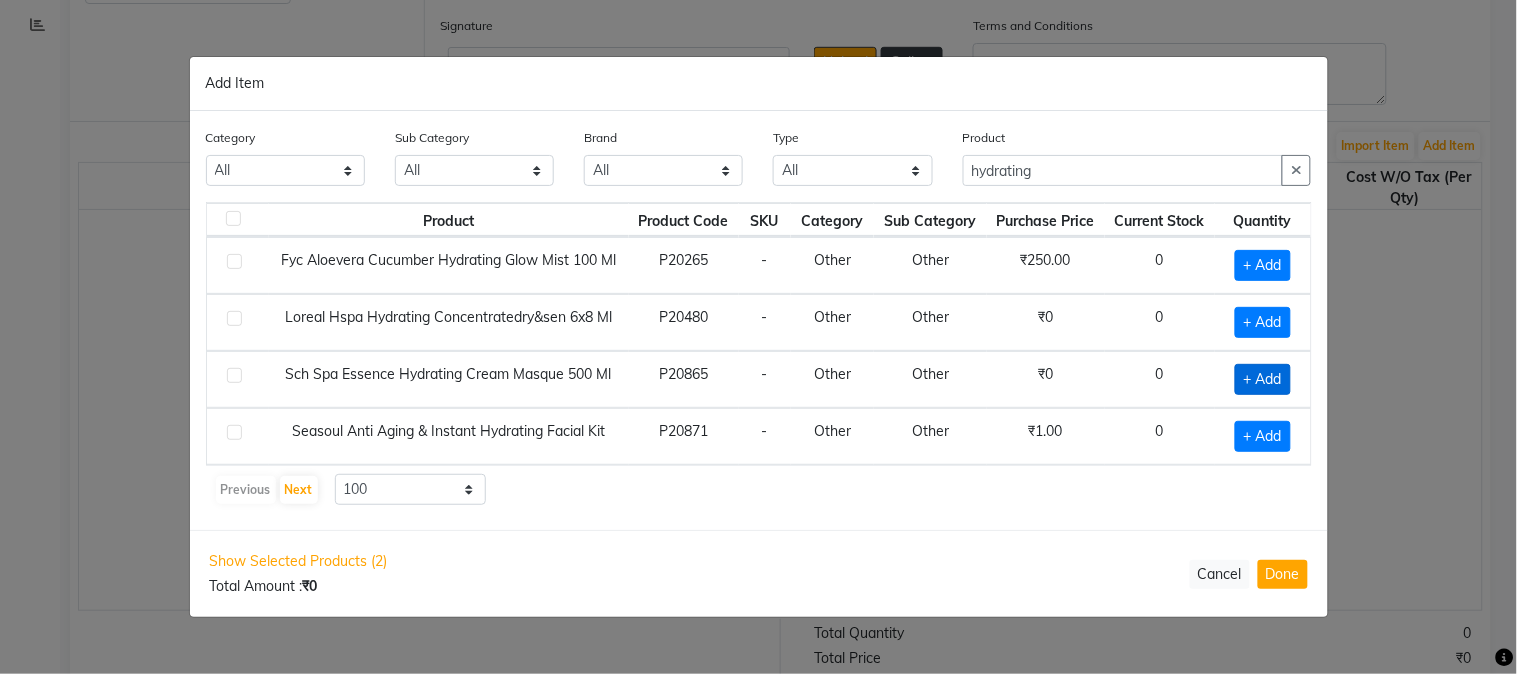 click on "+ Add" 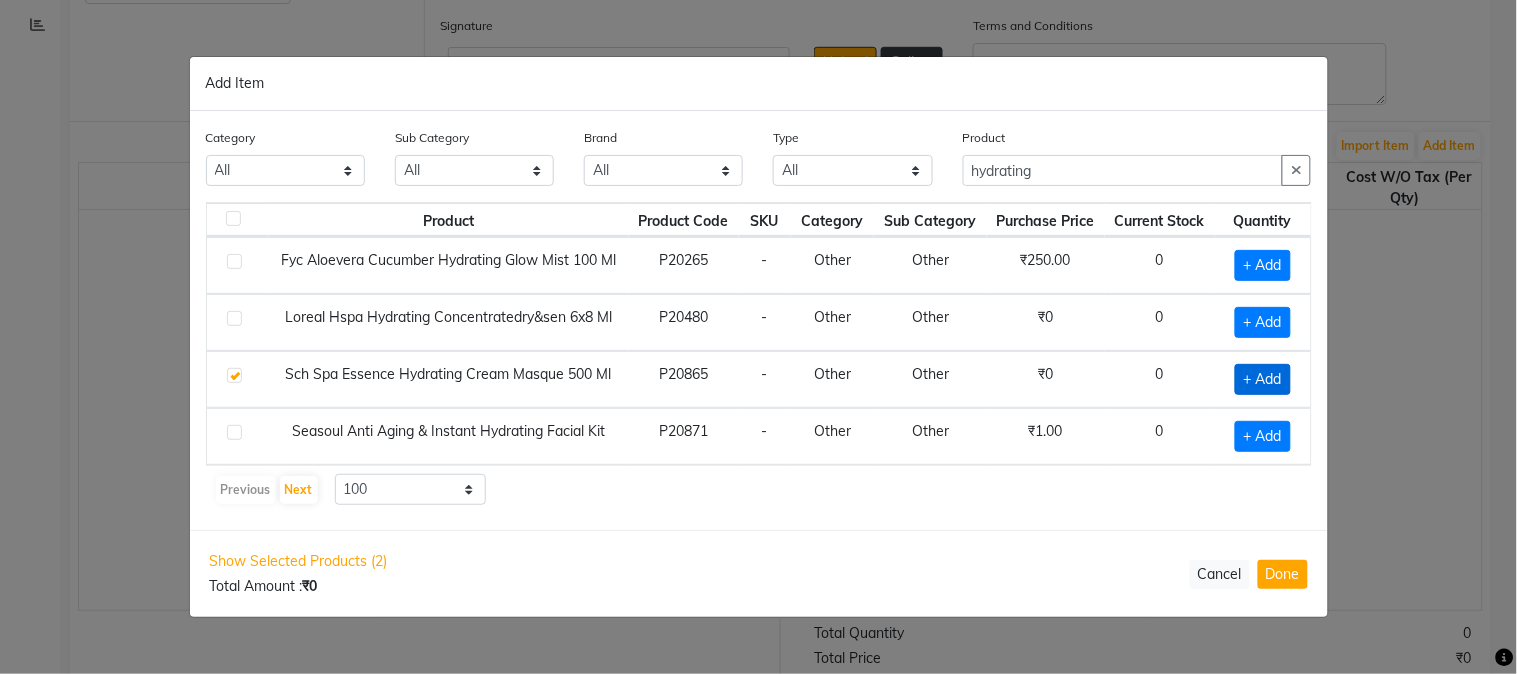 checkbox on "true" 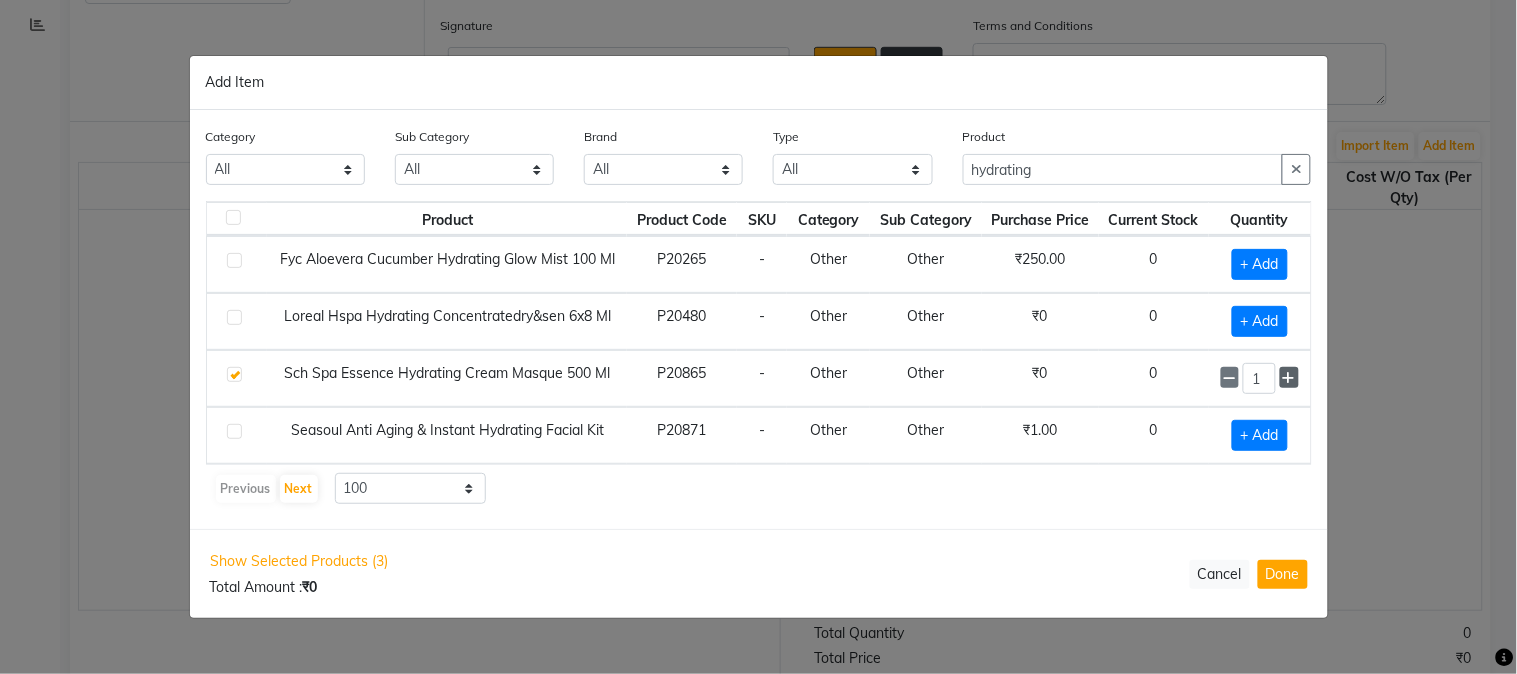 click 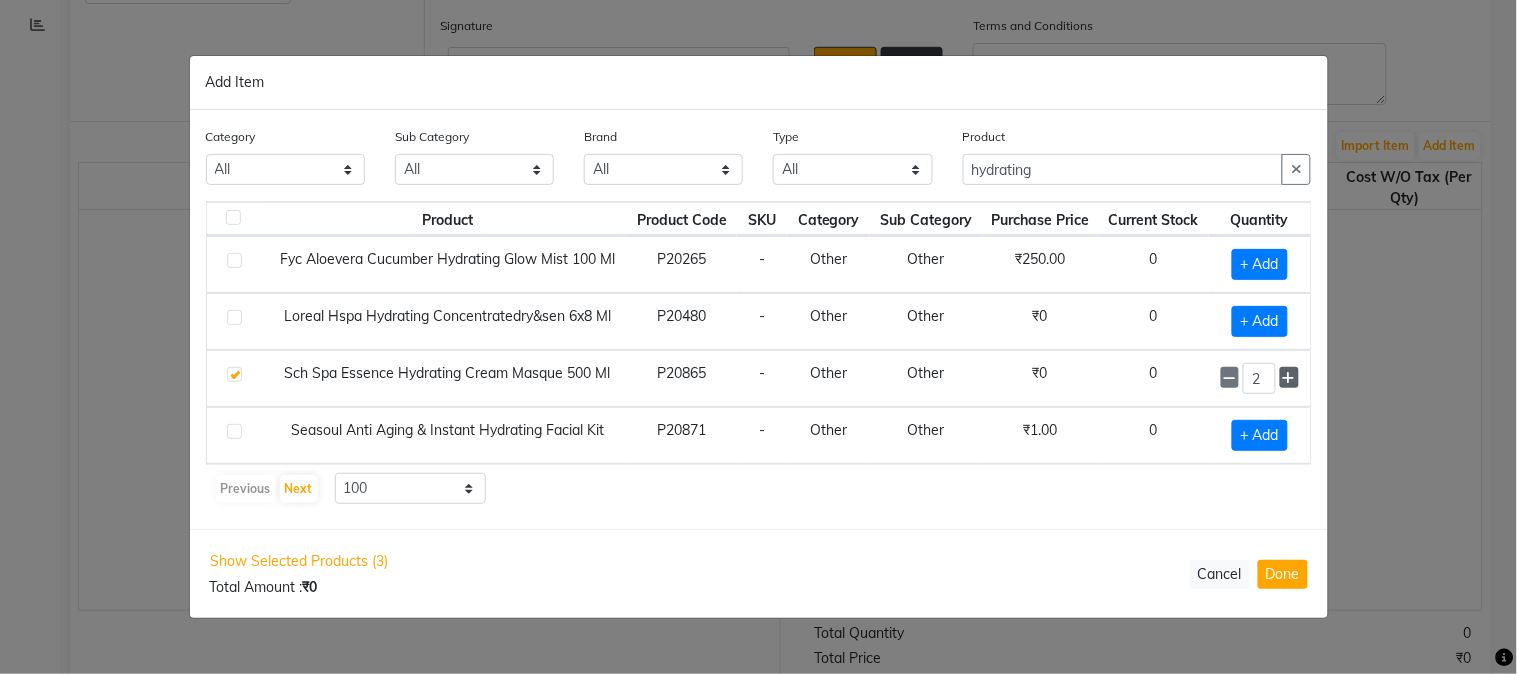 click 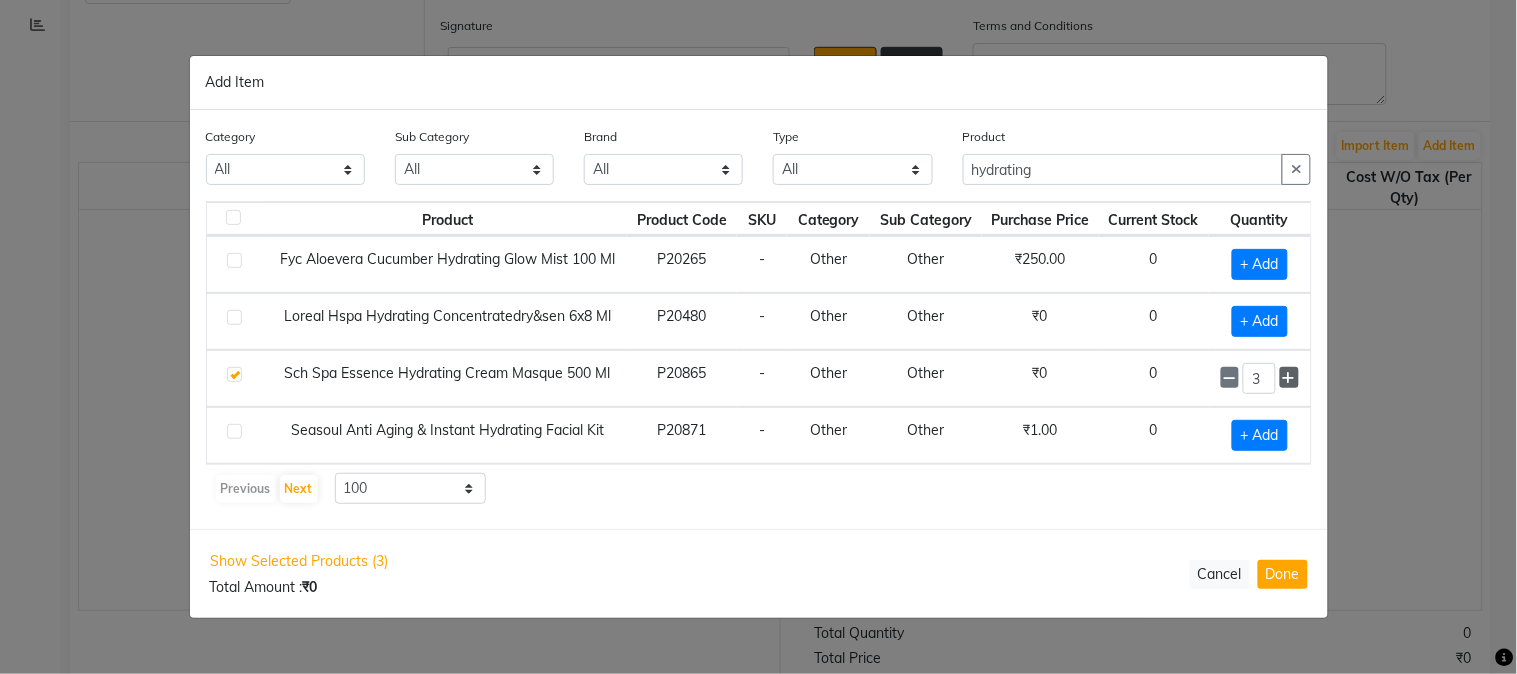 click 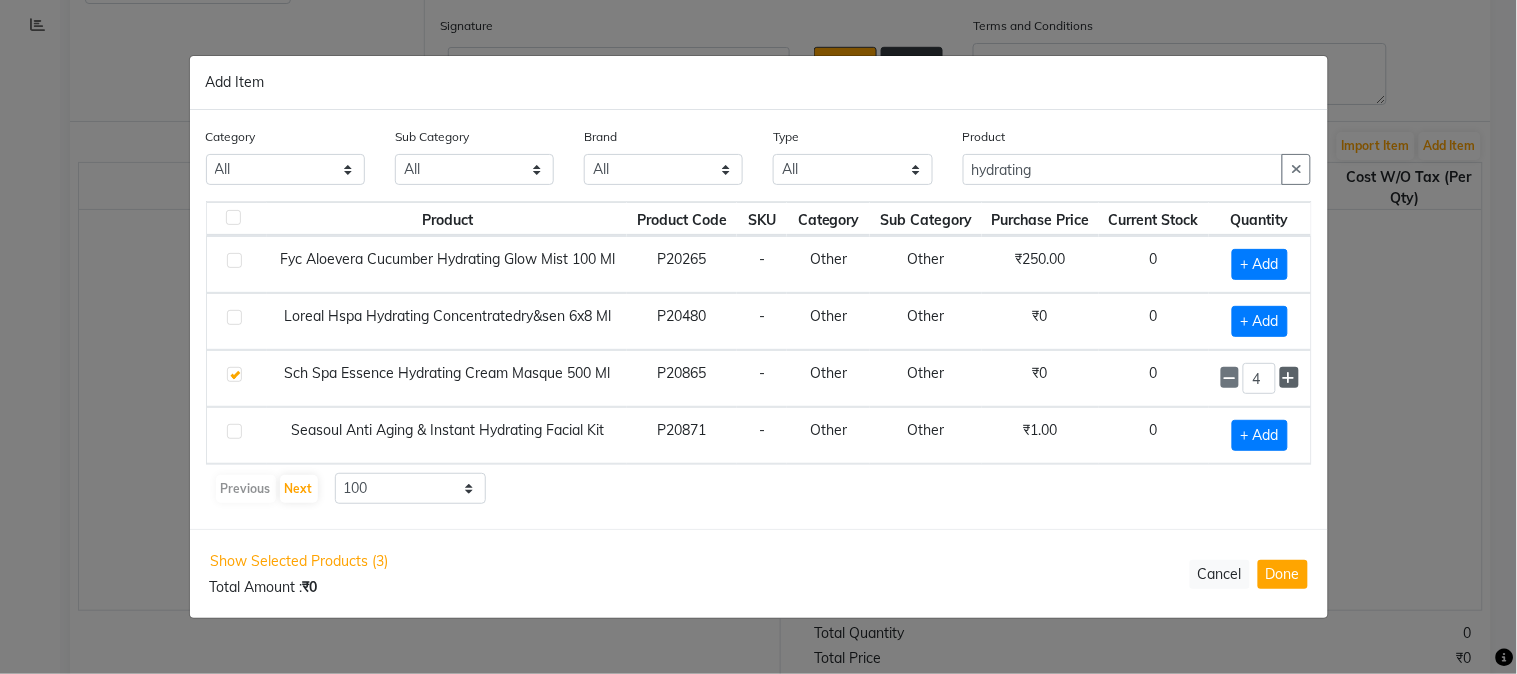 click 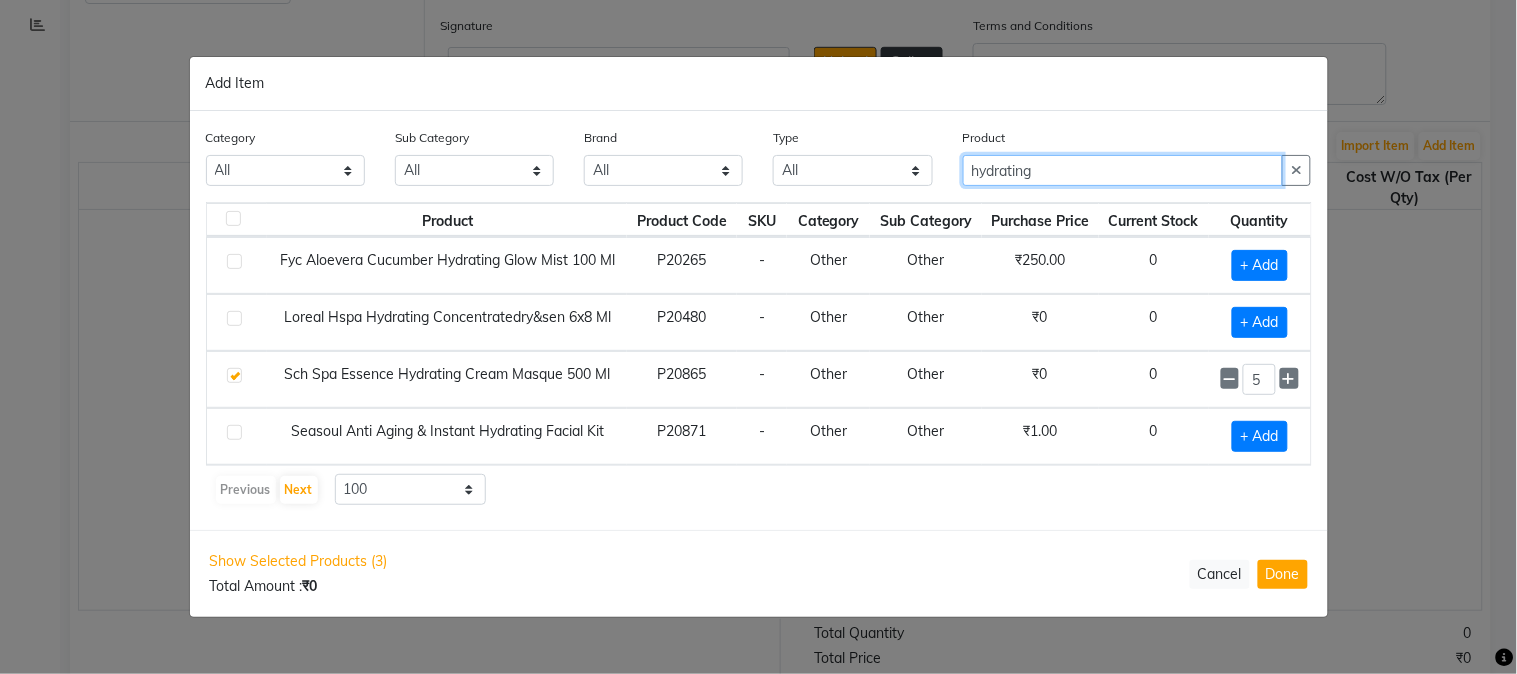 drag, startPoint x: 1074, startPoint y: 180, endPoint x: 823, endPoint y: 171, distance: 251.1613 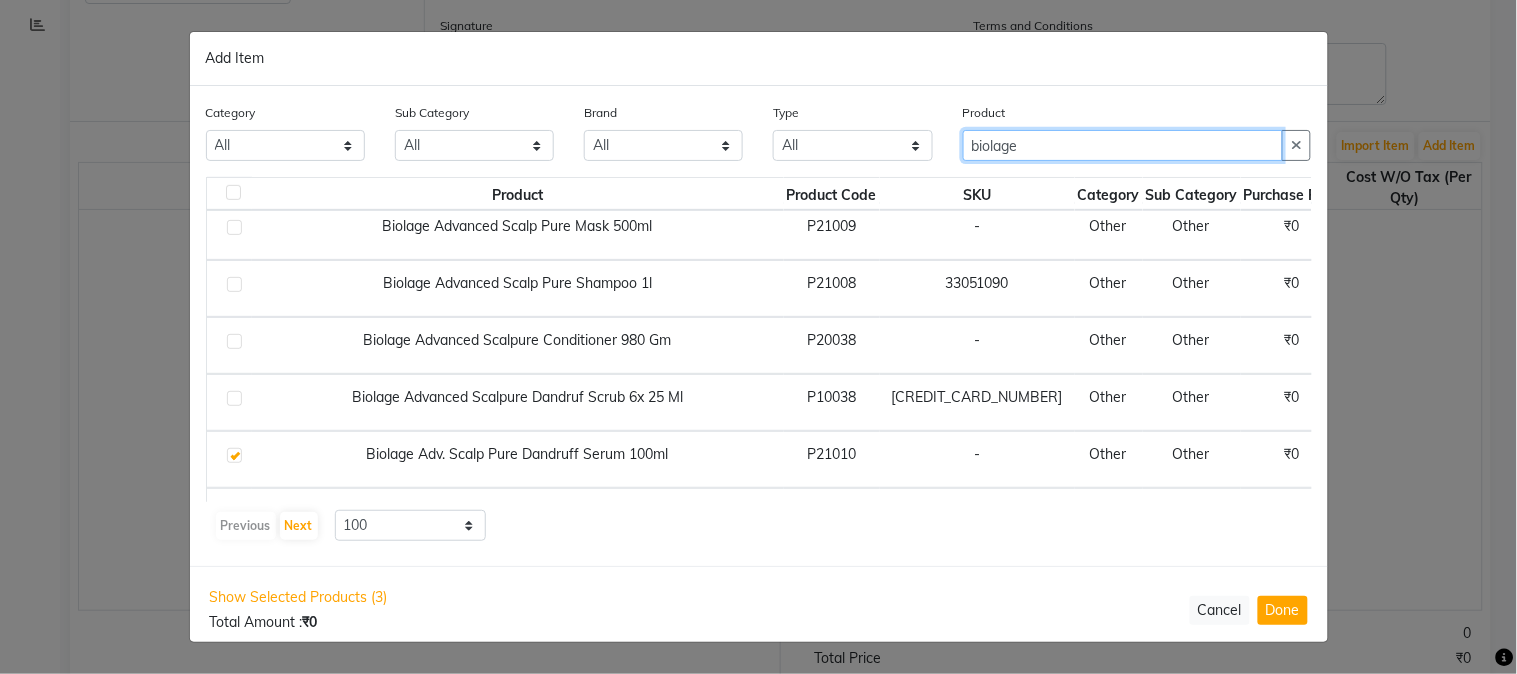scroll, scrollTop: 333, scrollLeft: 0, axis: vertical 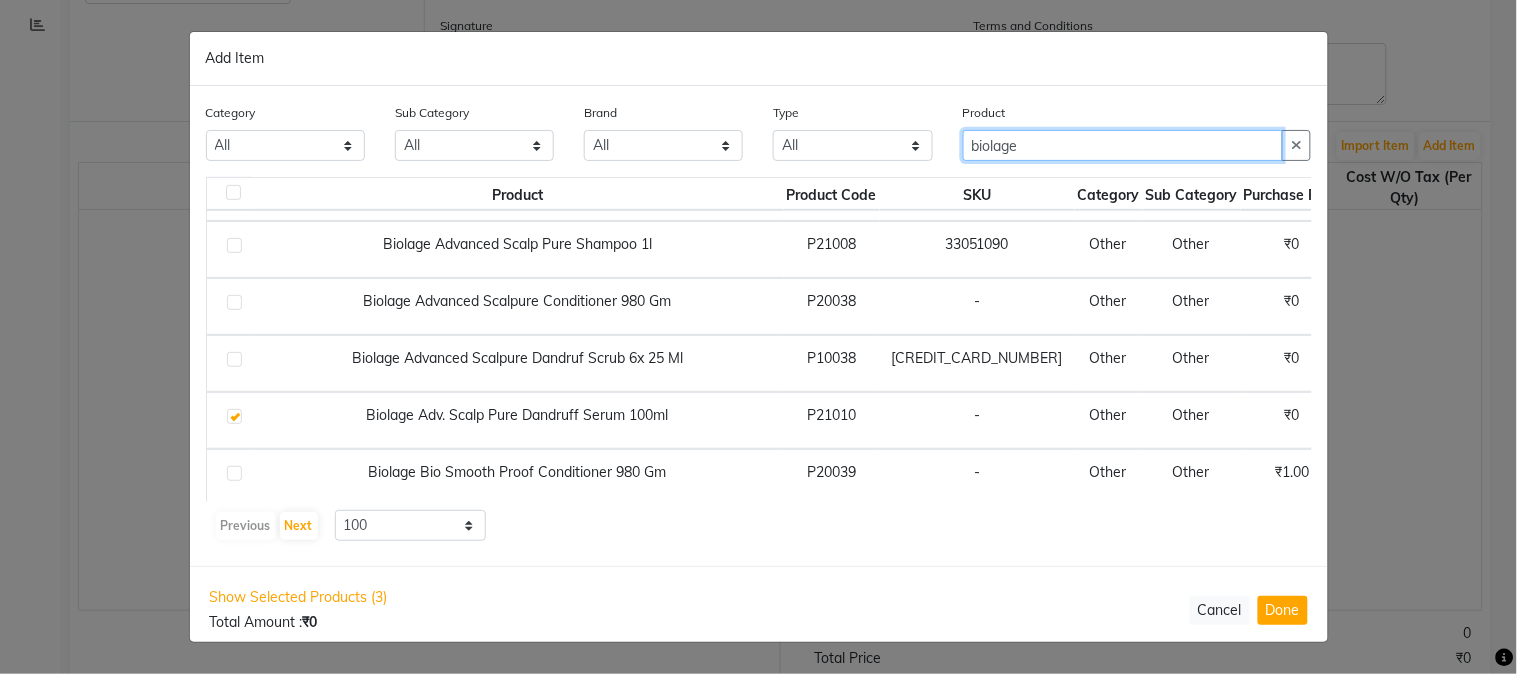 type on "biolage" 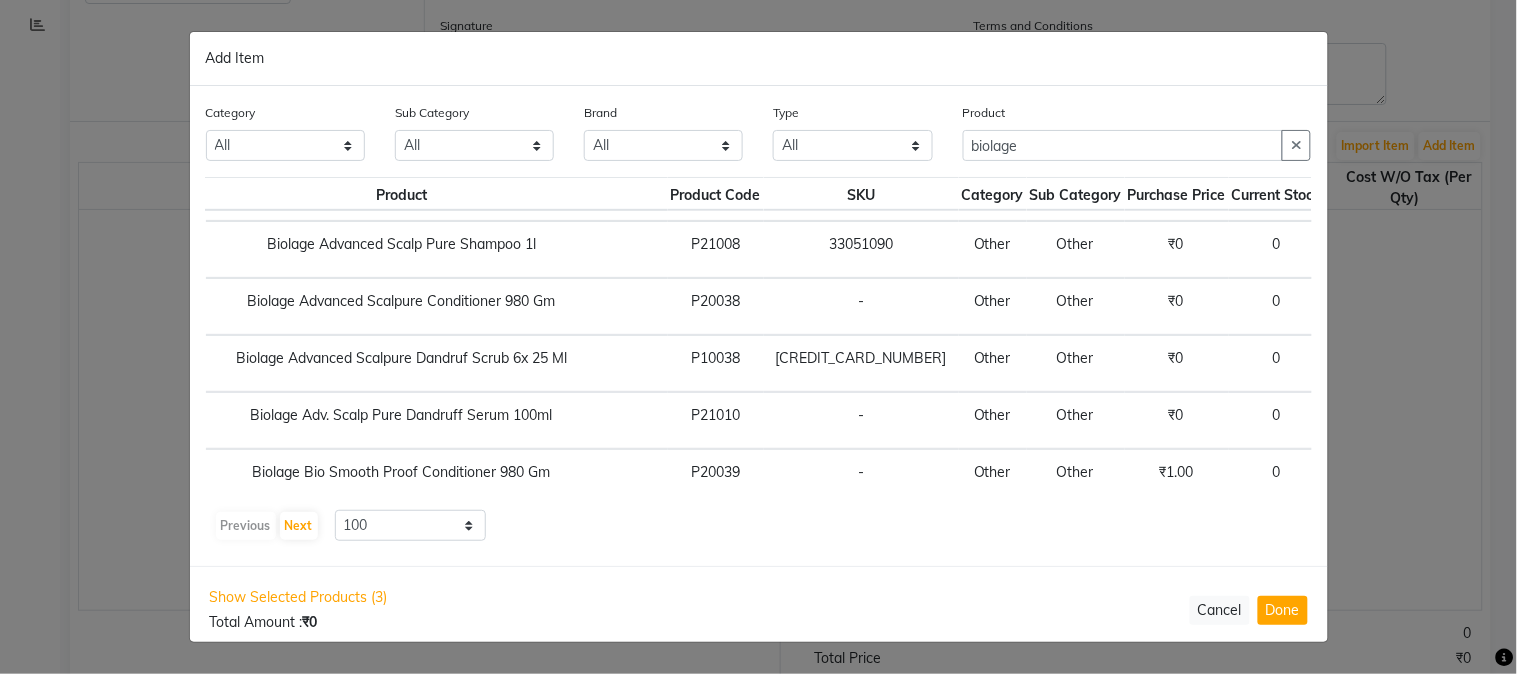 scroll, scrollTop: 333, scrollLeft: 176, axis: both 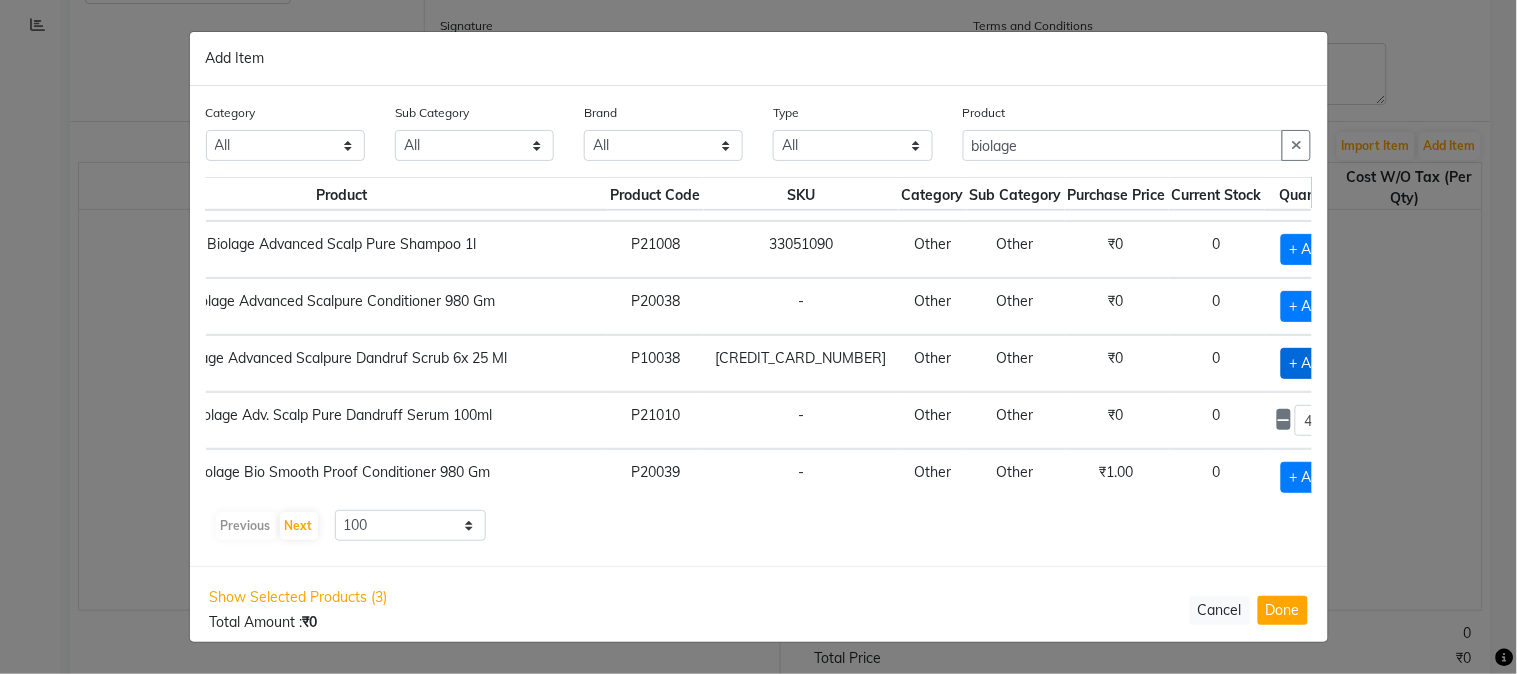 click on "+ Add" 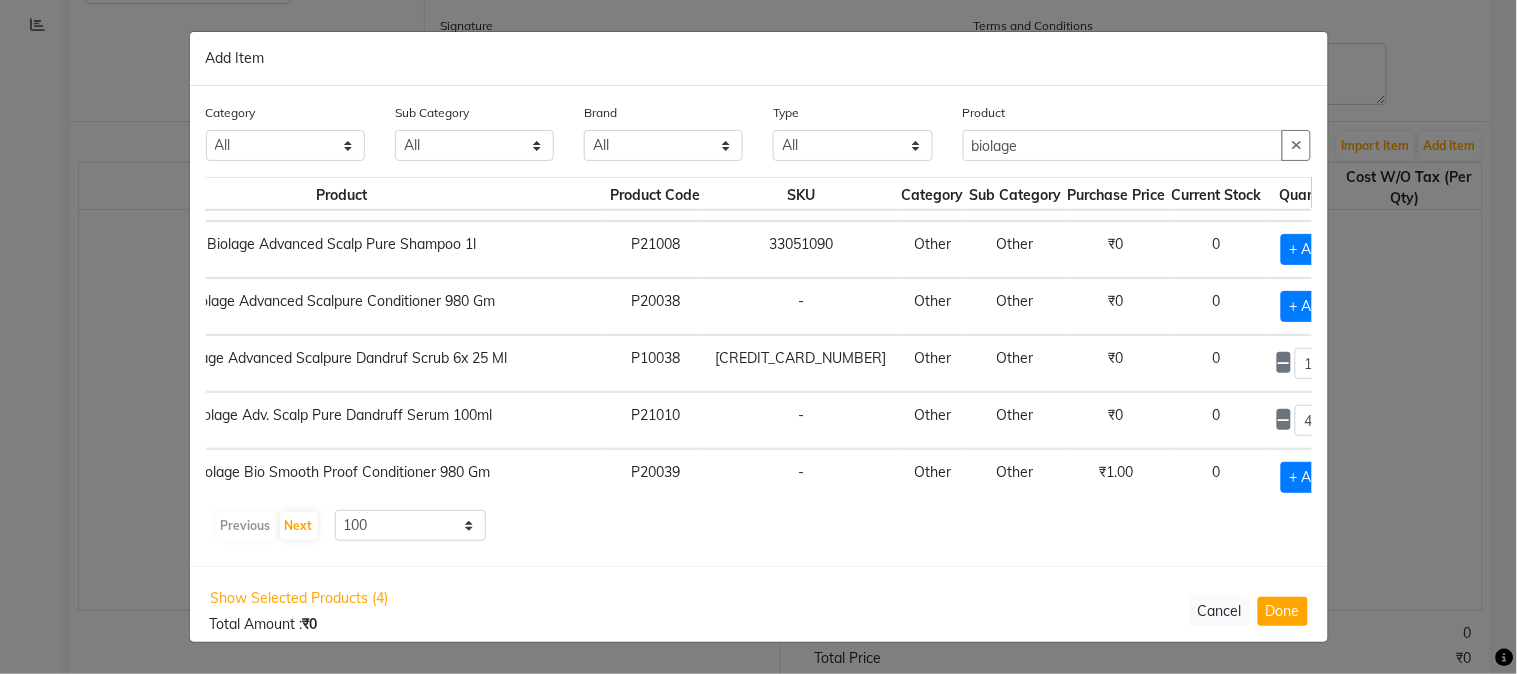 click 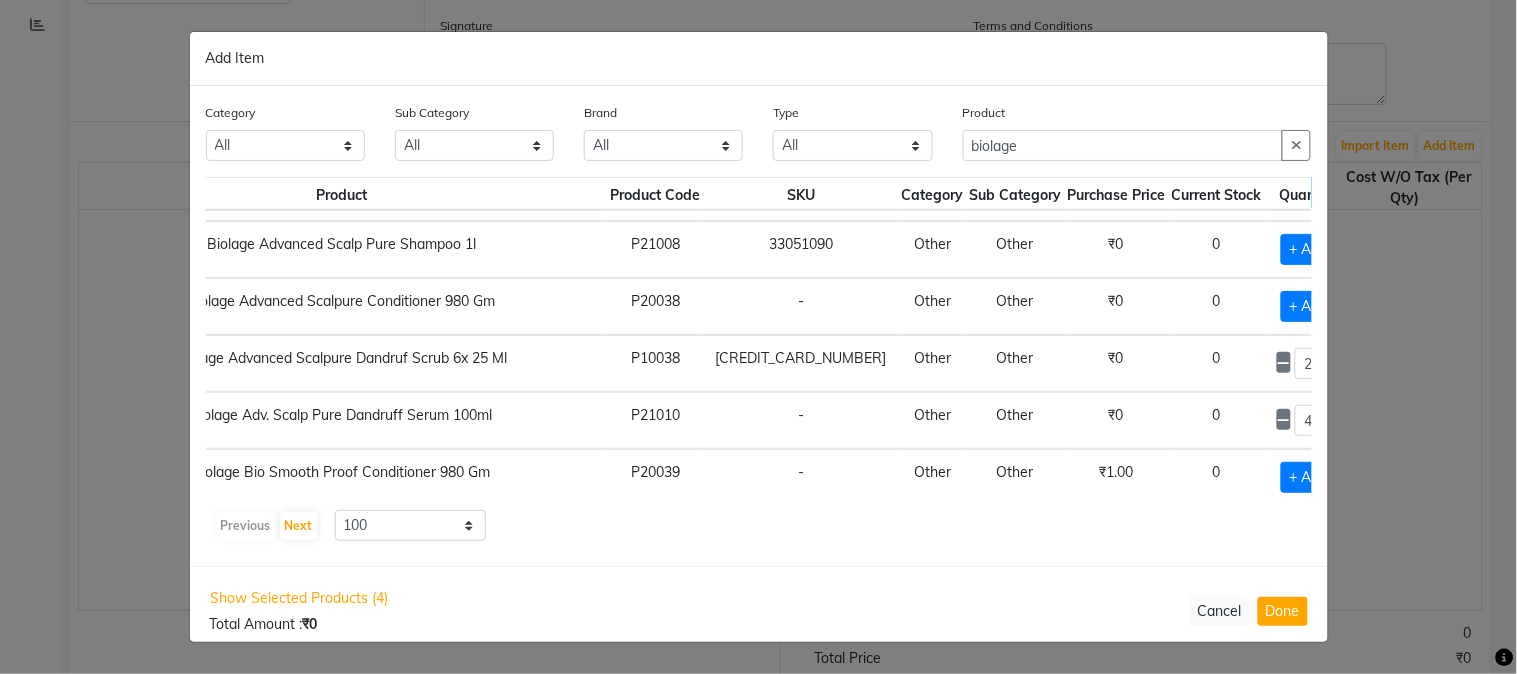 click 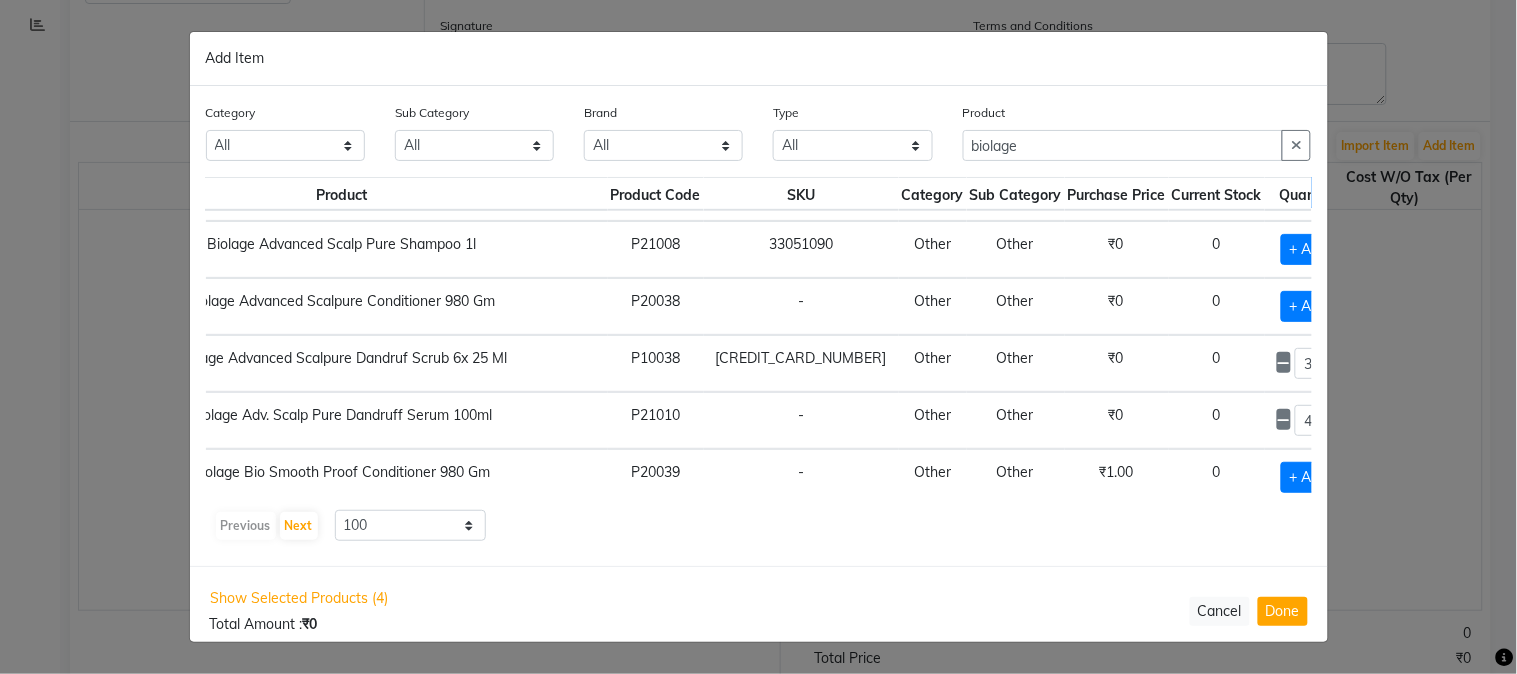 click 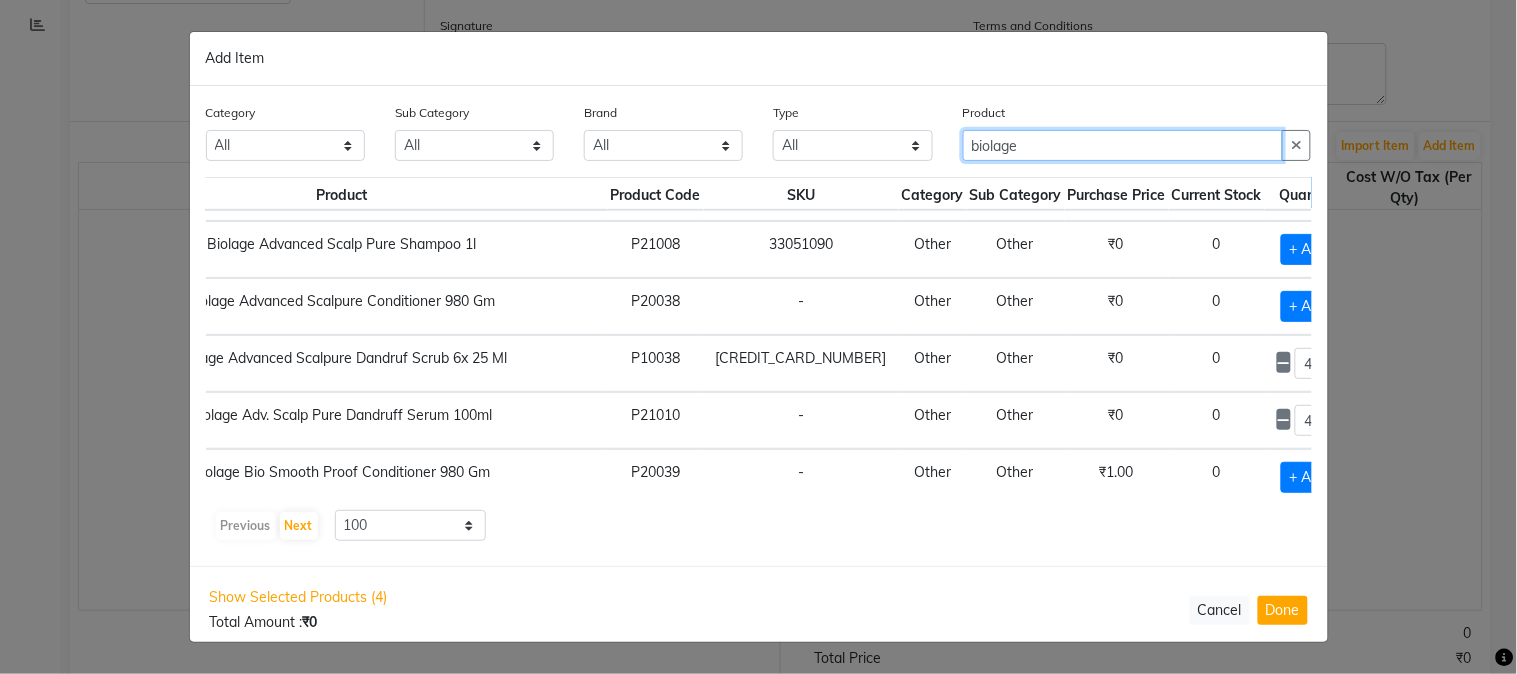 drag, startPoint x: 1013, startPoint y: 151, endPoint x: 762, endPoint y: 172, distance: 251.87695 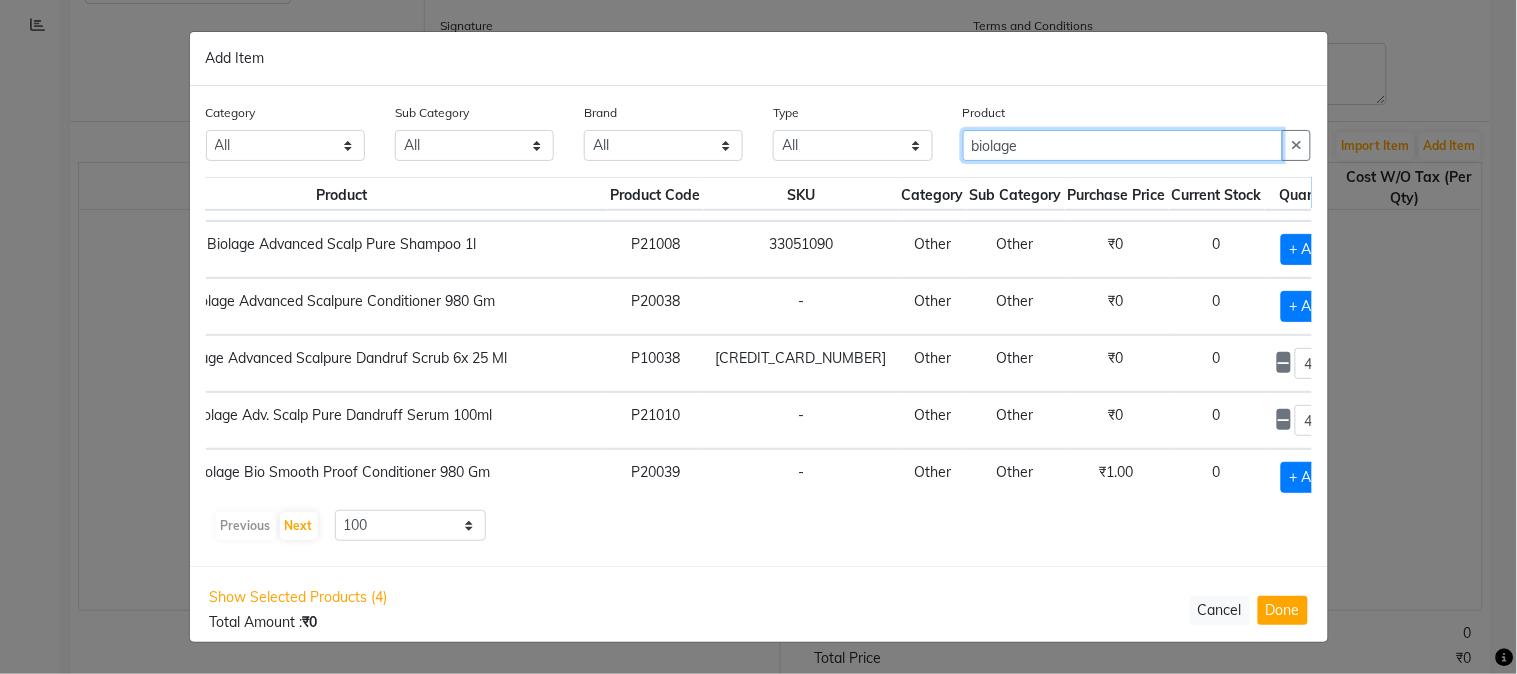click on "biolage" 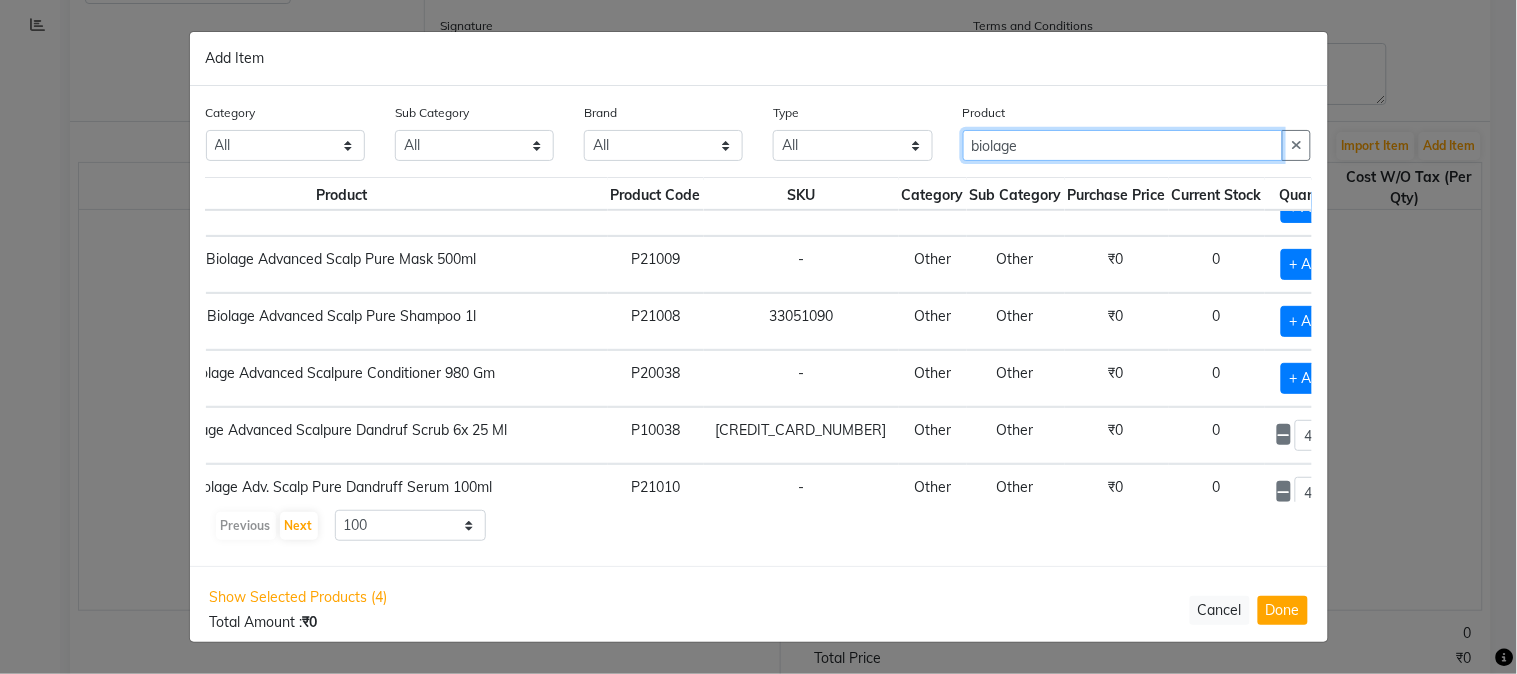scroll, scrollTop: 222, scrollLeft: 176, axis: both 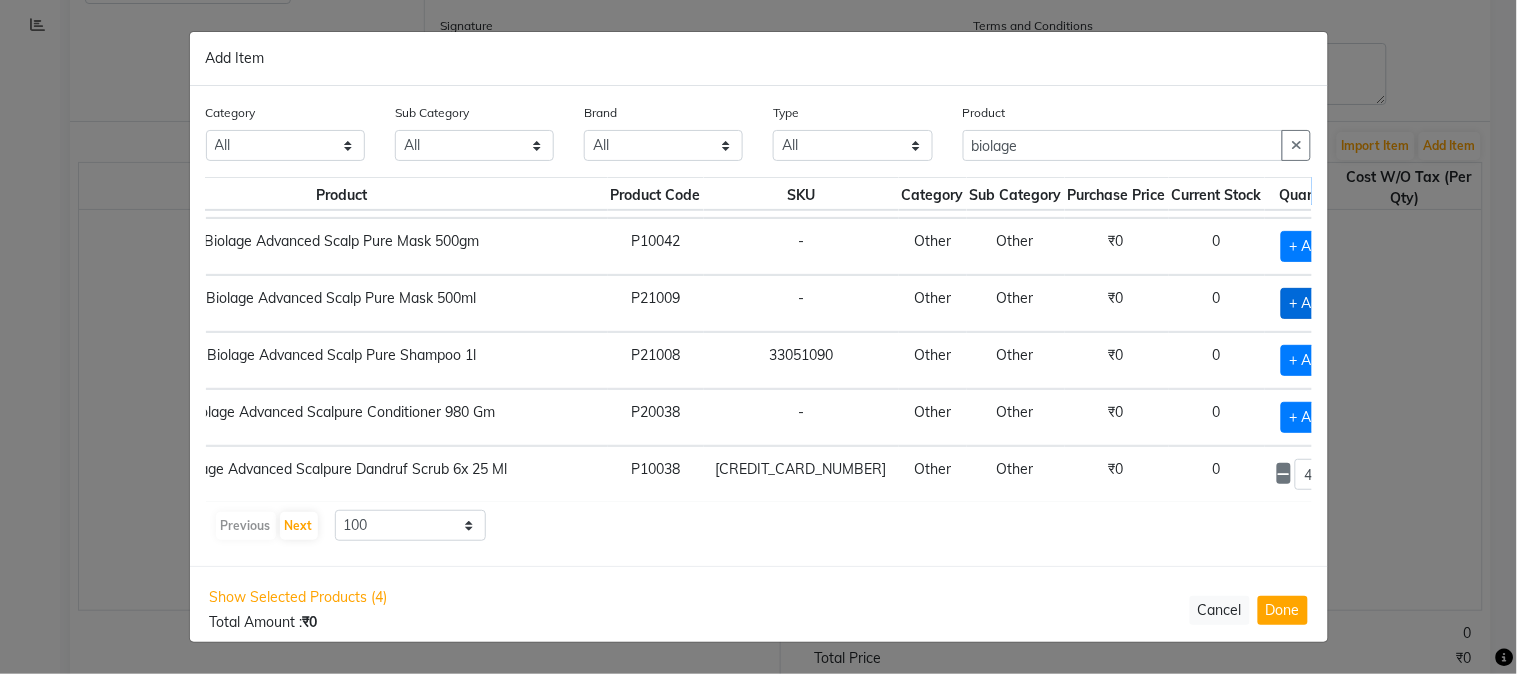 click on "+ Add" 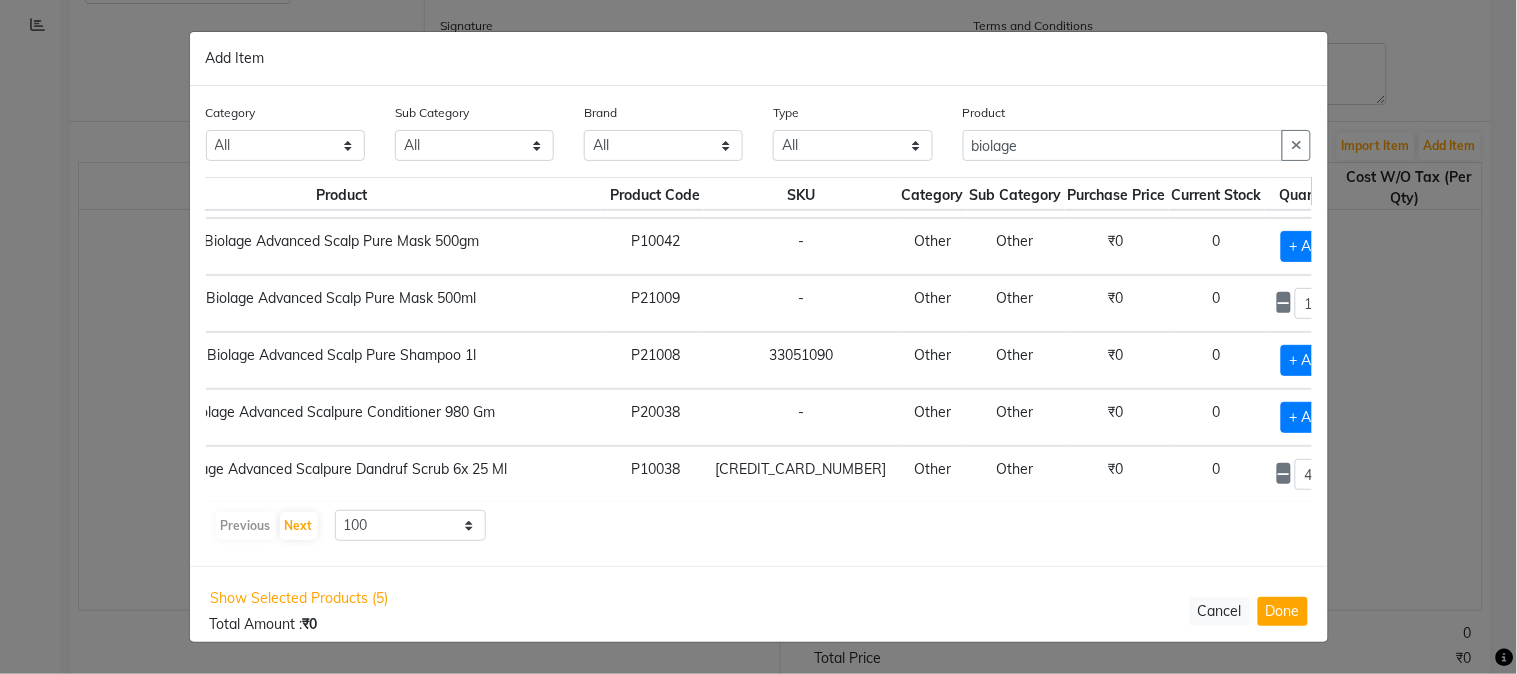 click 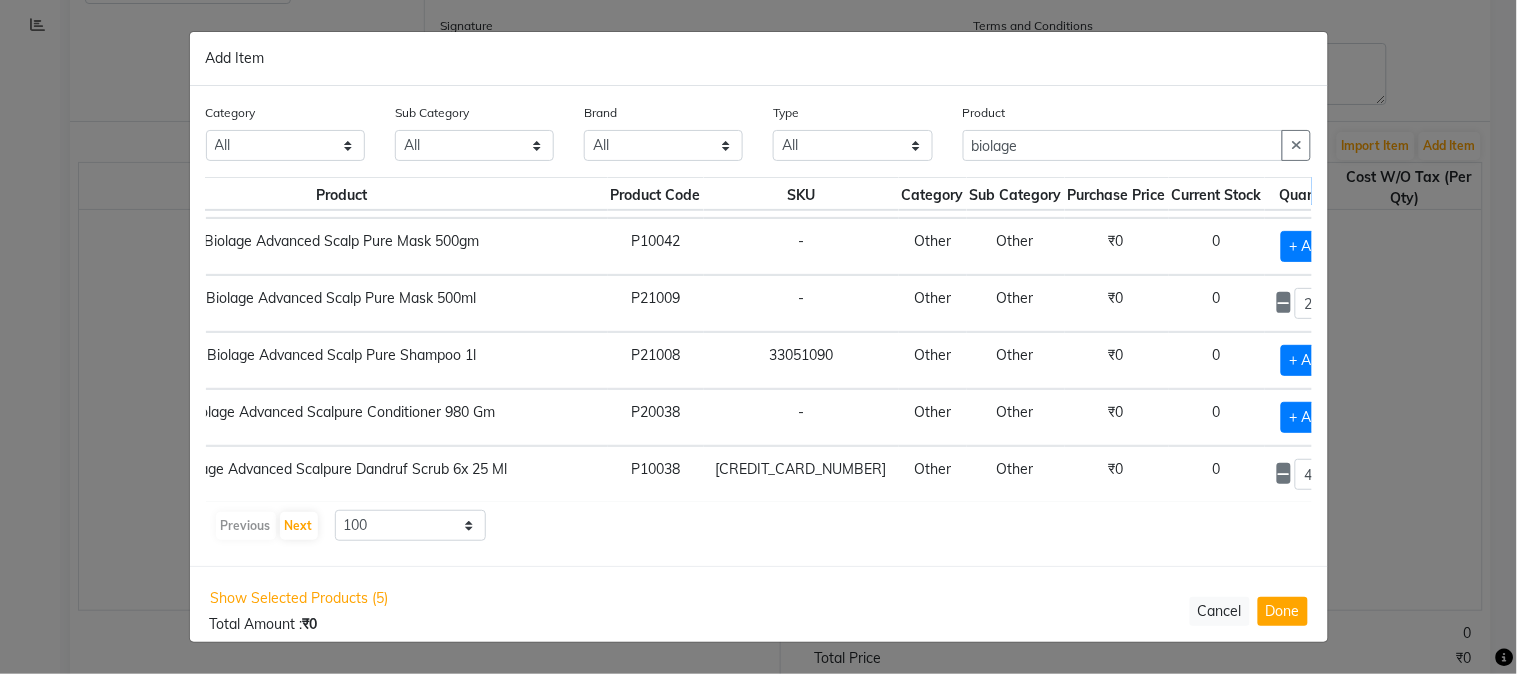 click 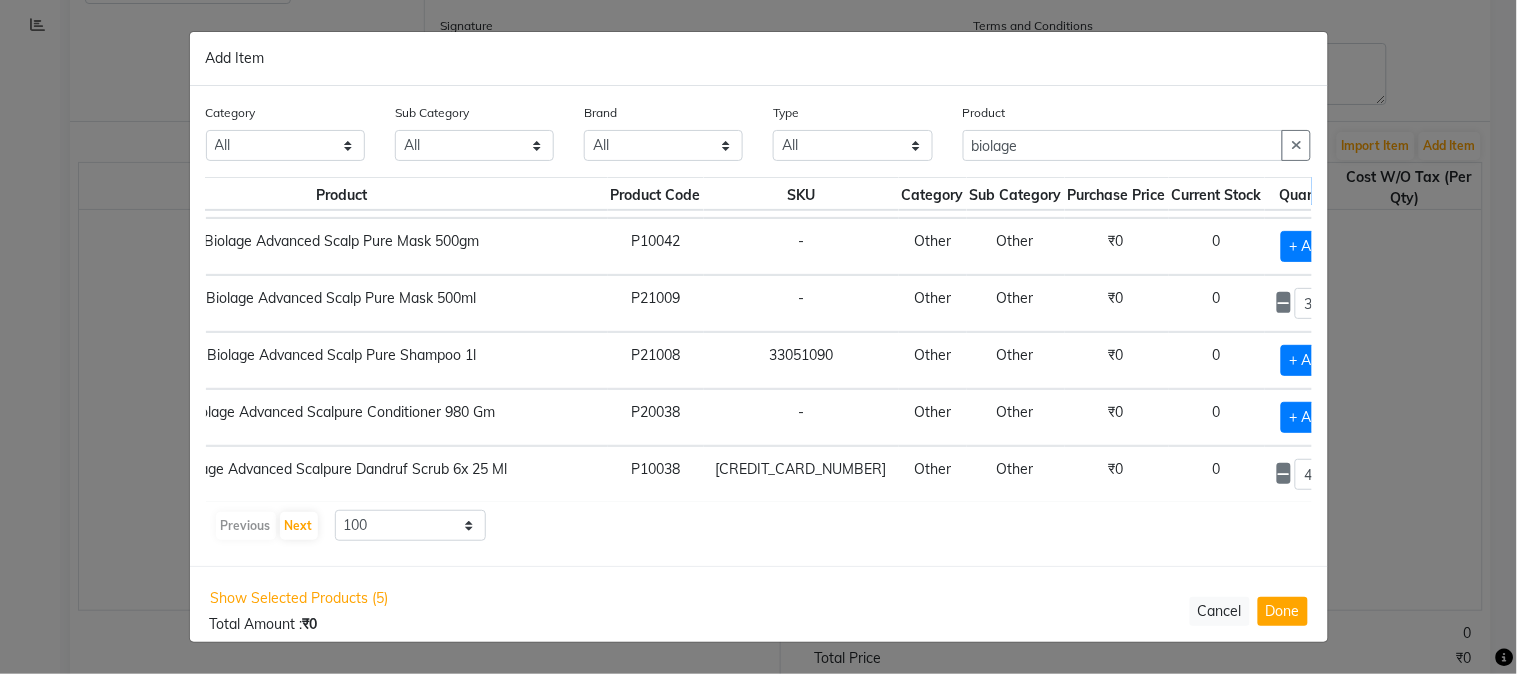 click 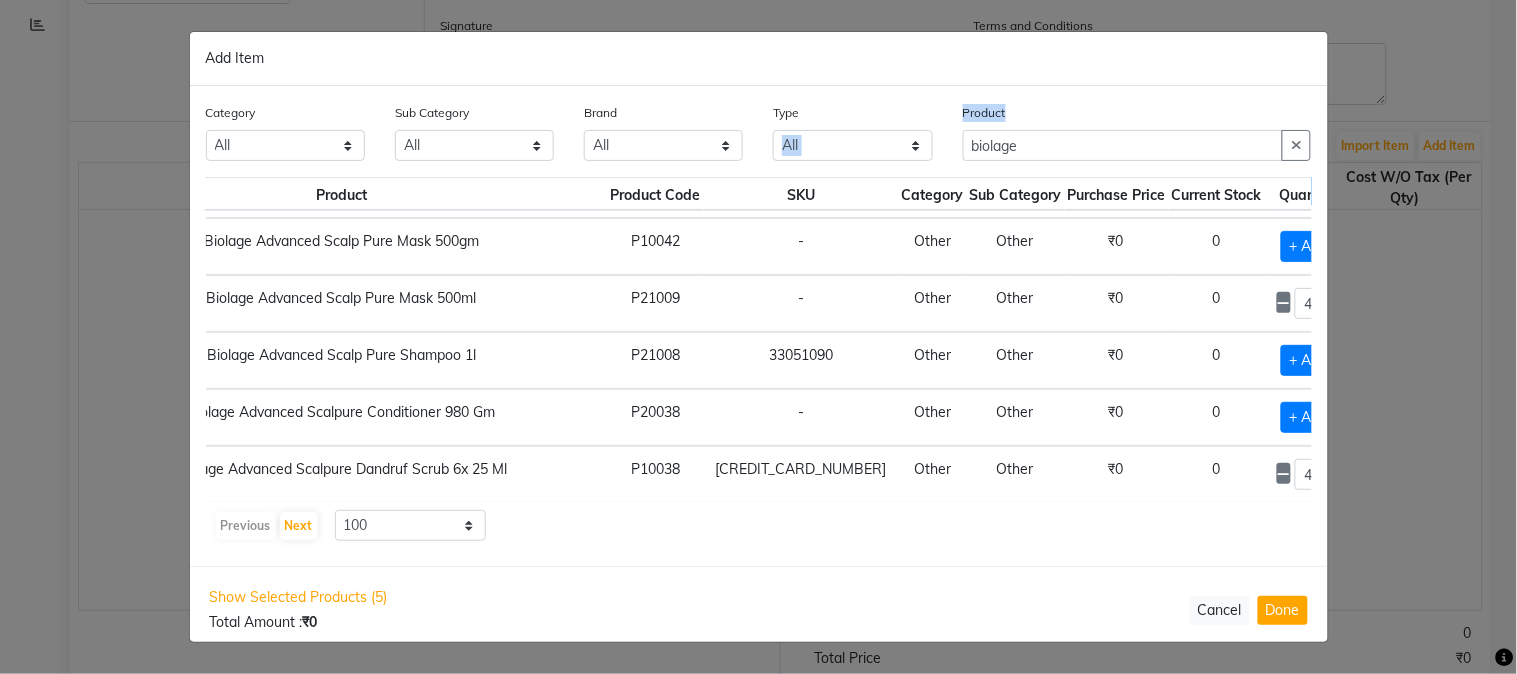drag, startPoint x: 1078, startPoint y: 124, endPoint x: 911, endPoint y: 163, distance: 171.49344 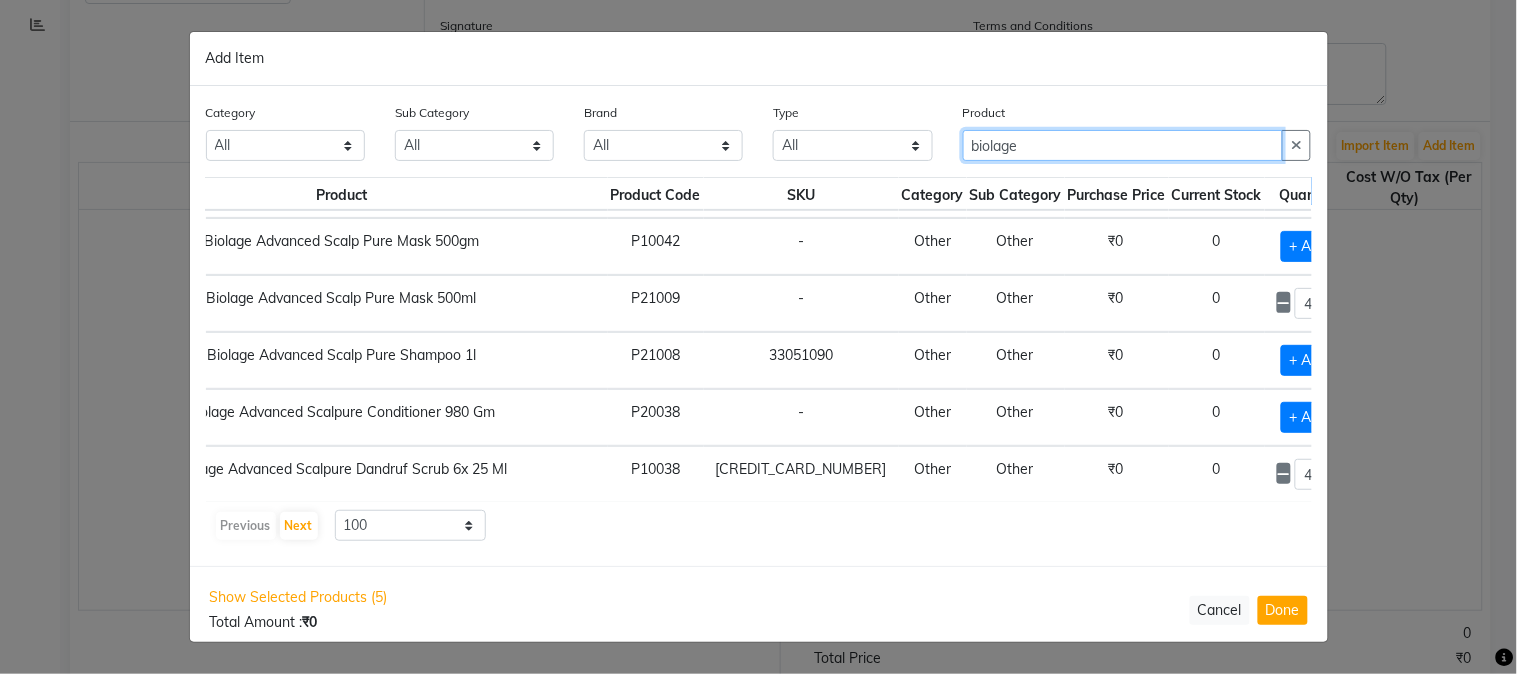 drag, startPoint x: 1040, startPoint y: 142, endPoint x: 927, endPoint y: 141, distance: 113.004425 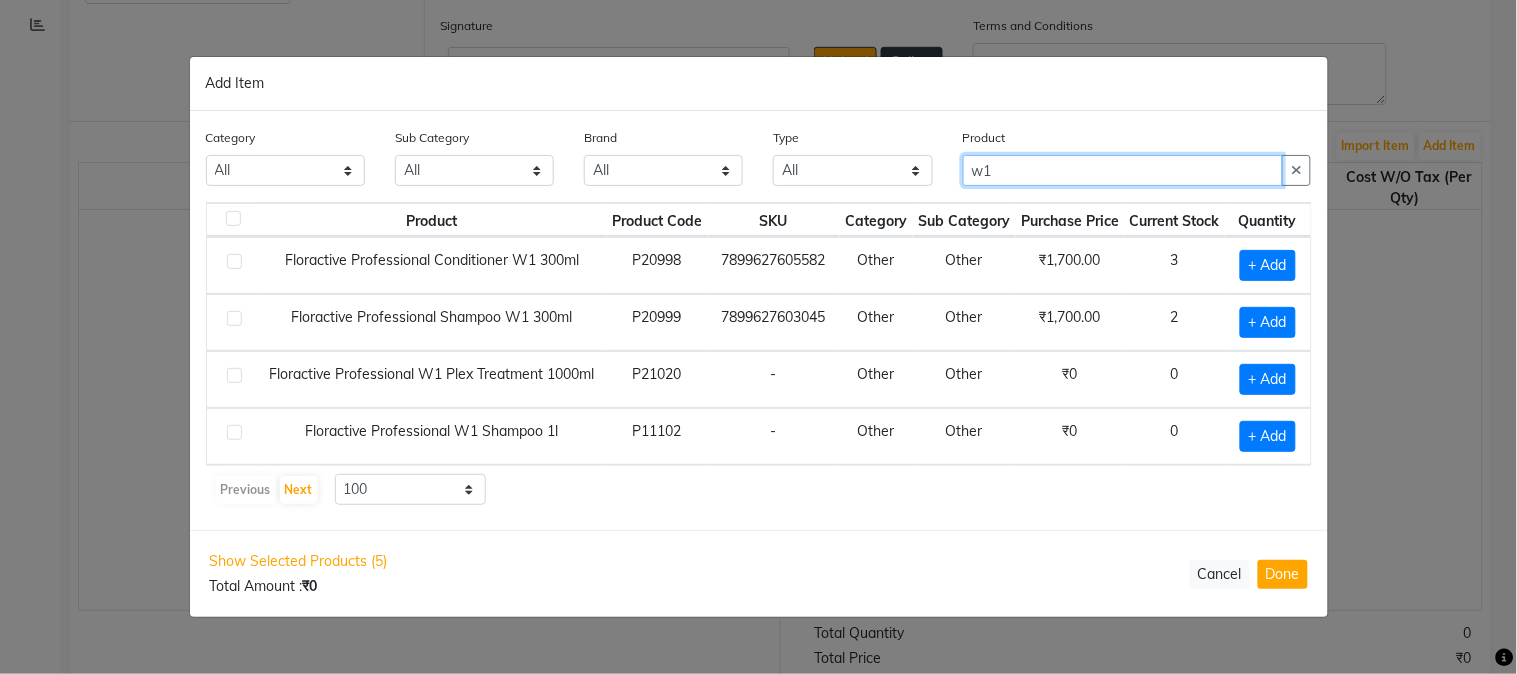 scroll, scrollTop: 0, scrollLeft: 0, axis: both 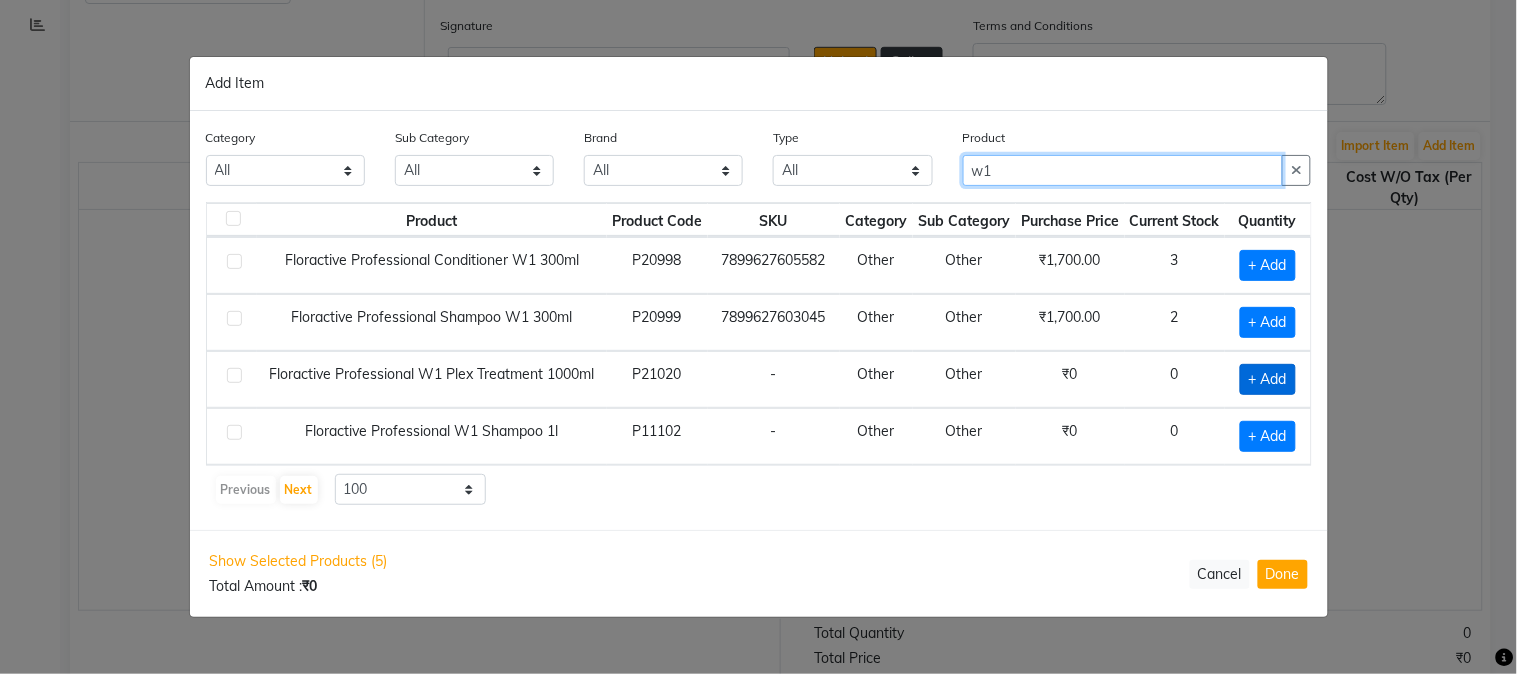 type on "w1" 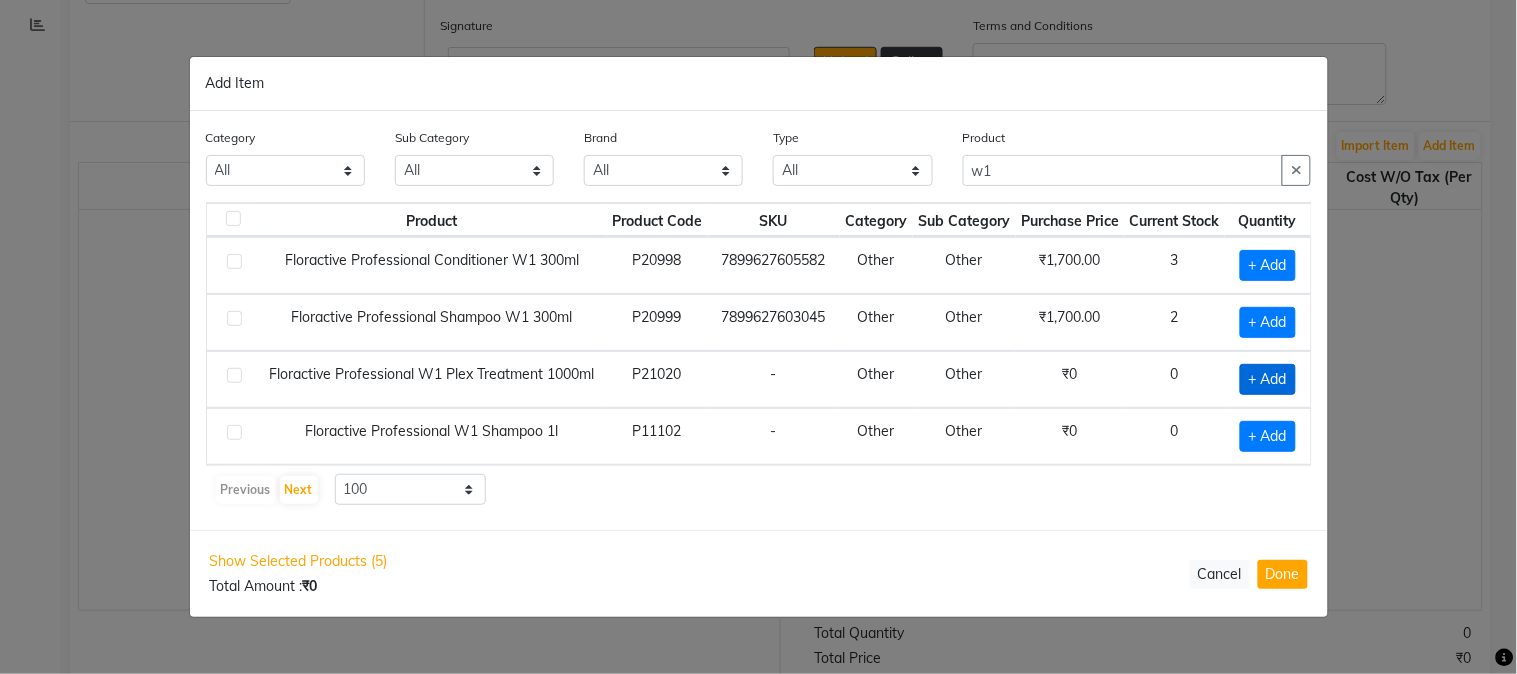 click on "+ Add" 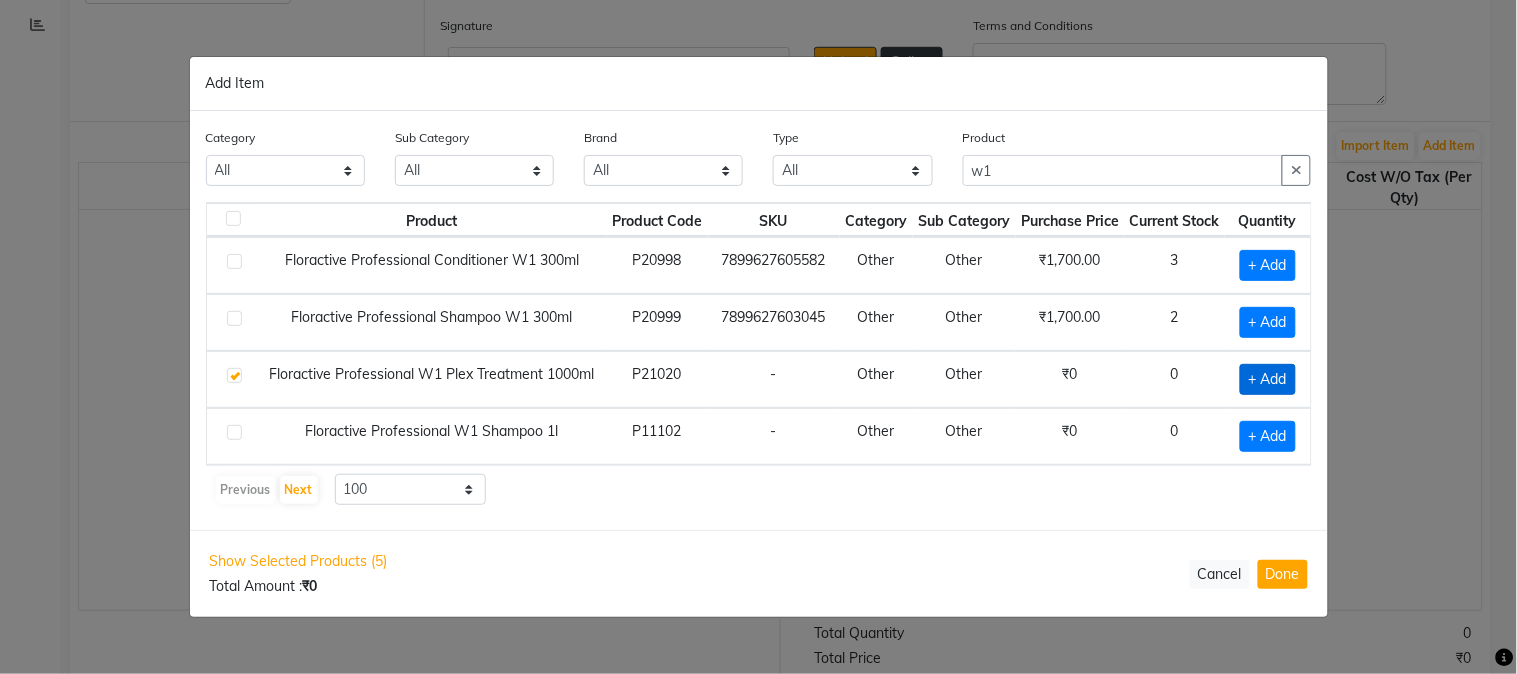 checkbox on "true" 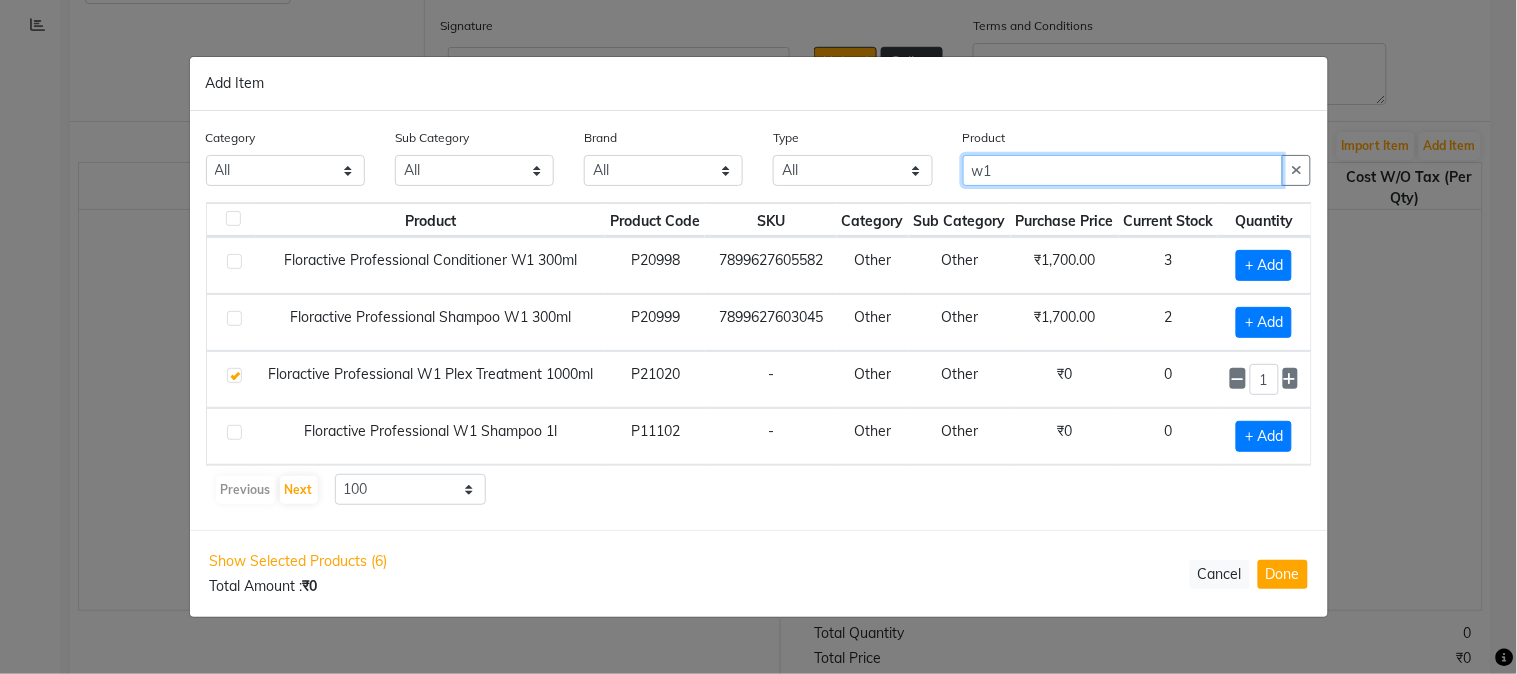 drag, startPoint x: 1003, startPoint y: 175, endPoint x: 942, endPoint y: 165, distance: 61.81424 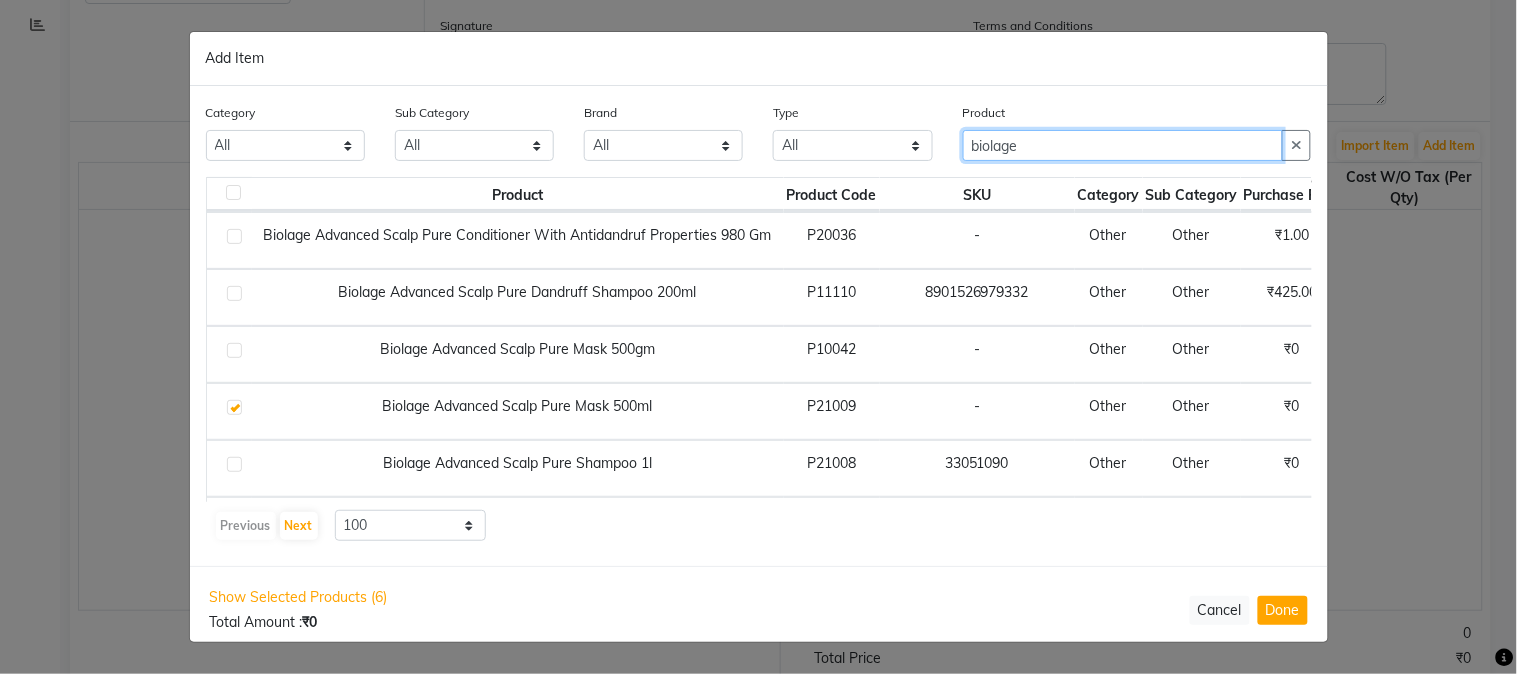 scroll, scrollTop: 111, scrollLeft: 0, axis: vertical 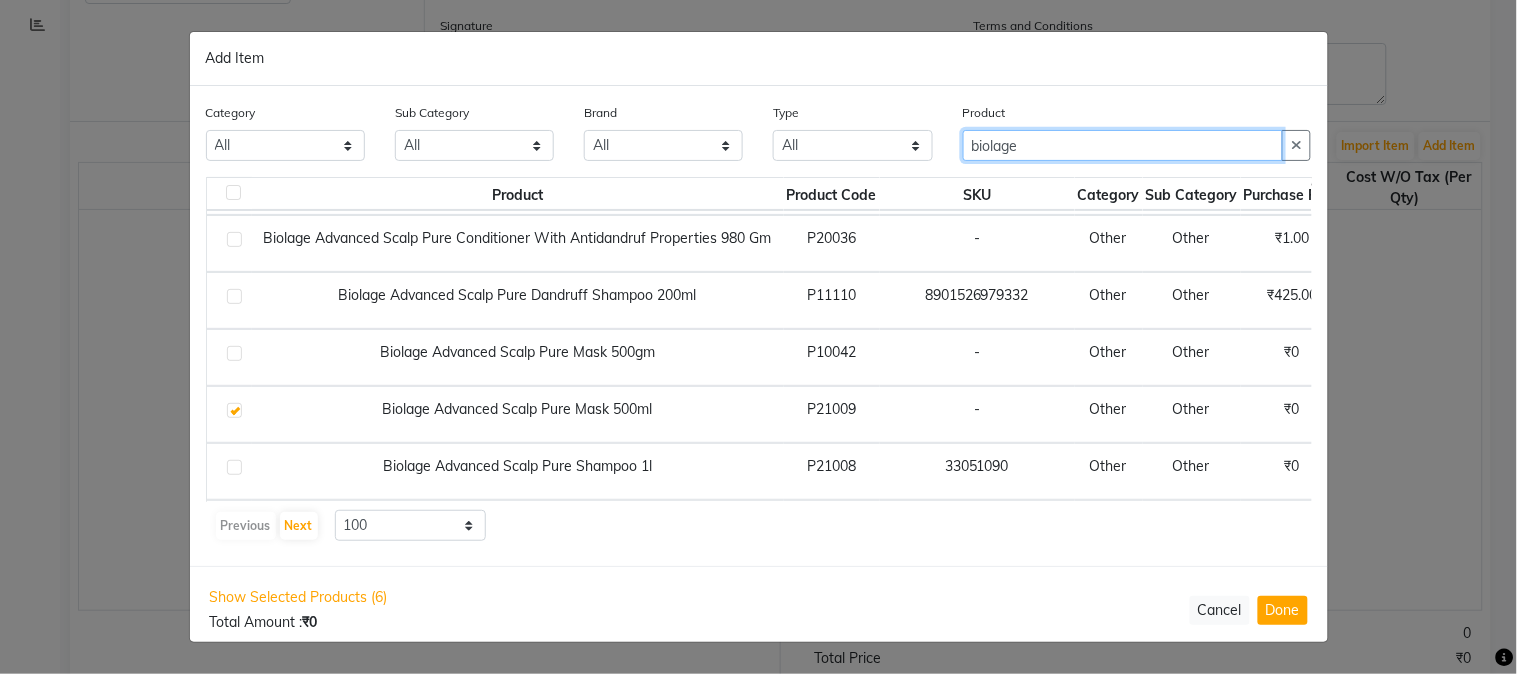 type on "biolage" 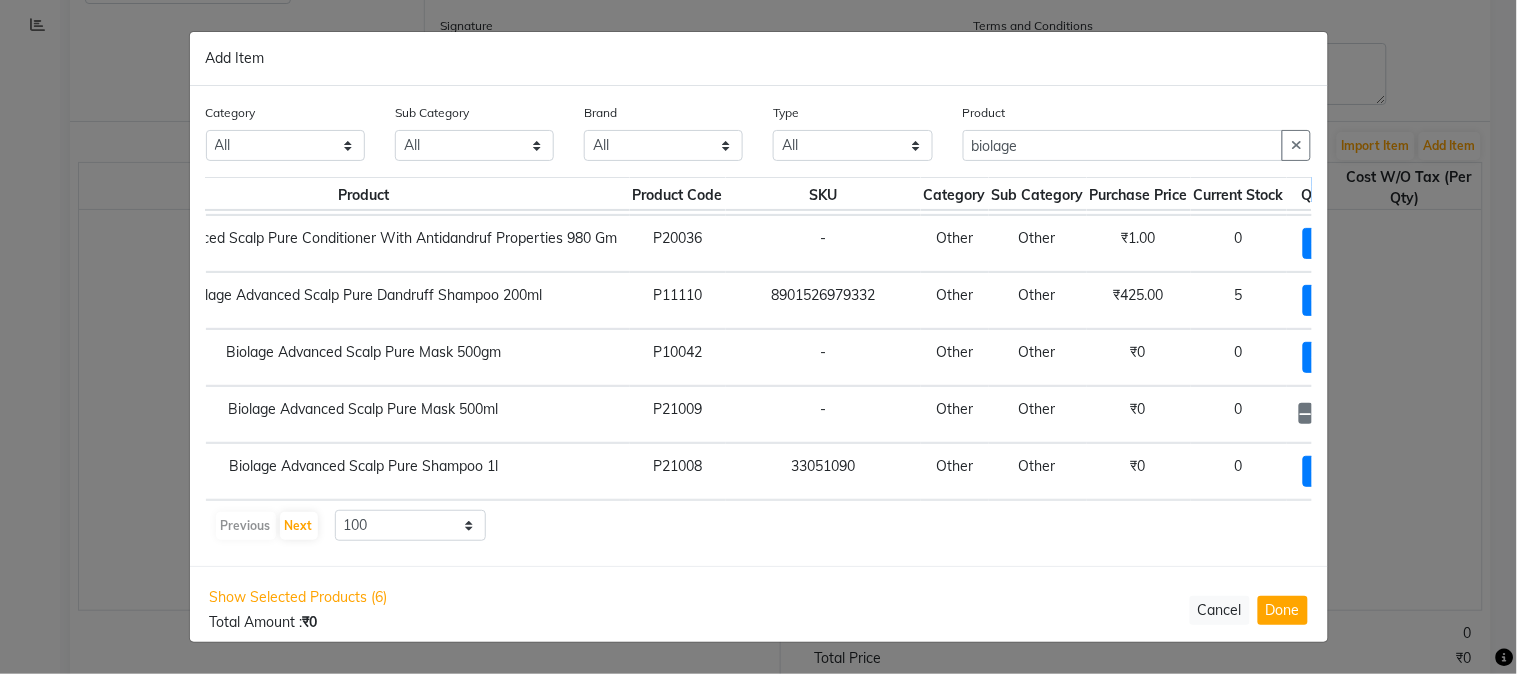 scroll, scrollTop: 111, scrollLeft: 176, axis: both 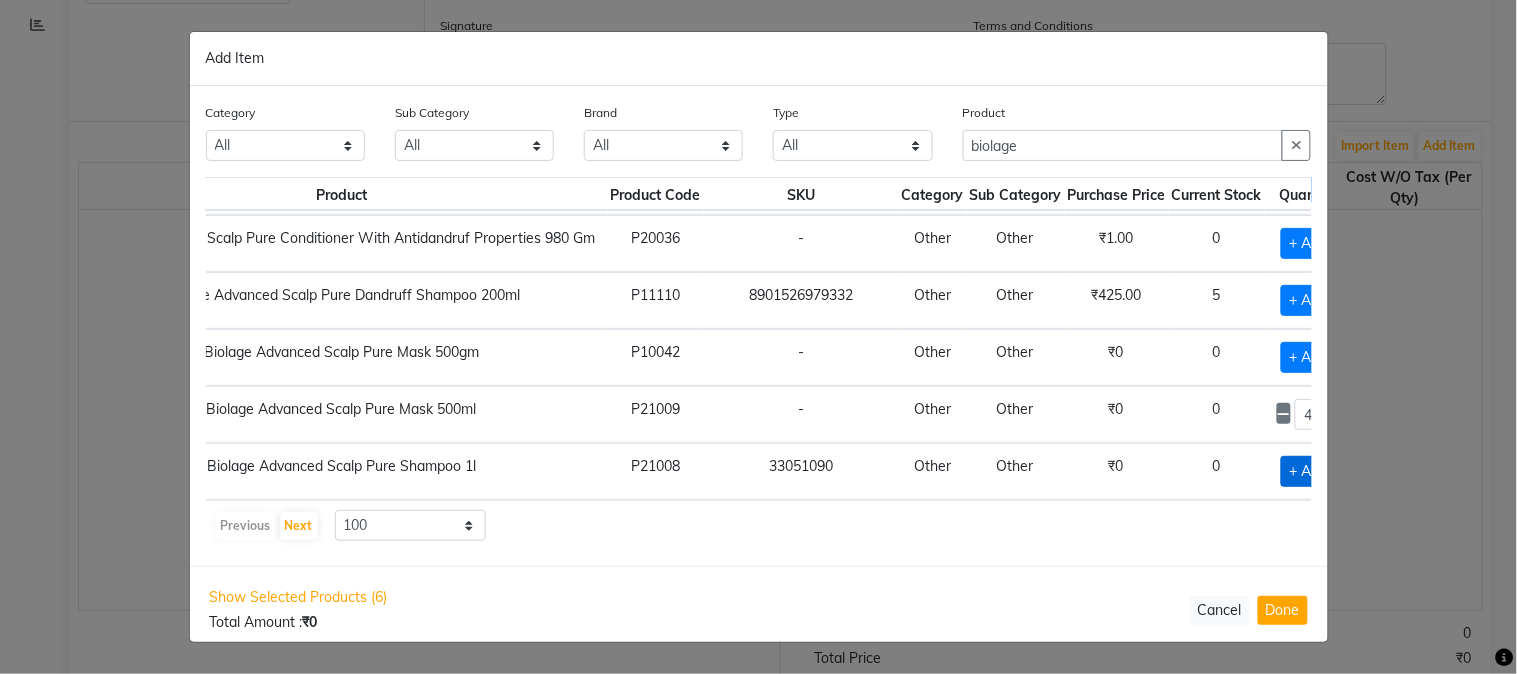 click on "+ Add" 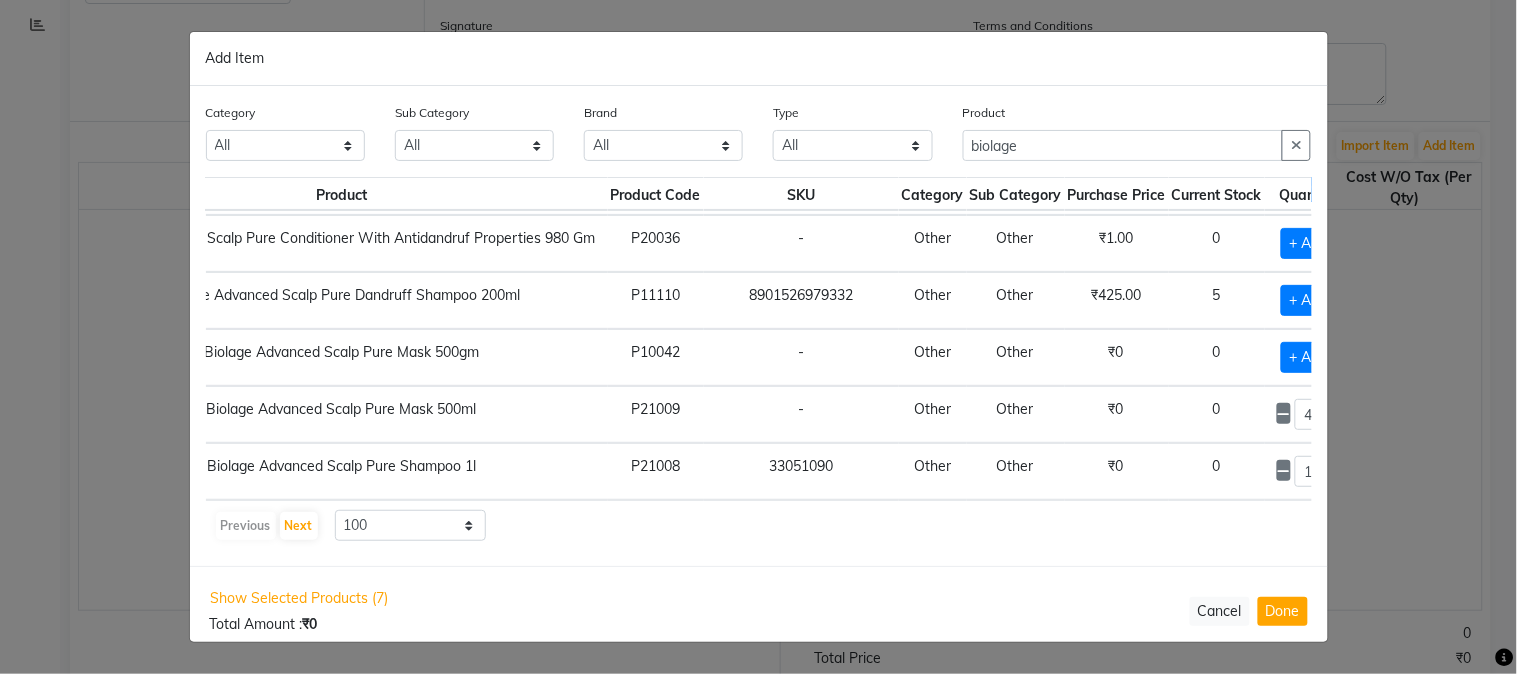 click 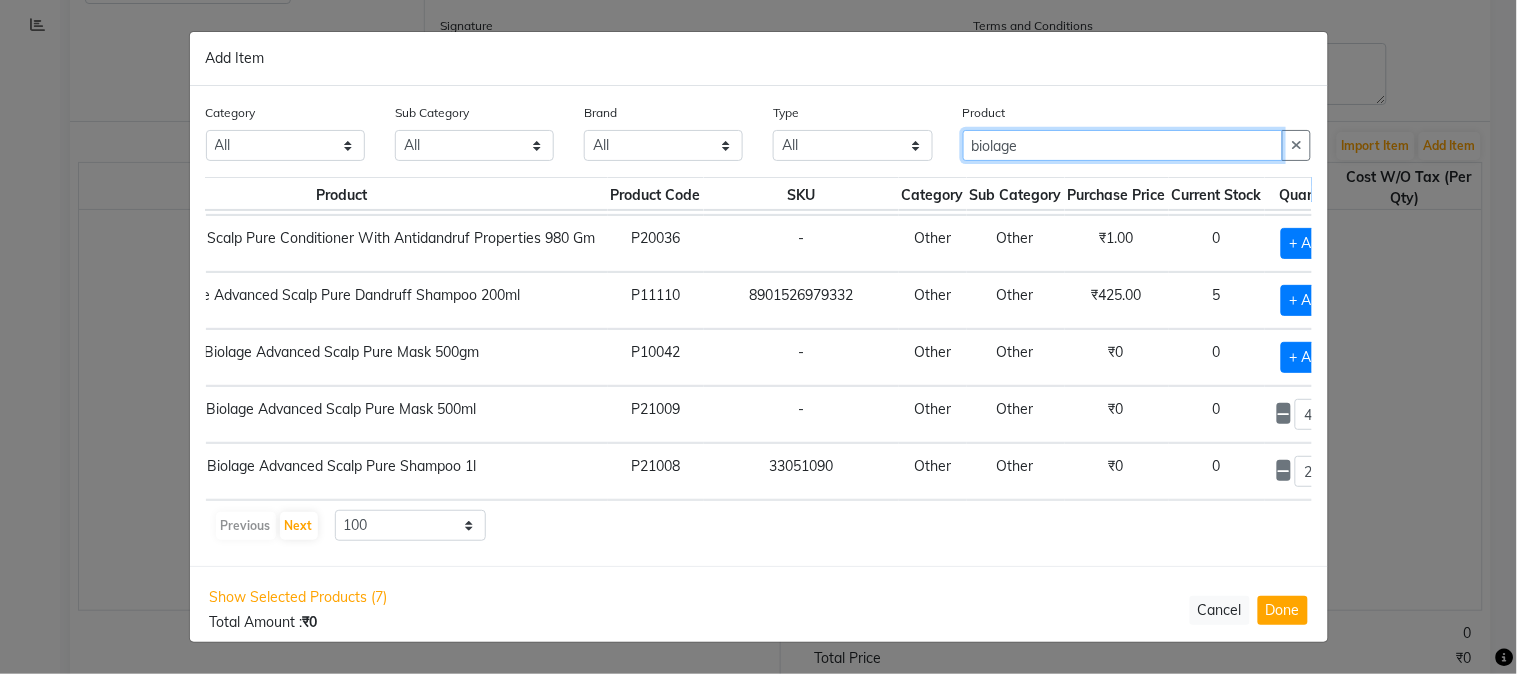 drag, startPoint x: 1054, startPoint y: 133, endPoint x: 882, endPoint y: 147, distance: 172.56883 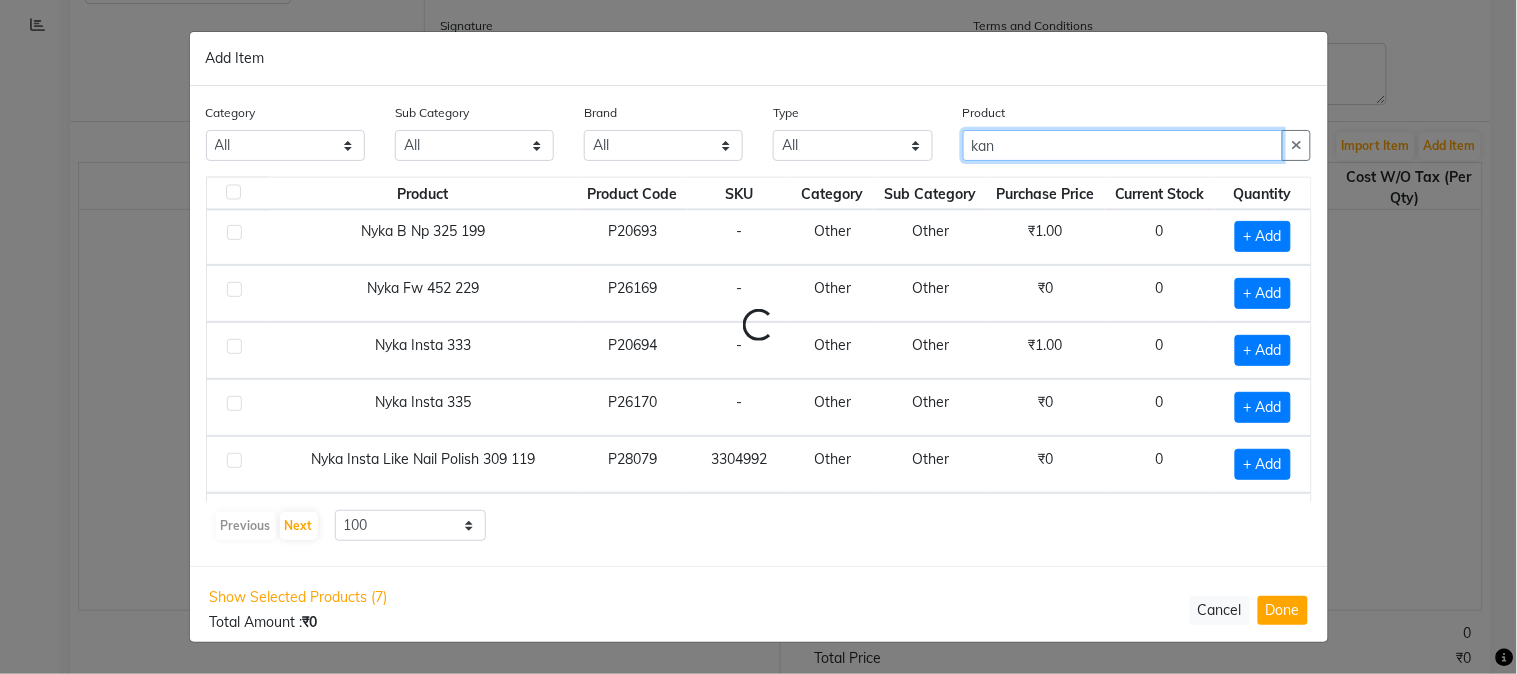 scroll, scrollTop: 0, scrollLeft: 0, axis: both 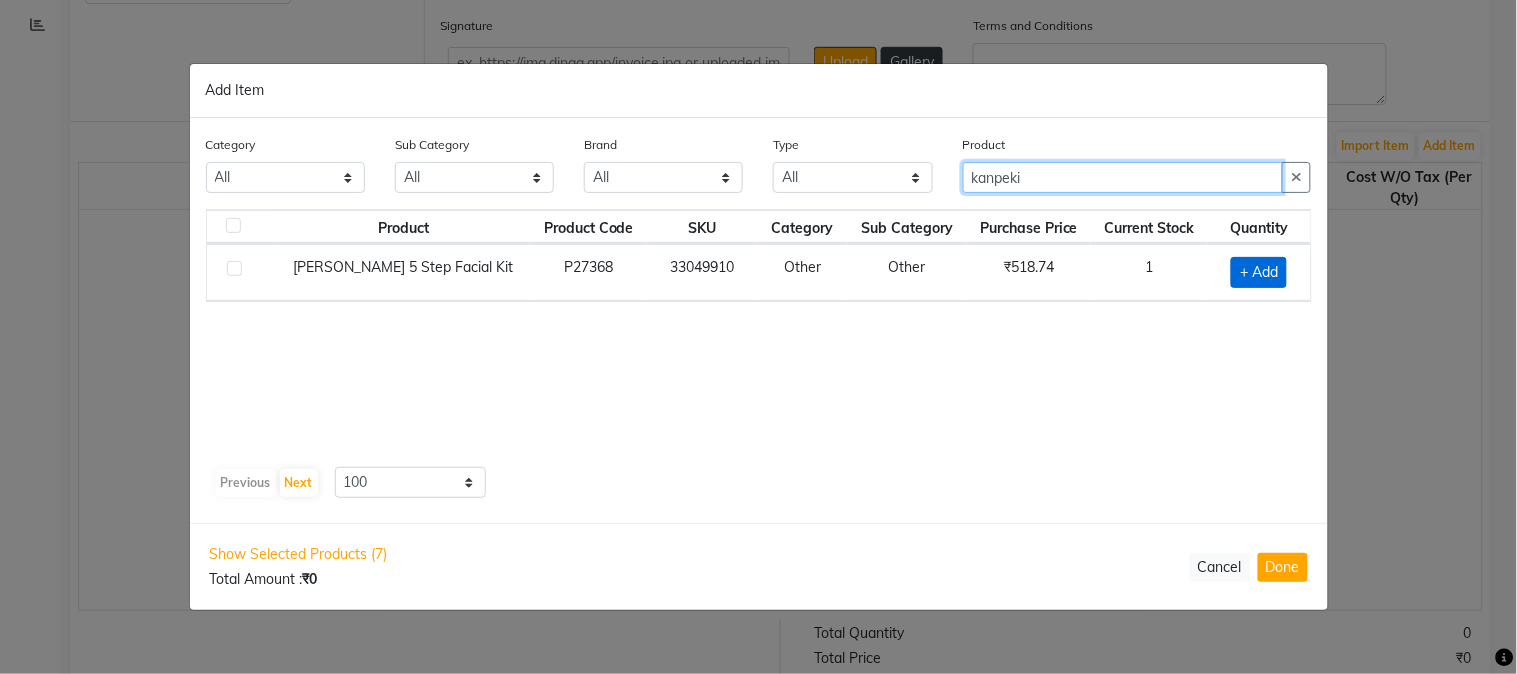 type on "kanpeki" 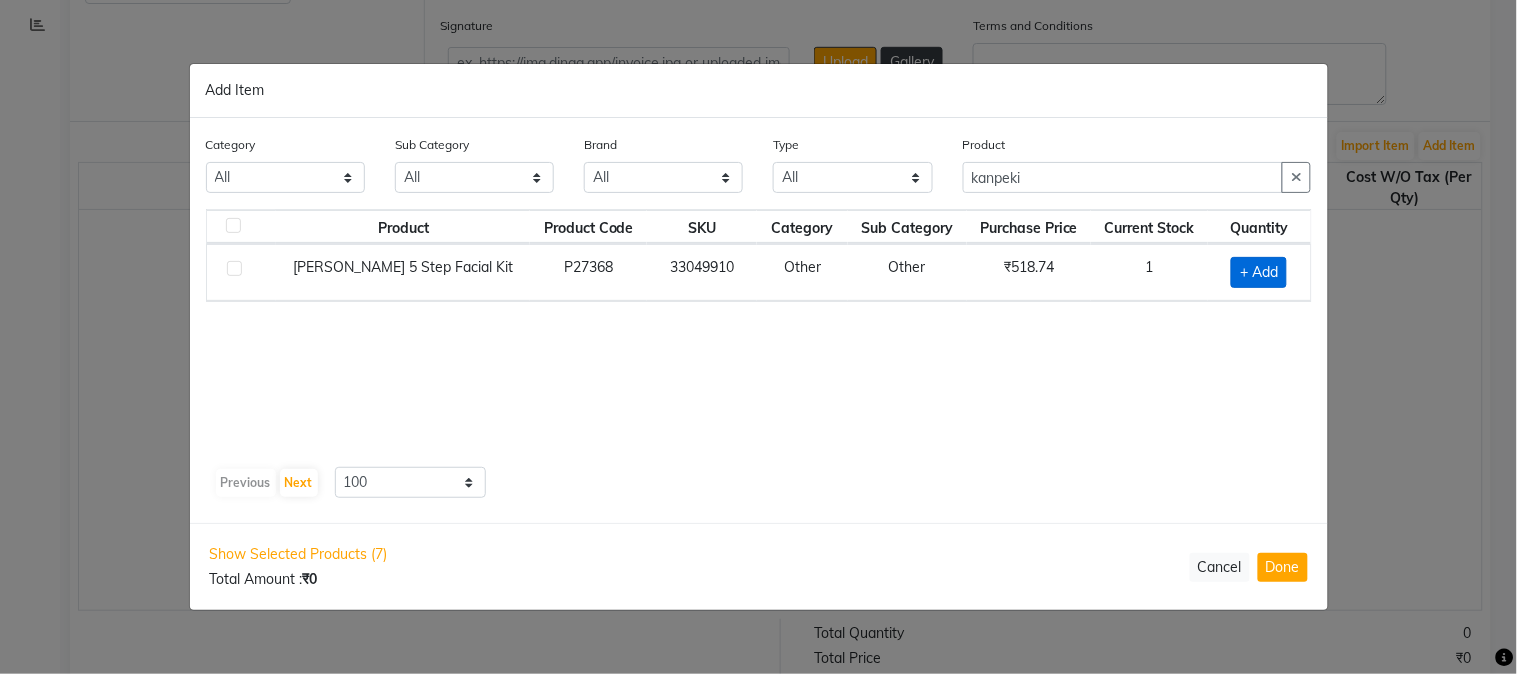 click on "+ Add" 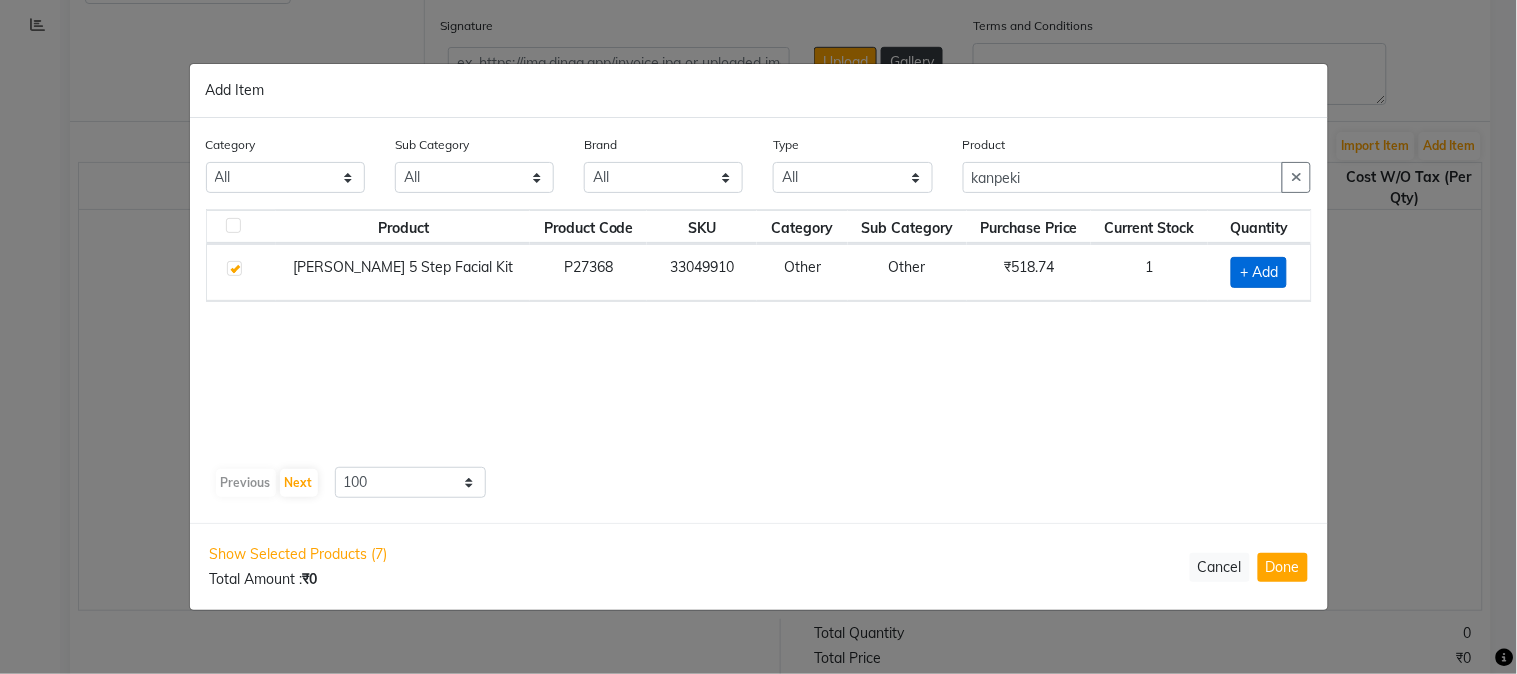 checkbox on "true" 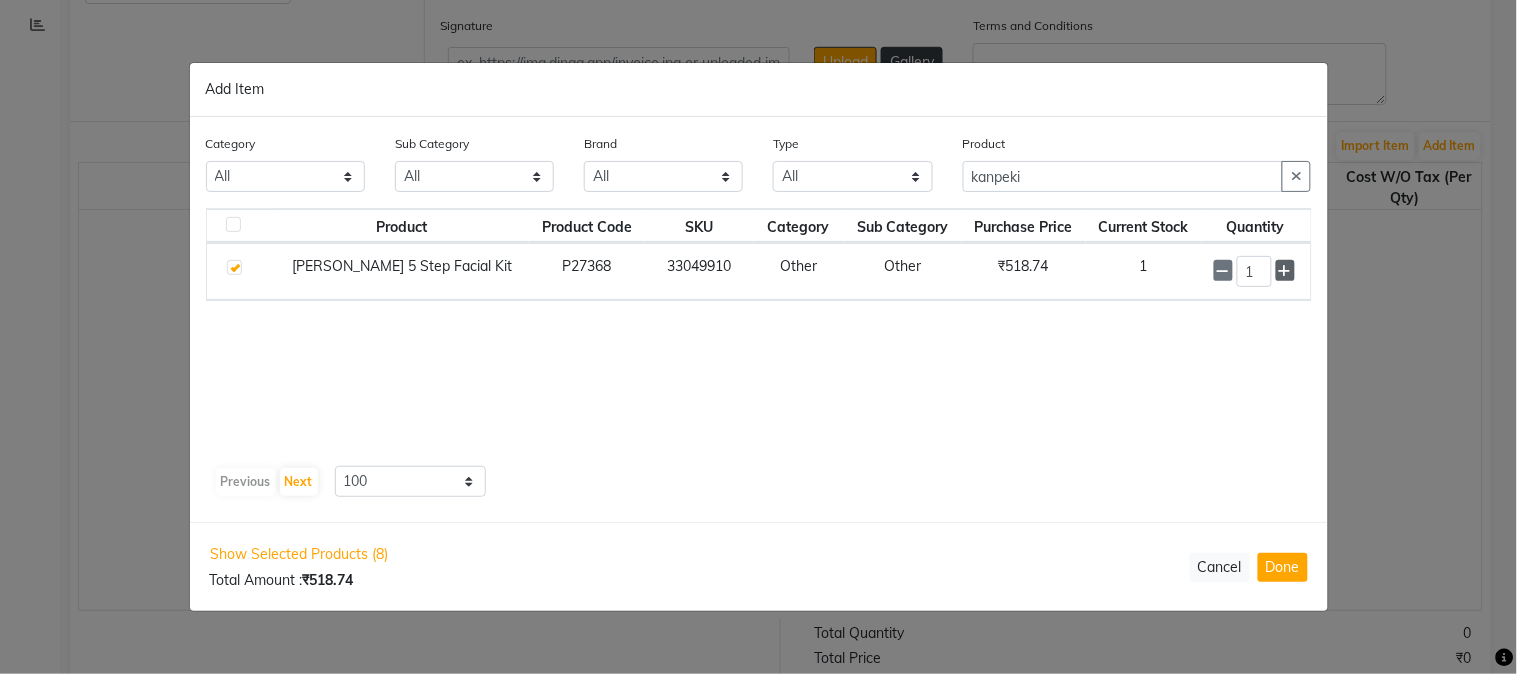 click 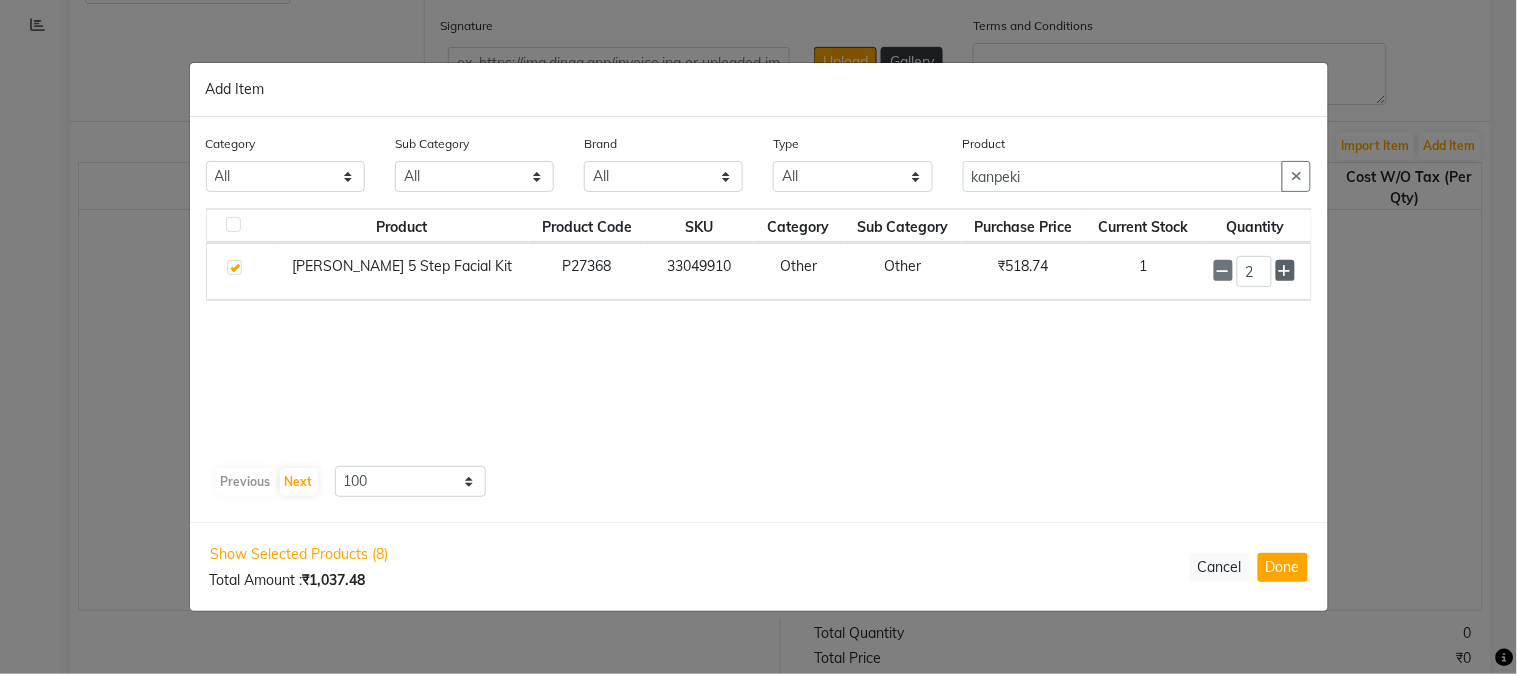 click 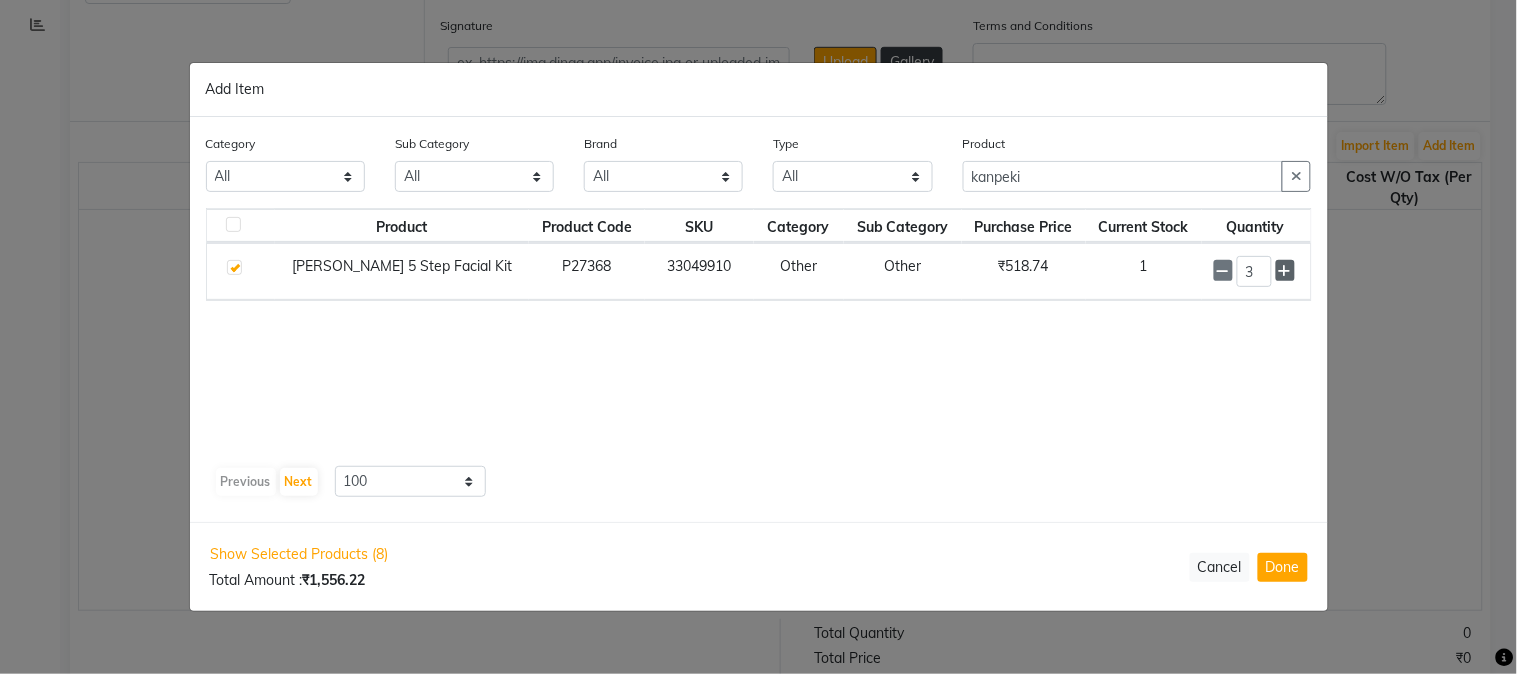 click 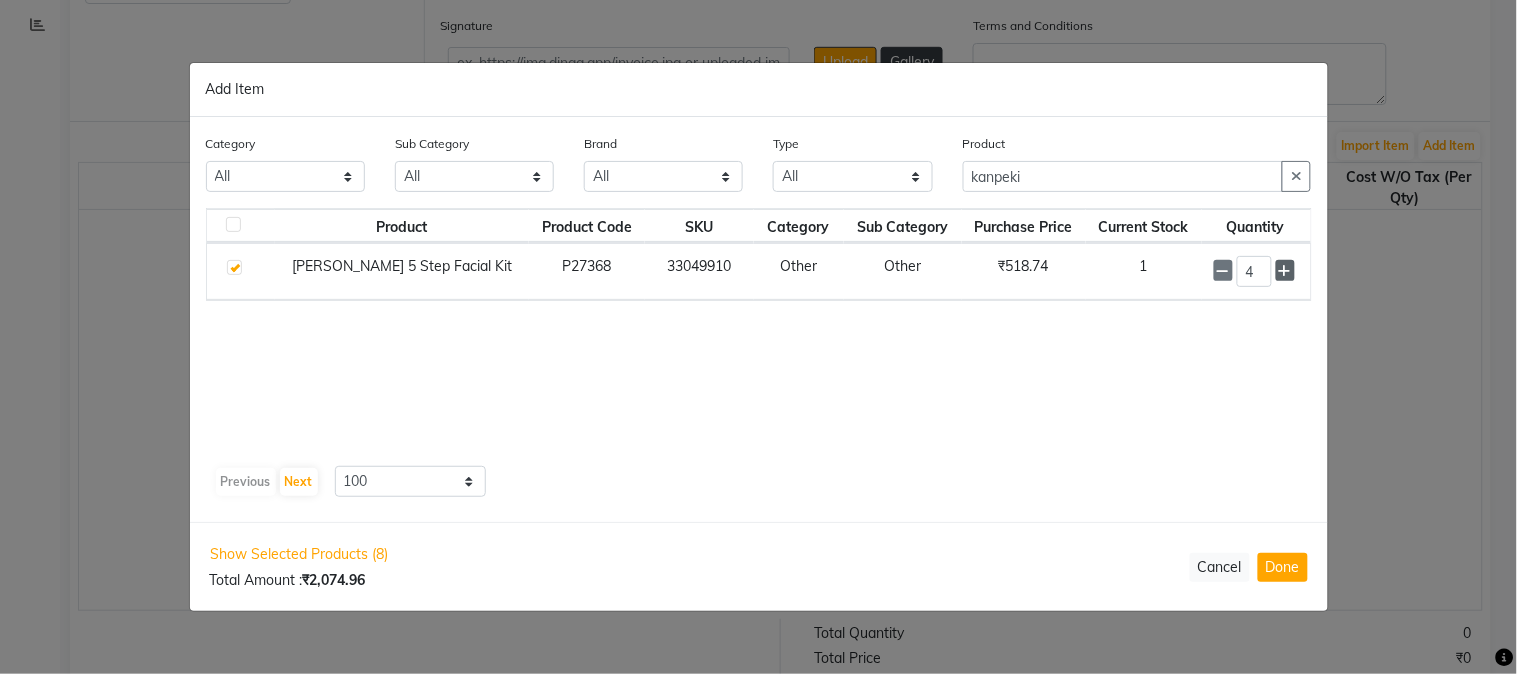click 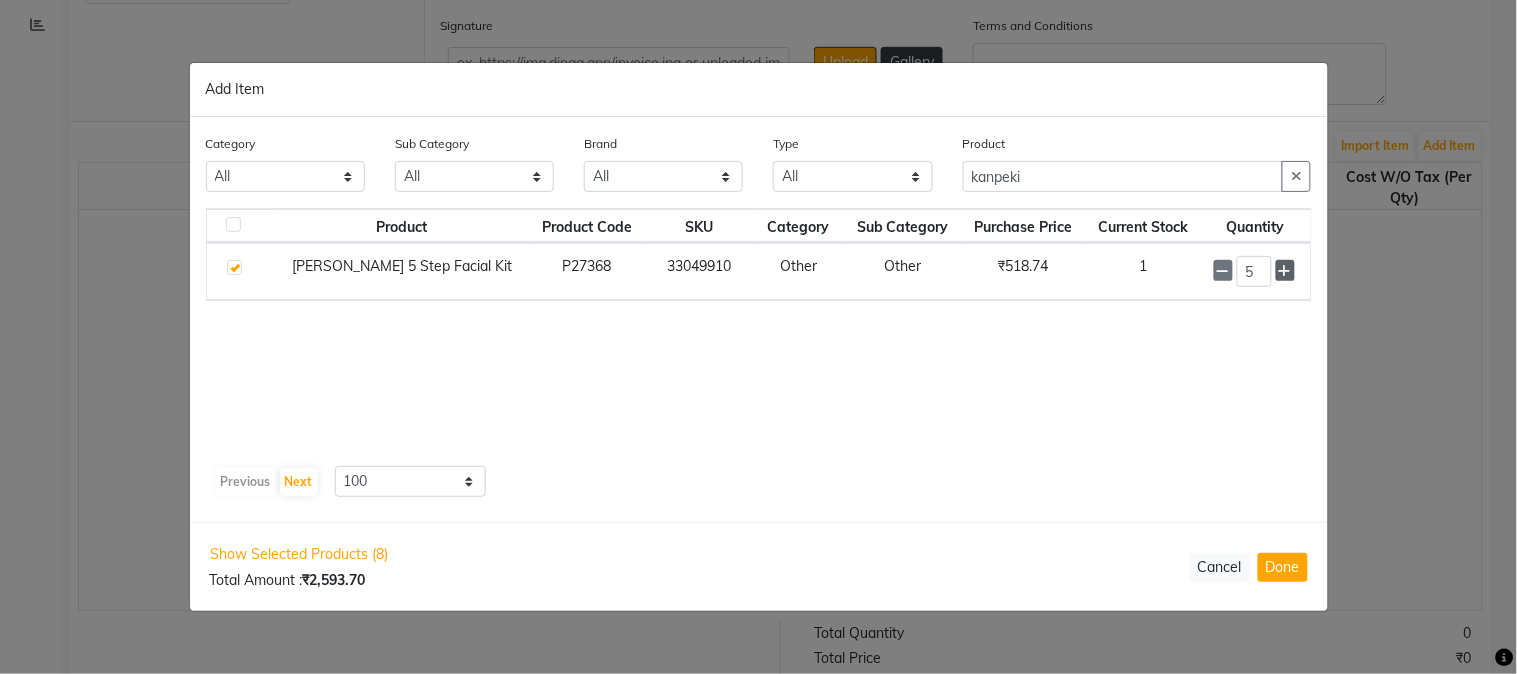 click 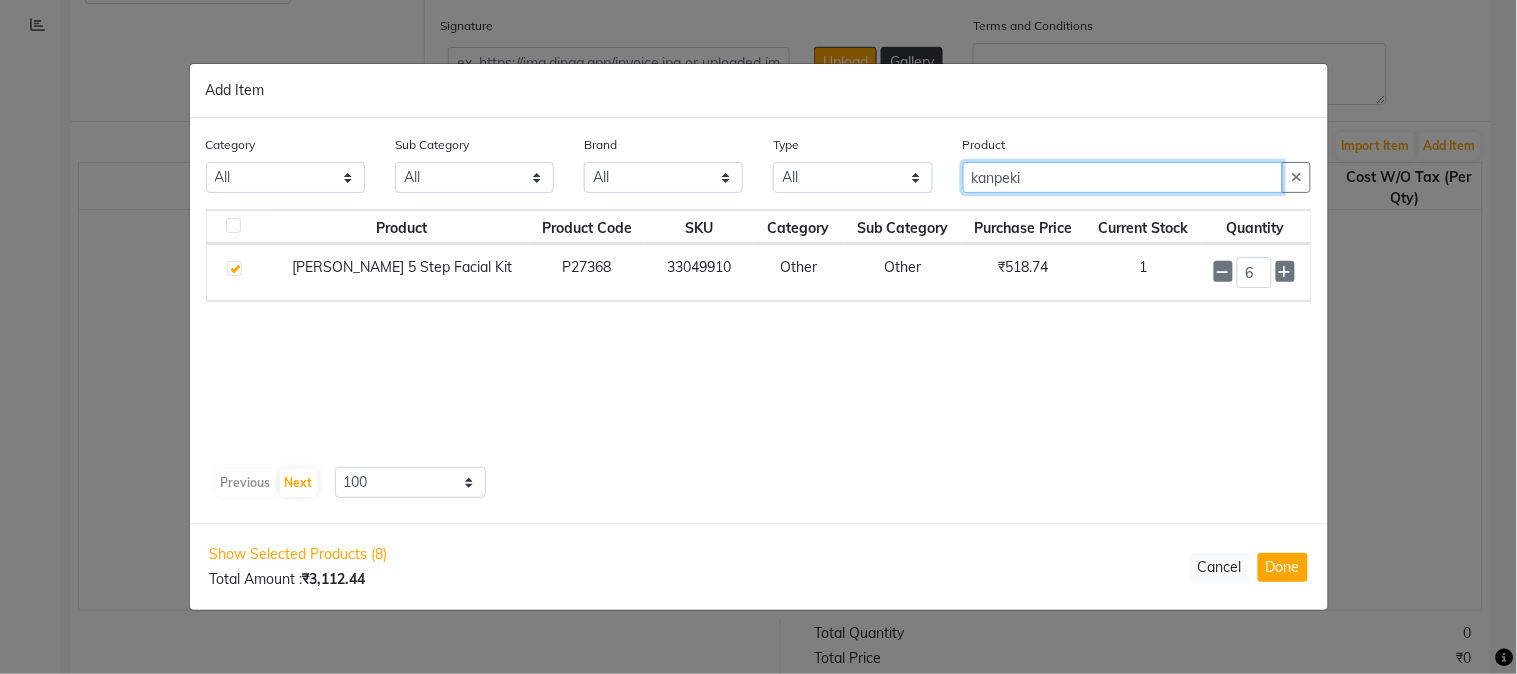 drag, startPoint x: 1082, startPoint y: 177, endPoint x: 825, endPoint y: 206, distance: 258.631 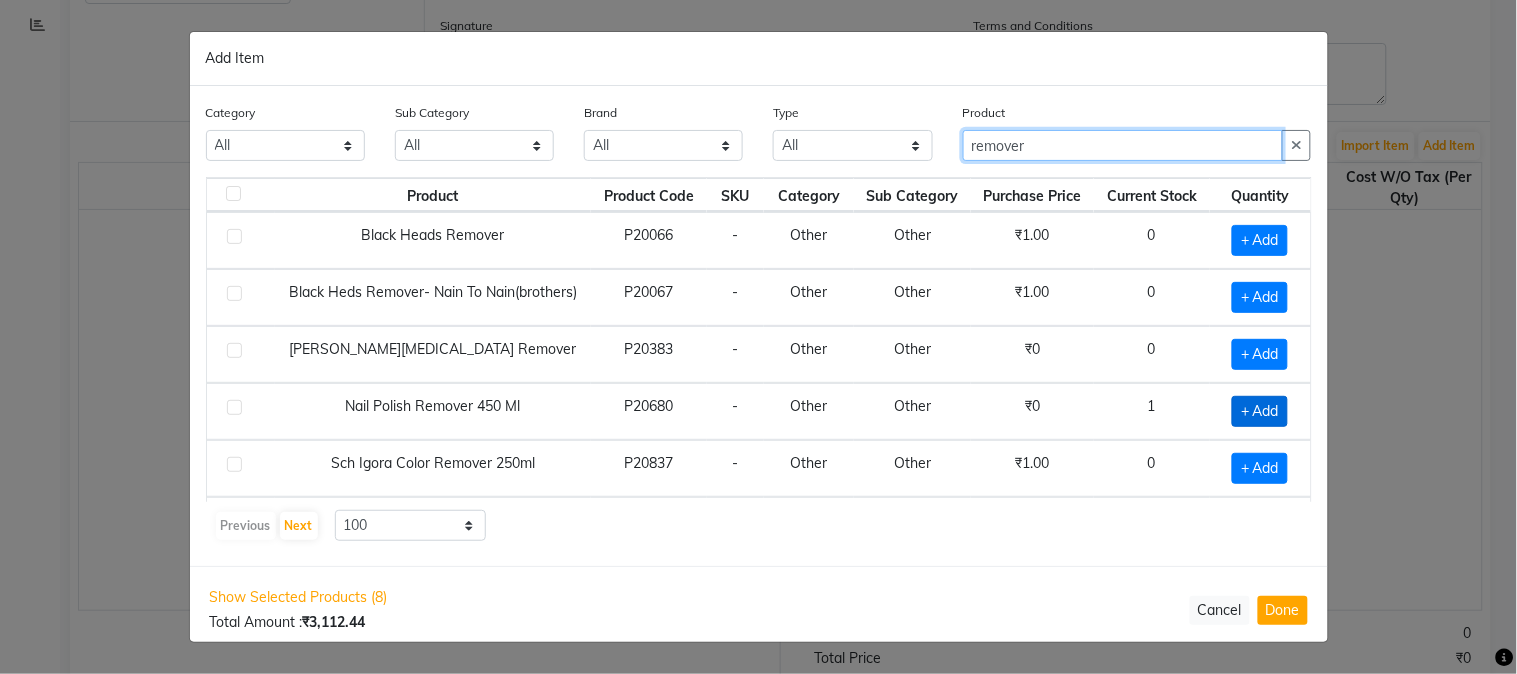 type on "remover" 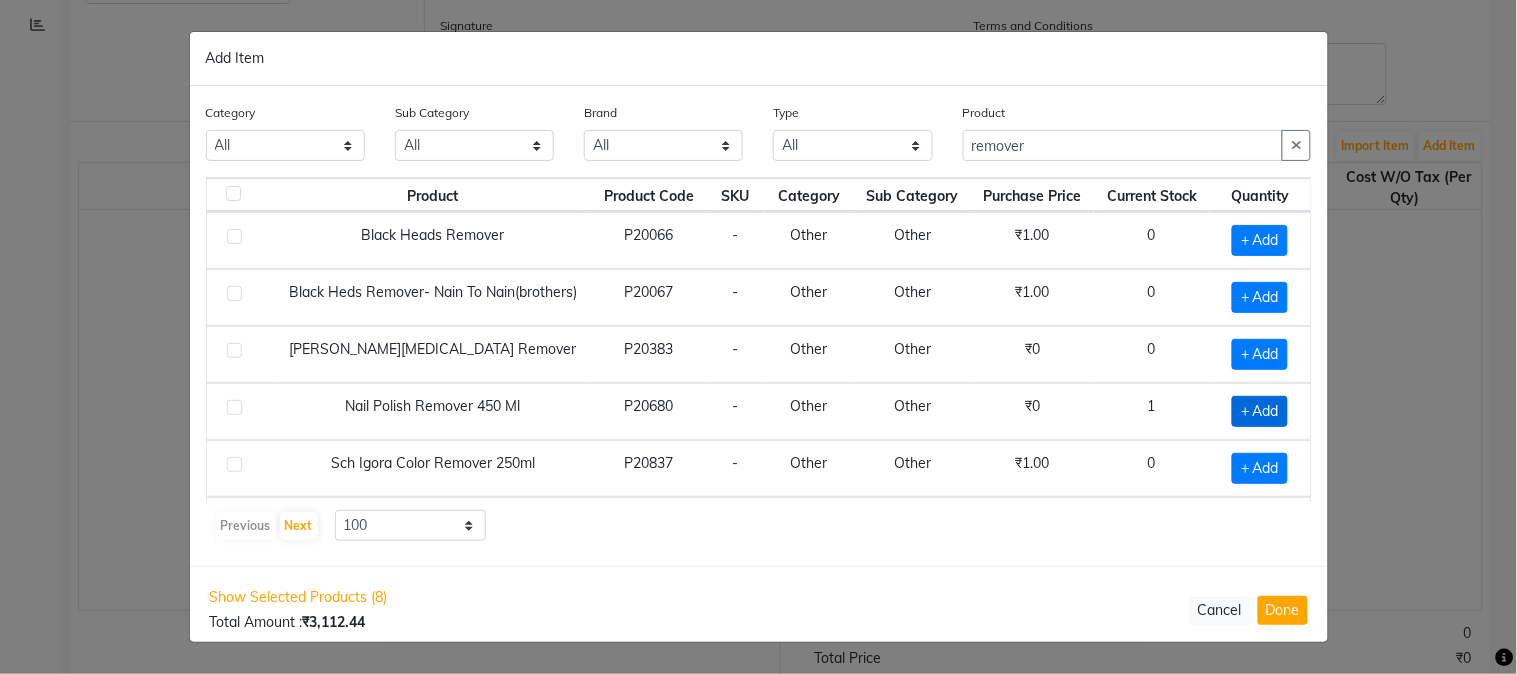 click on "+ Add" 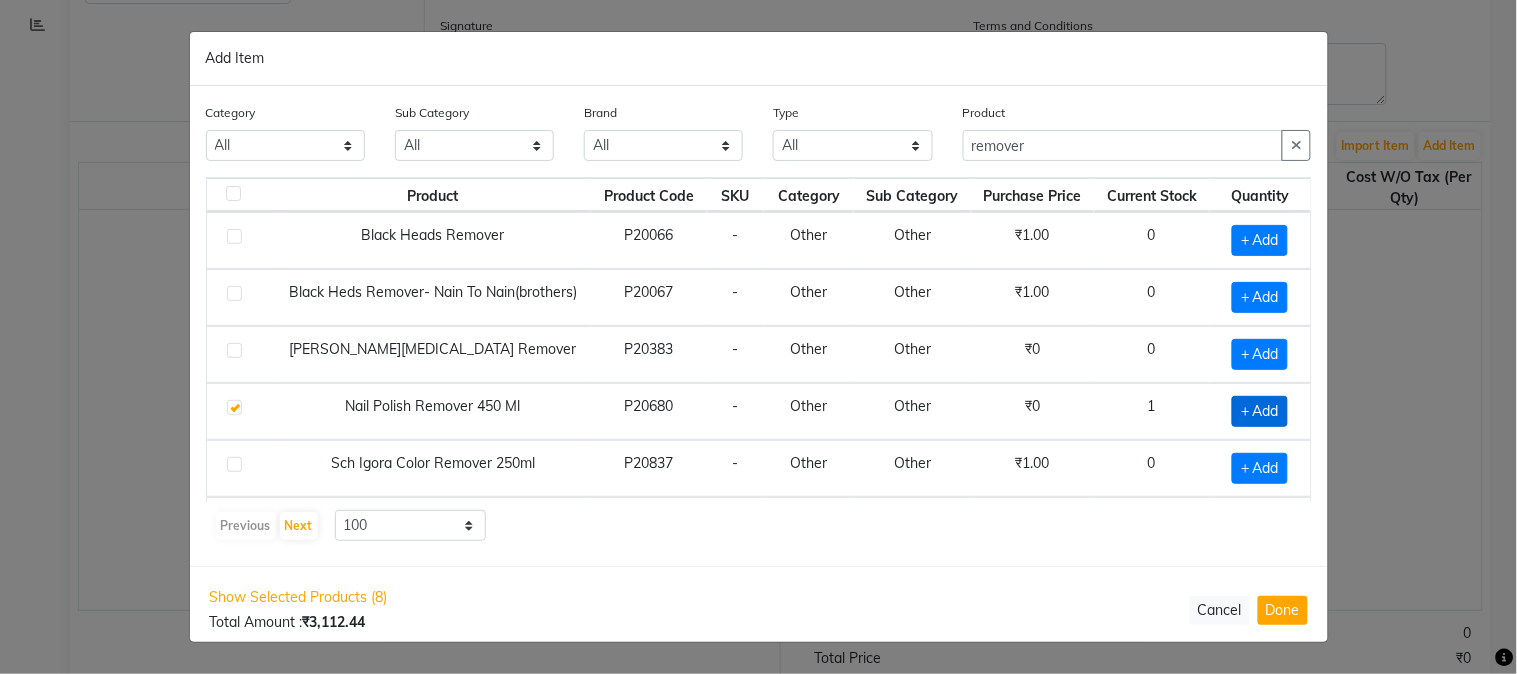 checkbox on "true" 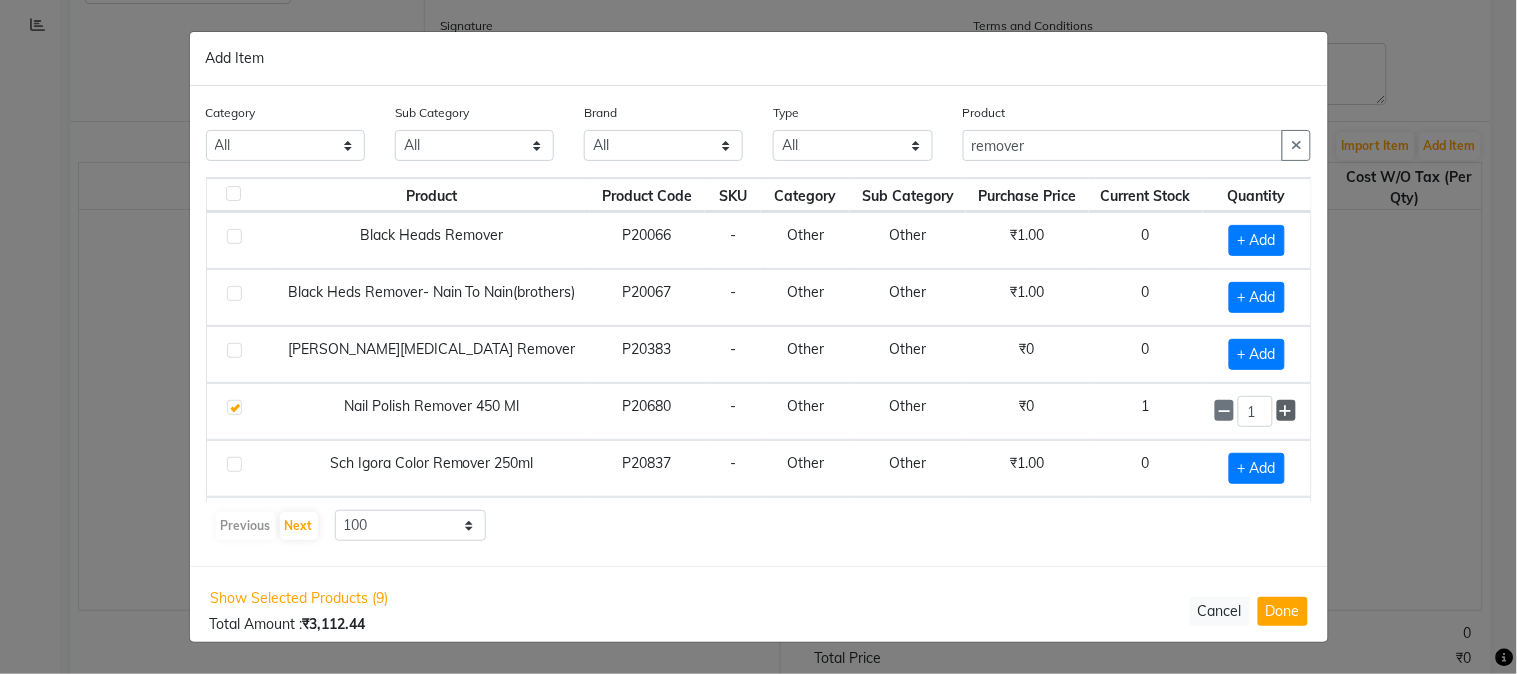click 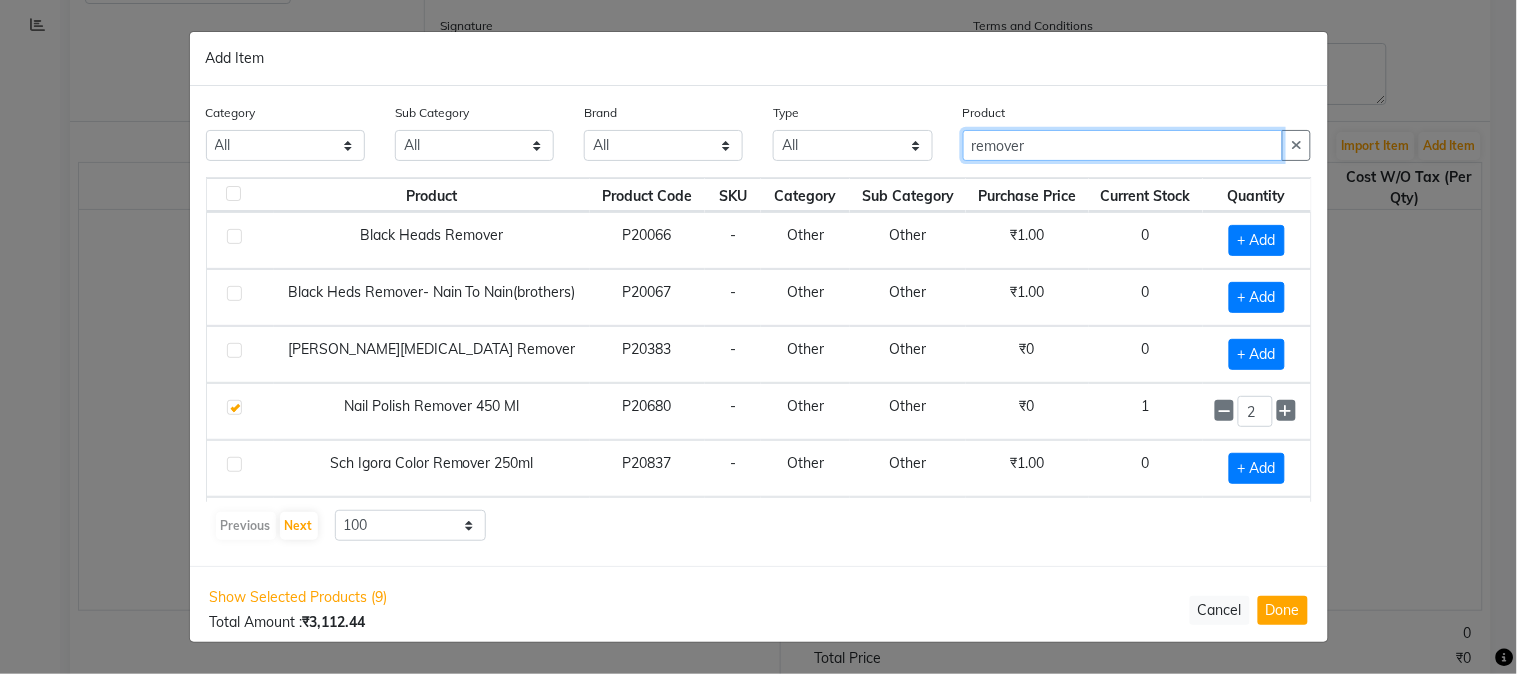 drag, startPoint x: 1026, startPoint y: 143, endPoint x: 735, endPoint y: 163, distance: 291.68646 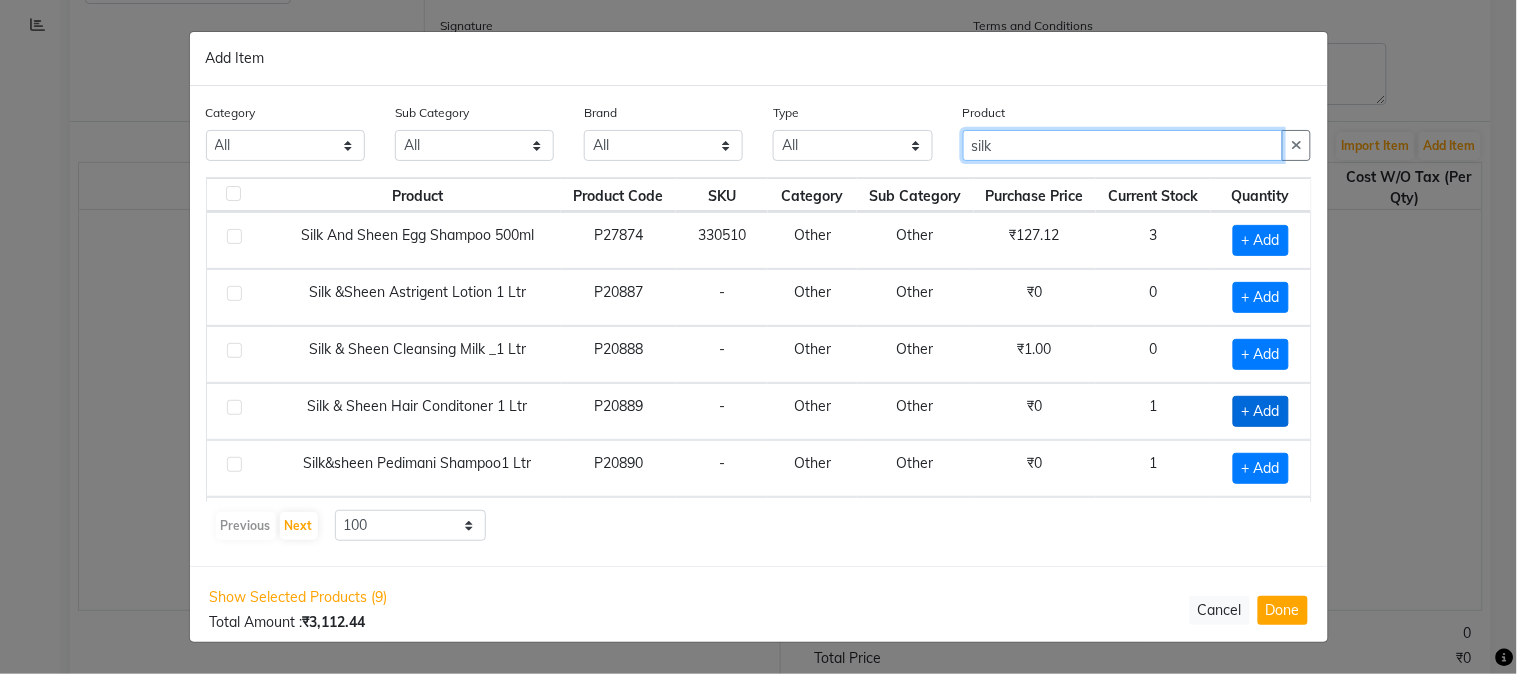 type on "silk" 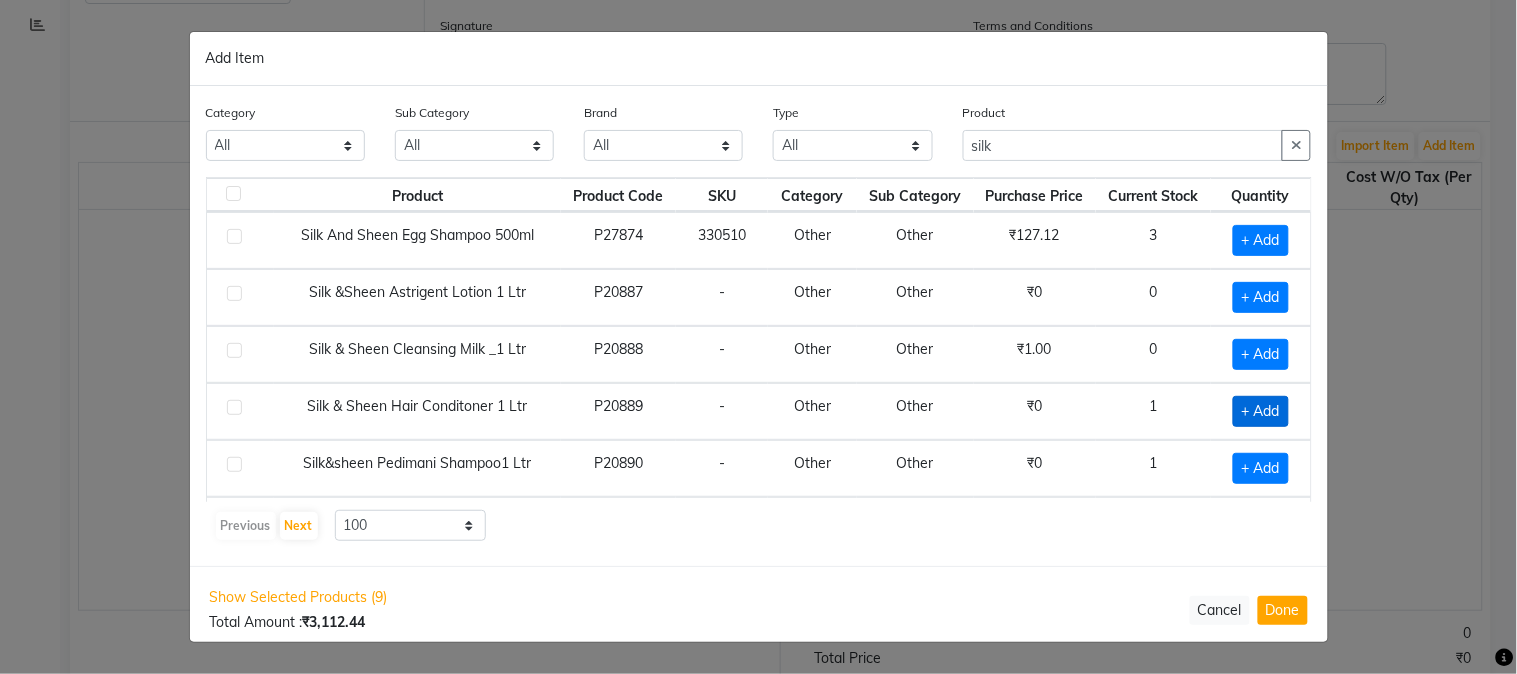 click on "+ Add" 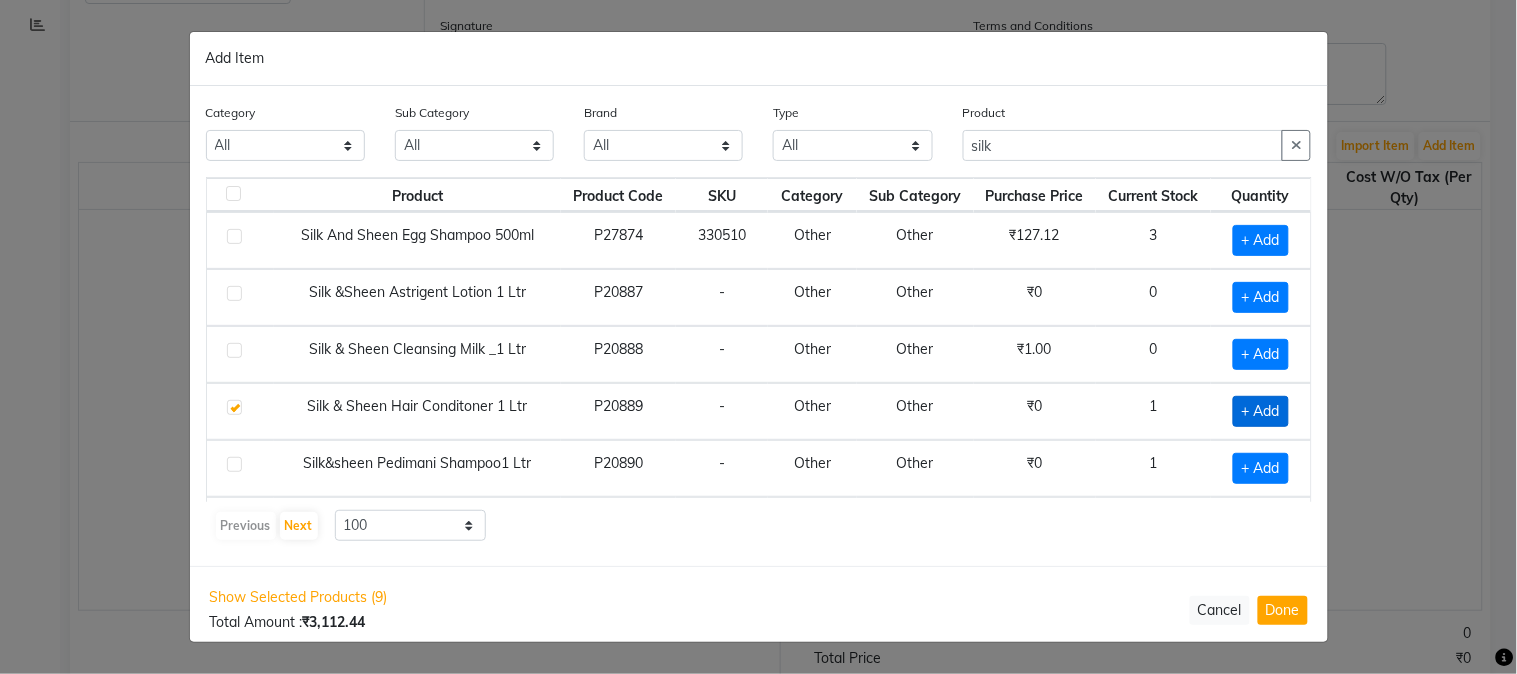 checkbox on "true" 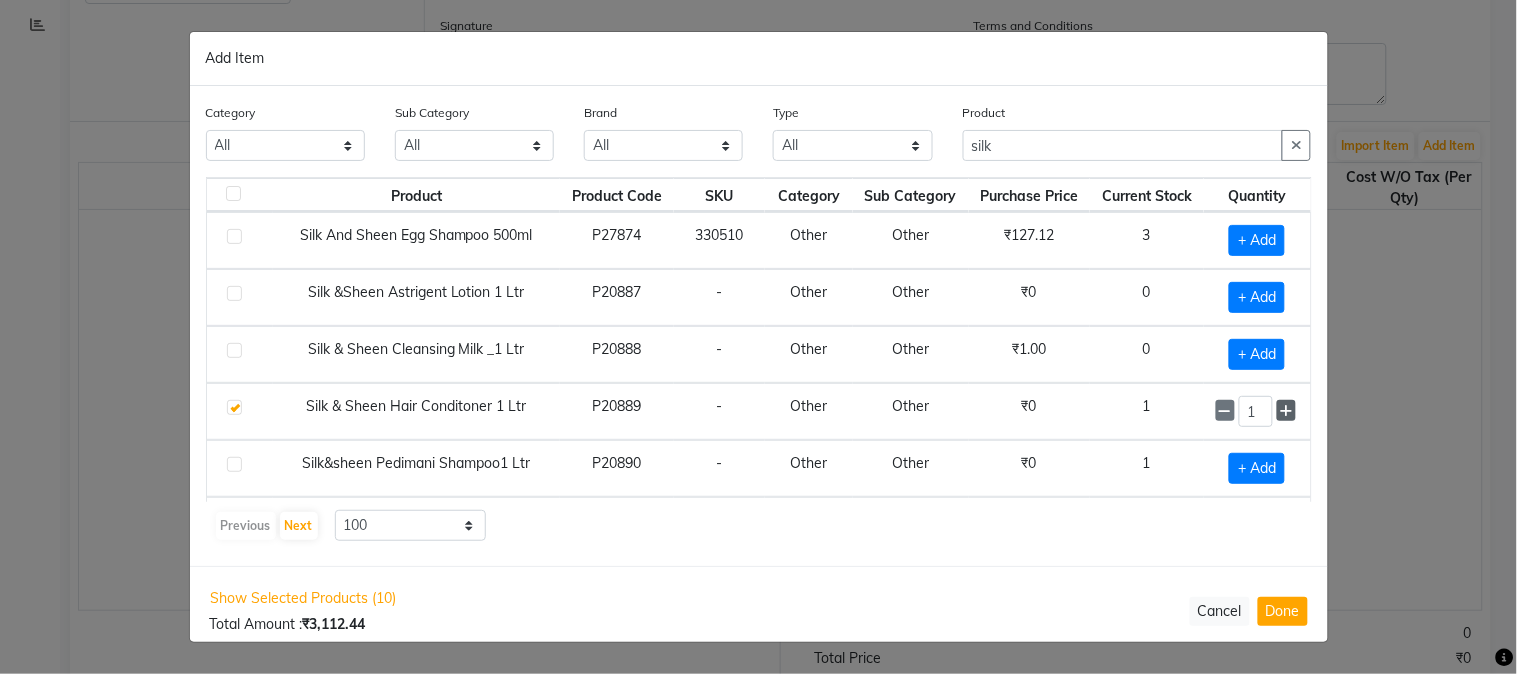 click 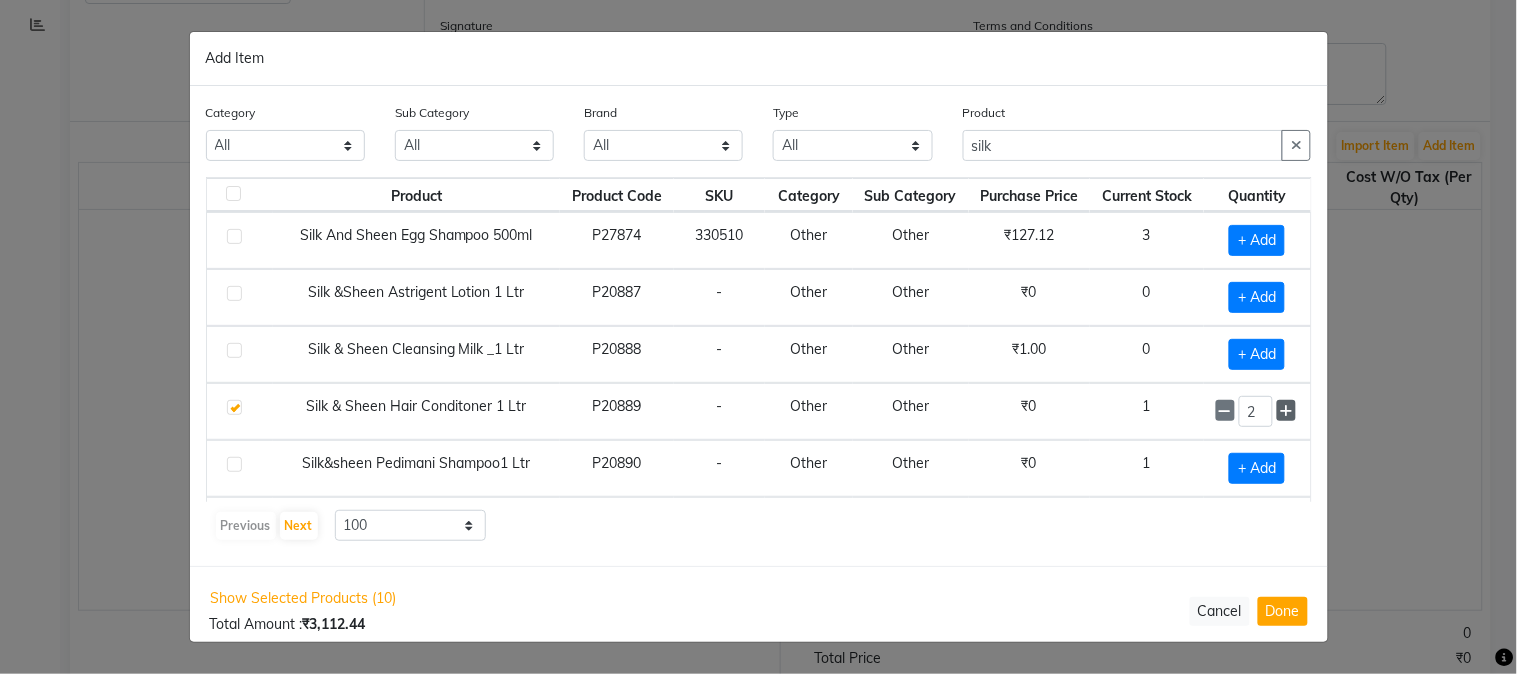 click 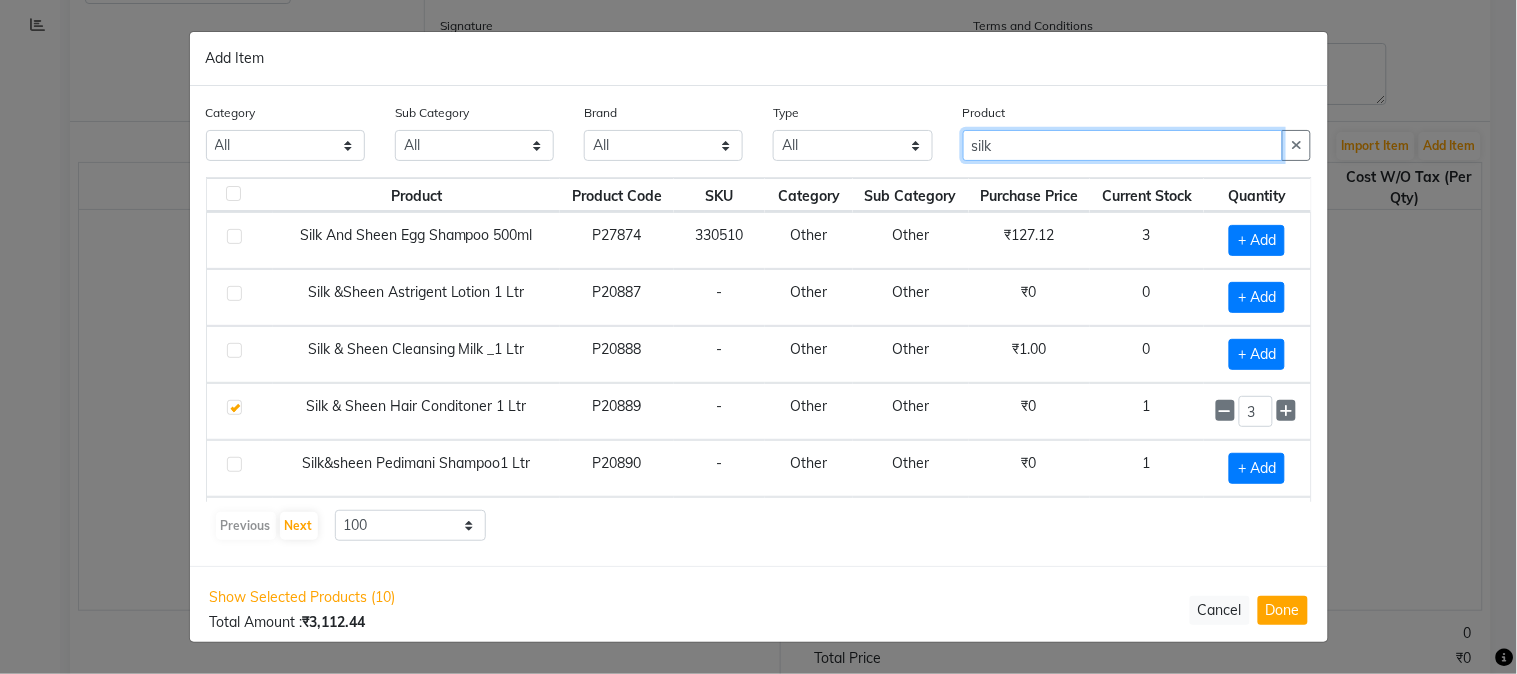 drag, startPoint x: 1052, startPoint y: 144, endPoint x: 681, endPoint y: 151, distance: 371.06604 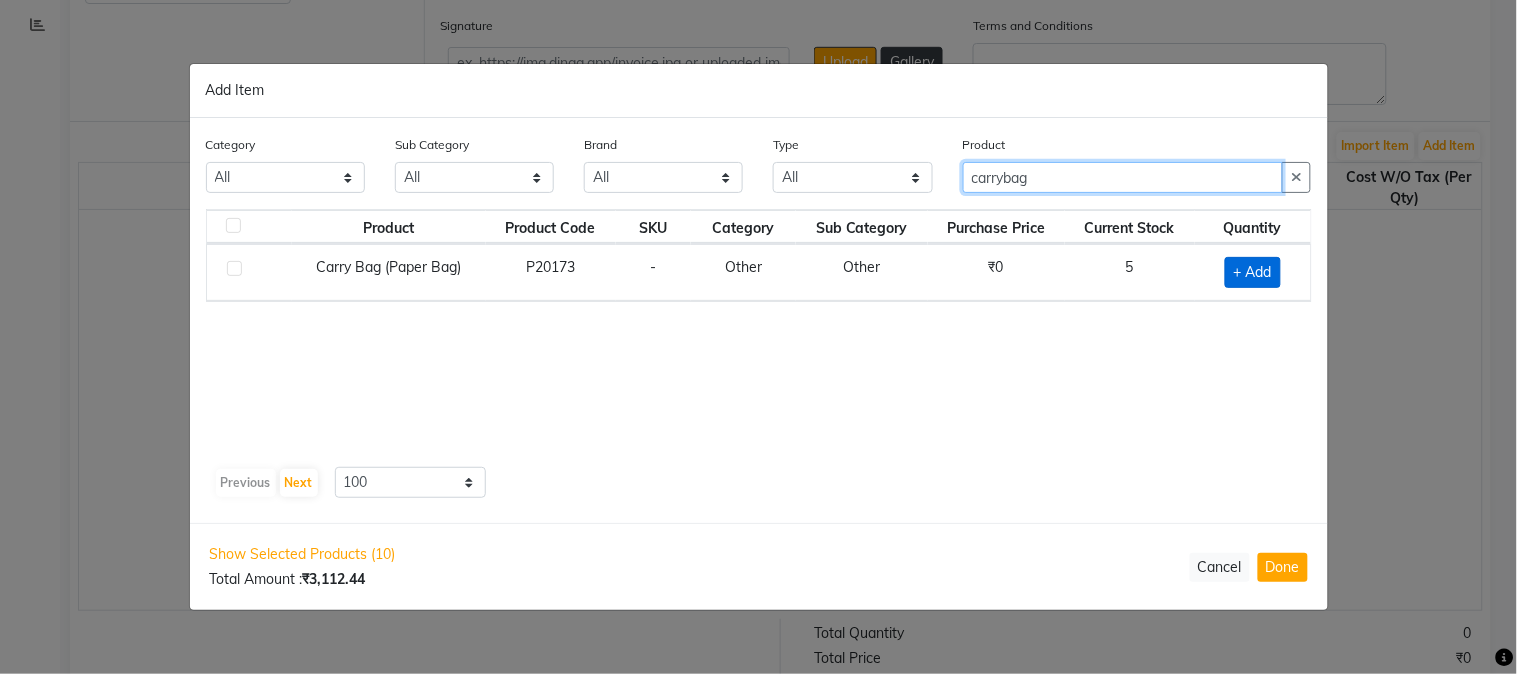 type on "carrybag" 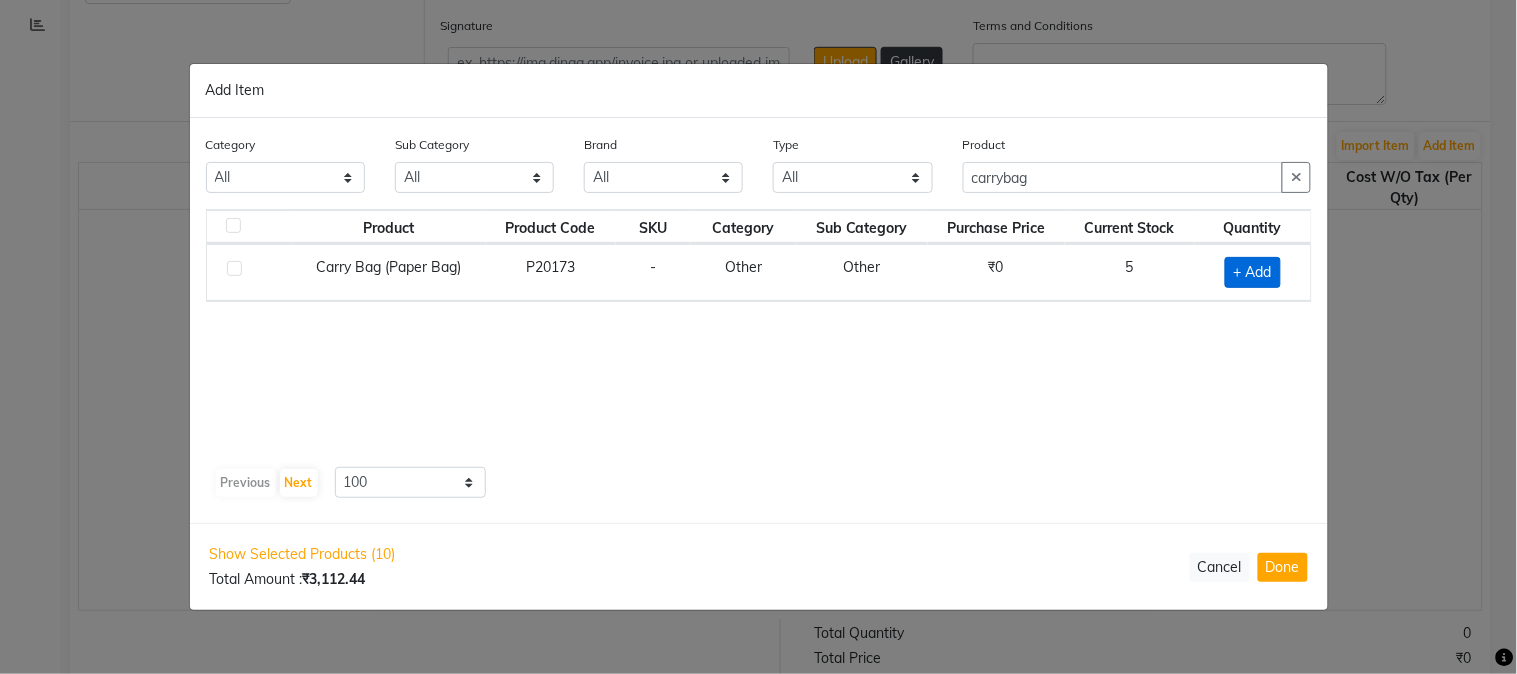 click on "+ Add" 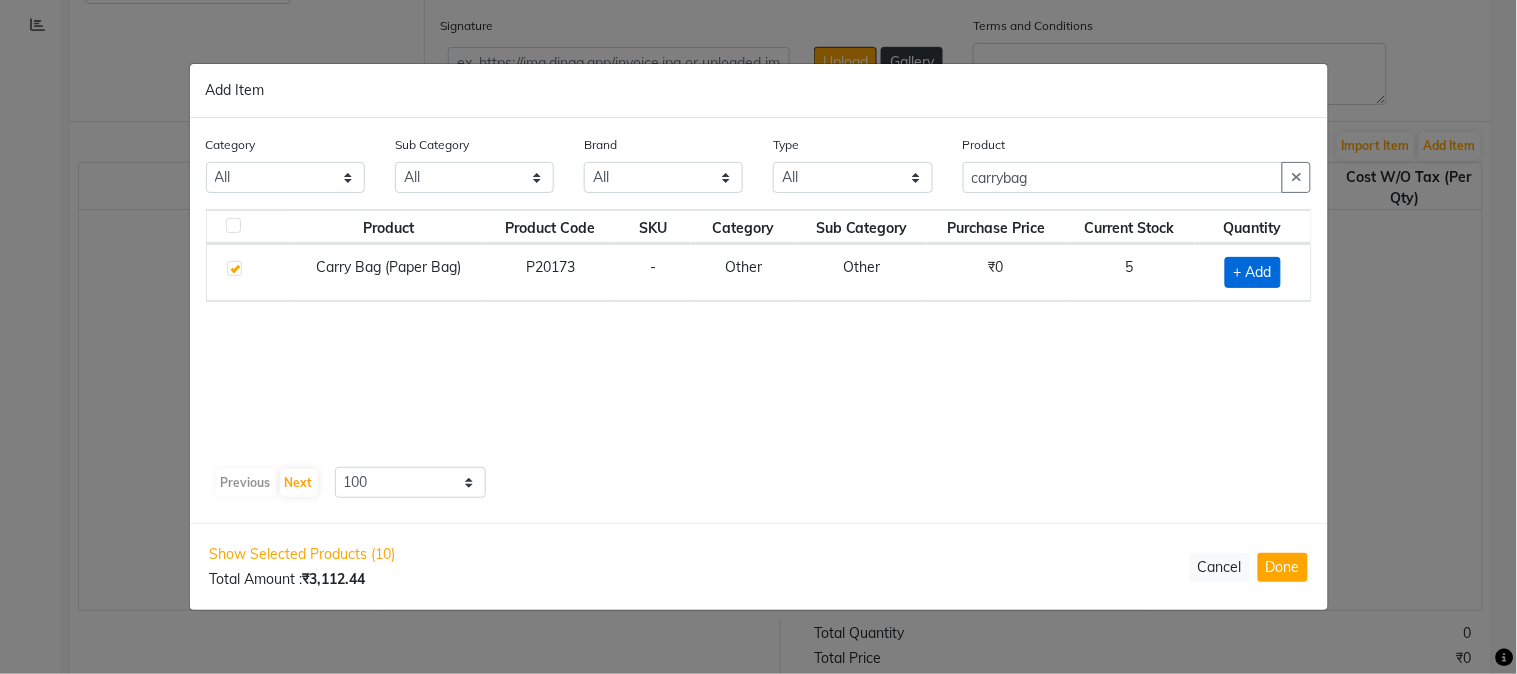 checkbox on "true" 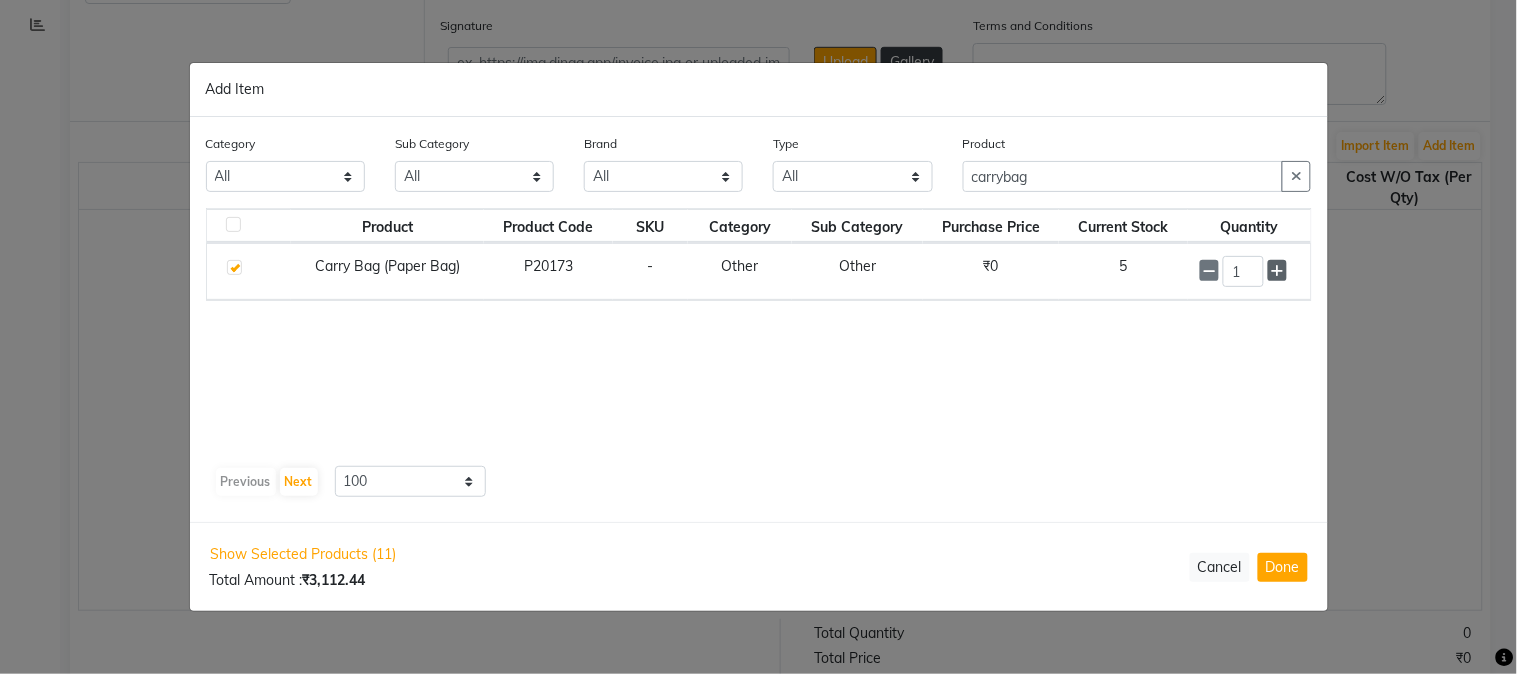 click 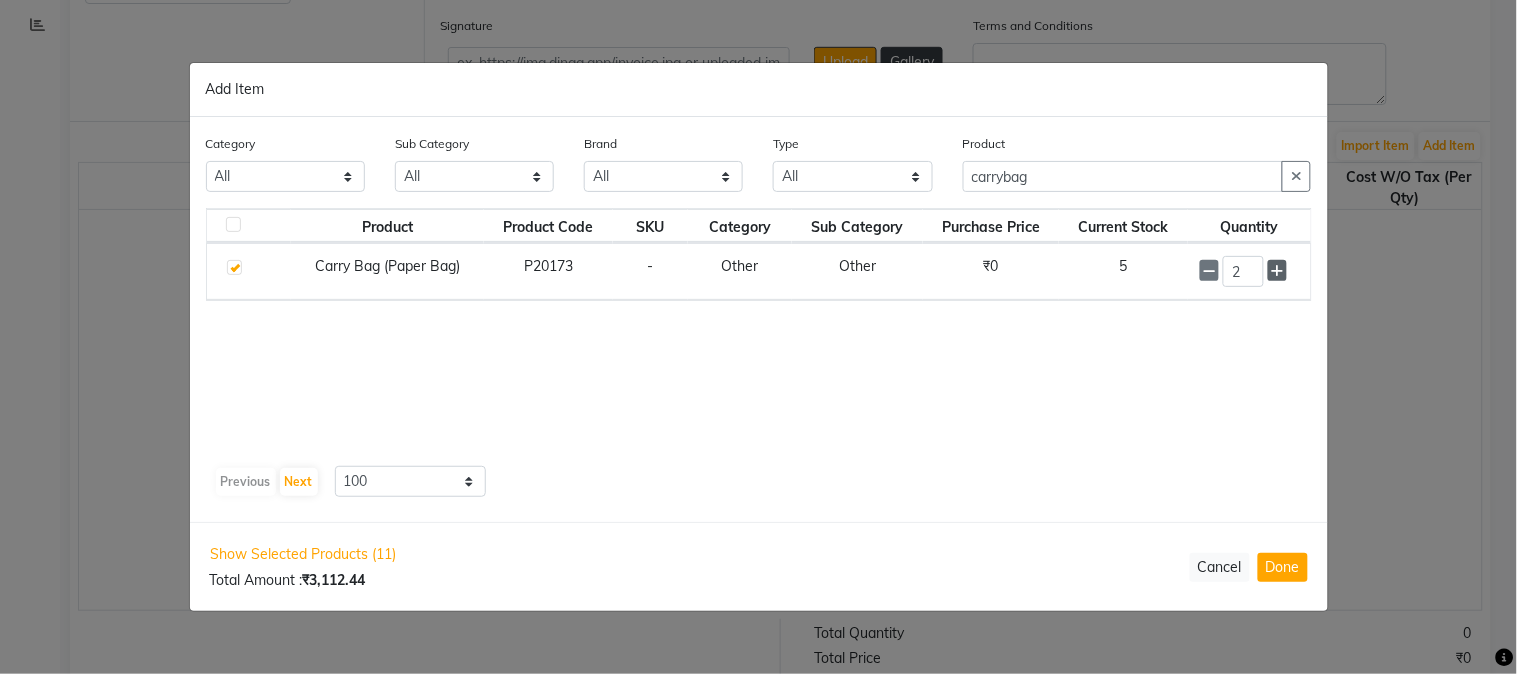 click 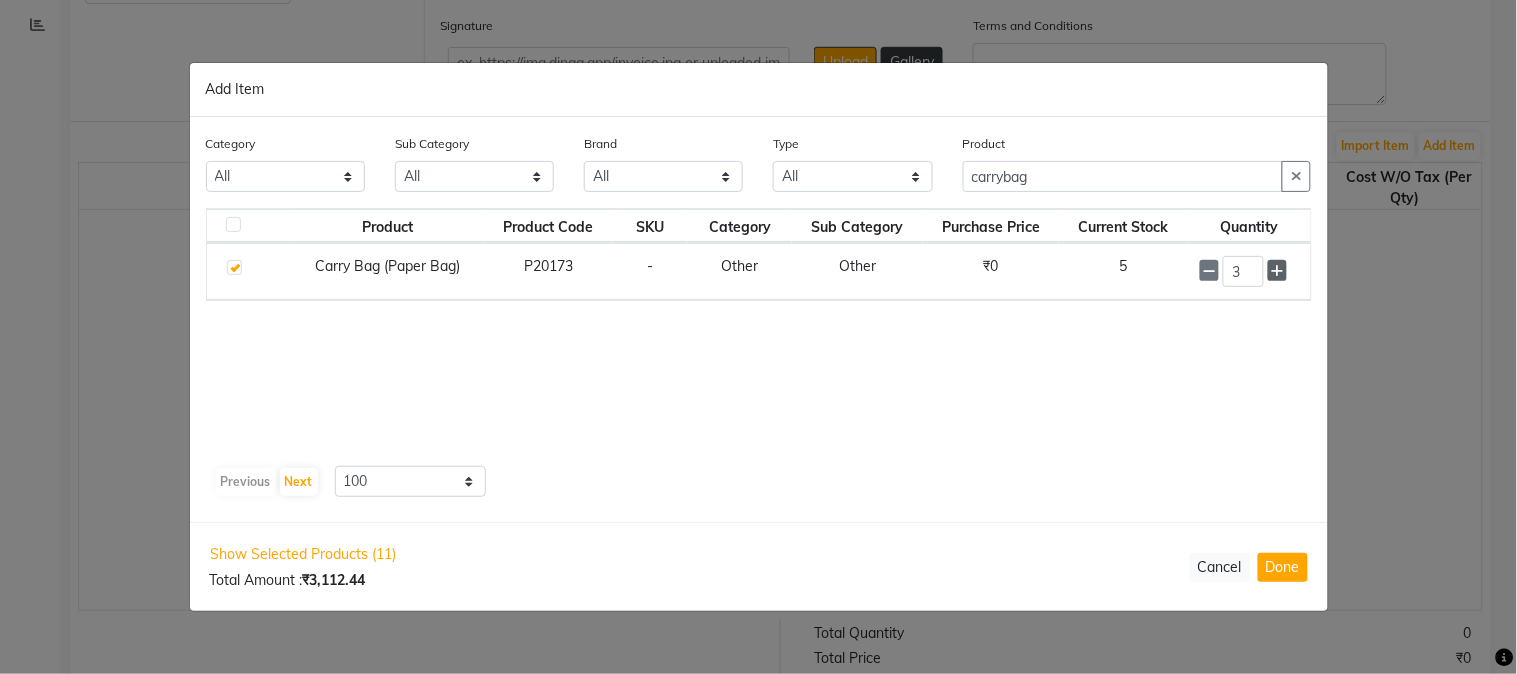 click 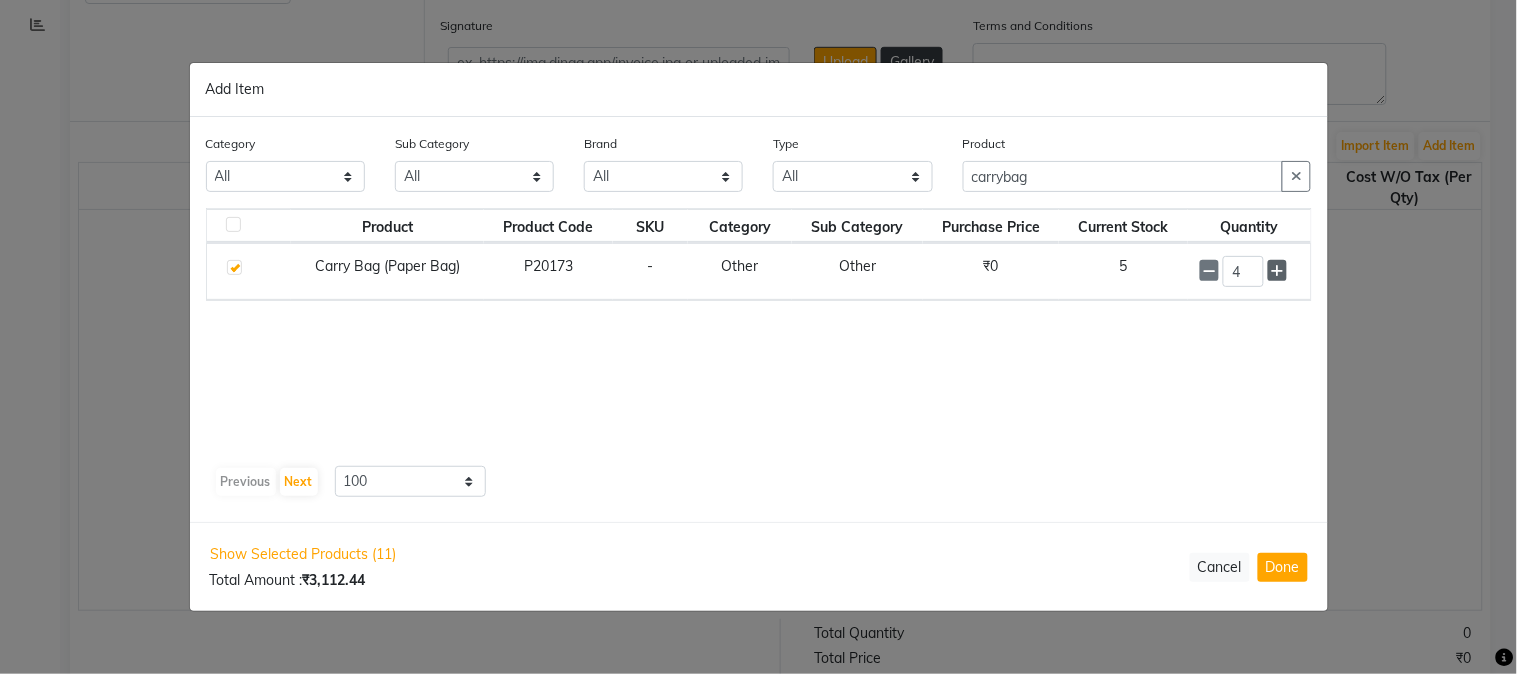 click 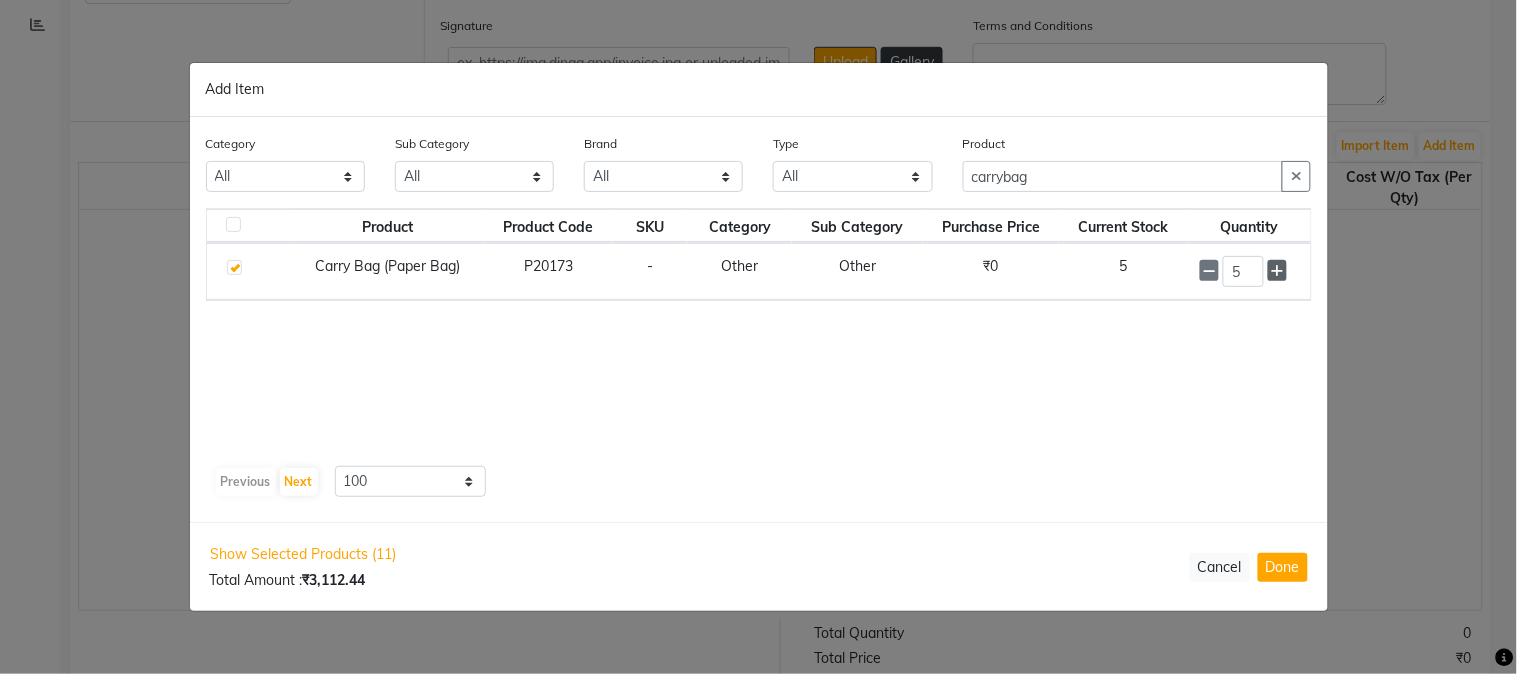 click 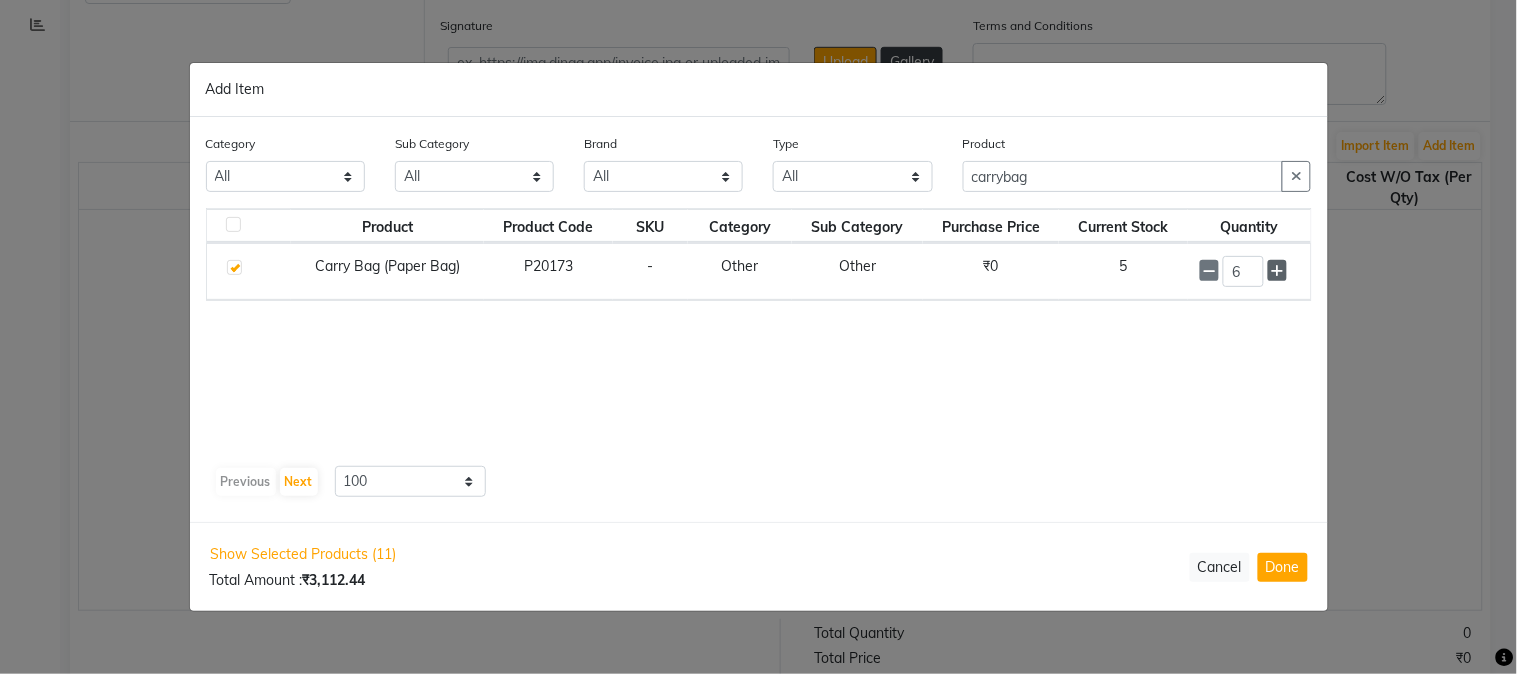click 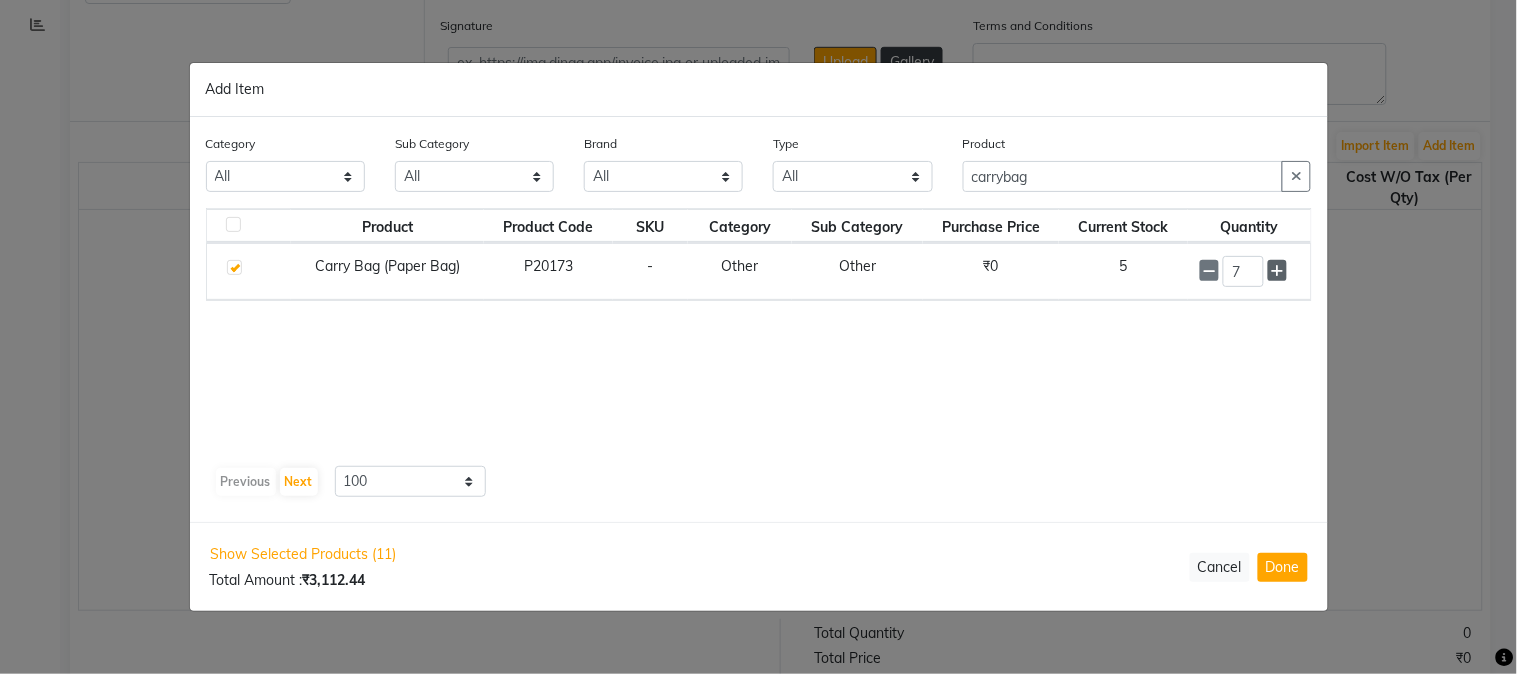 click 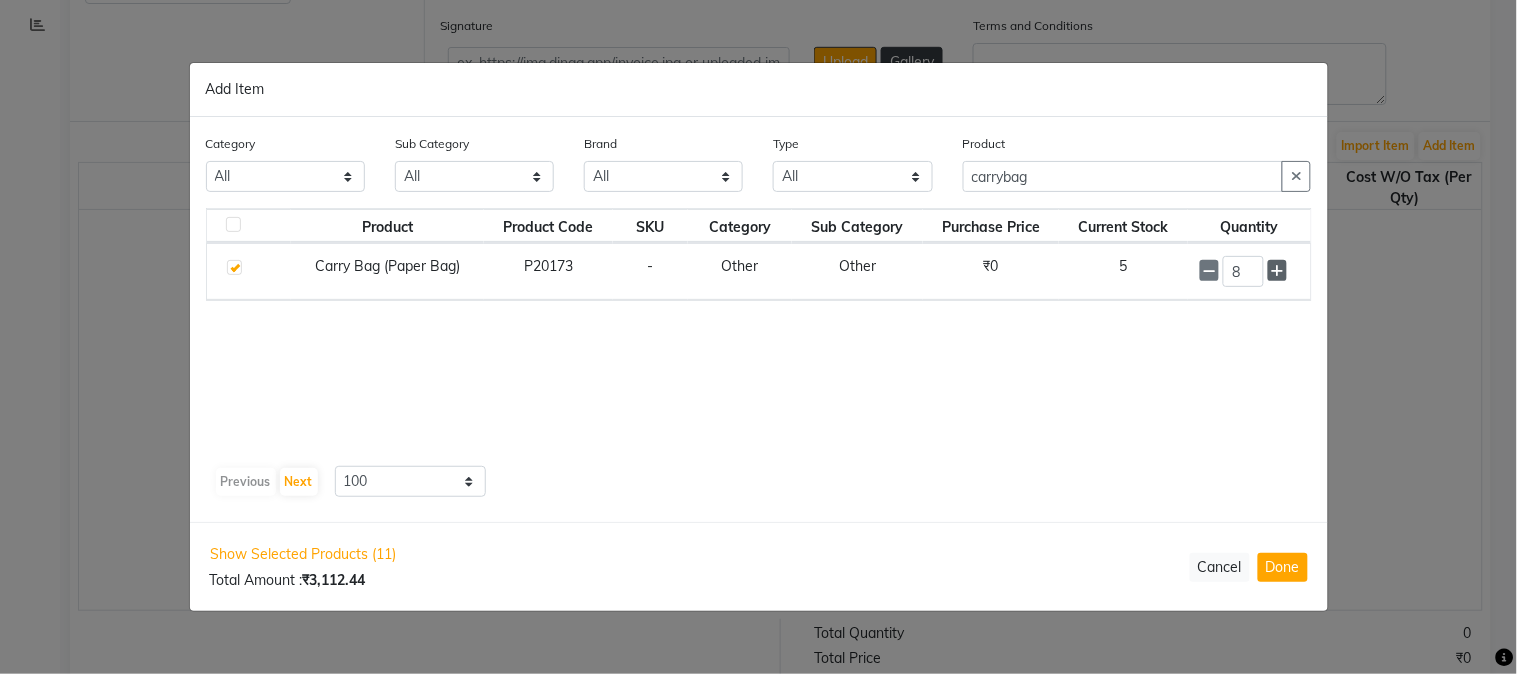 click 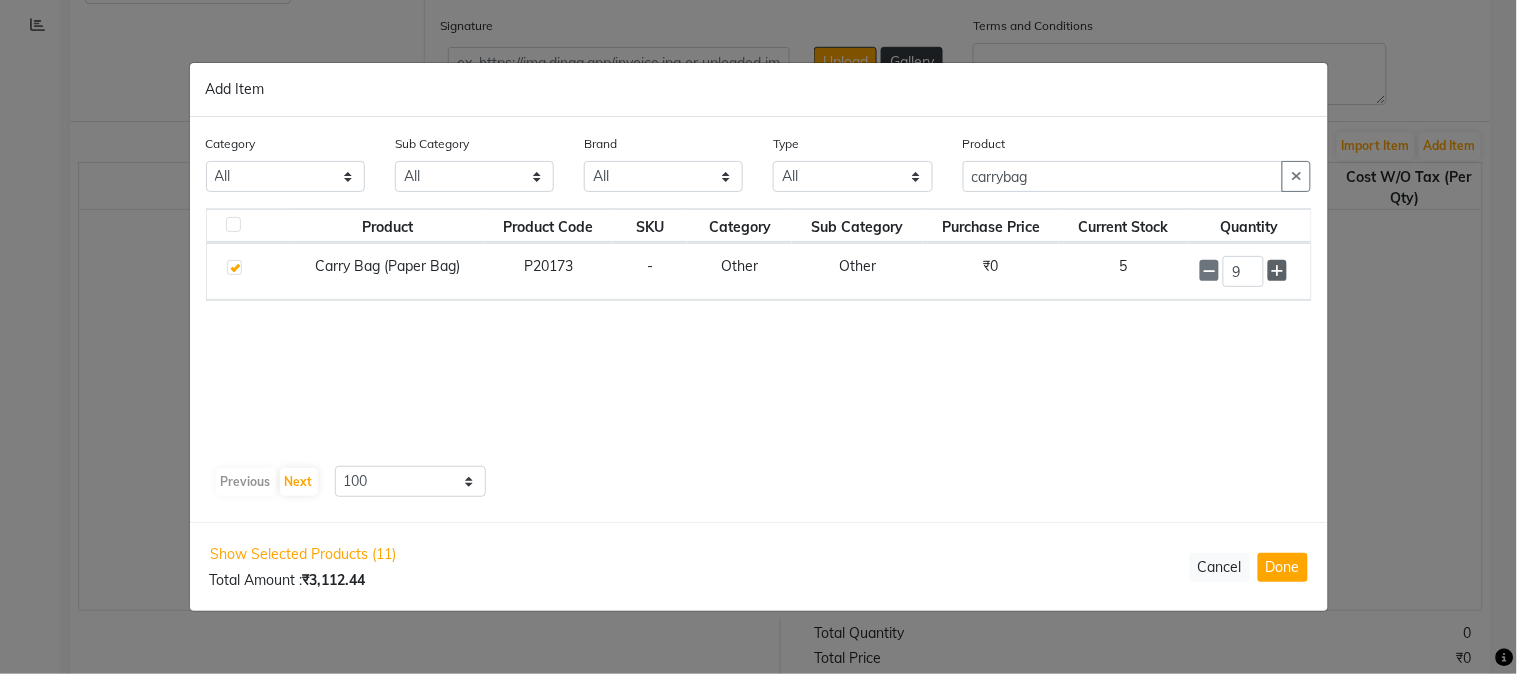 click 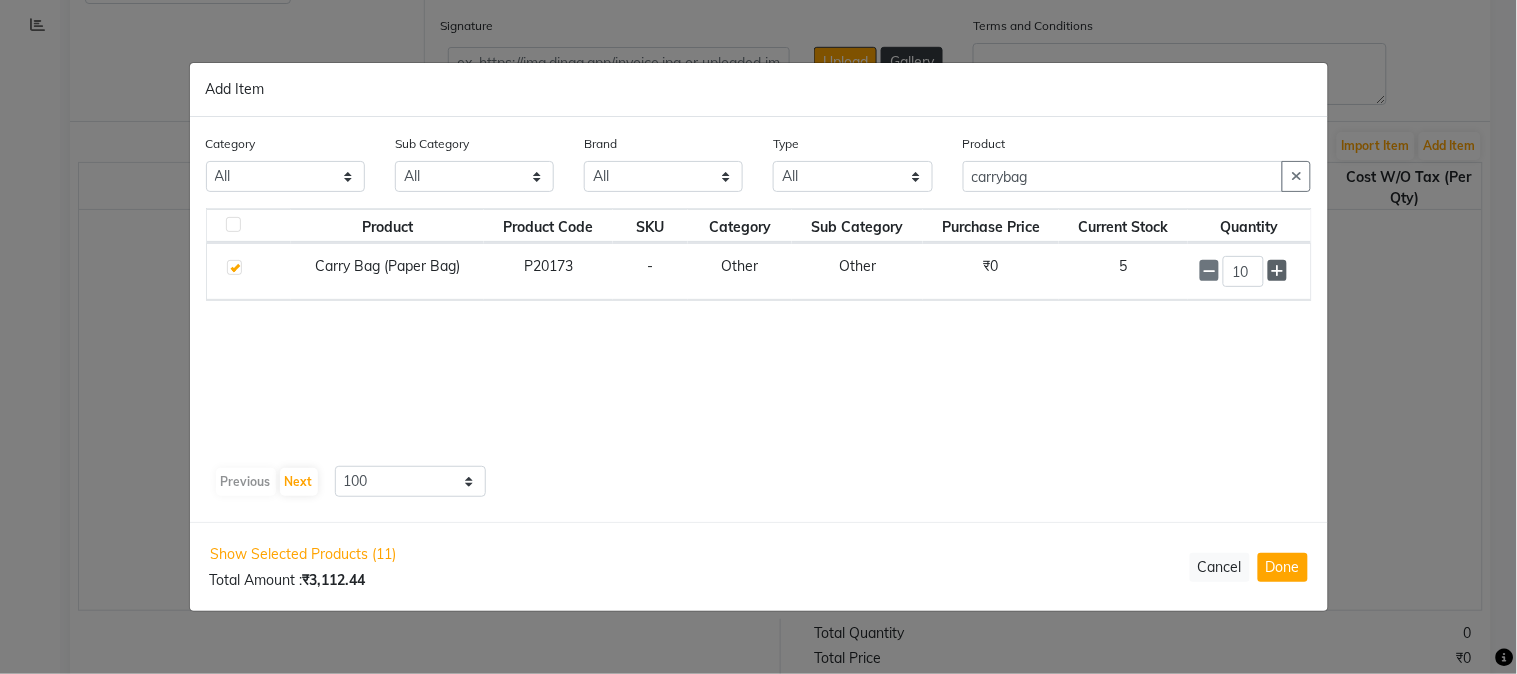 click 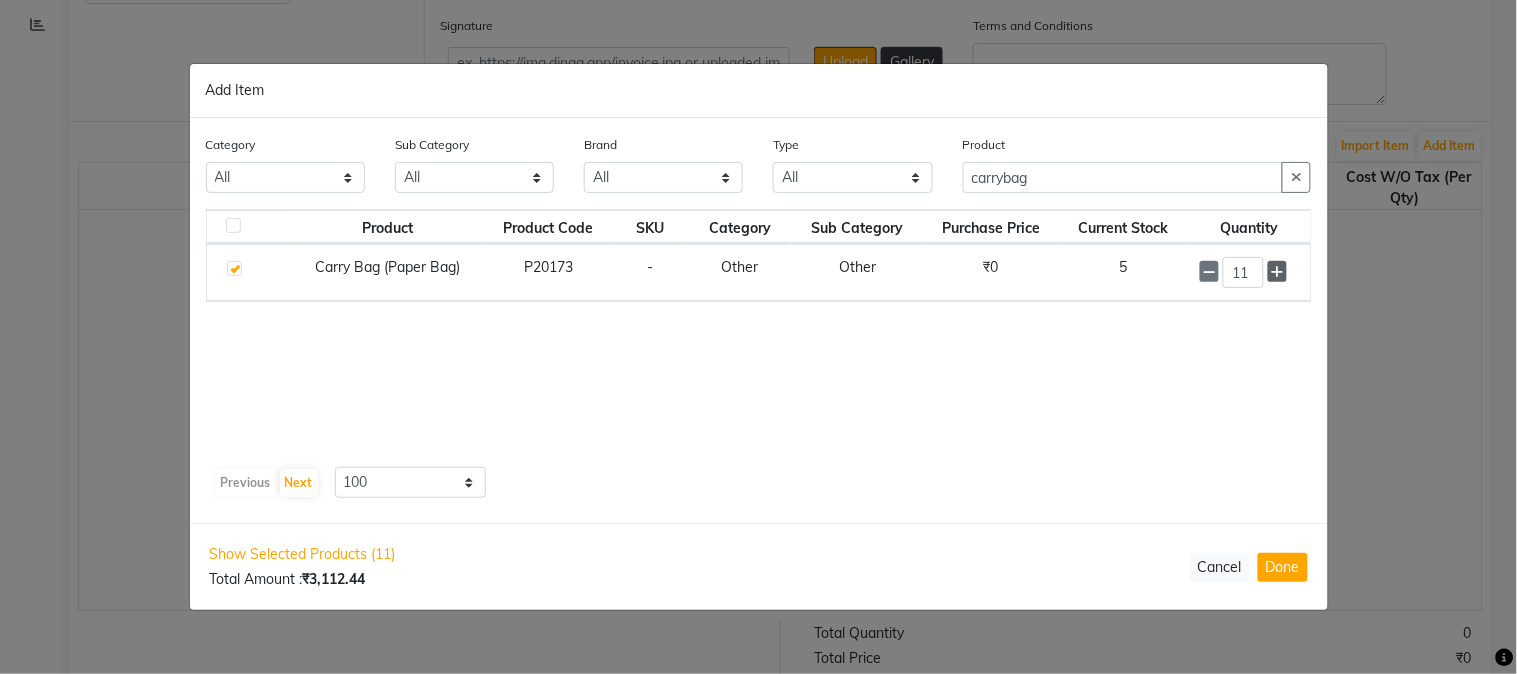 click 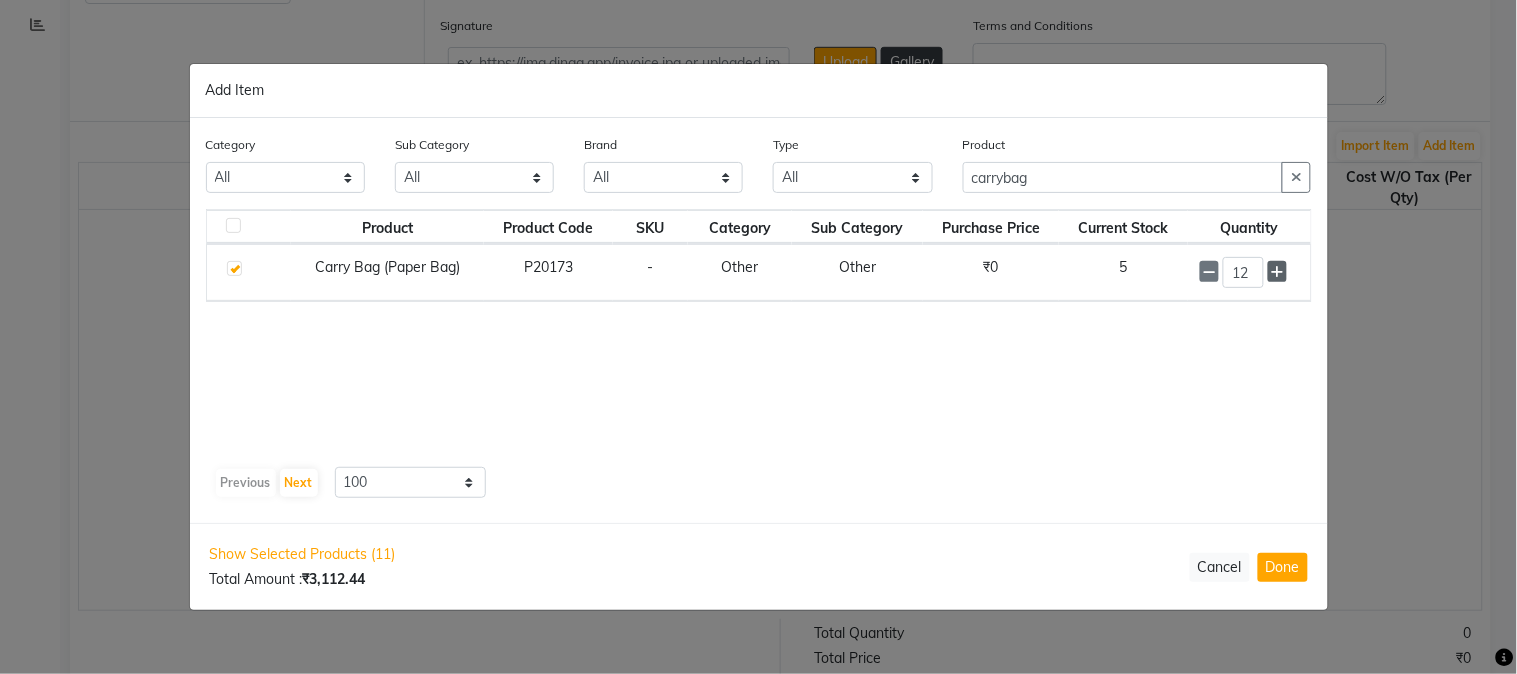 click 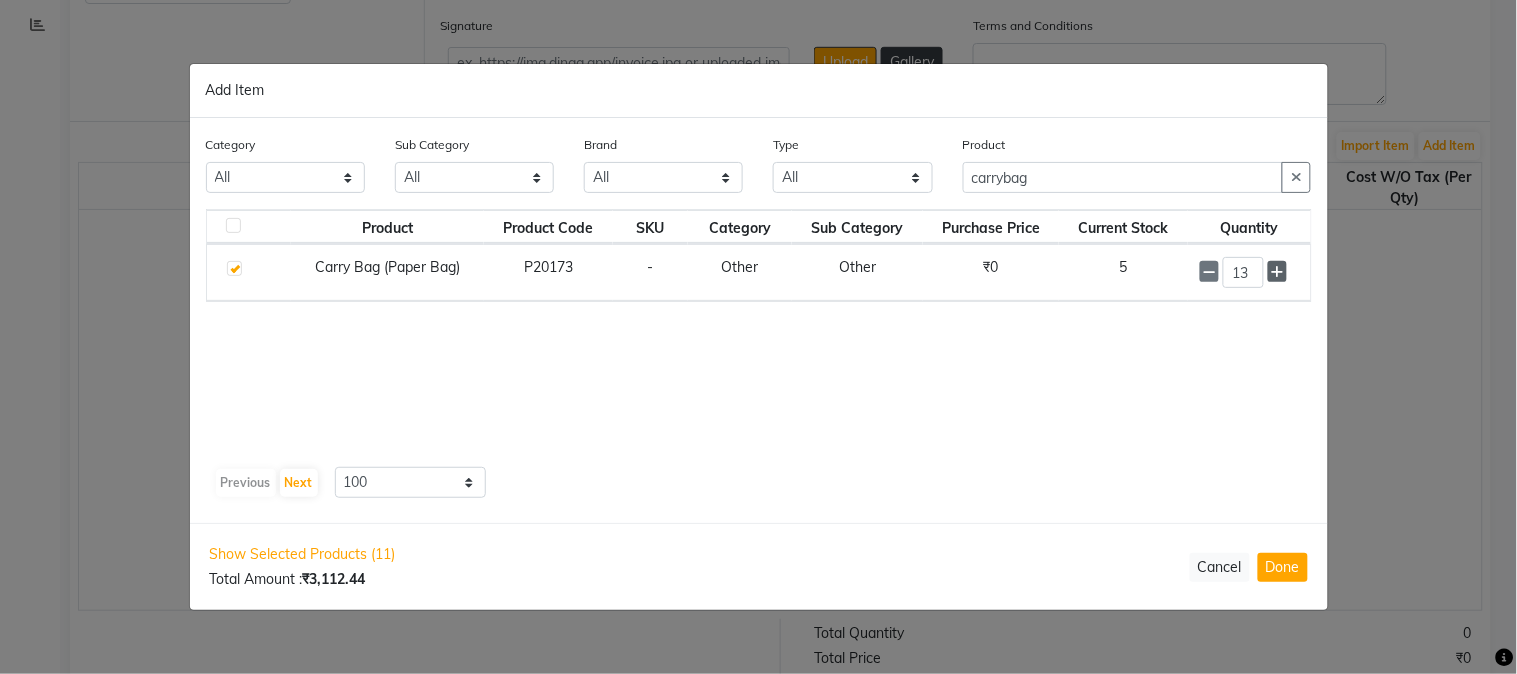 click 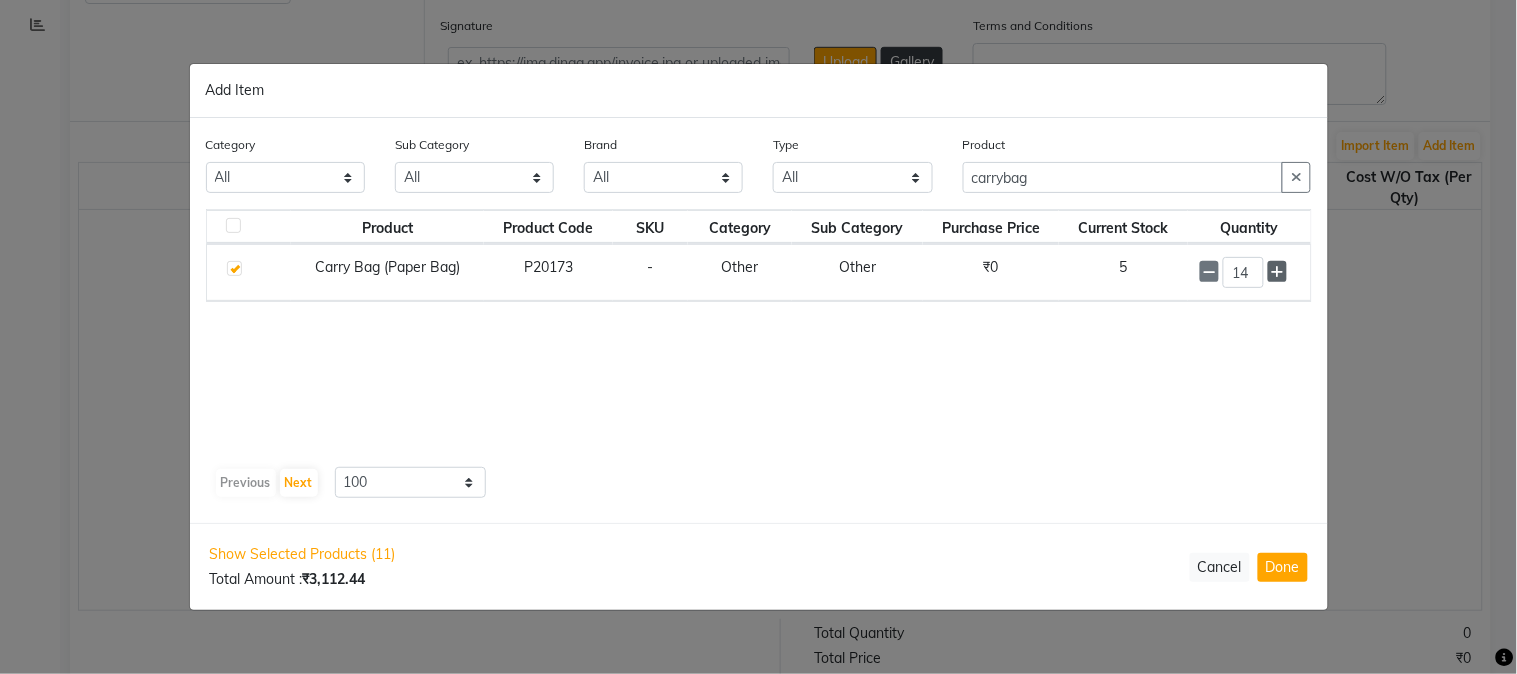 click 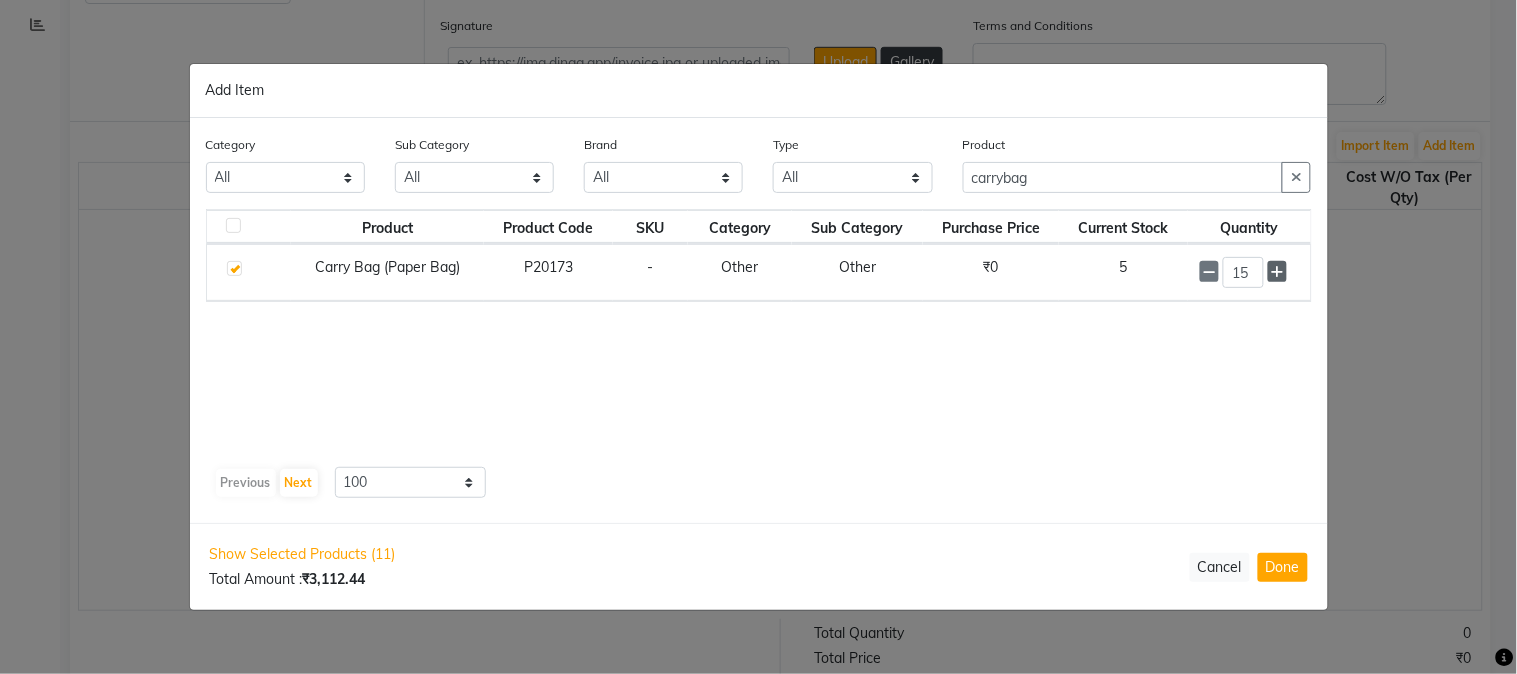 click 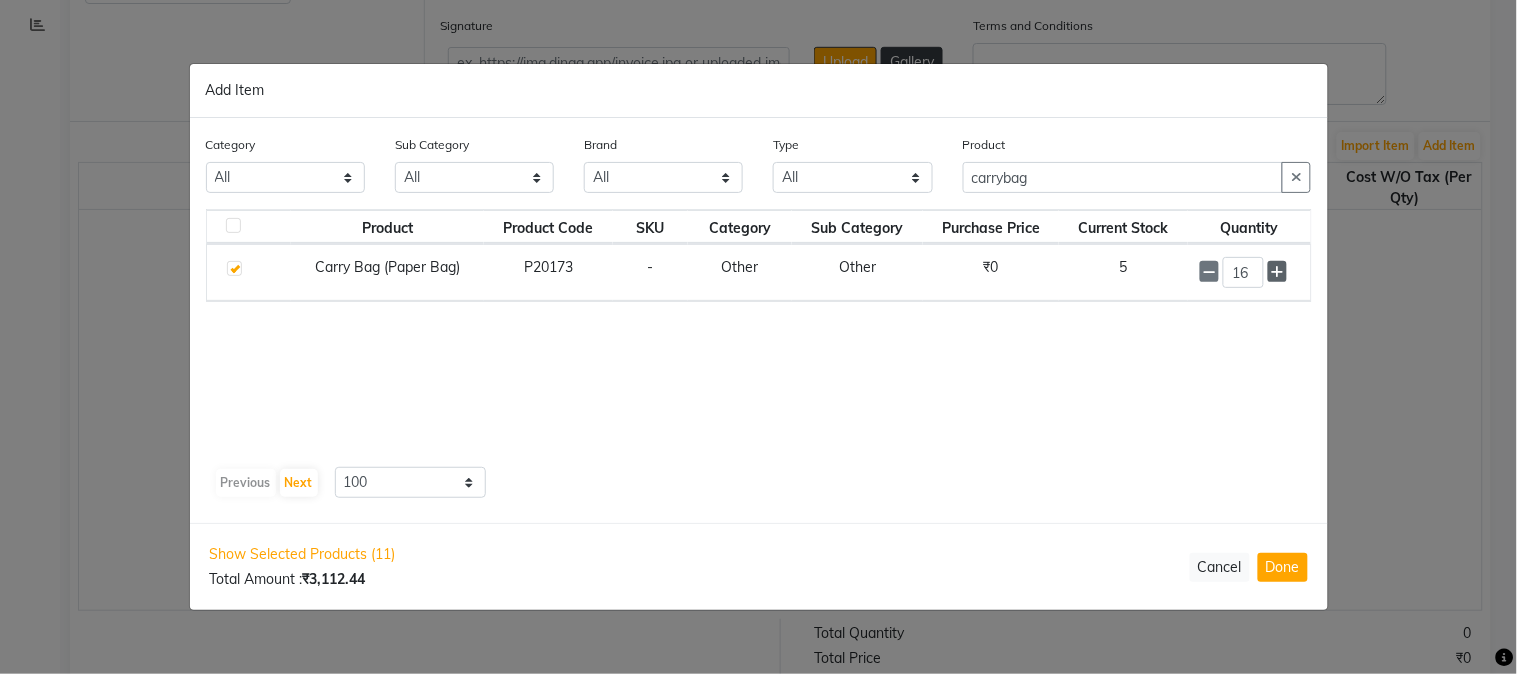 click 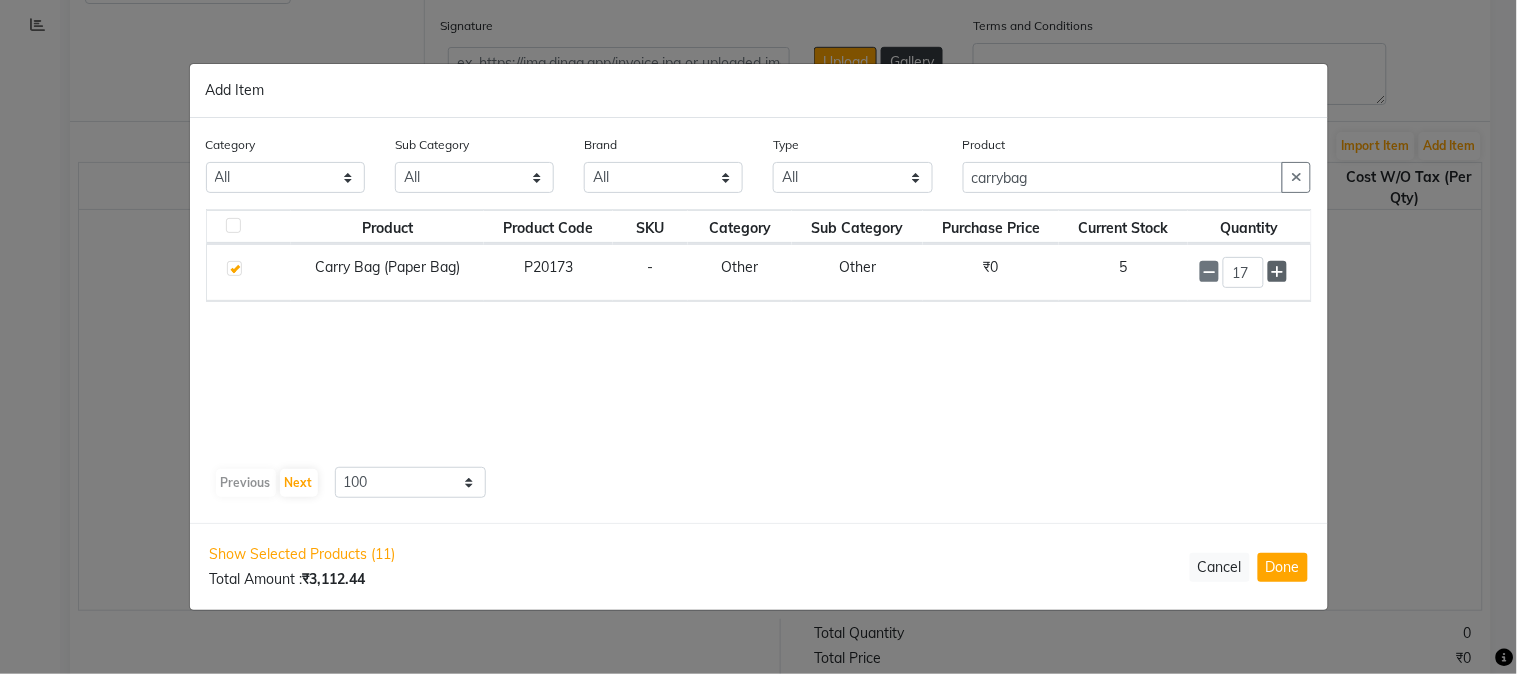 click 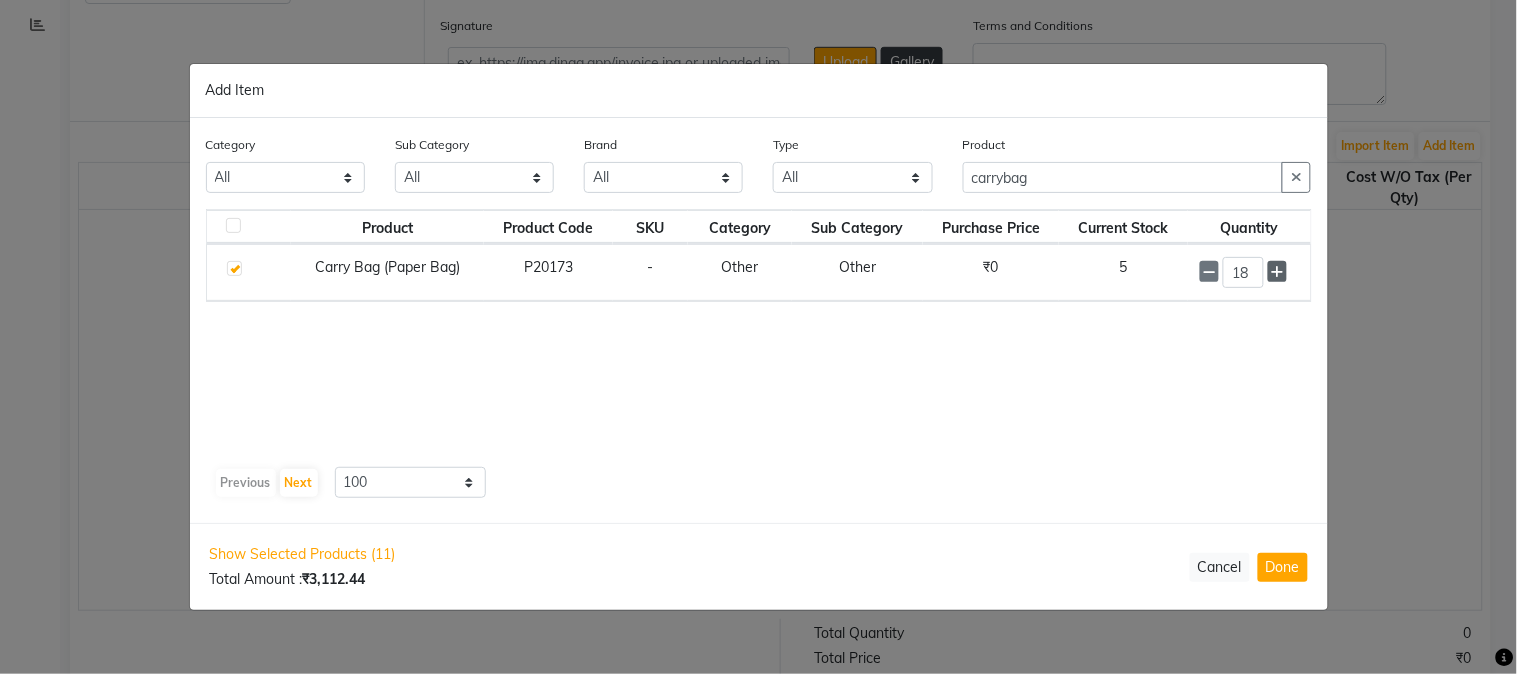 click 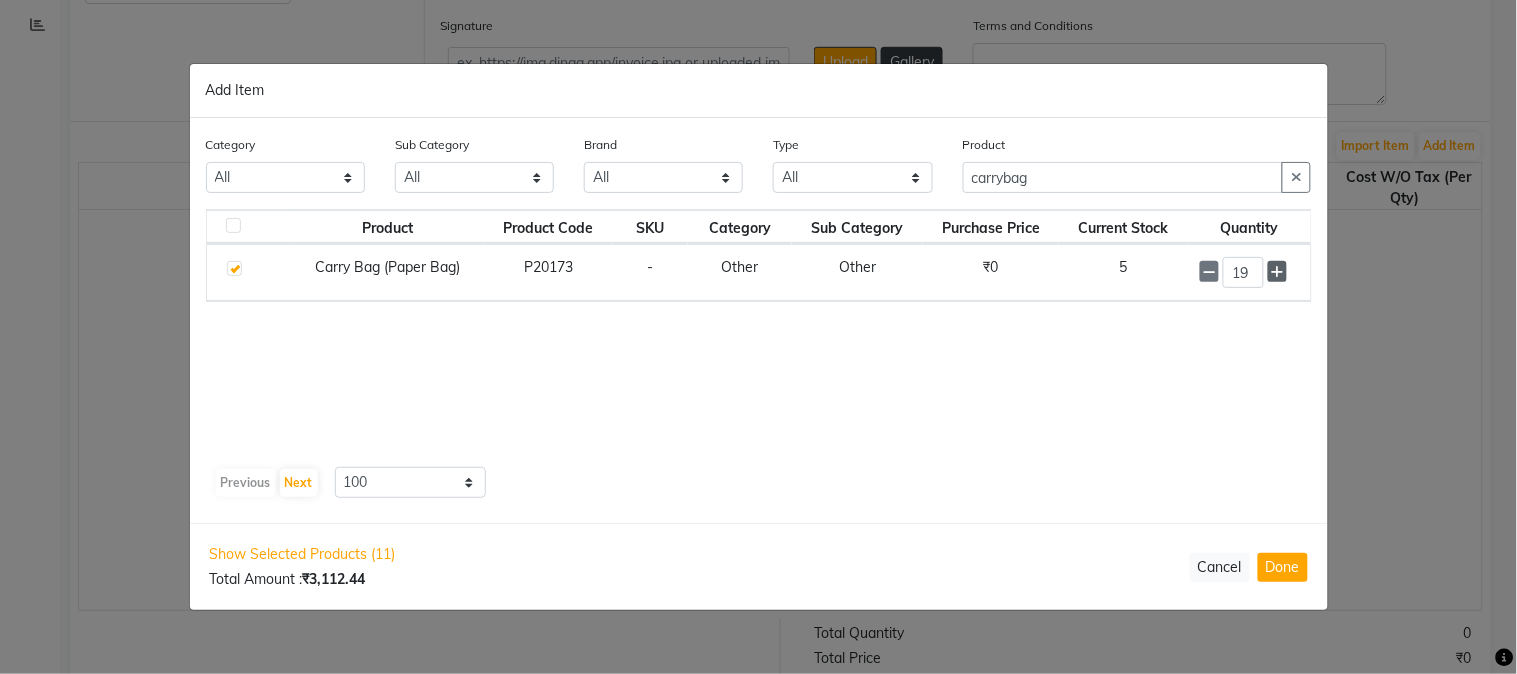 click 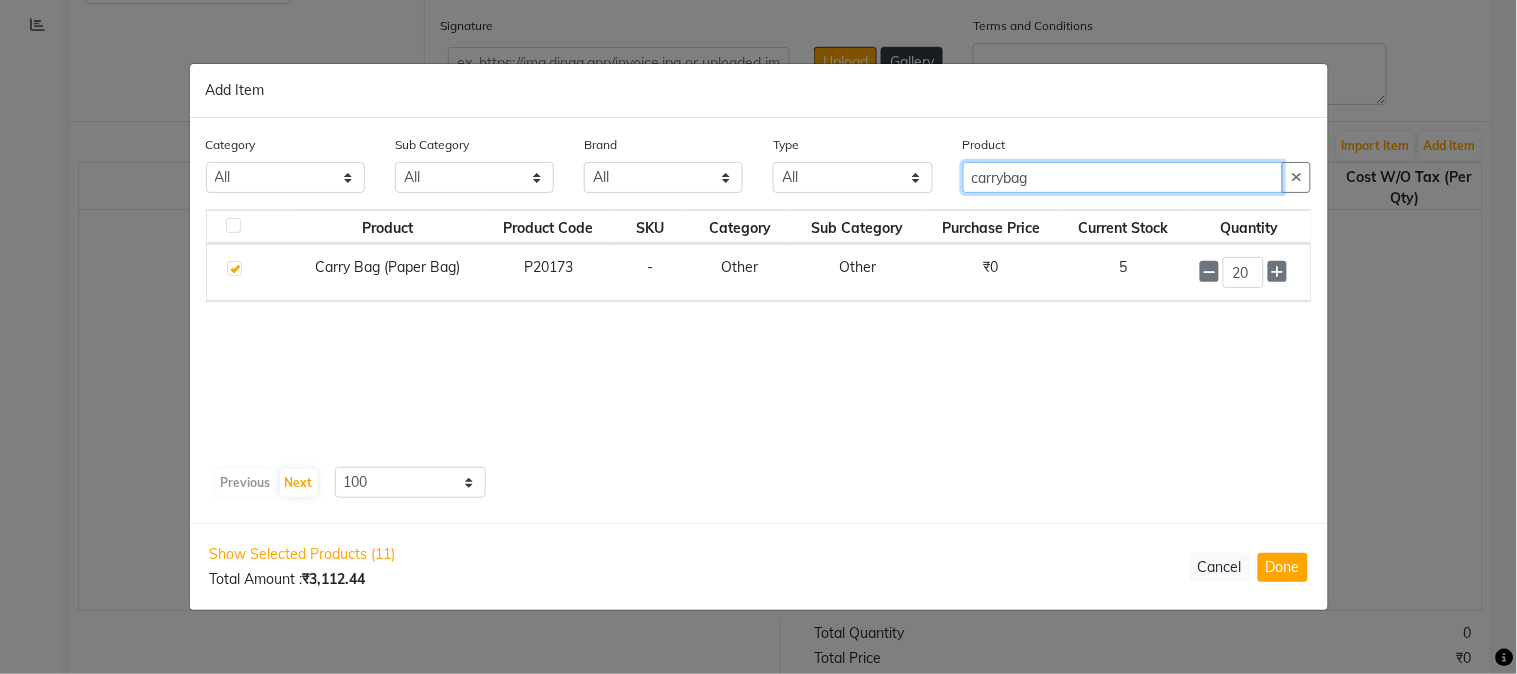 drag, startPoint x: 987, startPoint y: 180, endPoint x: 896, endPoint y: 188, distance: 91.350975 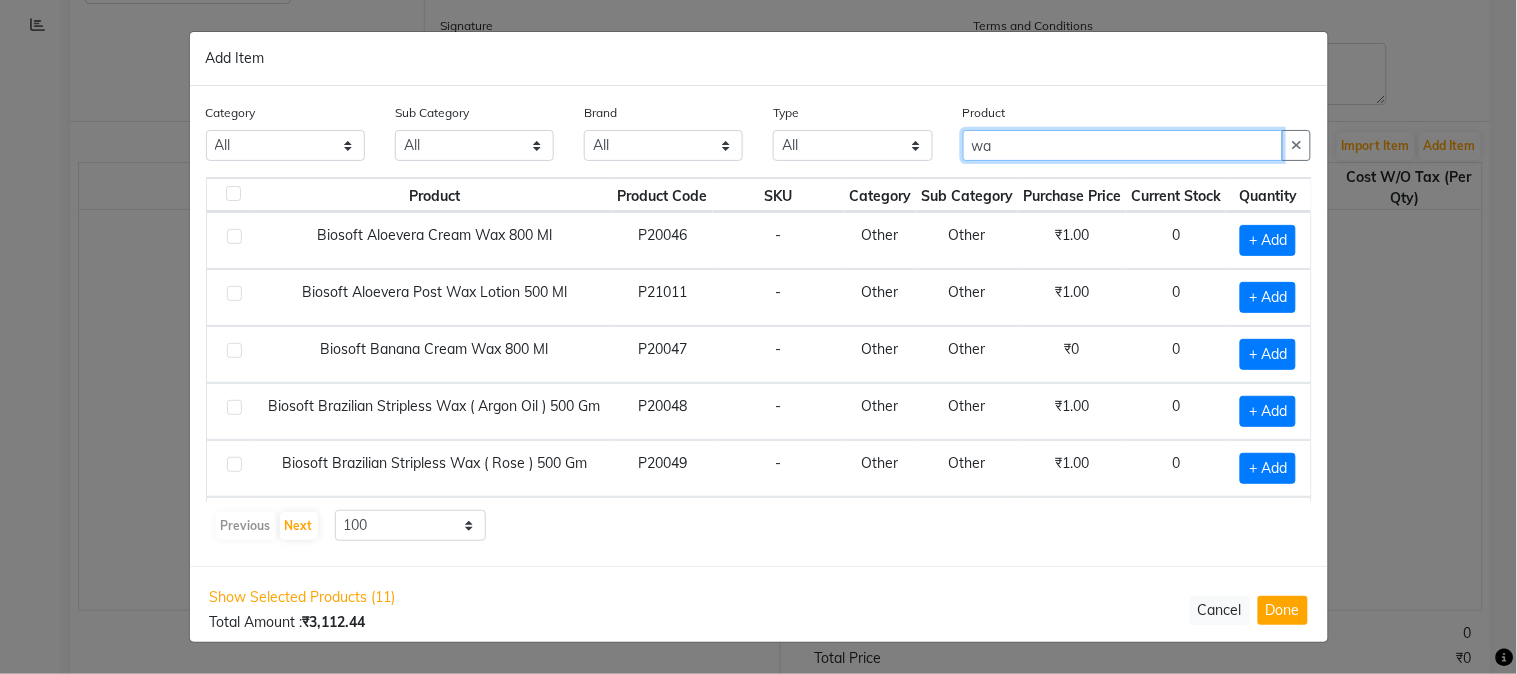 type on "w" 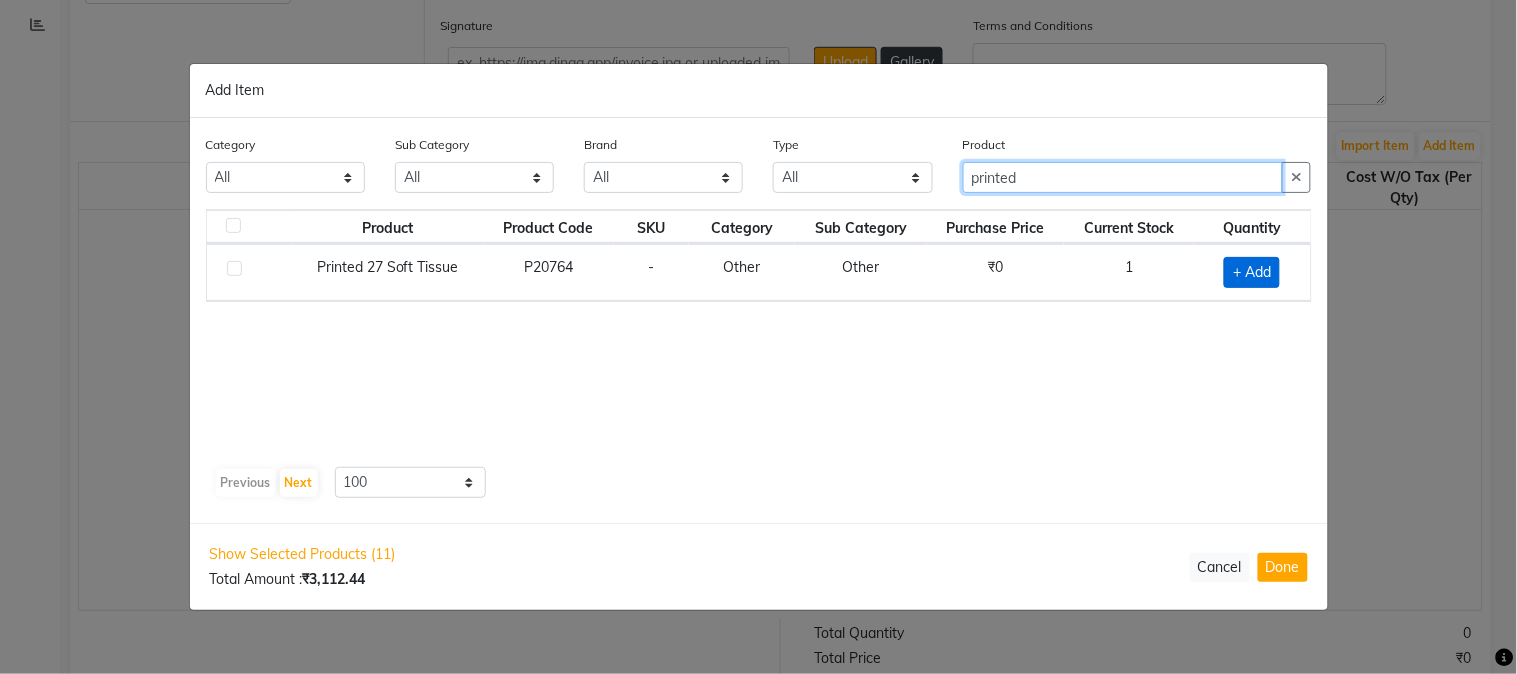 type on "printed" 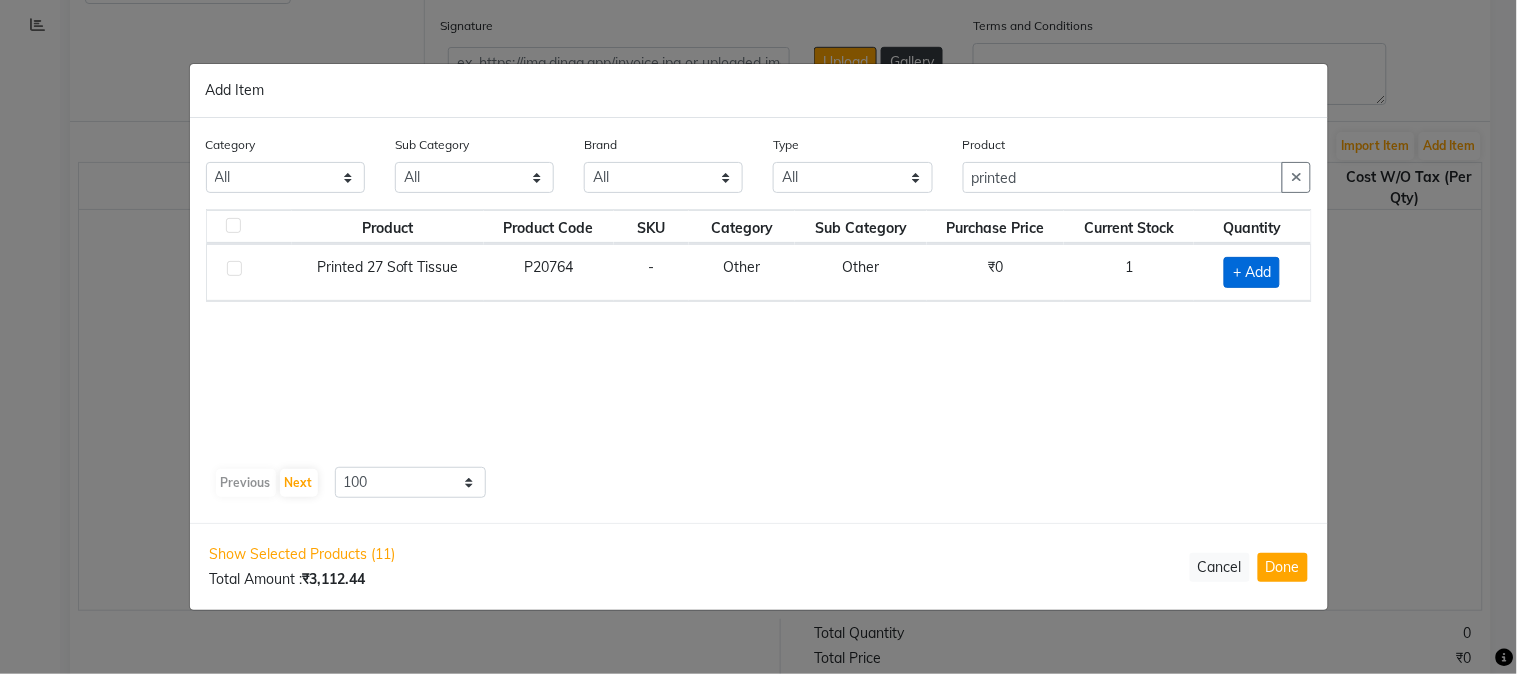 click on "+ Add" 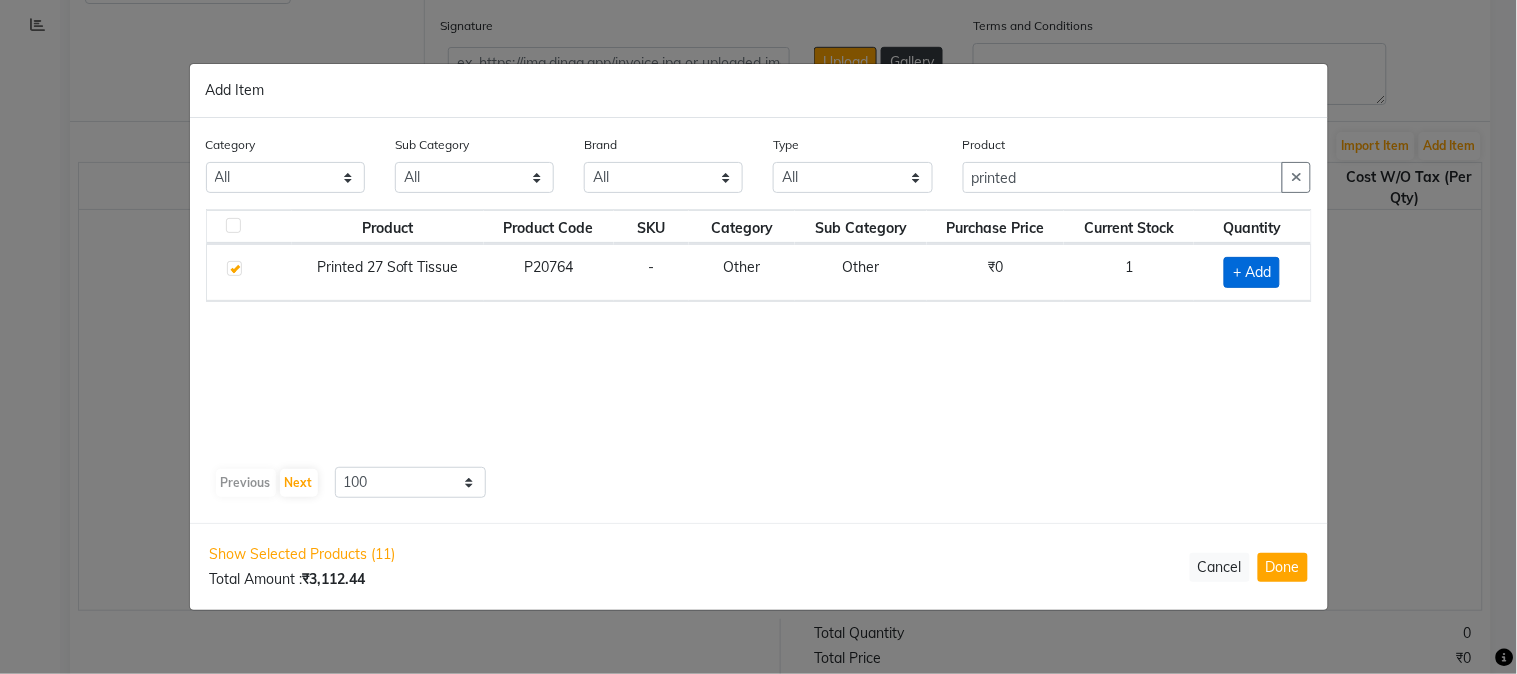 checkbox on "true" 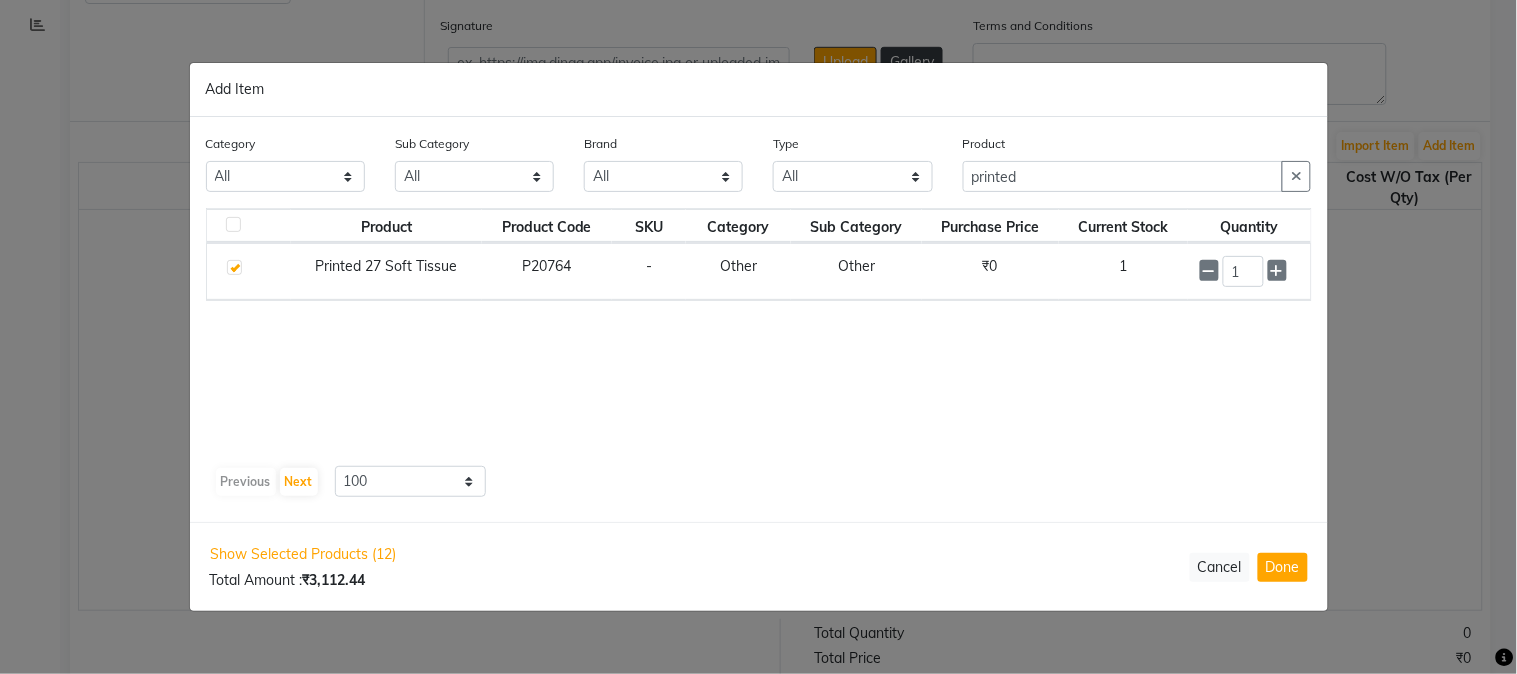 click 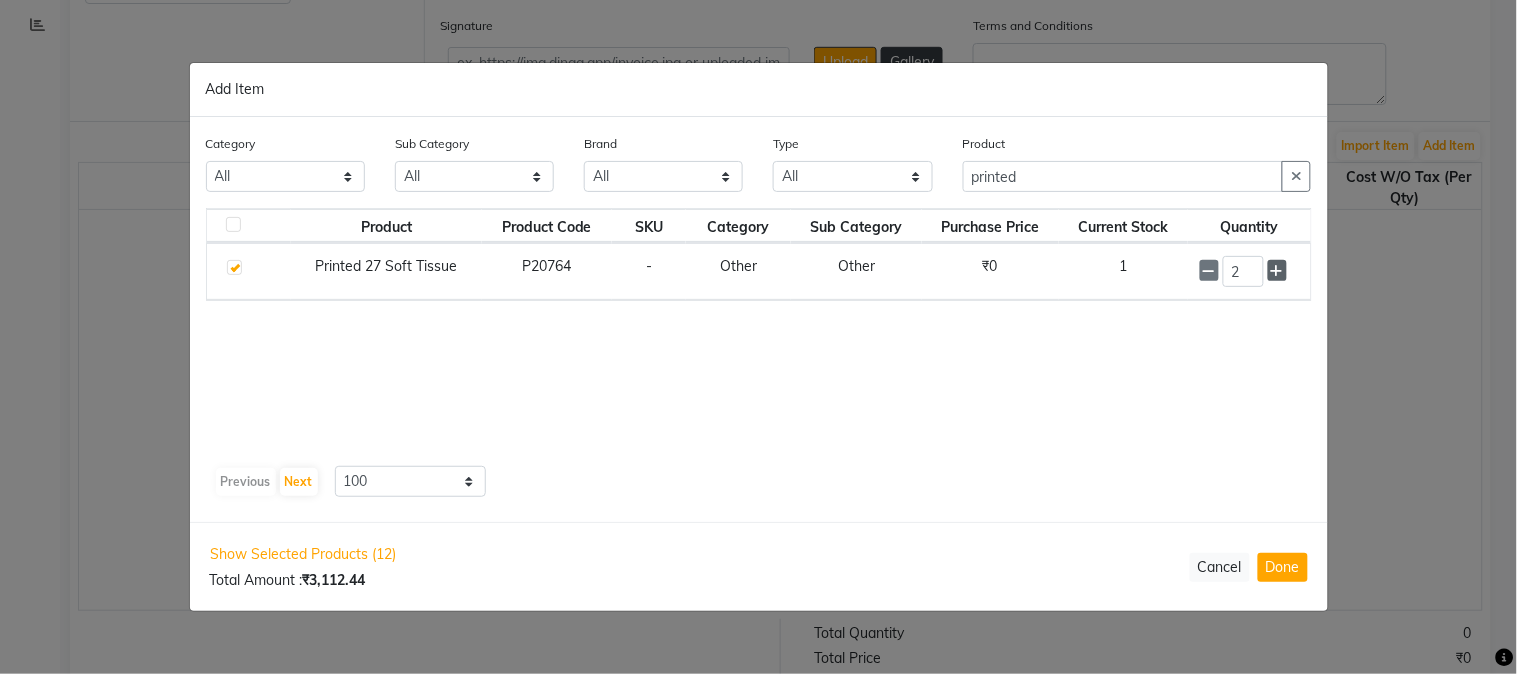 click 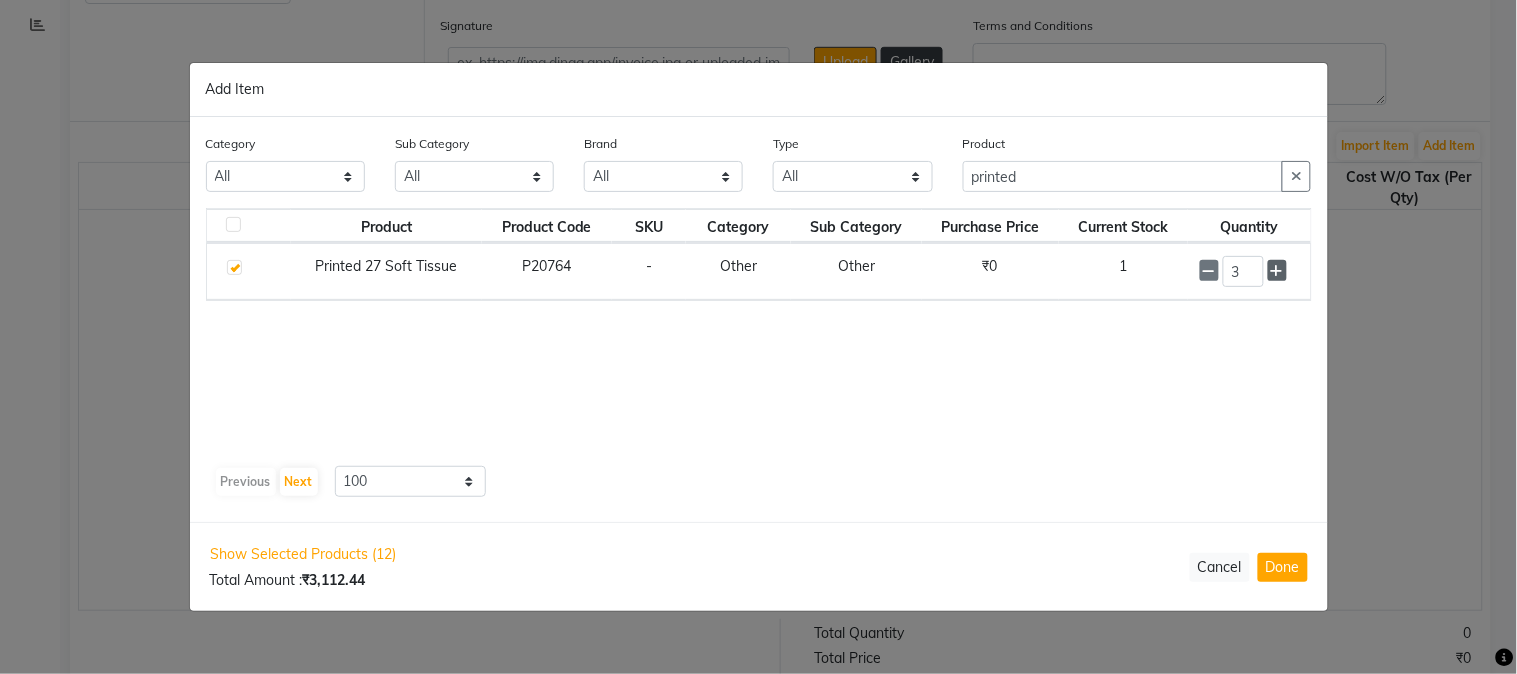 click 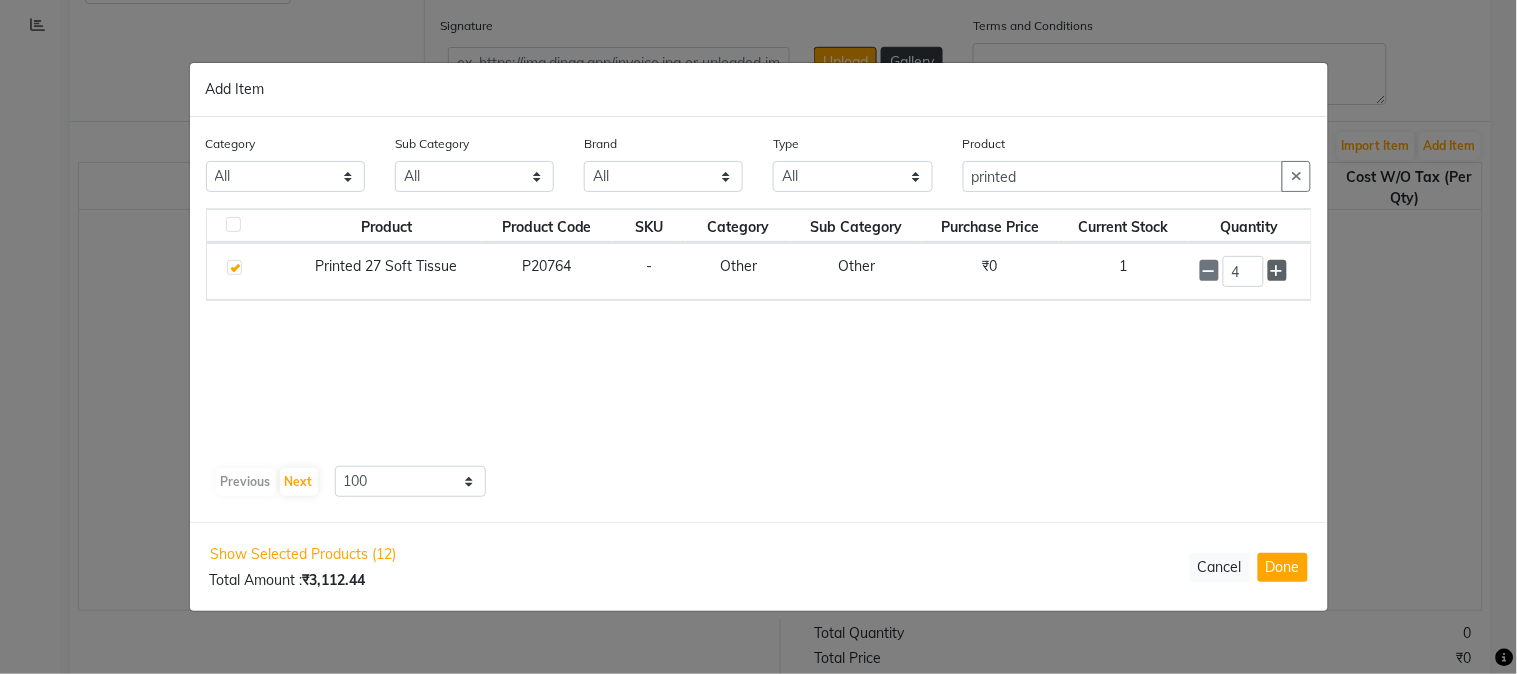 click 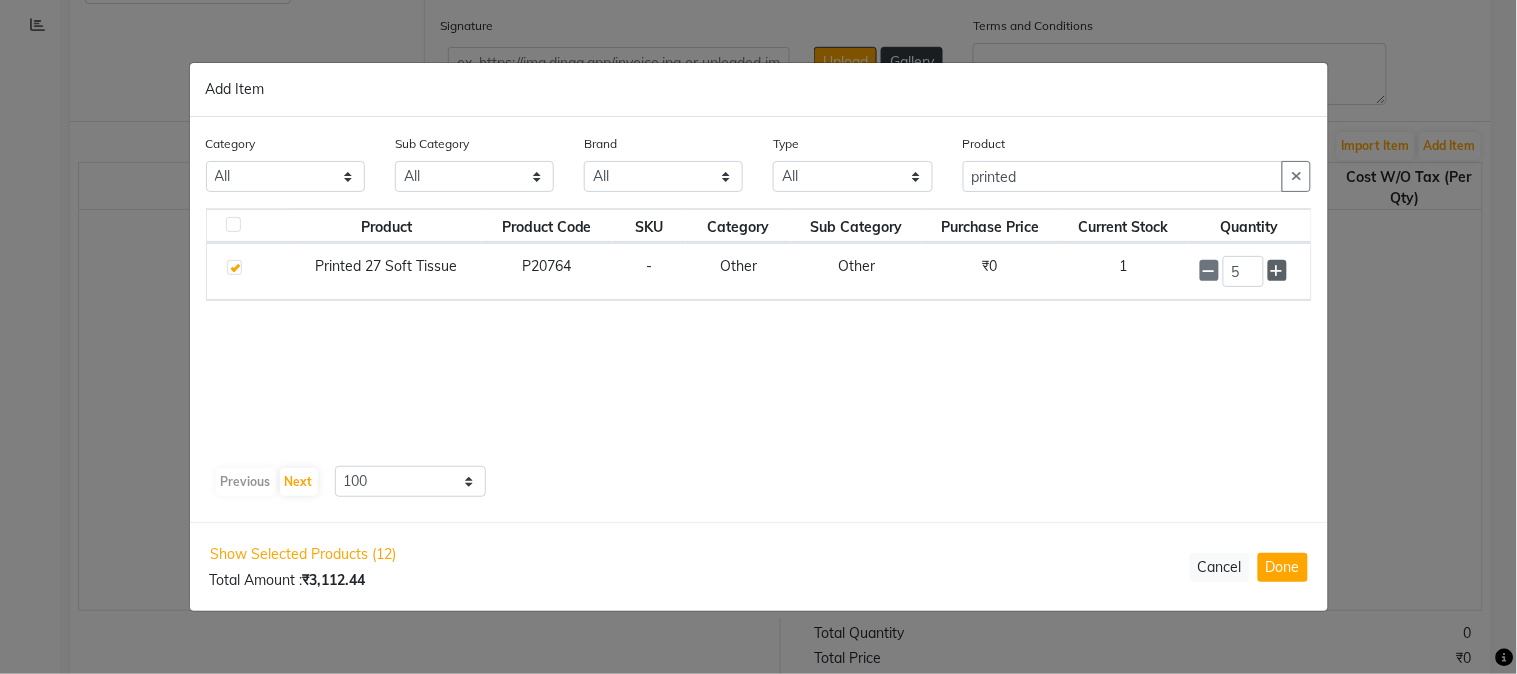 click 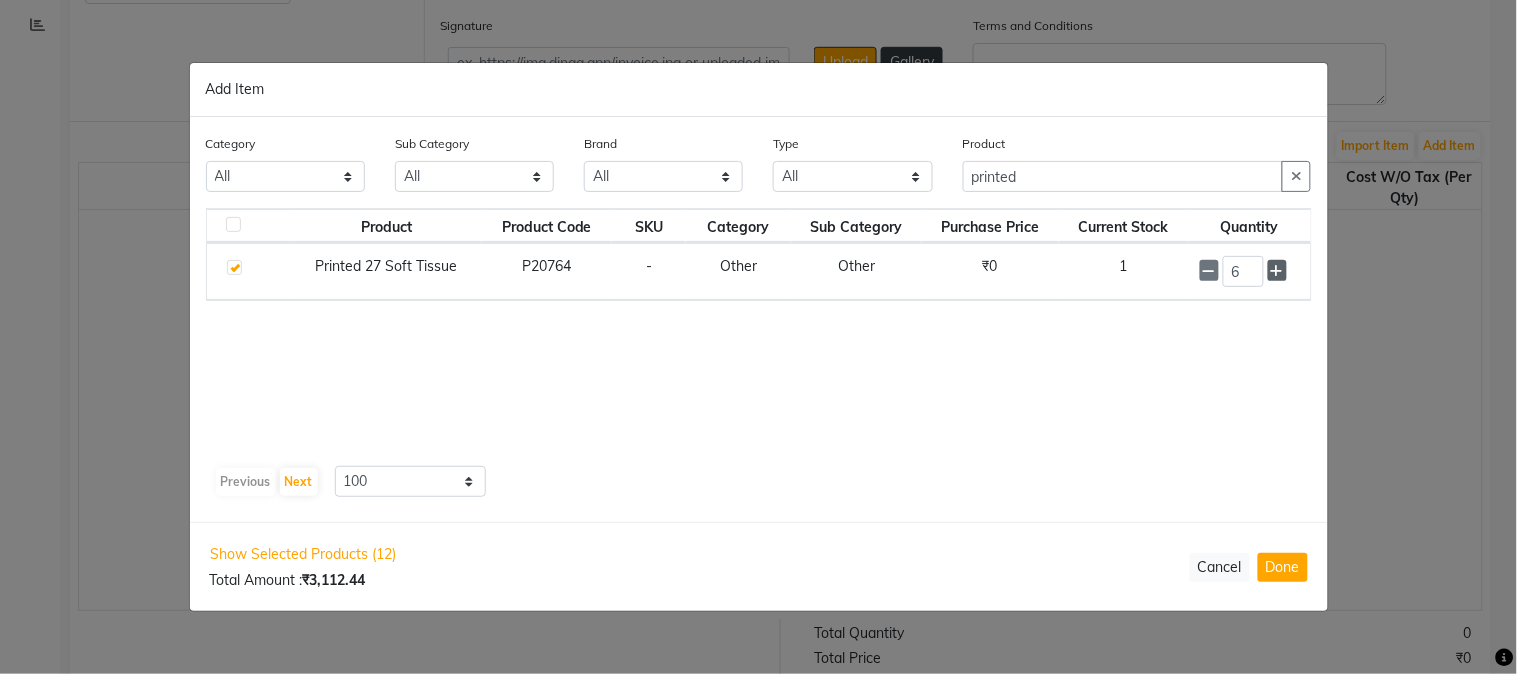 click 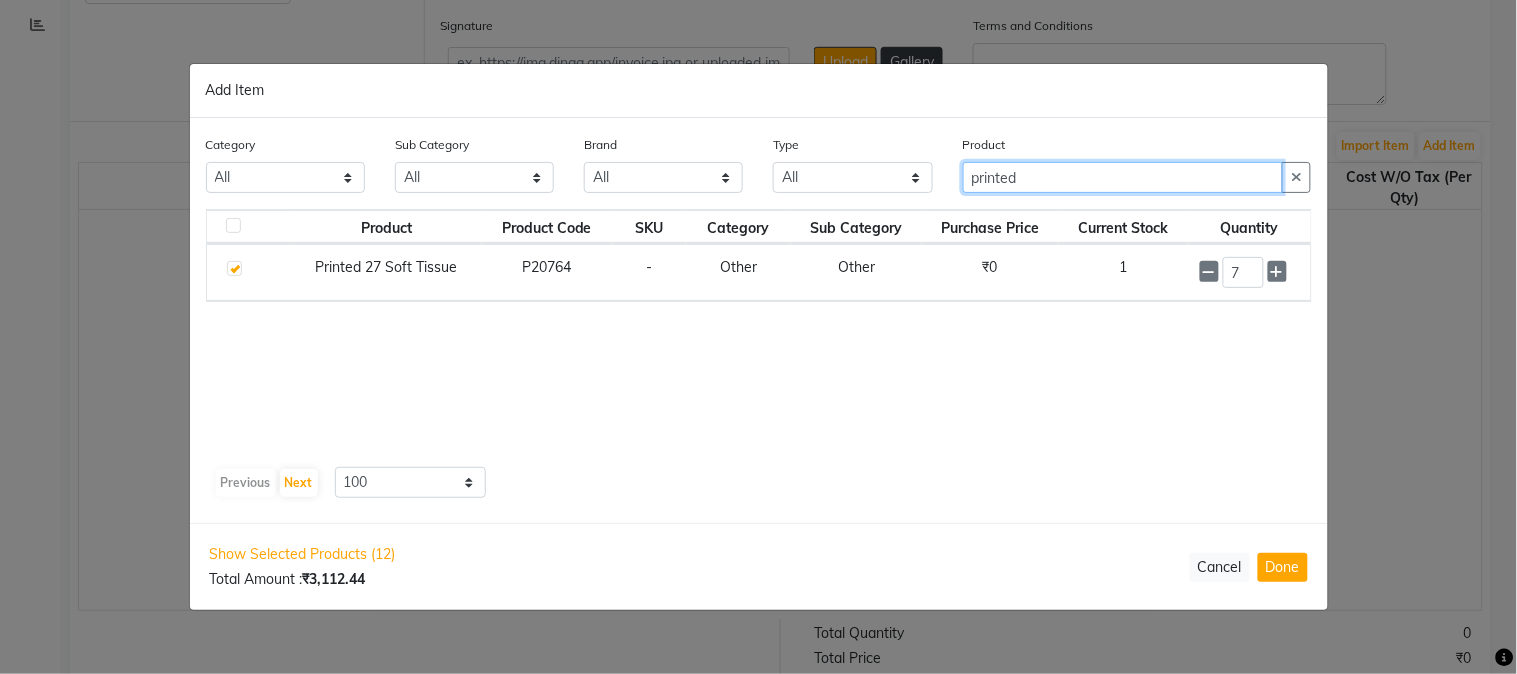 drag, startPoint x: 1028, startPoint y: 172, endPoint x: 915, endPoint y: 182, distance: 113.44161 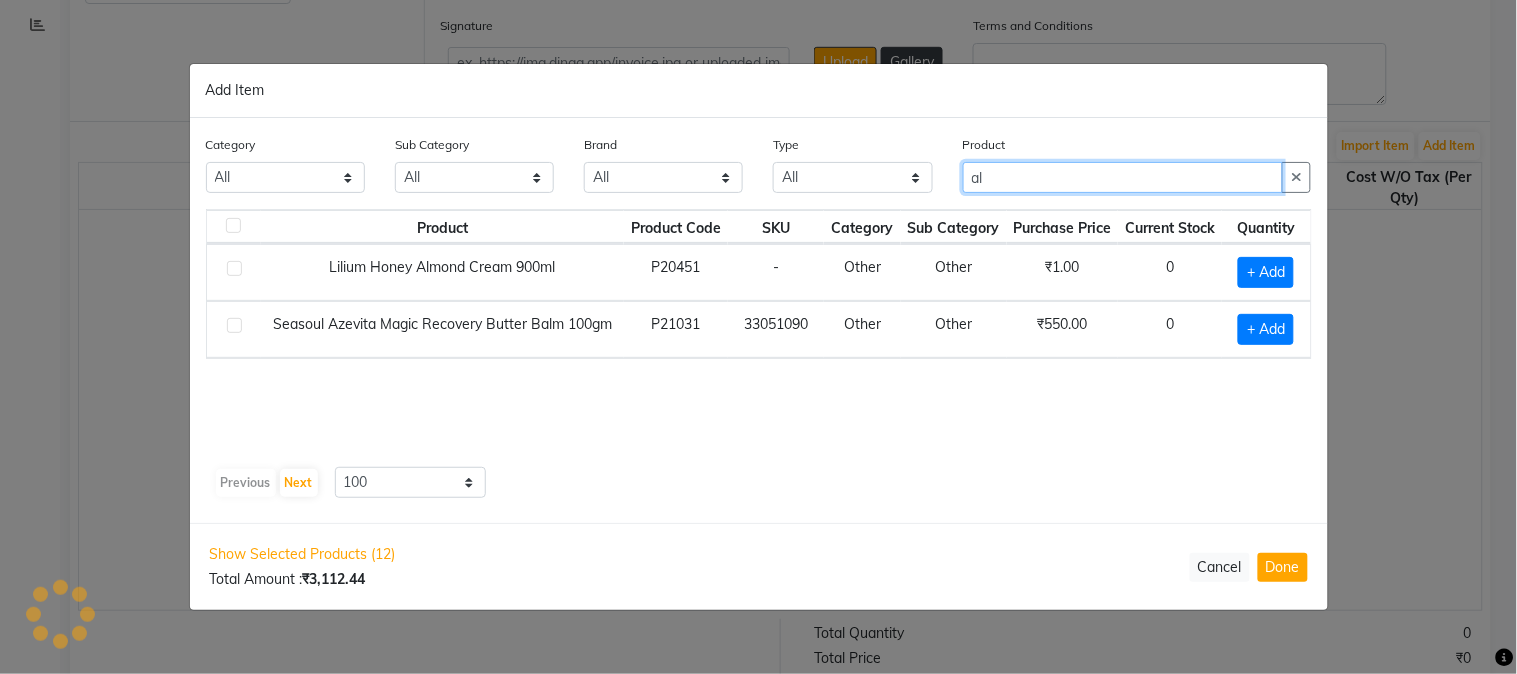 type on "a" 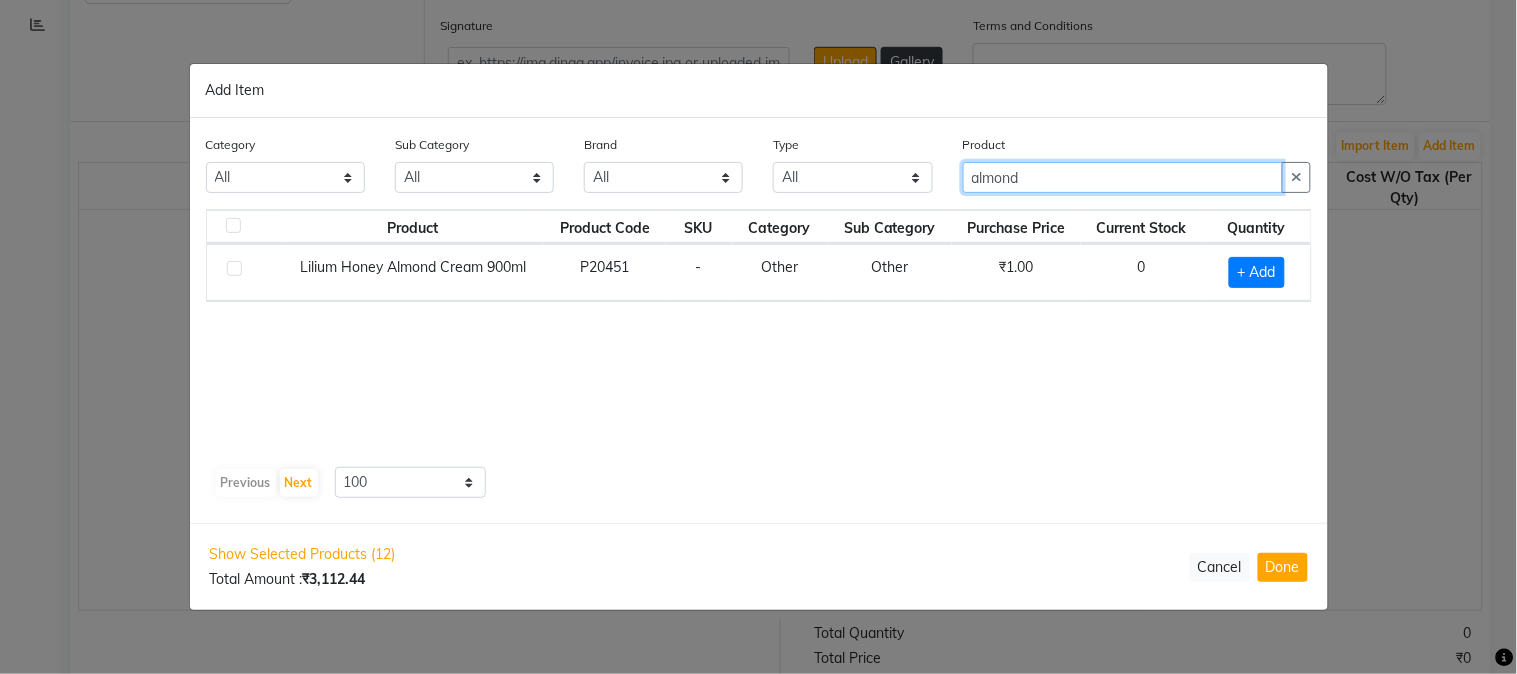 type on "almond" 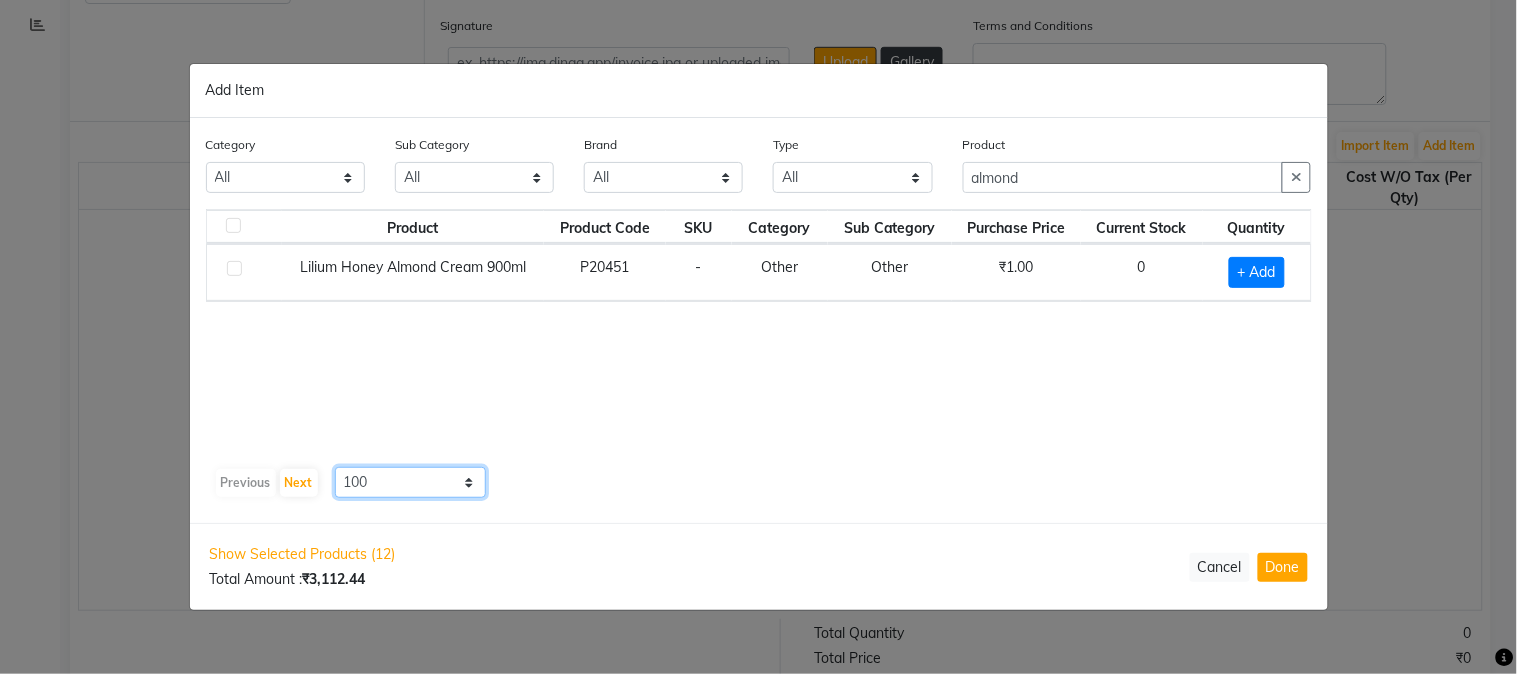 click on "10 50 100" 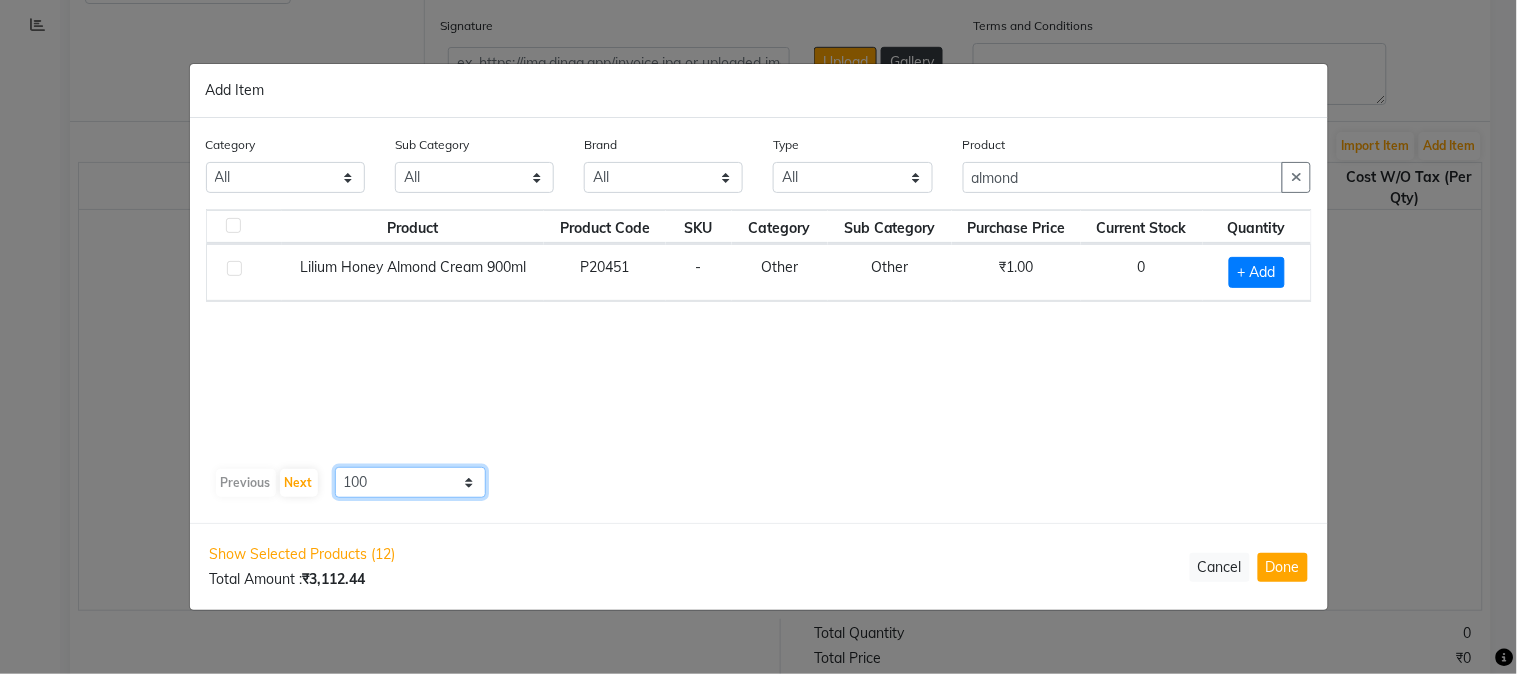 click on "10 50 100" 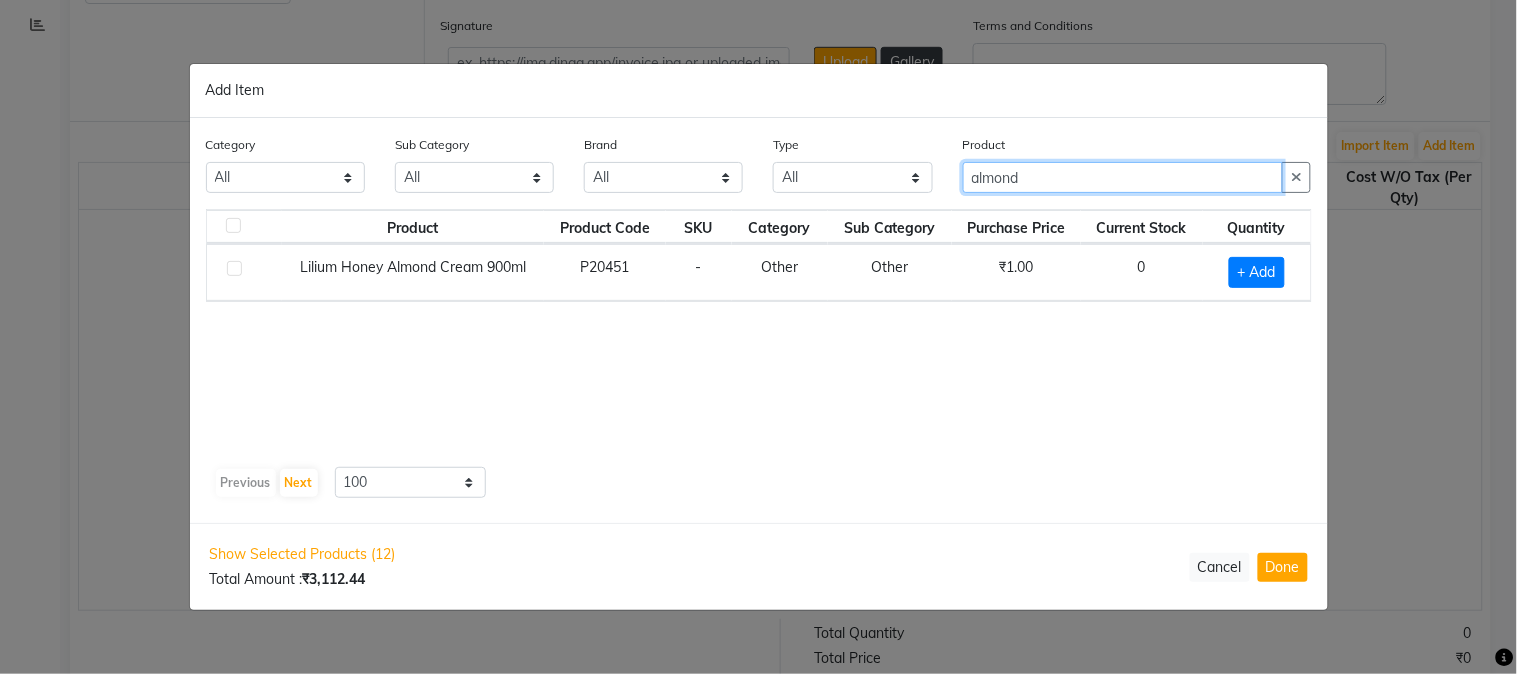 drag, startPoint x: 1055, startPoint y: 171, endPoint x: 898, endPoint y: 173, distance: 157.01274 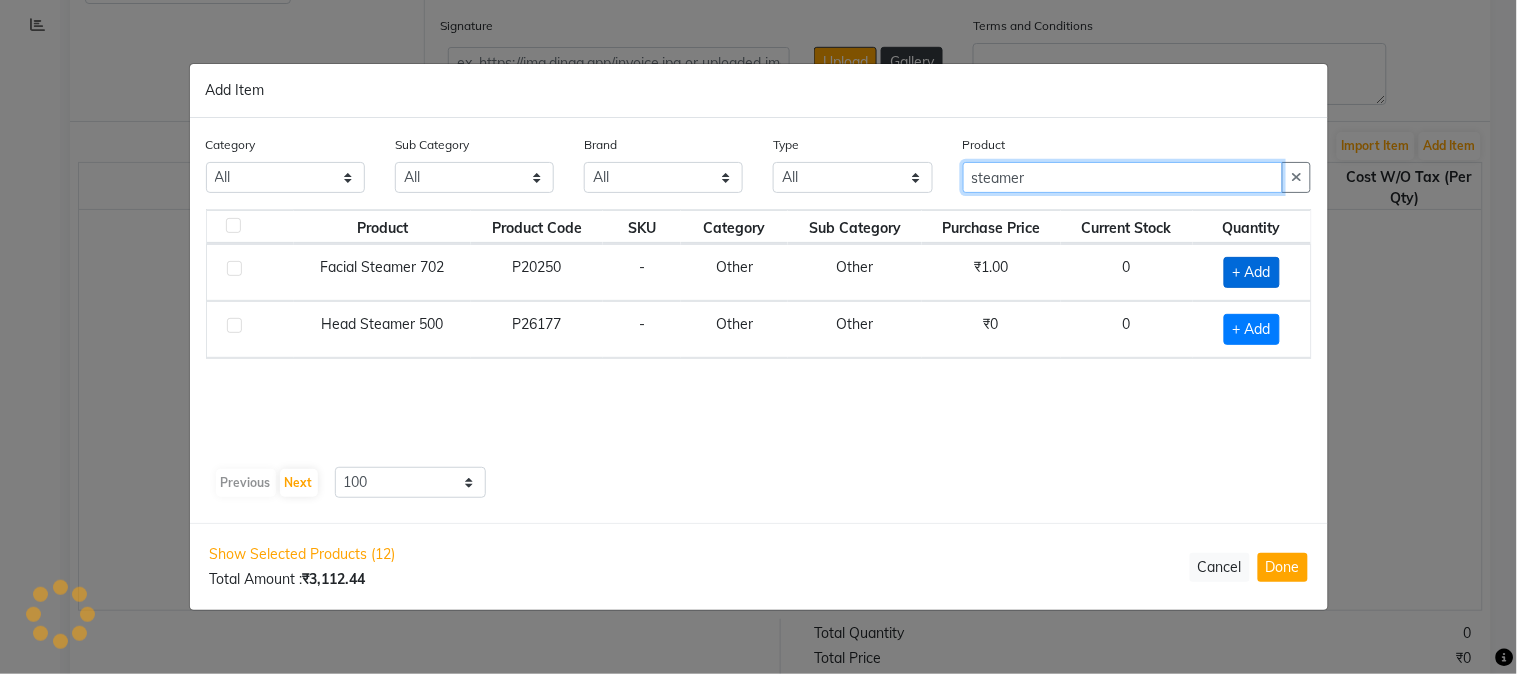type on "steamer" 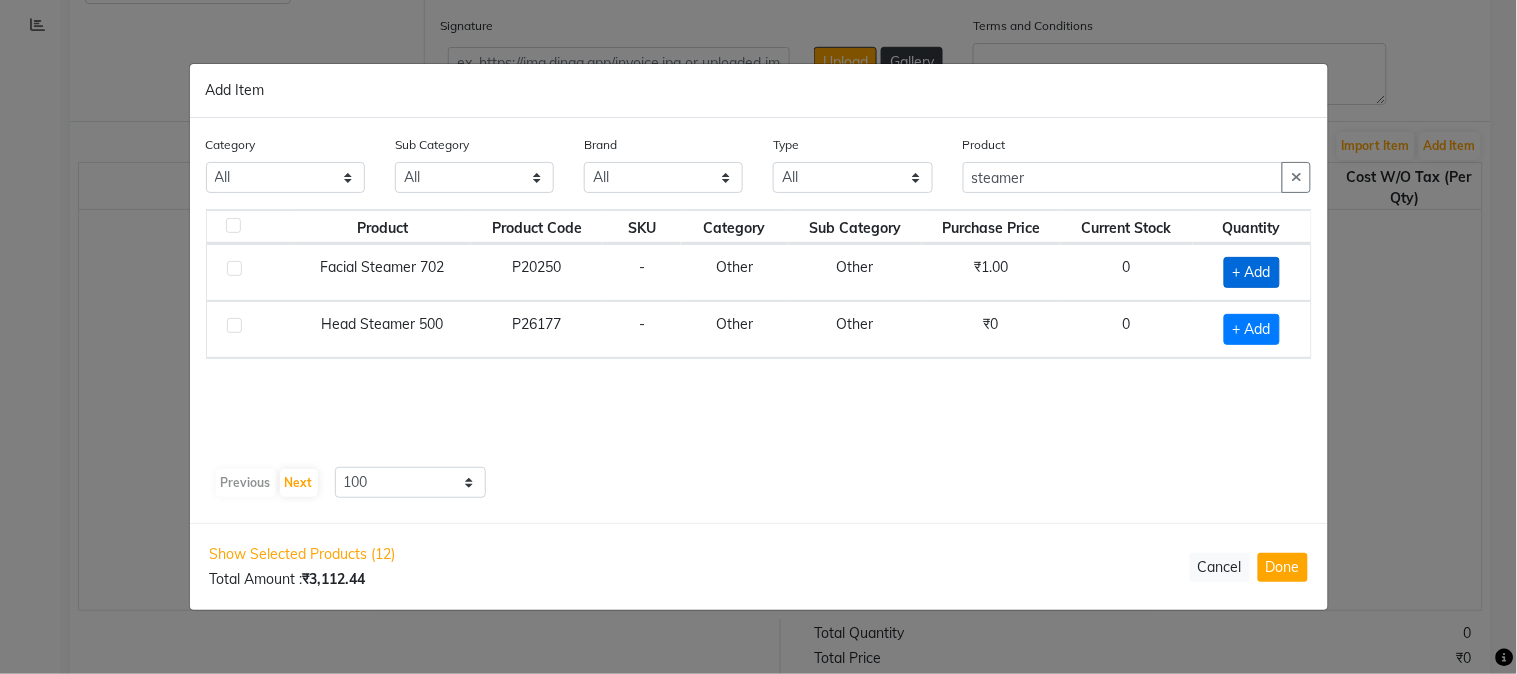 click on "+ Add" 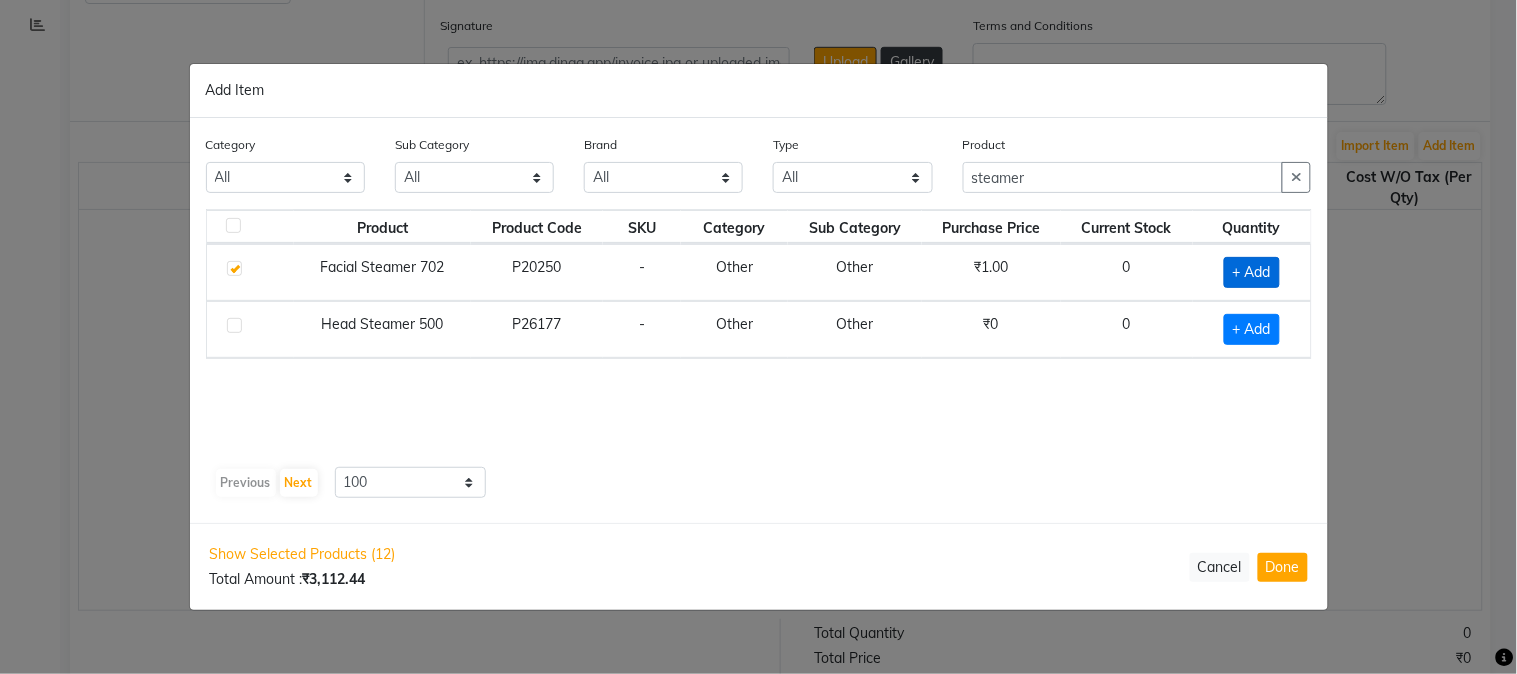 checkbox on "true" 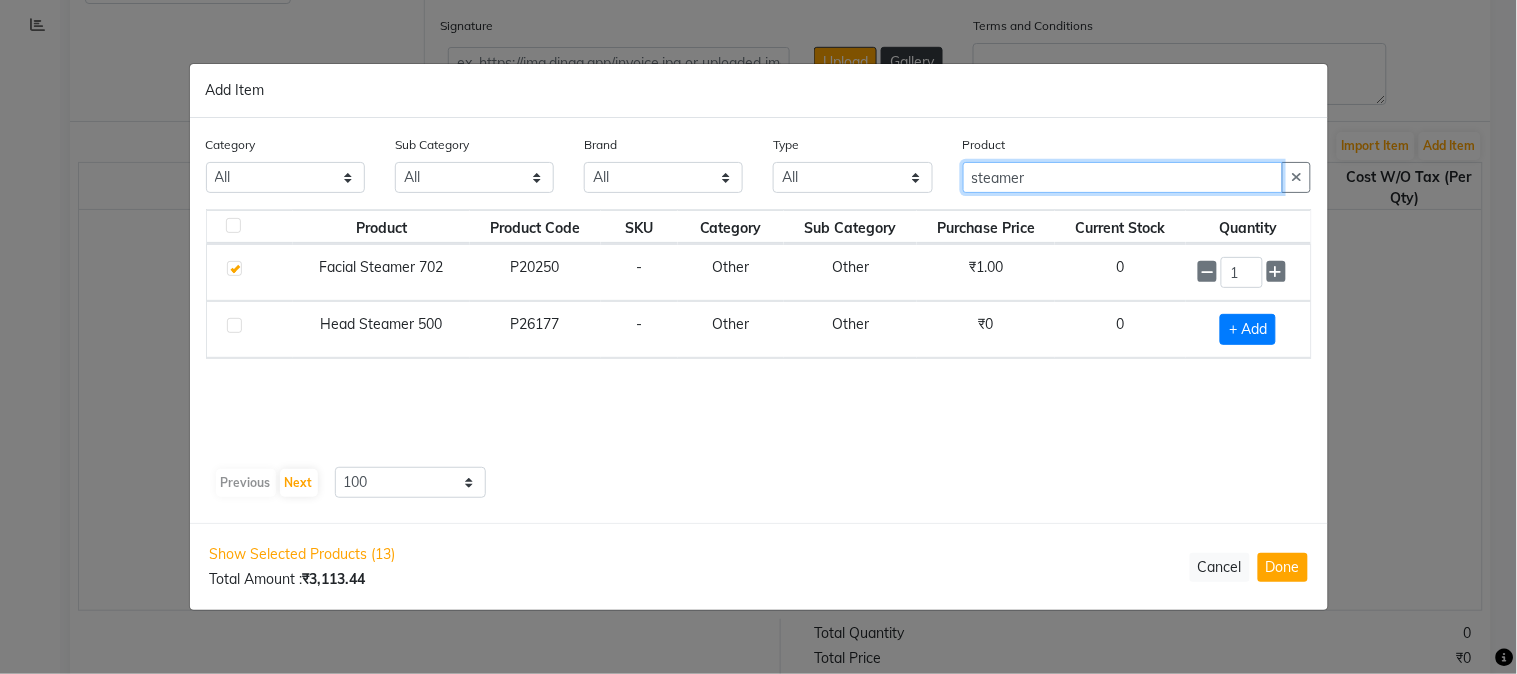 drag, startPoint x: 1028, startPoint y: 176, endPoint x: 928, endPoint y: 176, distance: 100 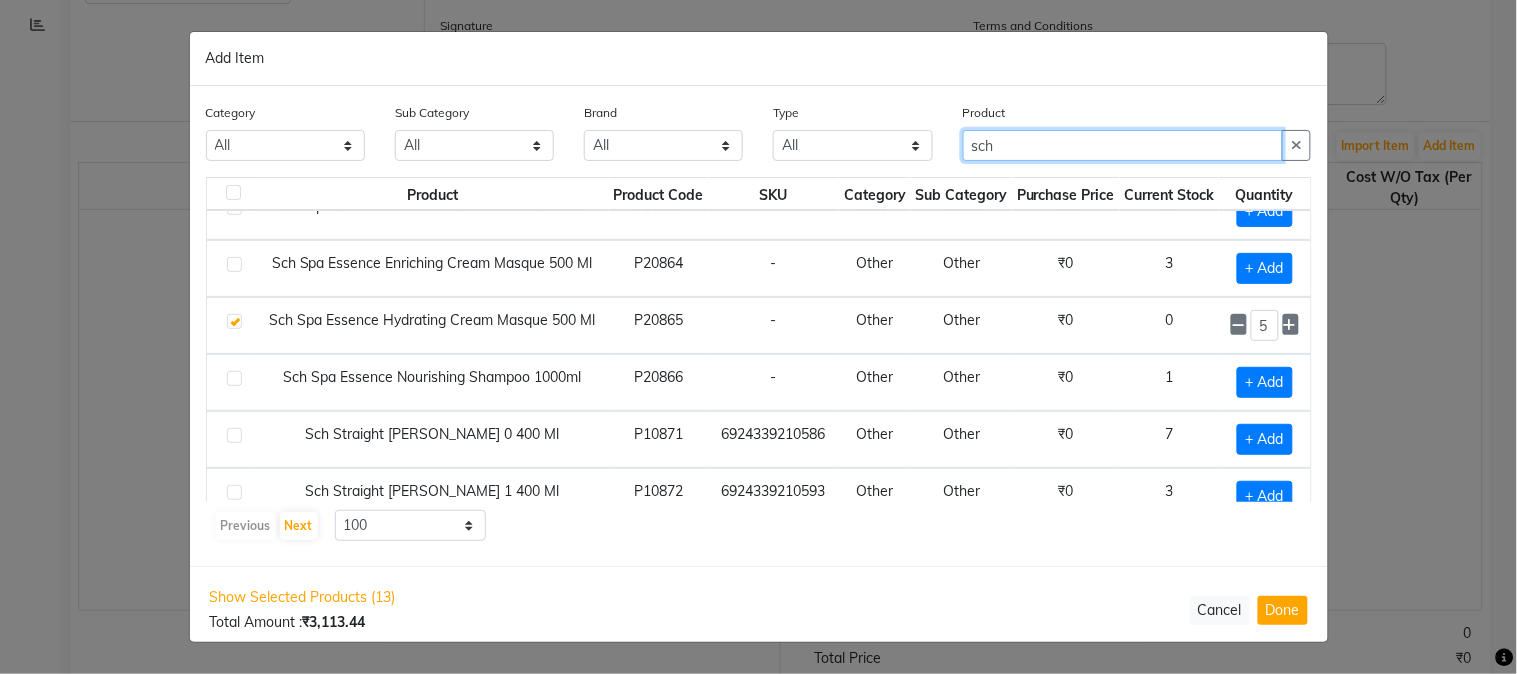scroll, scrollTop: 4000, scrollLeft: 0, axis: vertical 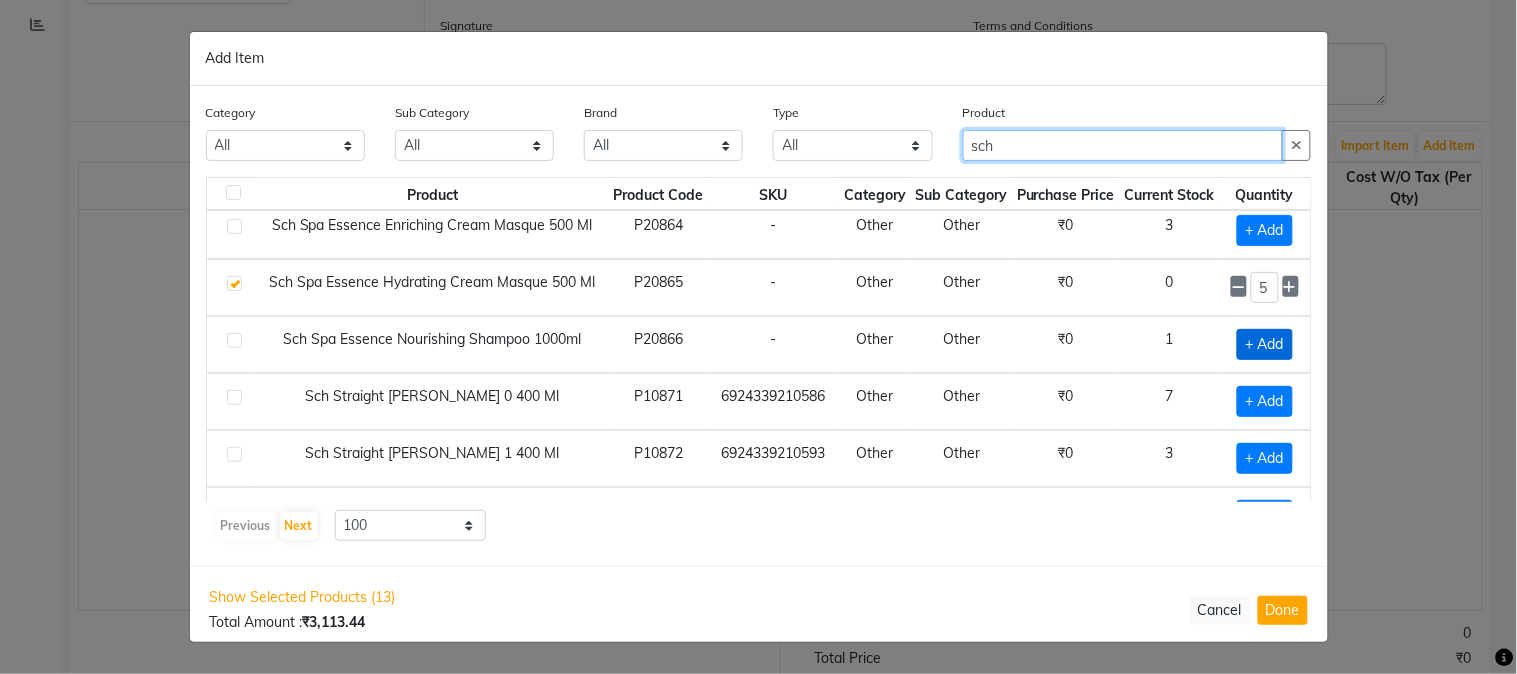 type on "sch" 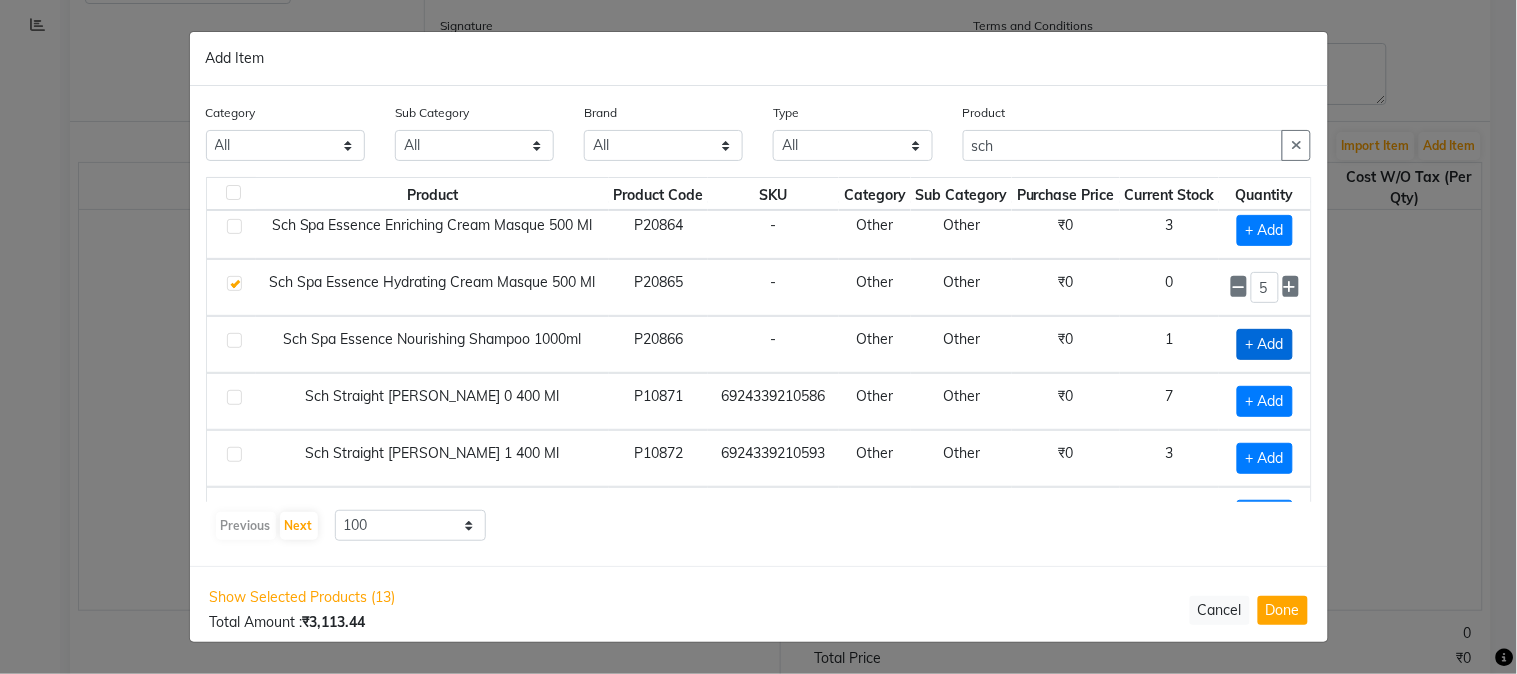 click on "+ Add" 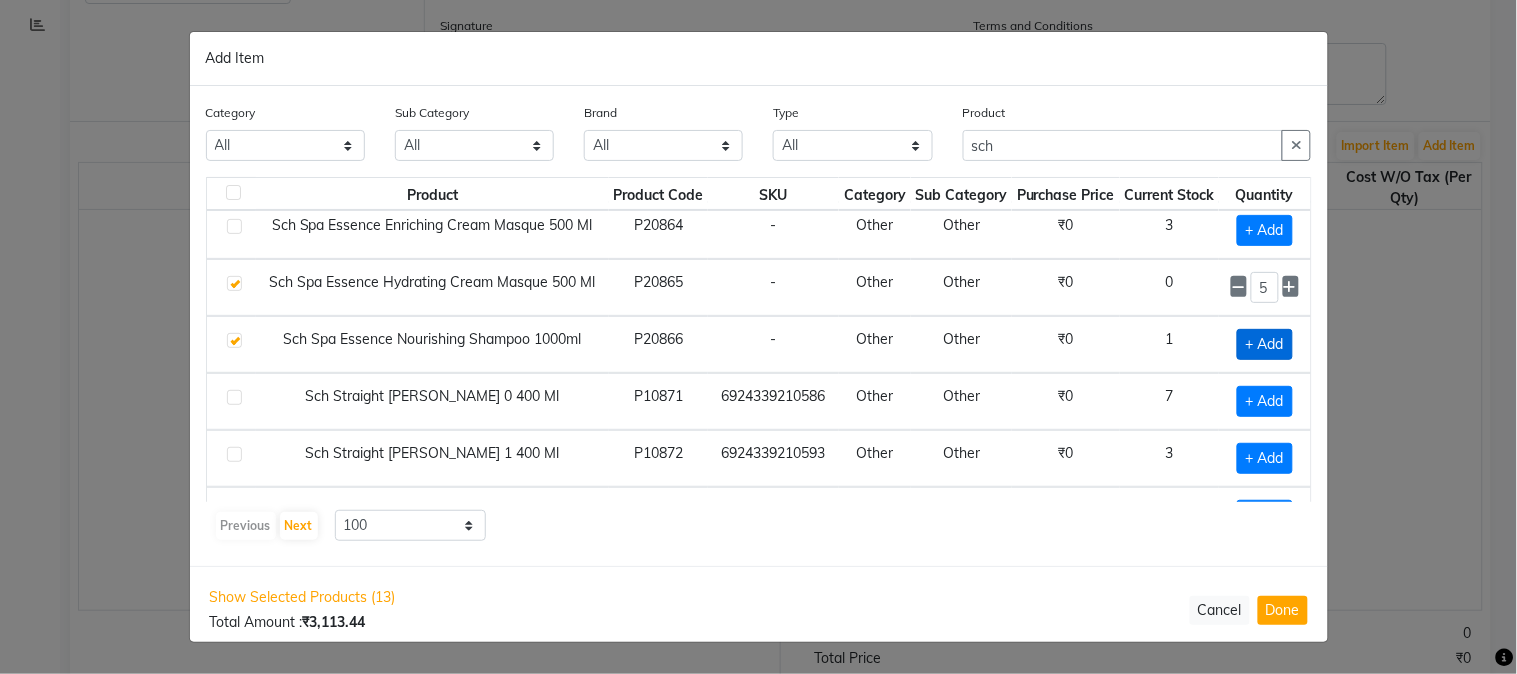 checkbox on "true" 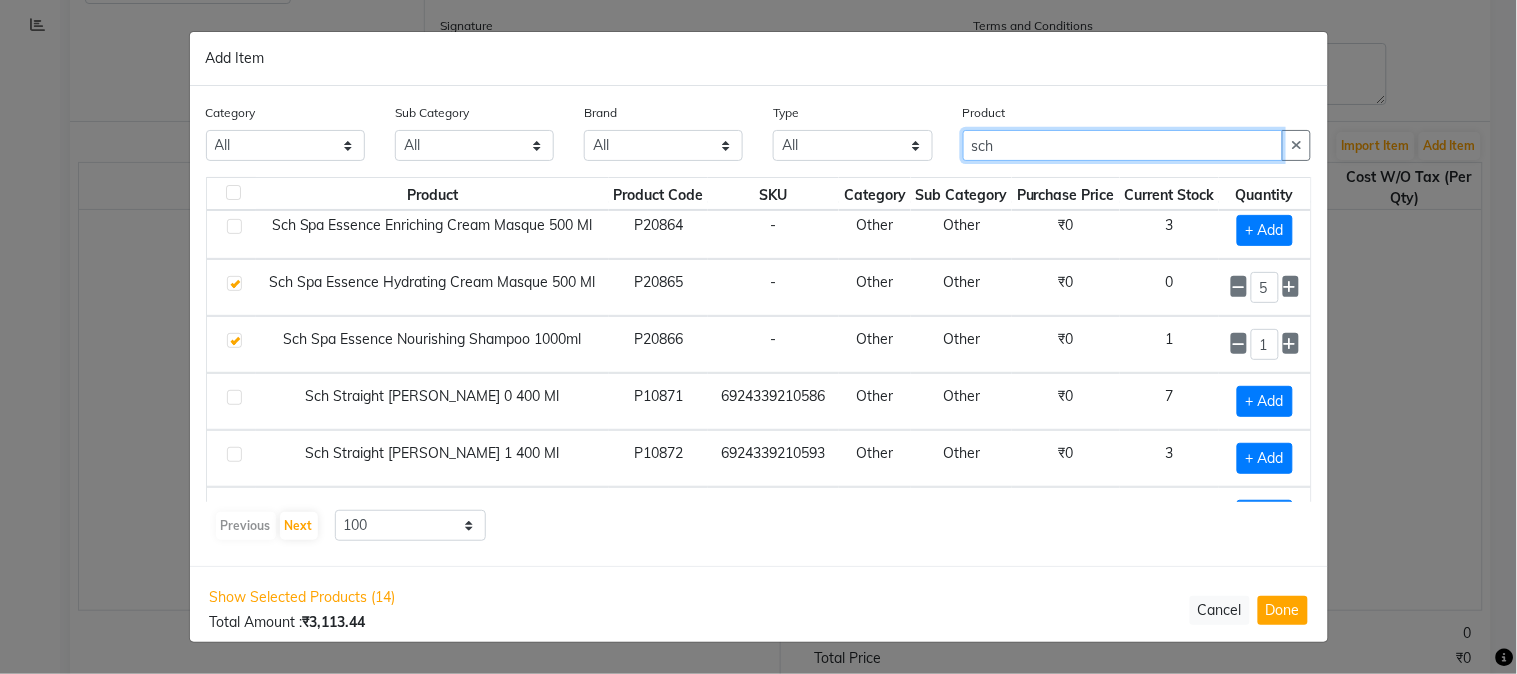 drag, startPoint x: 1063, startPoint y: 141, endPoint x: 776, endPoint y: 153, distance: 287.25076 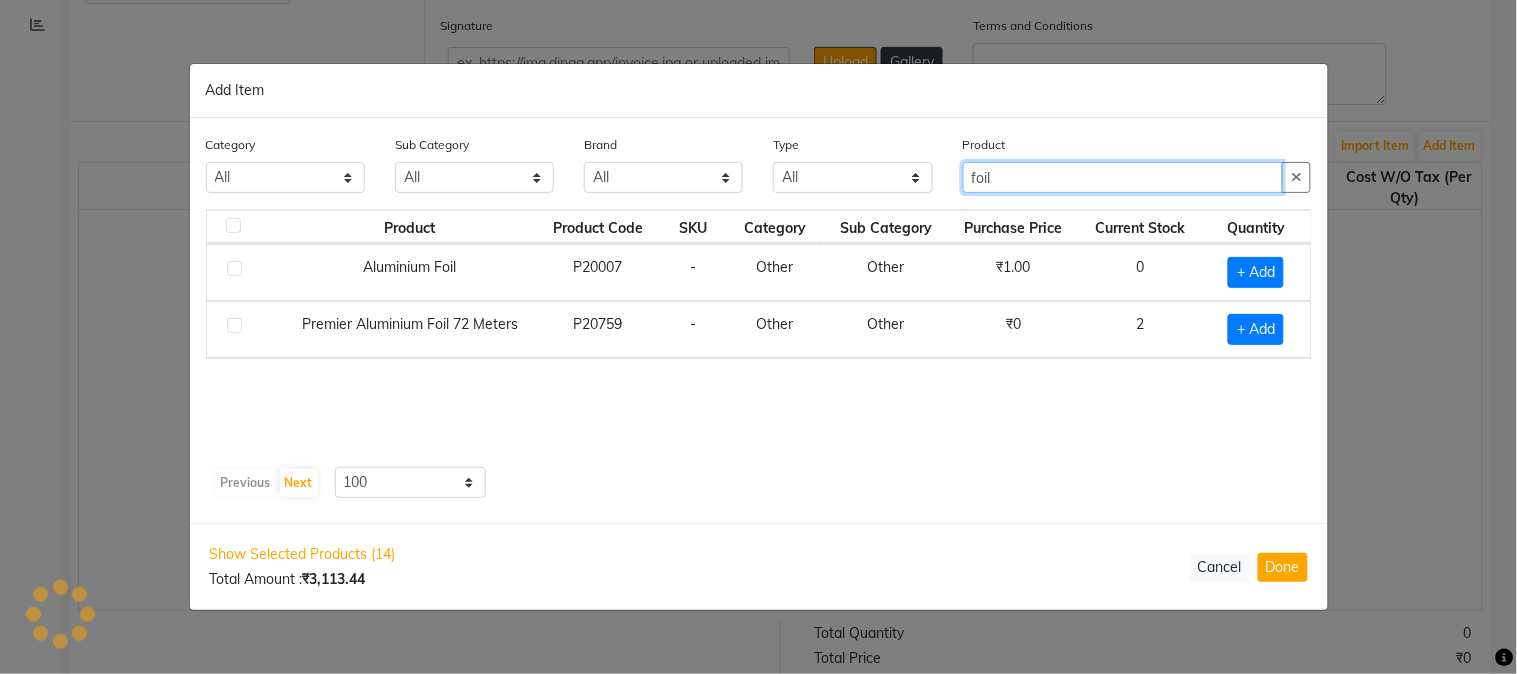 scroll, scrollTop: 0, scrollLeft: 0, axis: both 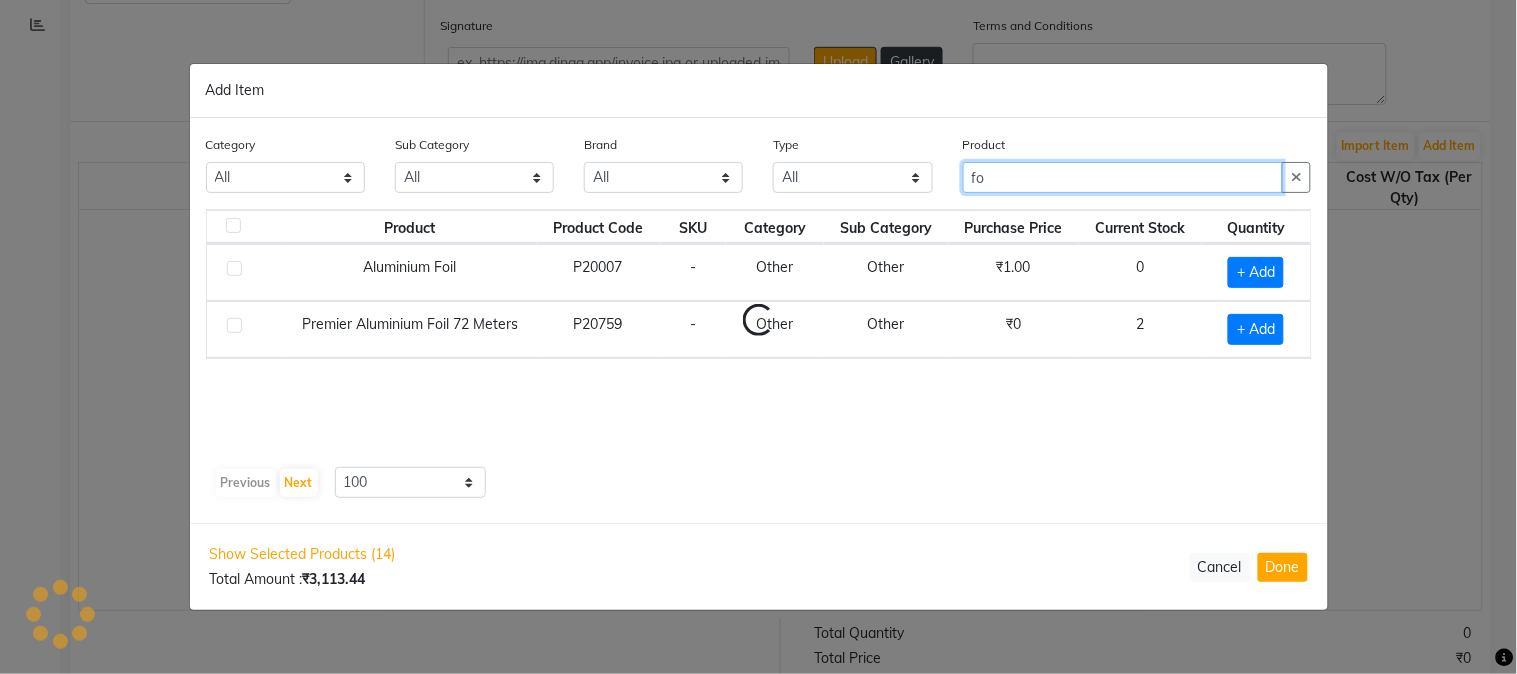 type on "f" 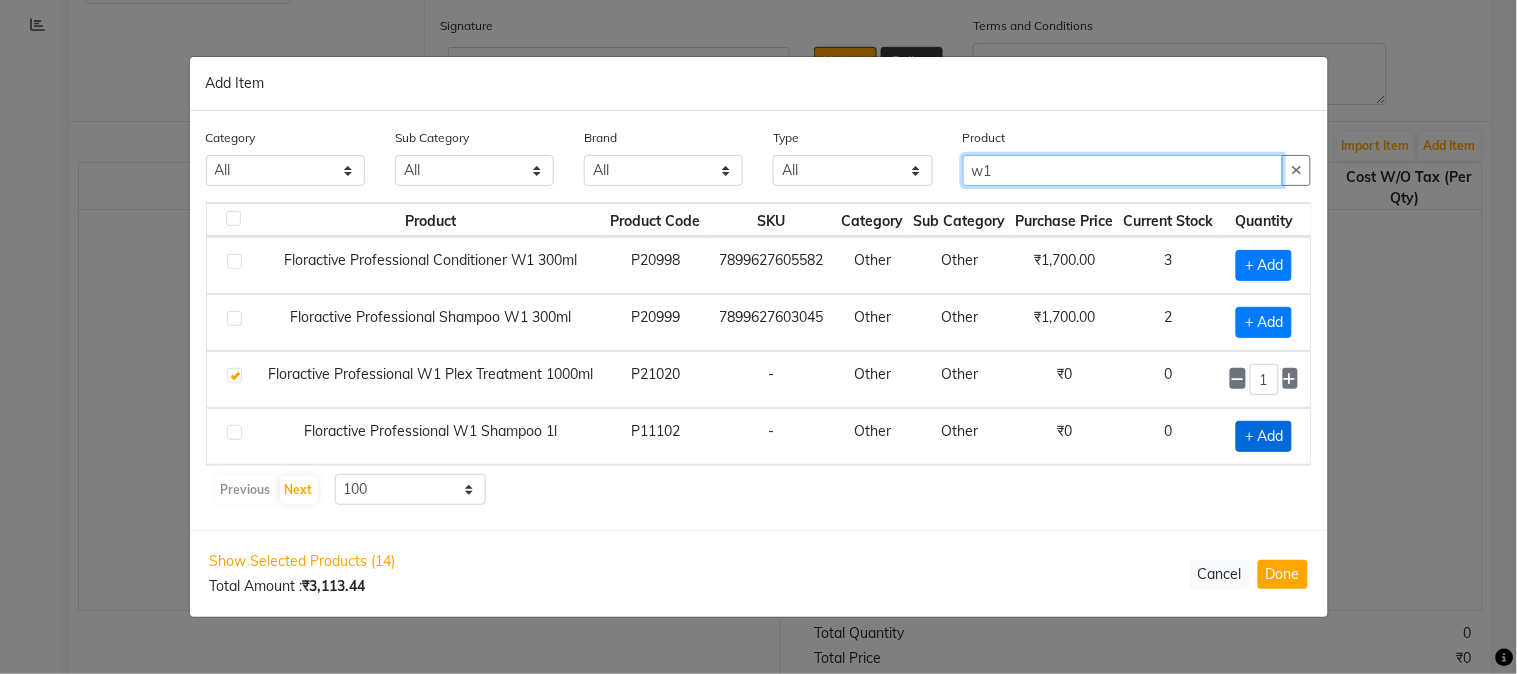 type on "w1" 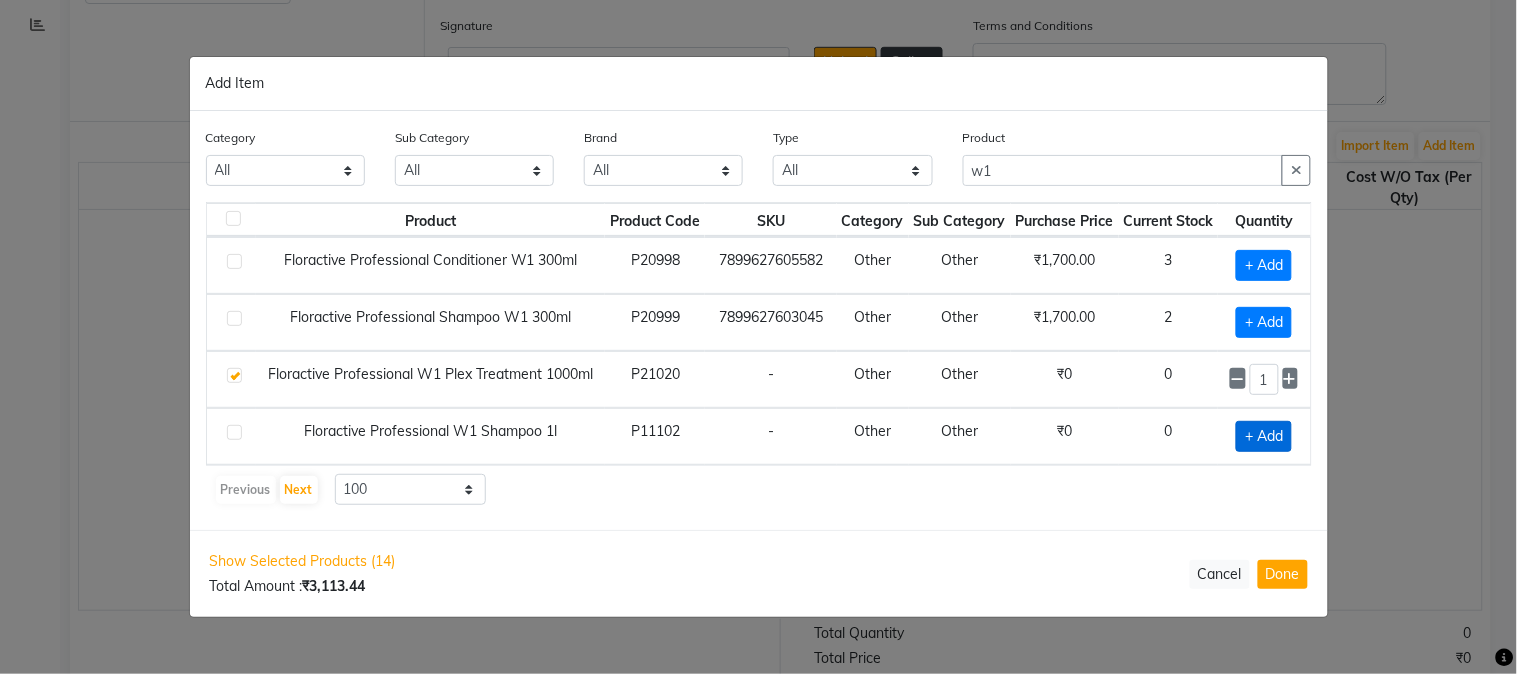 click on "+ Add" 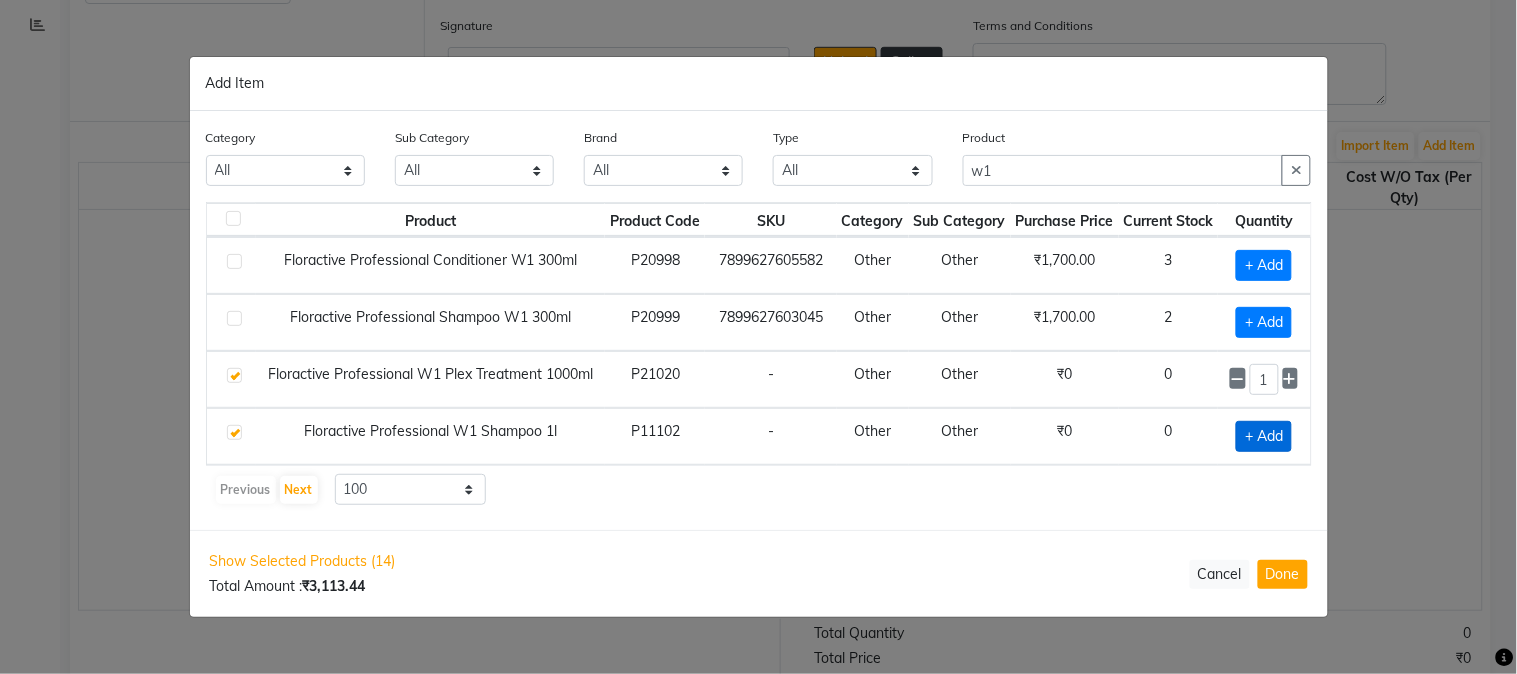 checkbox on "true" 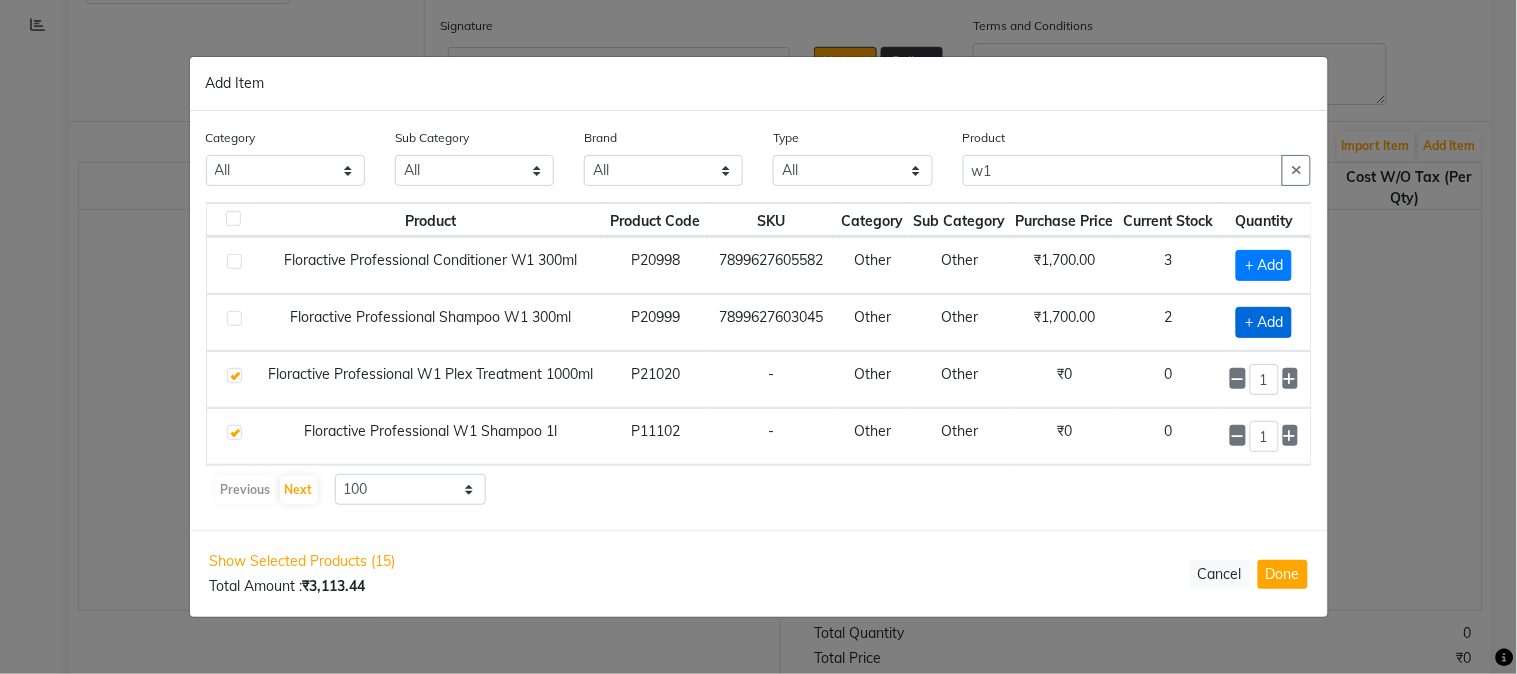 click on "+ Add" 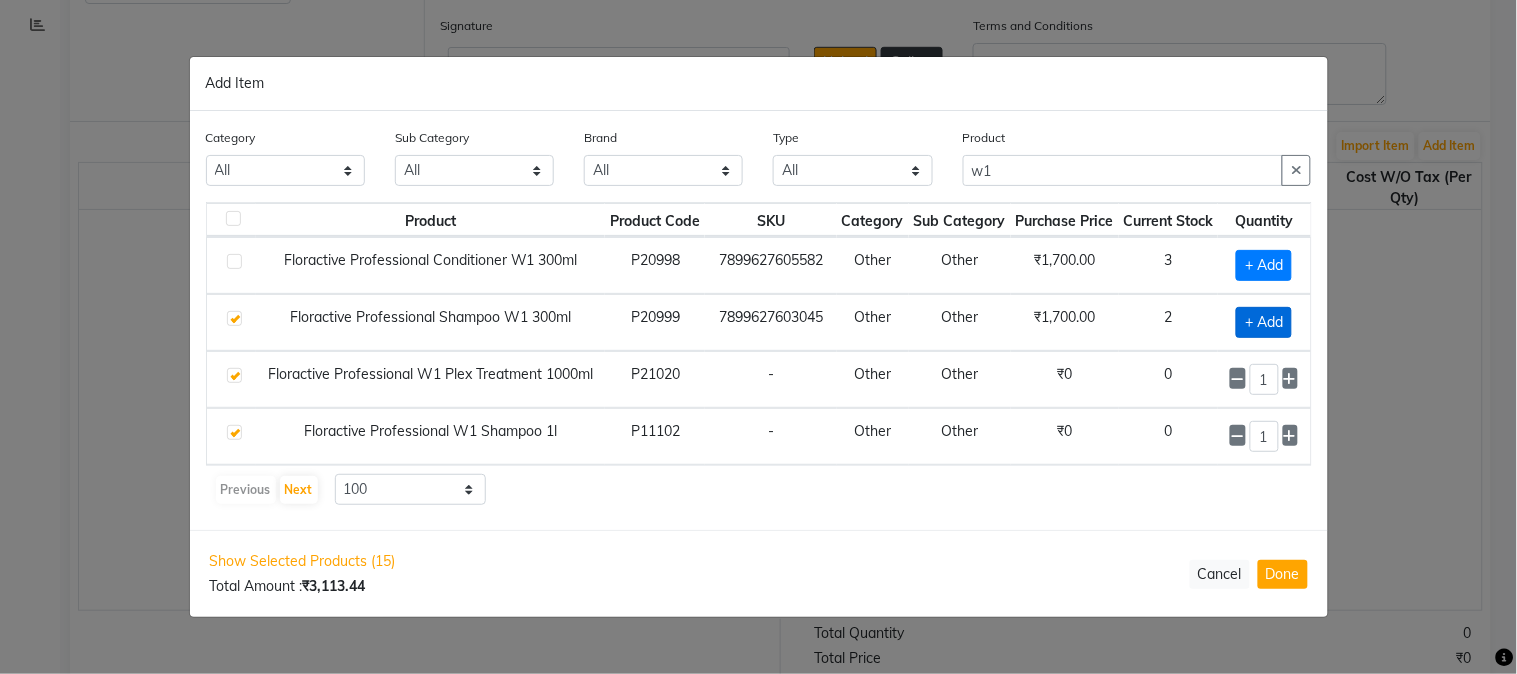 checkbox on "true" 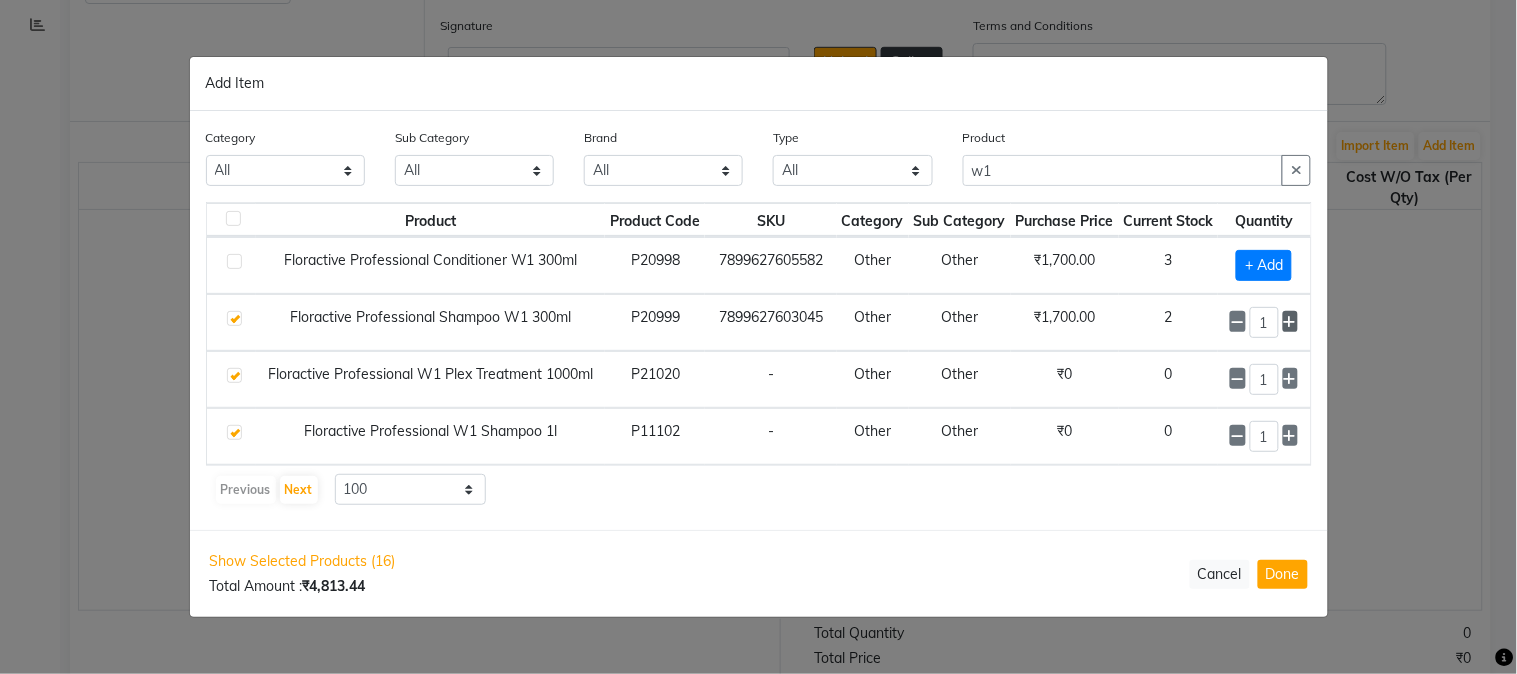 click 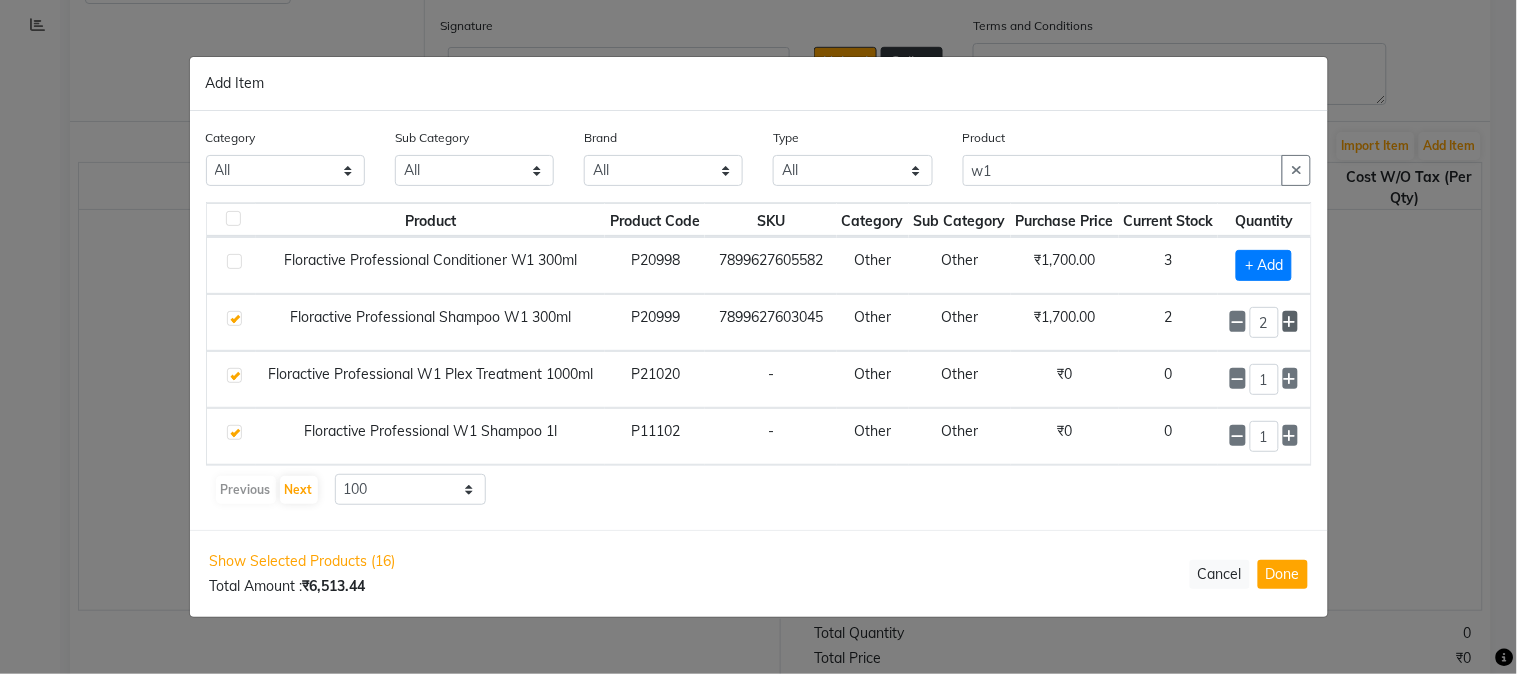 click 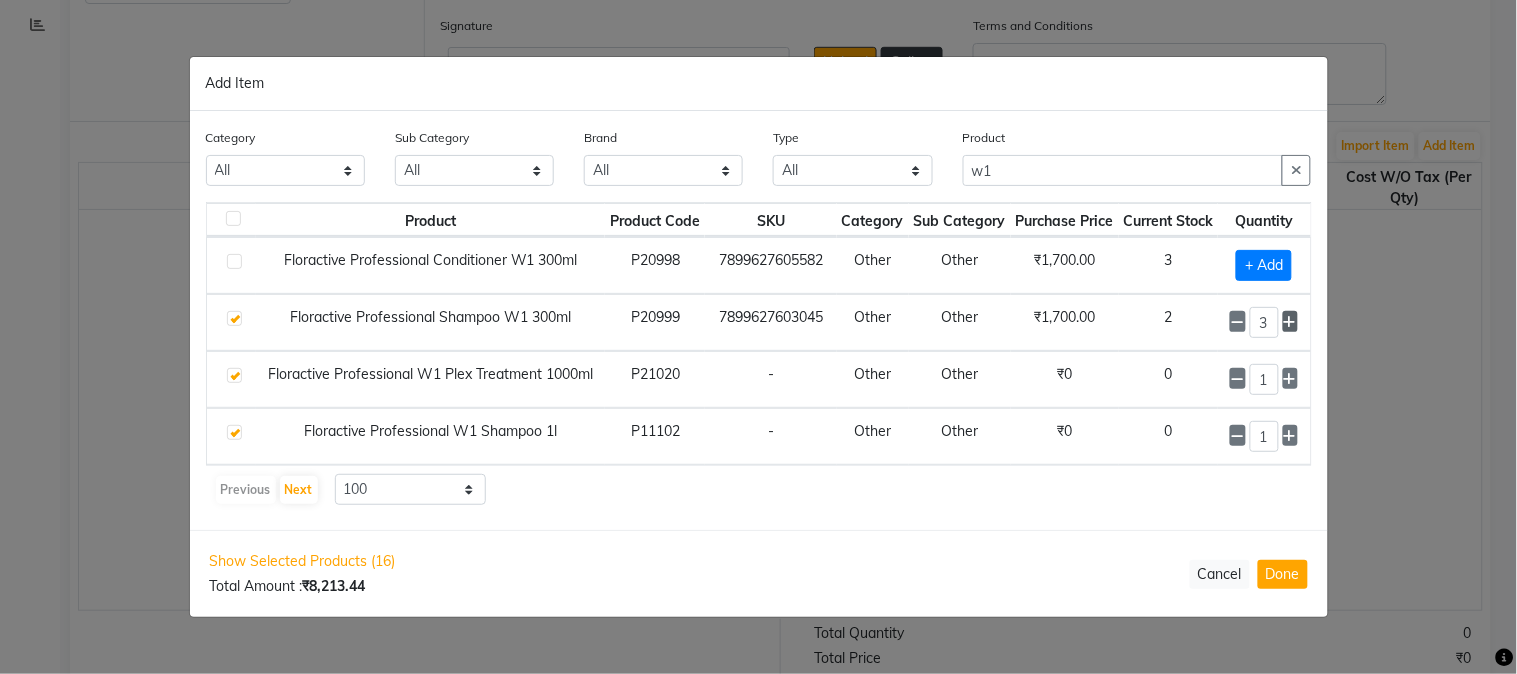 click 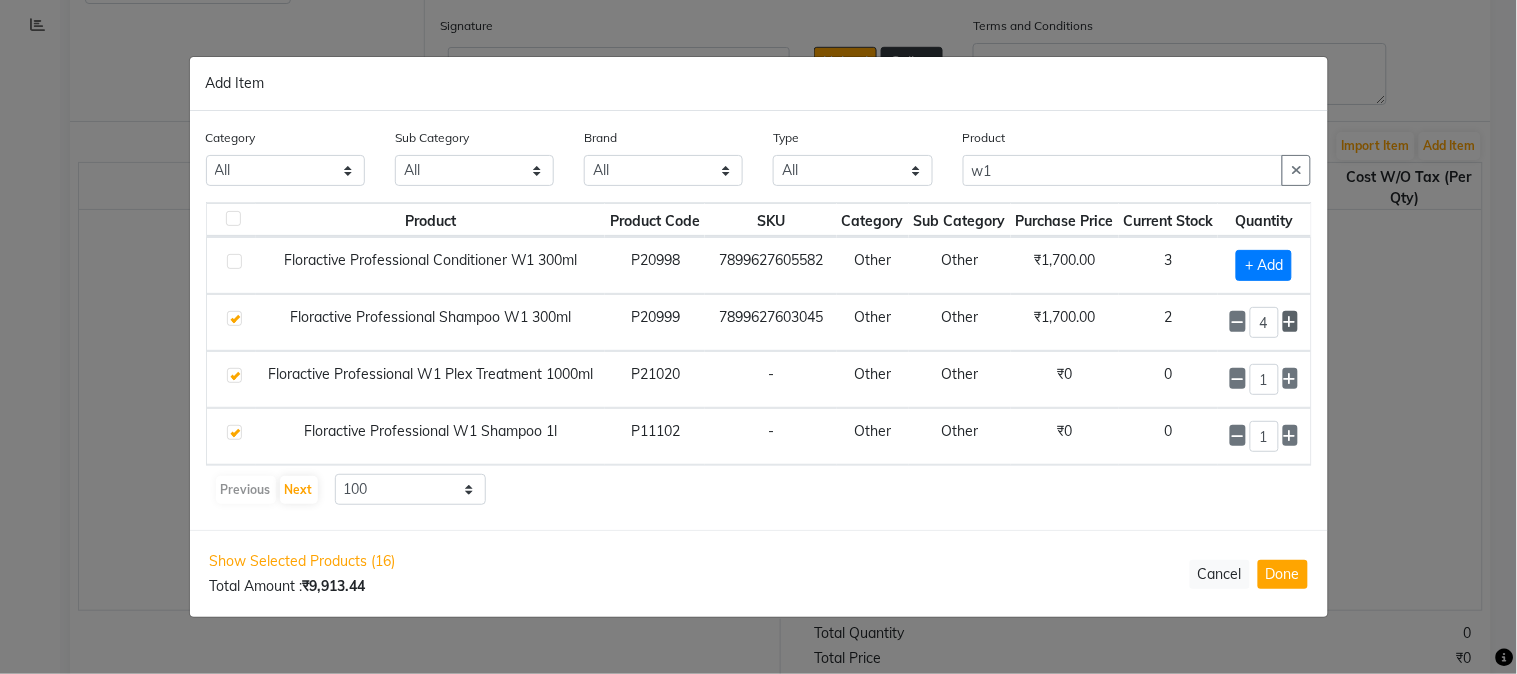 click 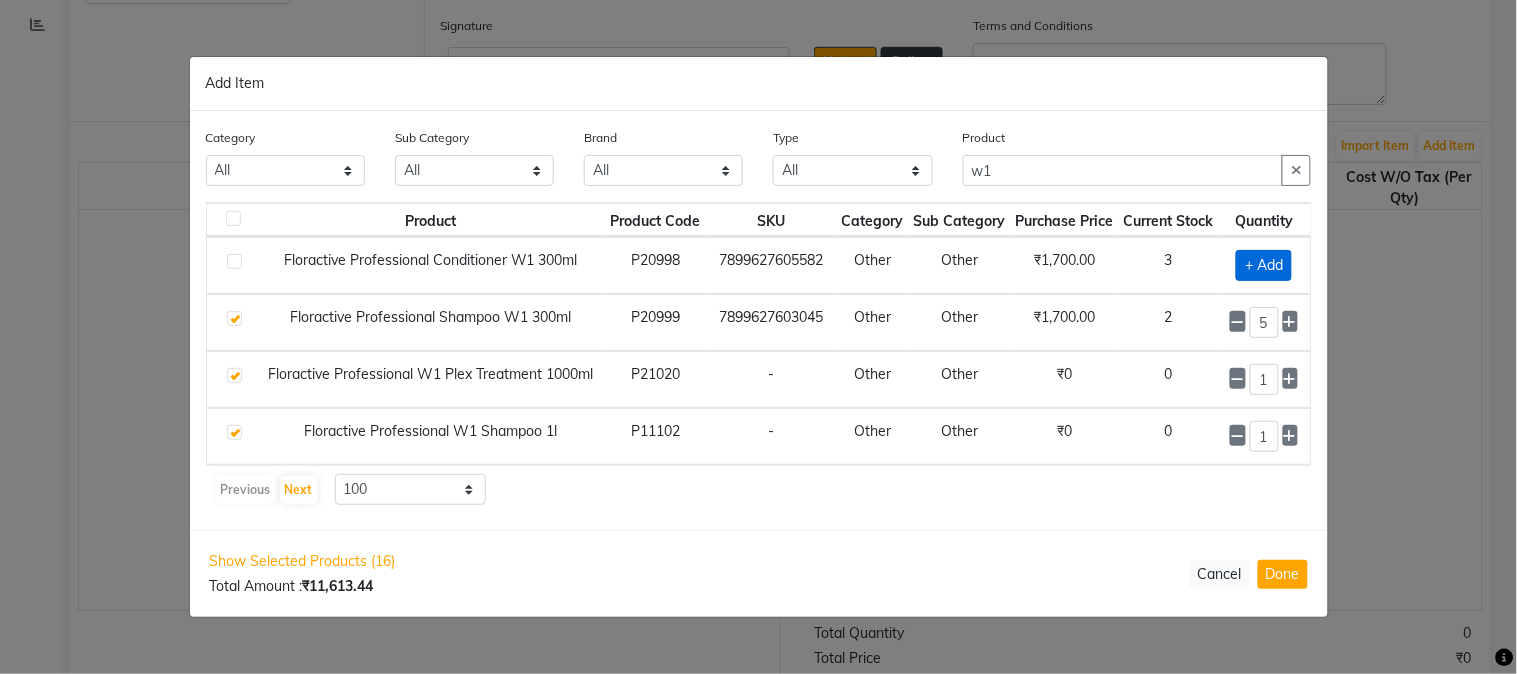 click on "+ Add" 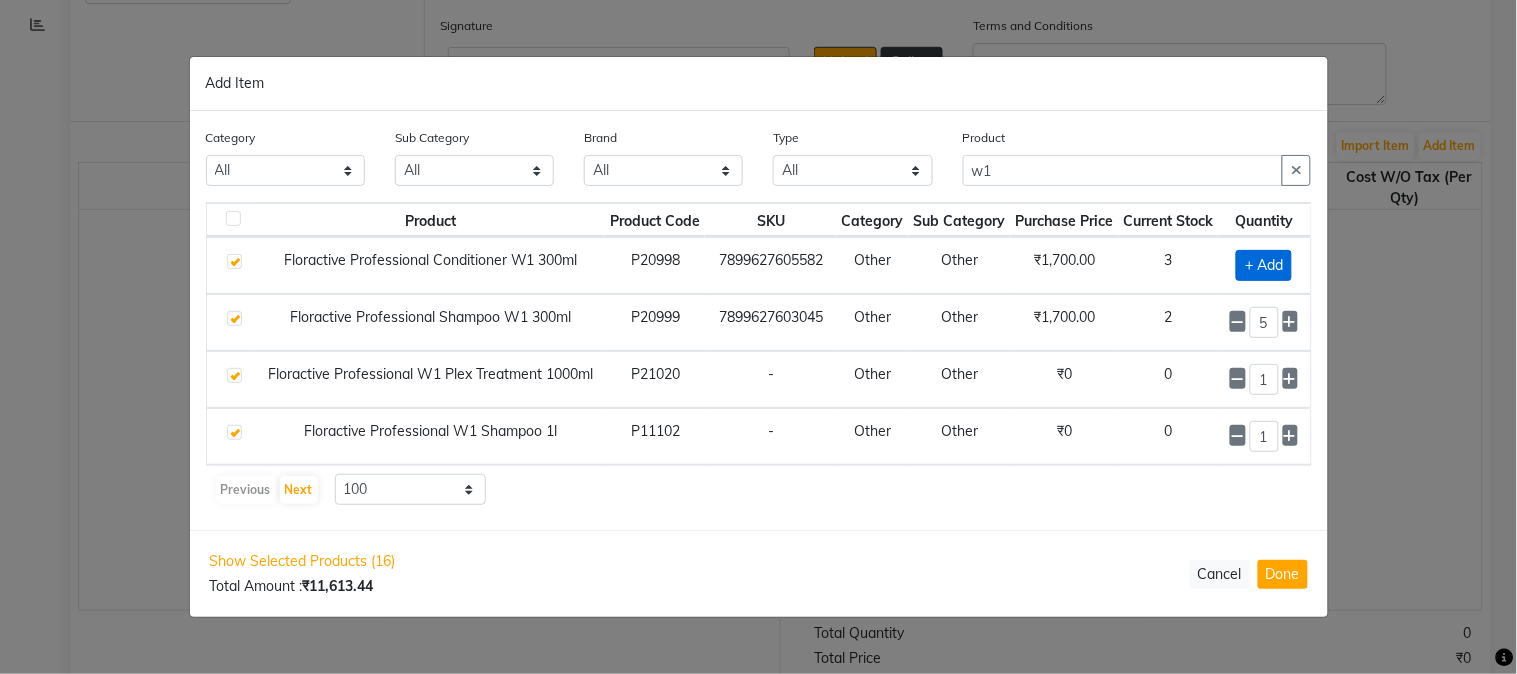 checkbox on "true" 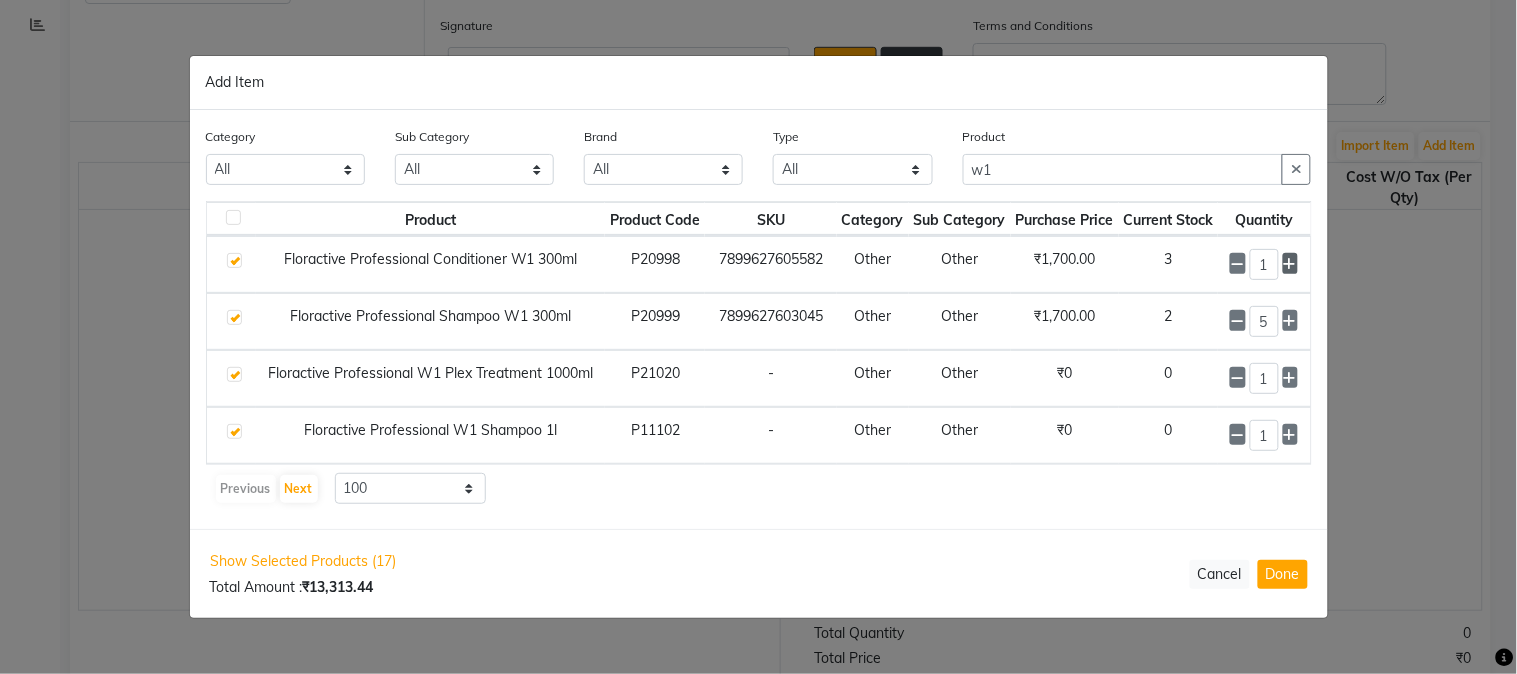 click 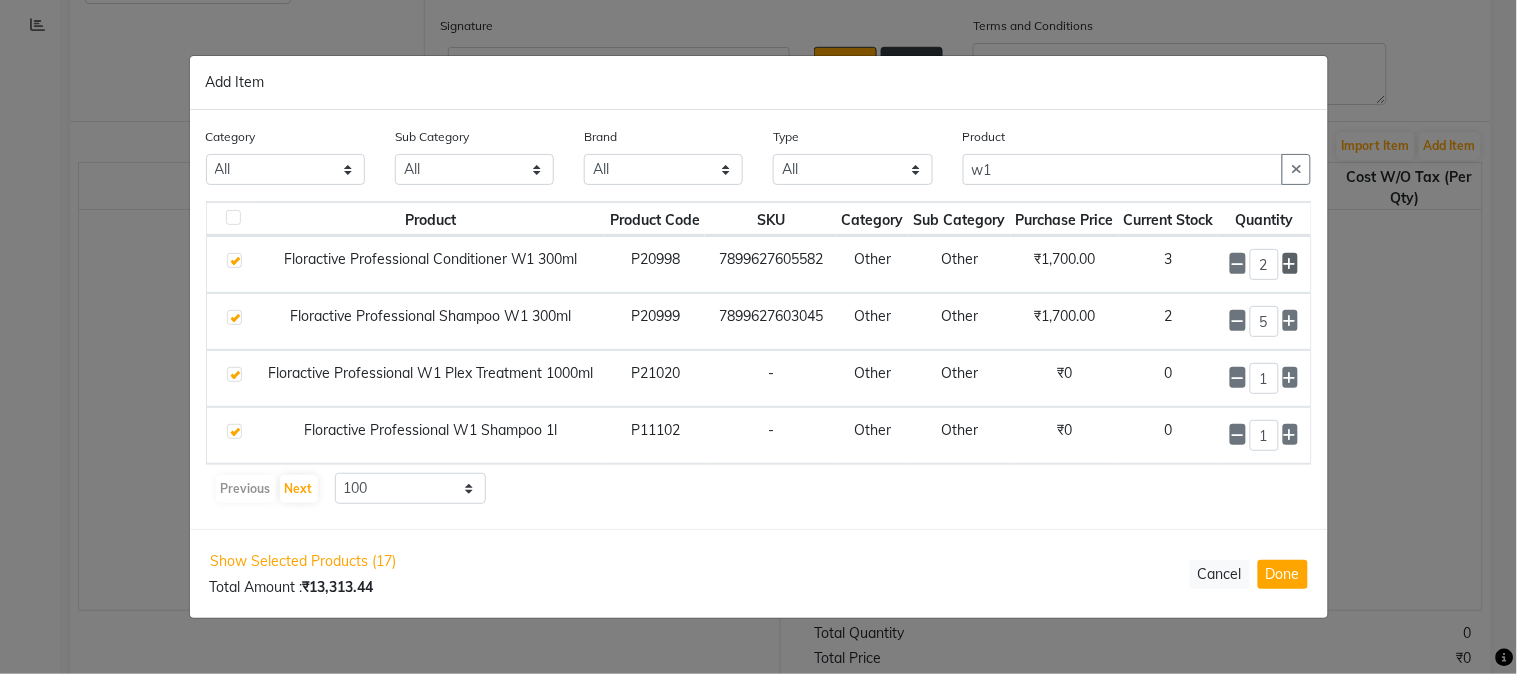 click 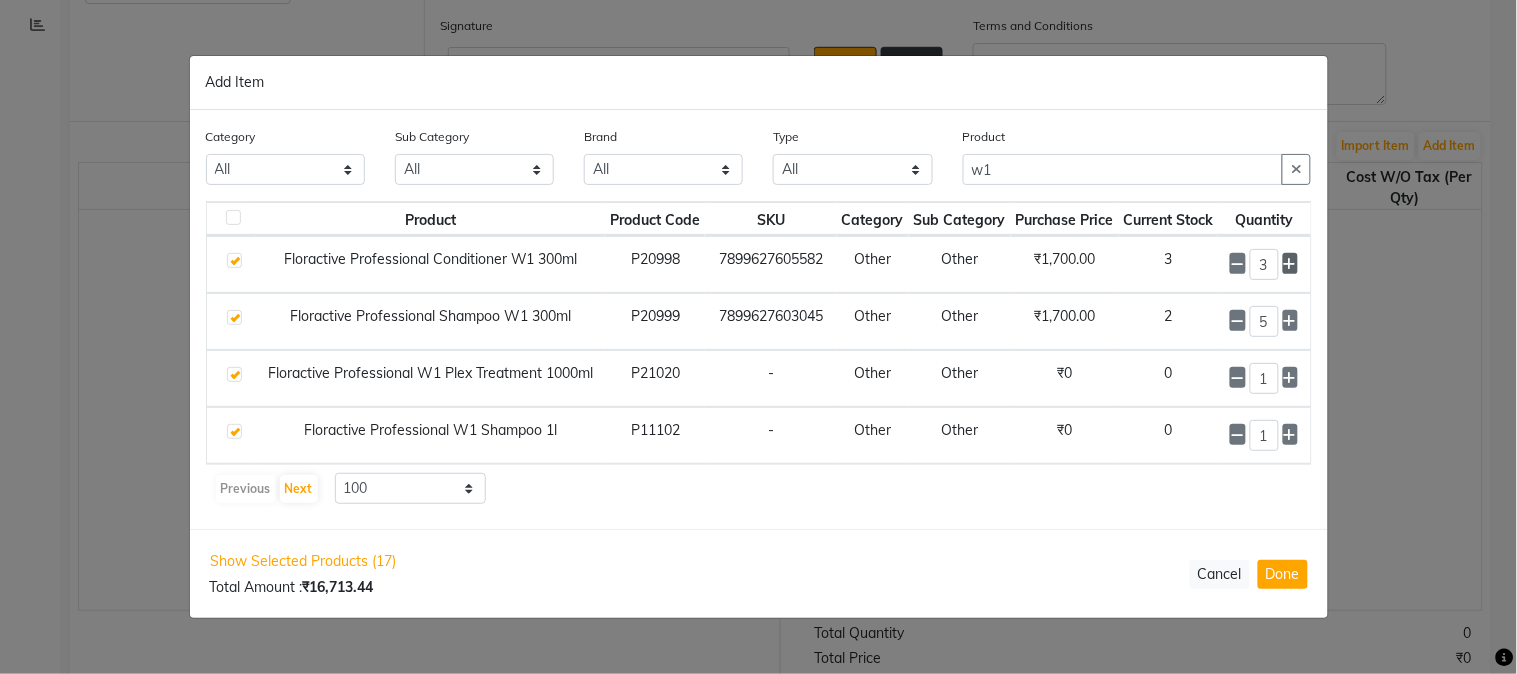 click 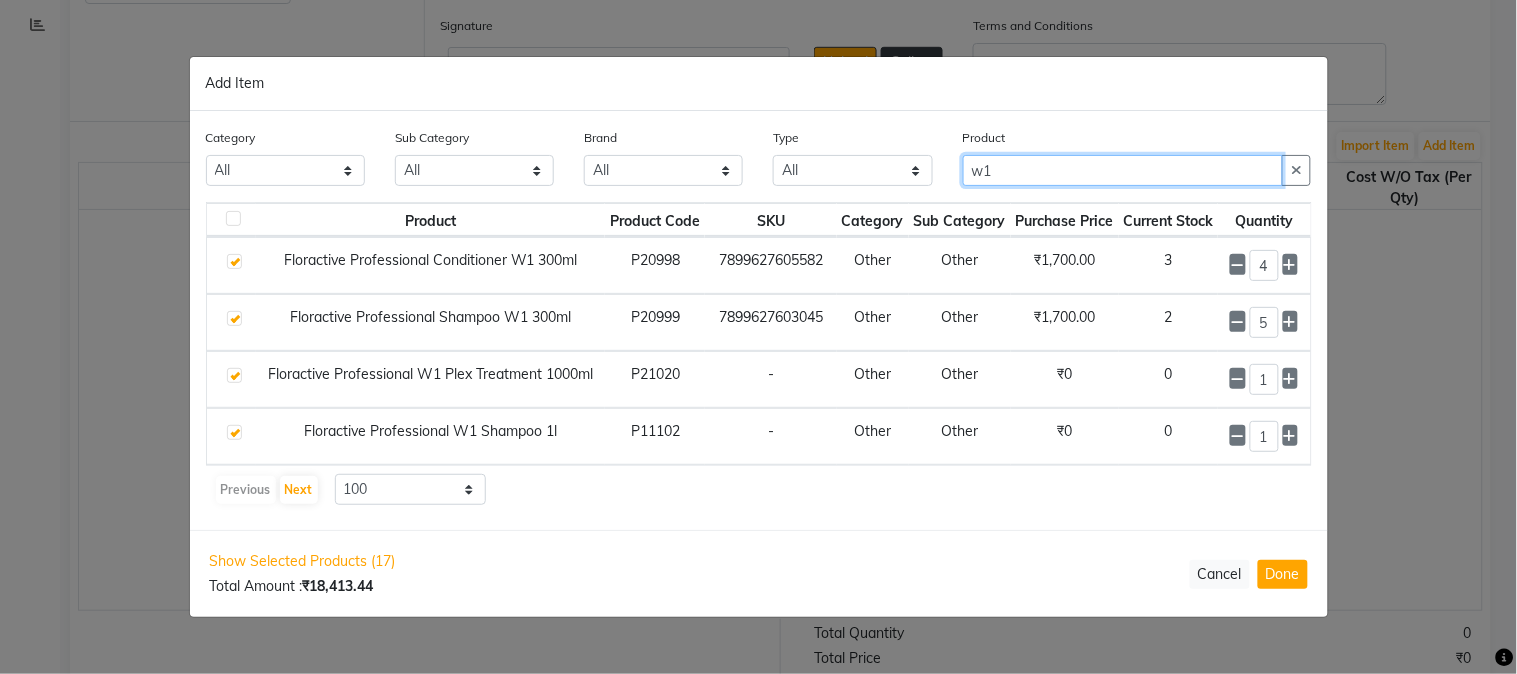 drag, startPoint x: 1035, startPoint y: 160, endPoint x: 953, endPoint y: 173, distance: 83.02409 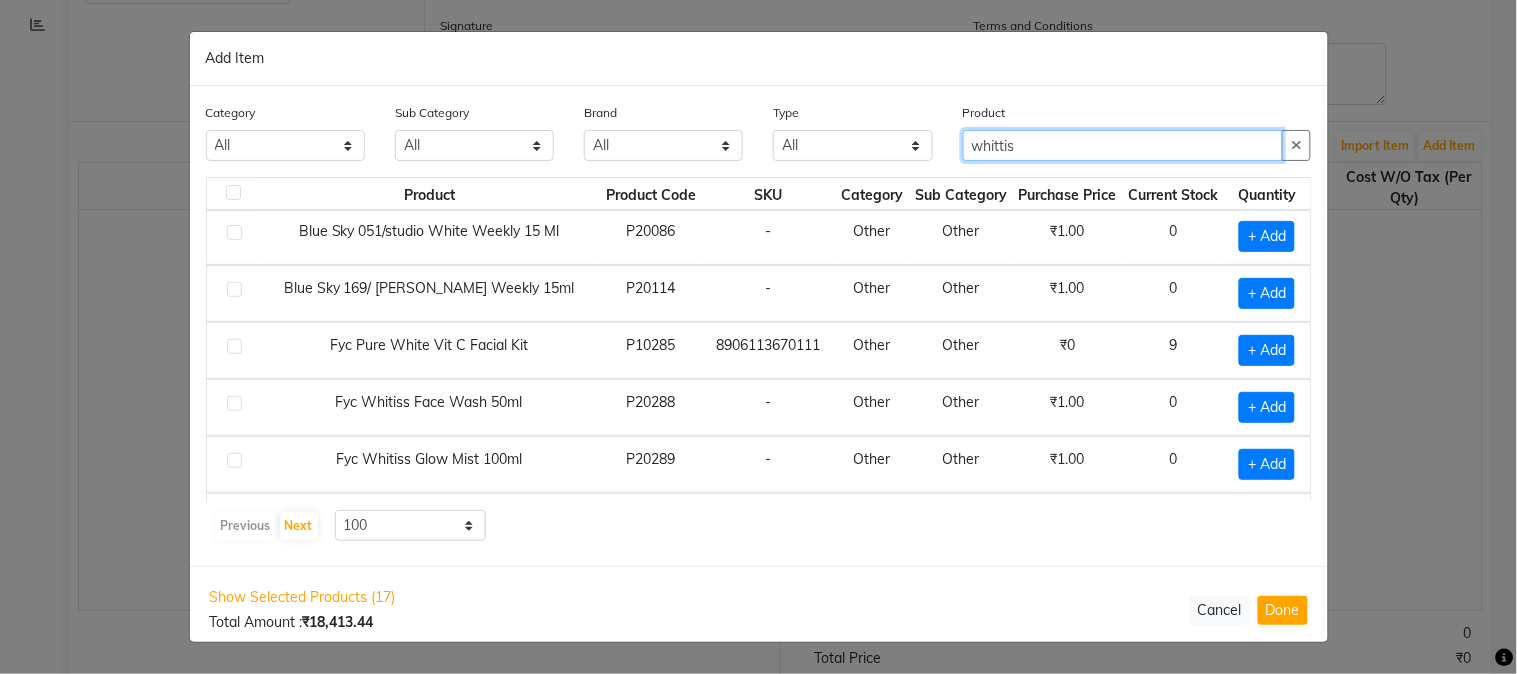 scroll, scrollTop: 222, scrollLeft: 0, axis: vertical 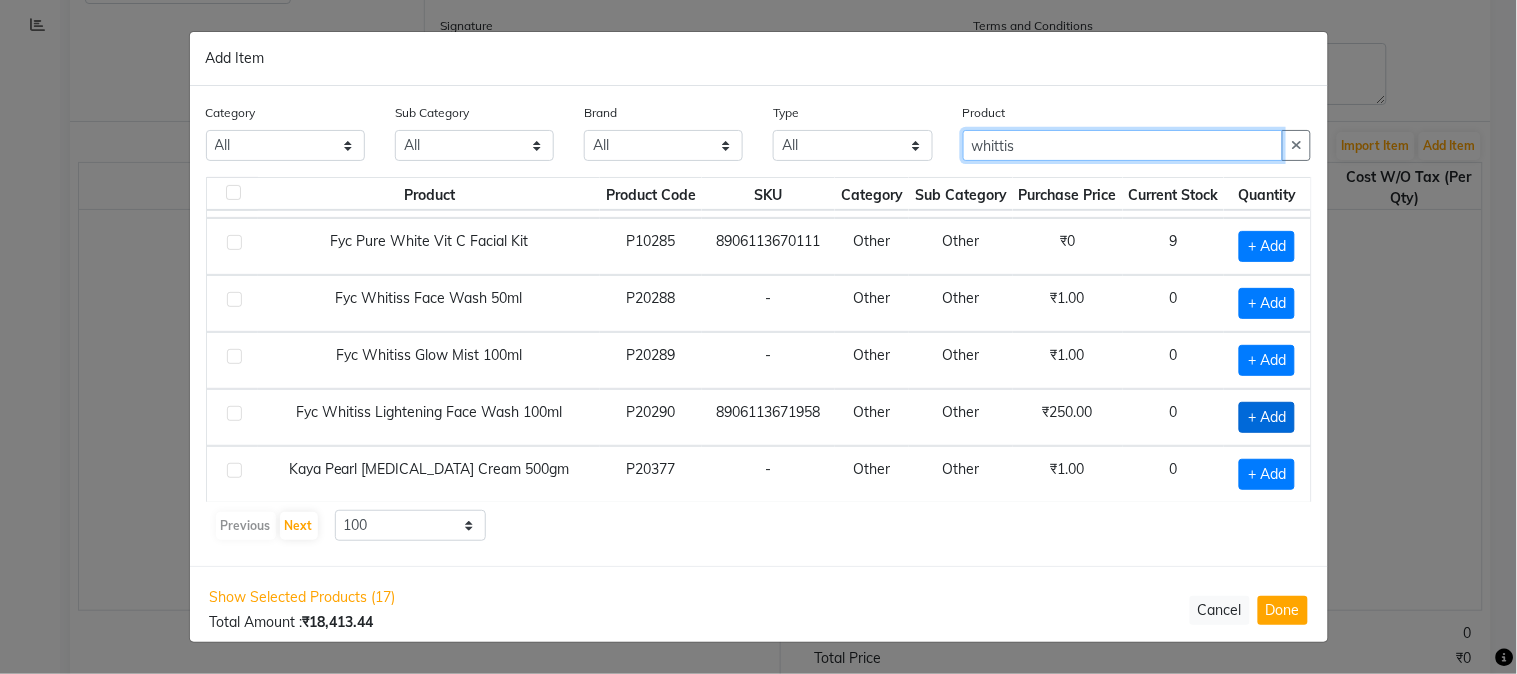 type on "whittis" 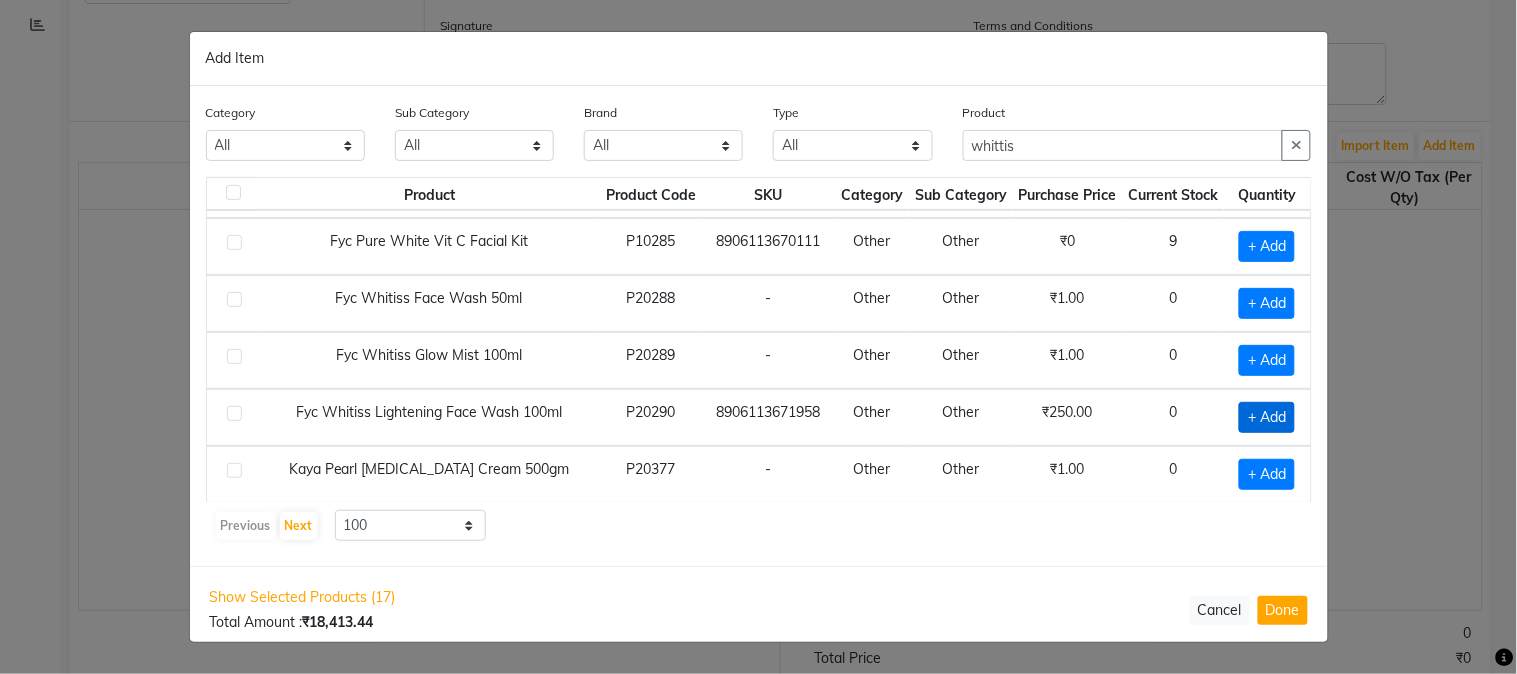 click on "+ Add" 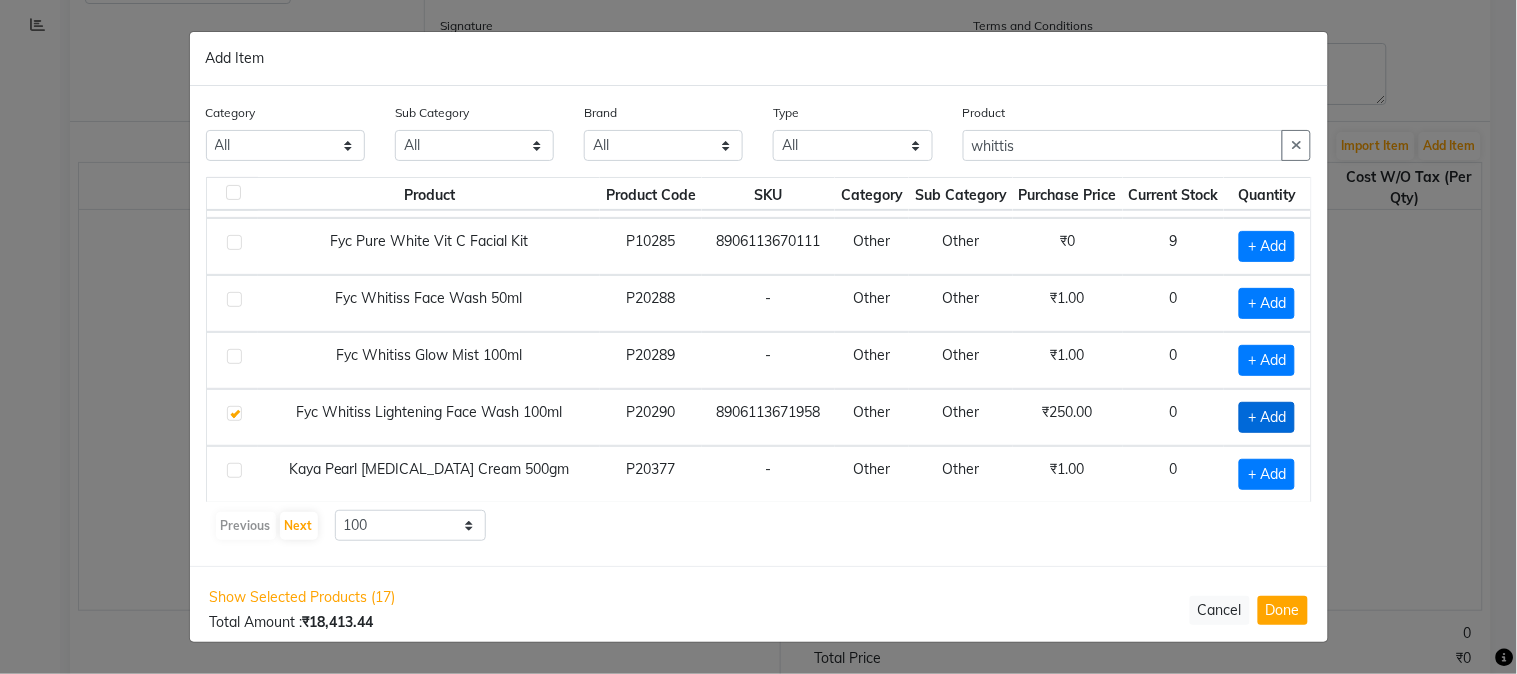 checkbox on "true" 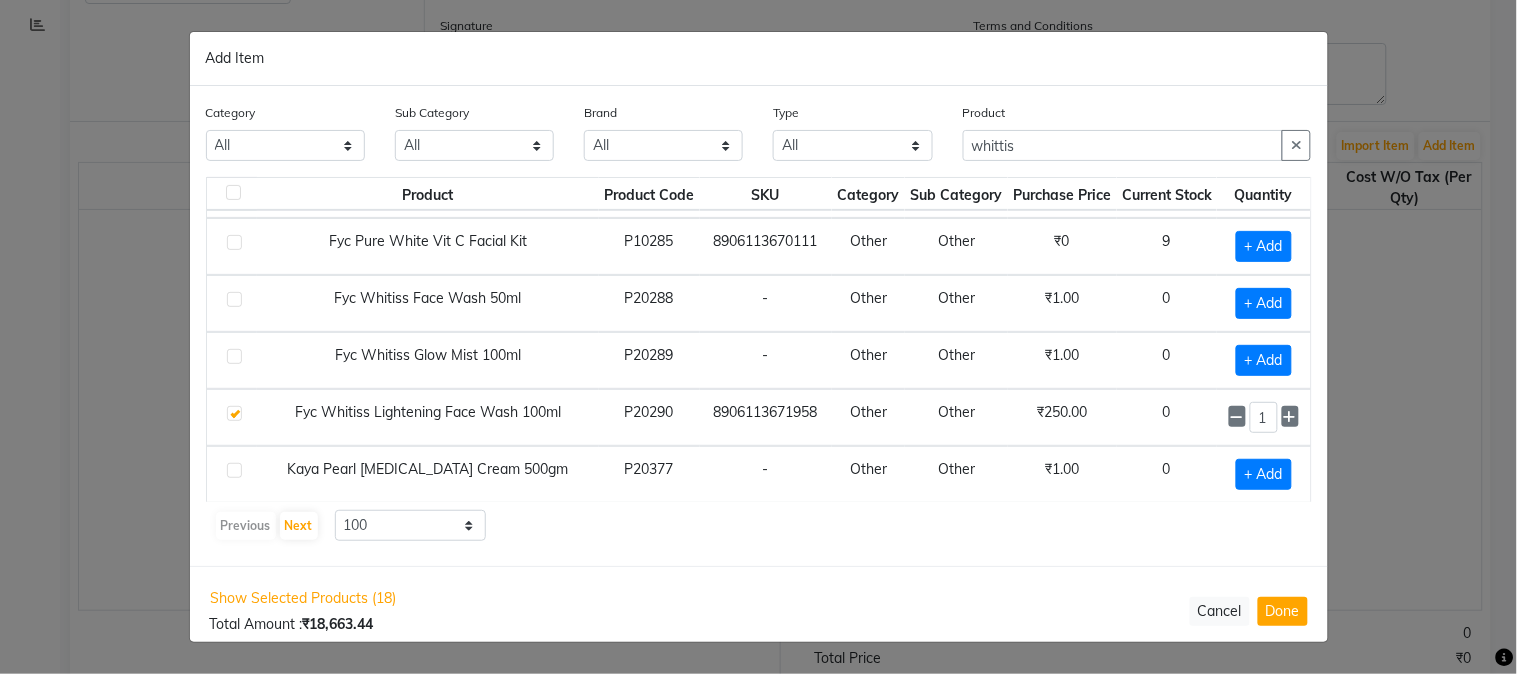 click 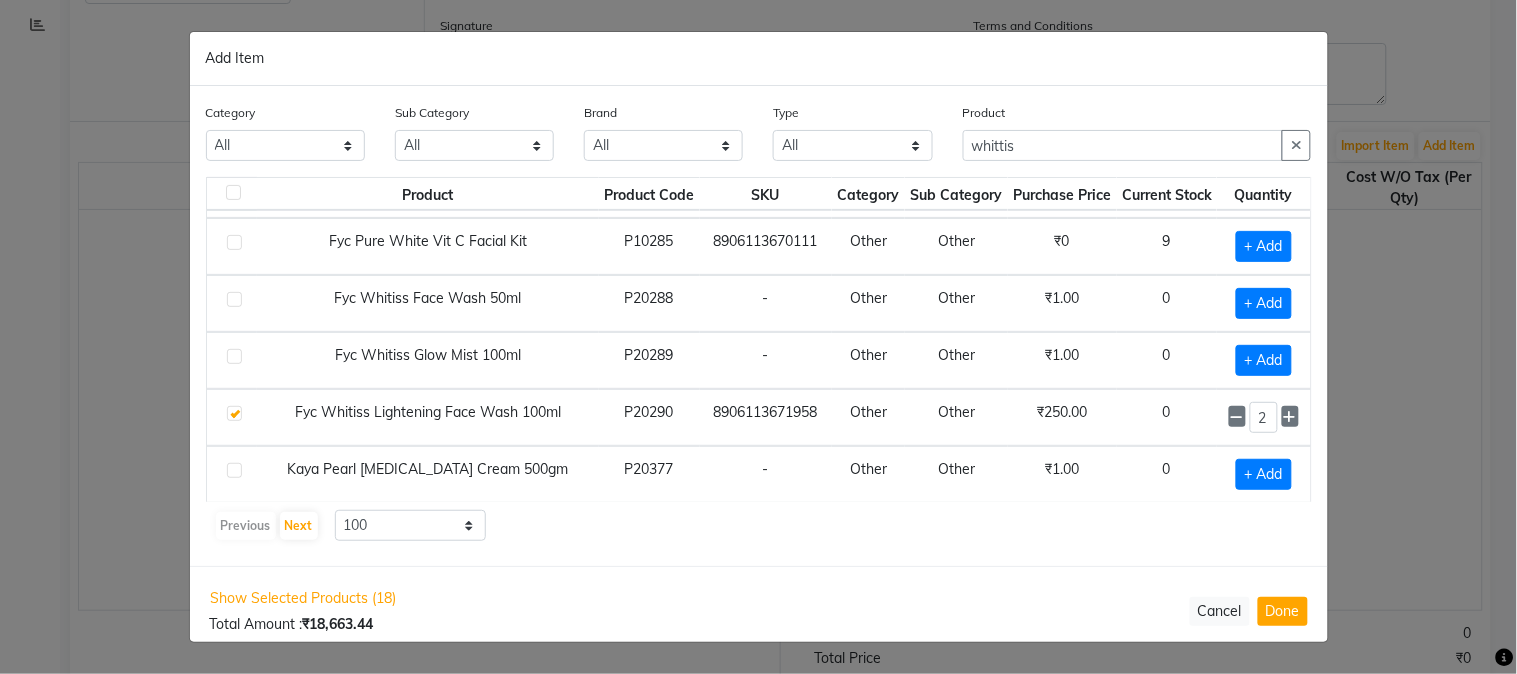 click 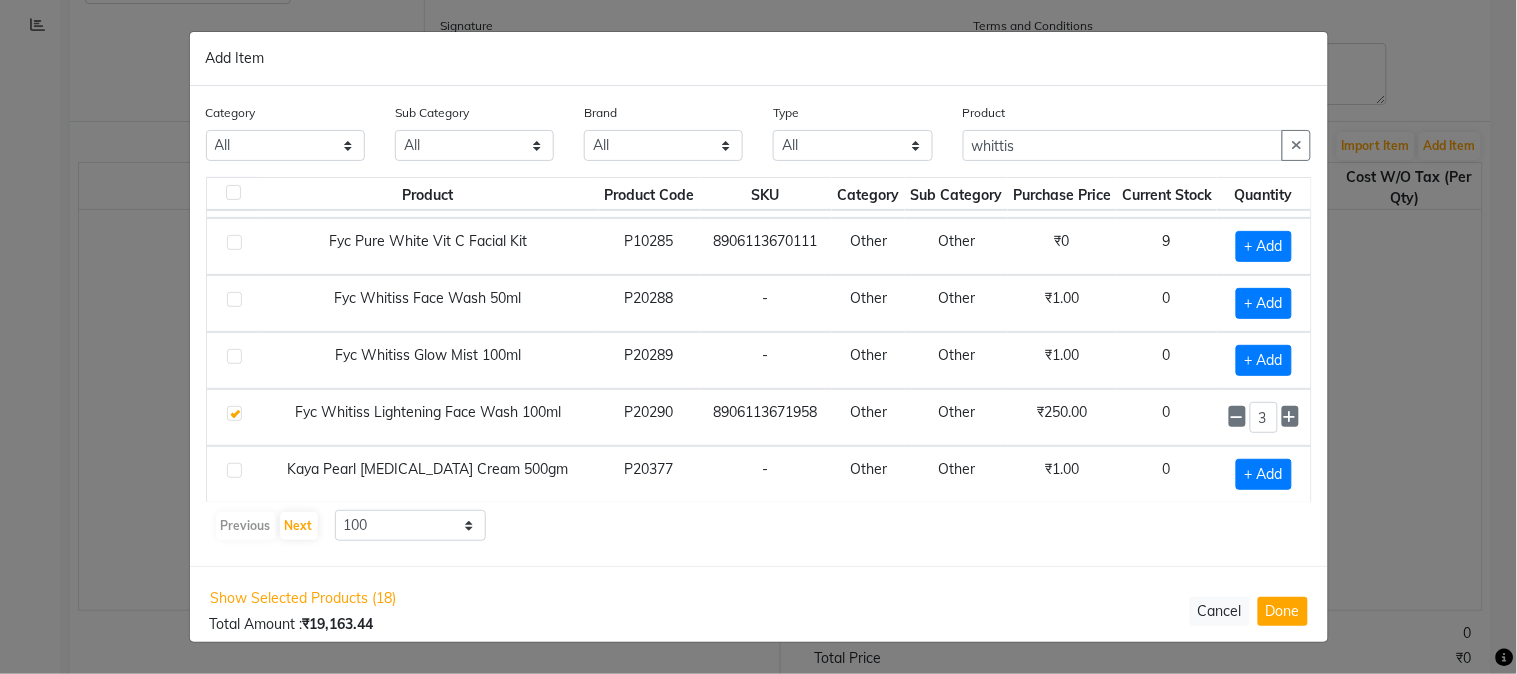 click 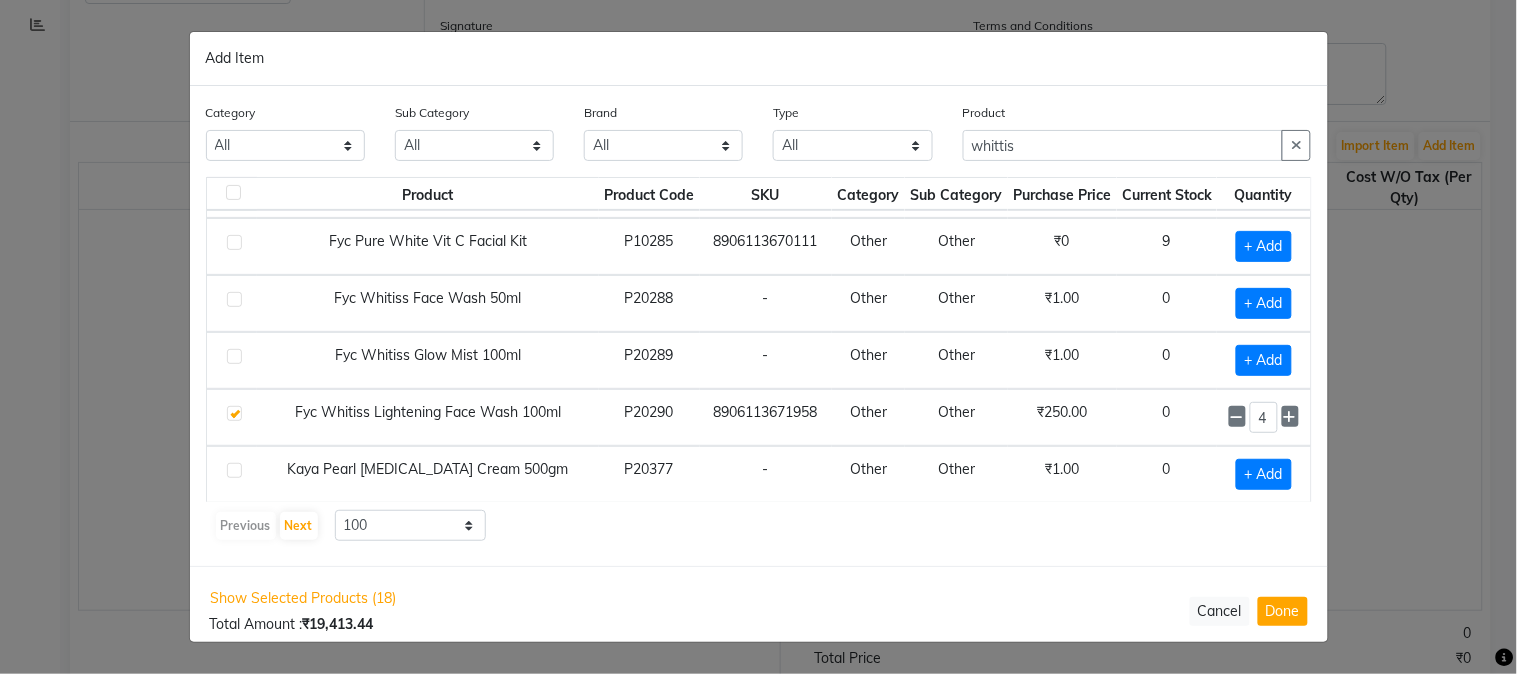 click 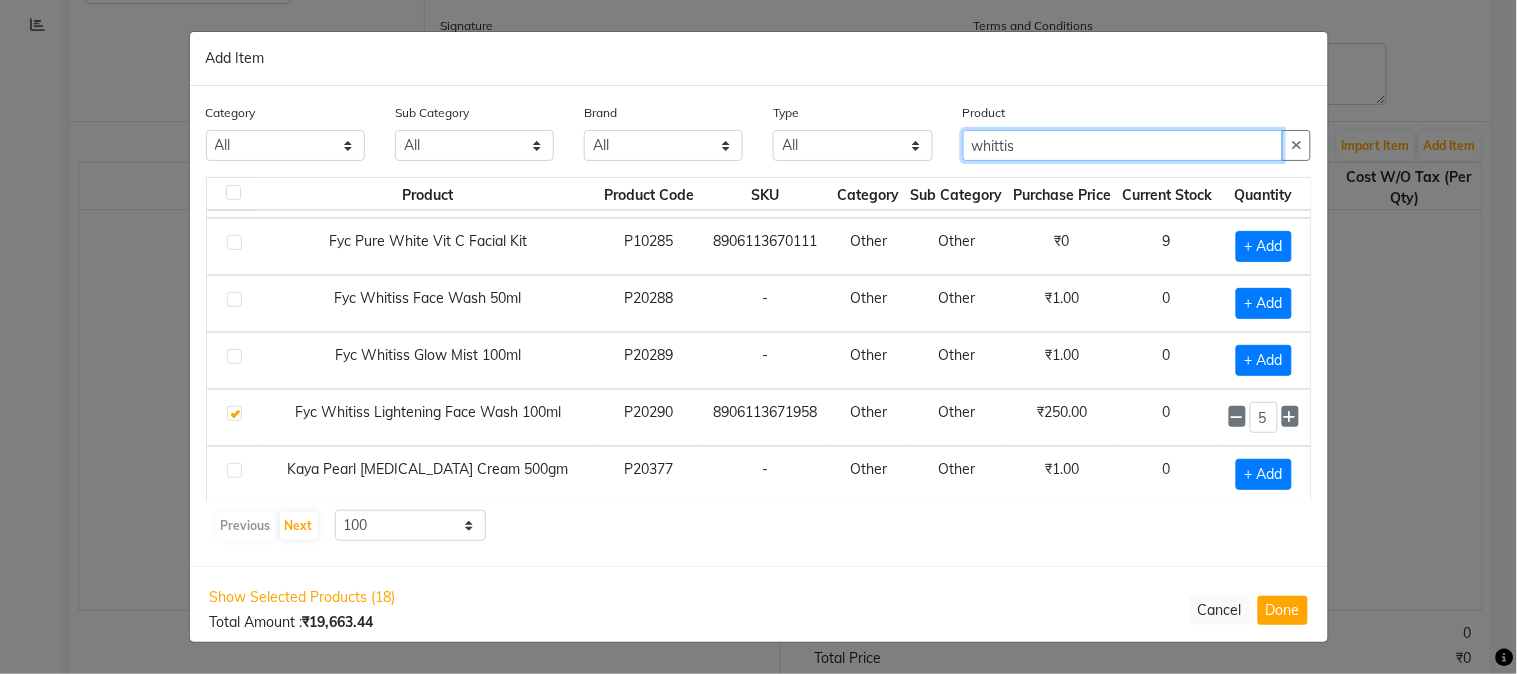 click on "whittis" 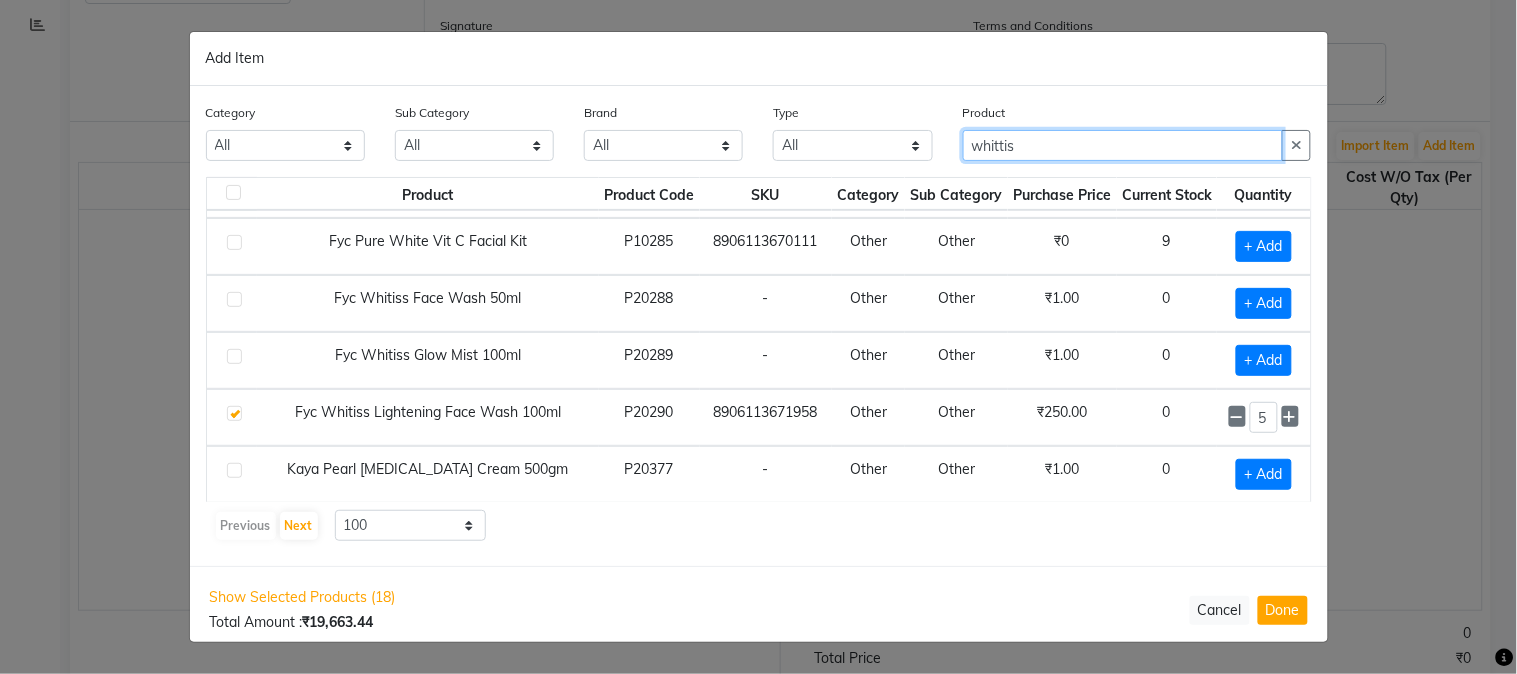 drag, startPoint x: 1082, startPoint y: 145, endPoint x: 841, endPoint y: 140, distance: 241.05186 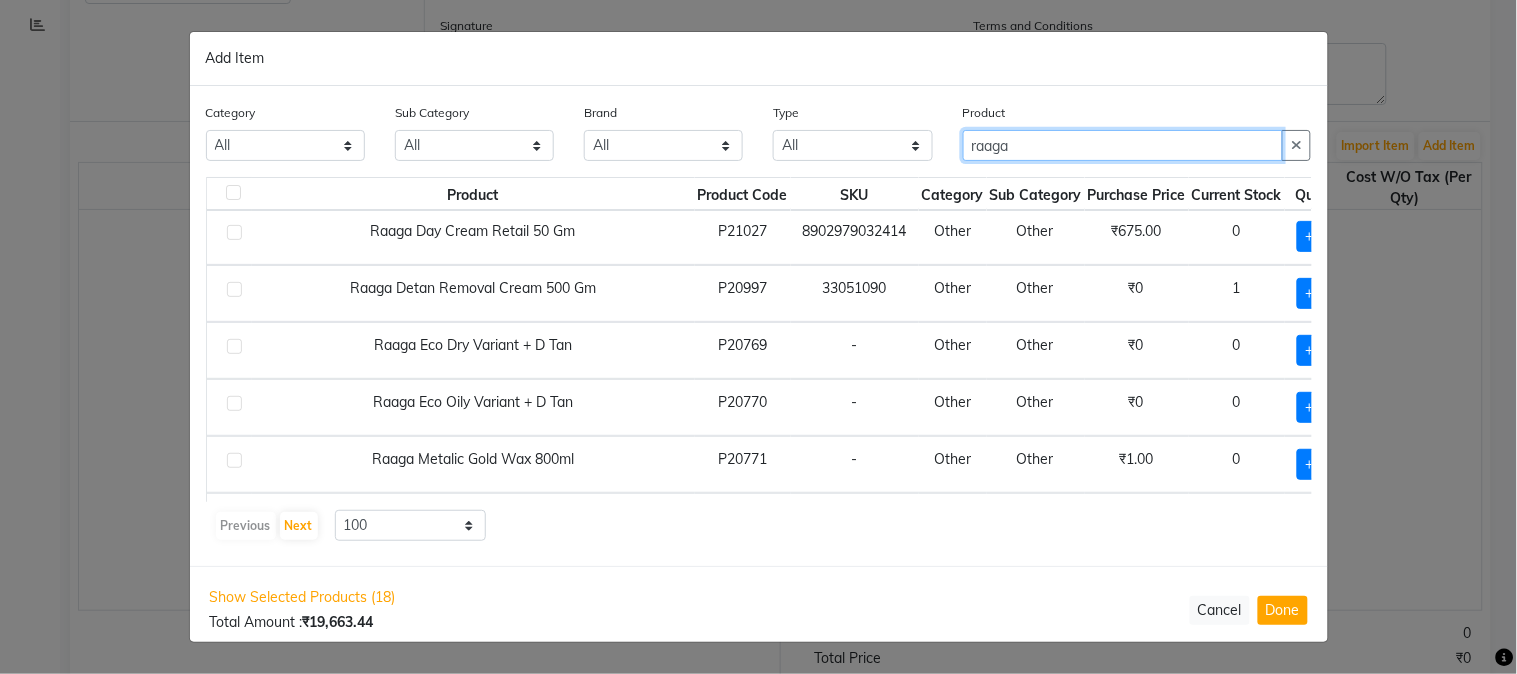 scroll, scrollTop: 0, scrollLeft: 0, axis: both 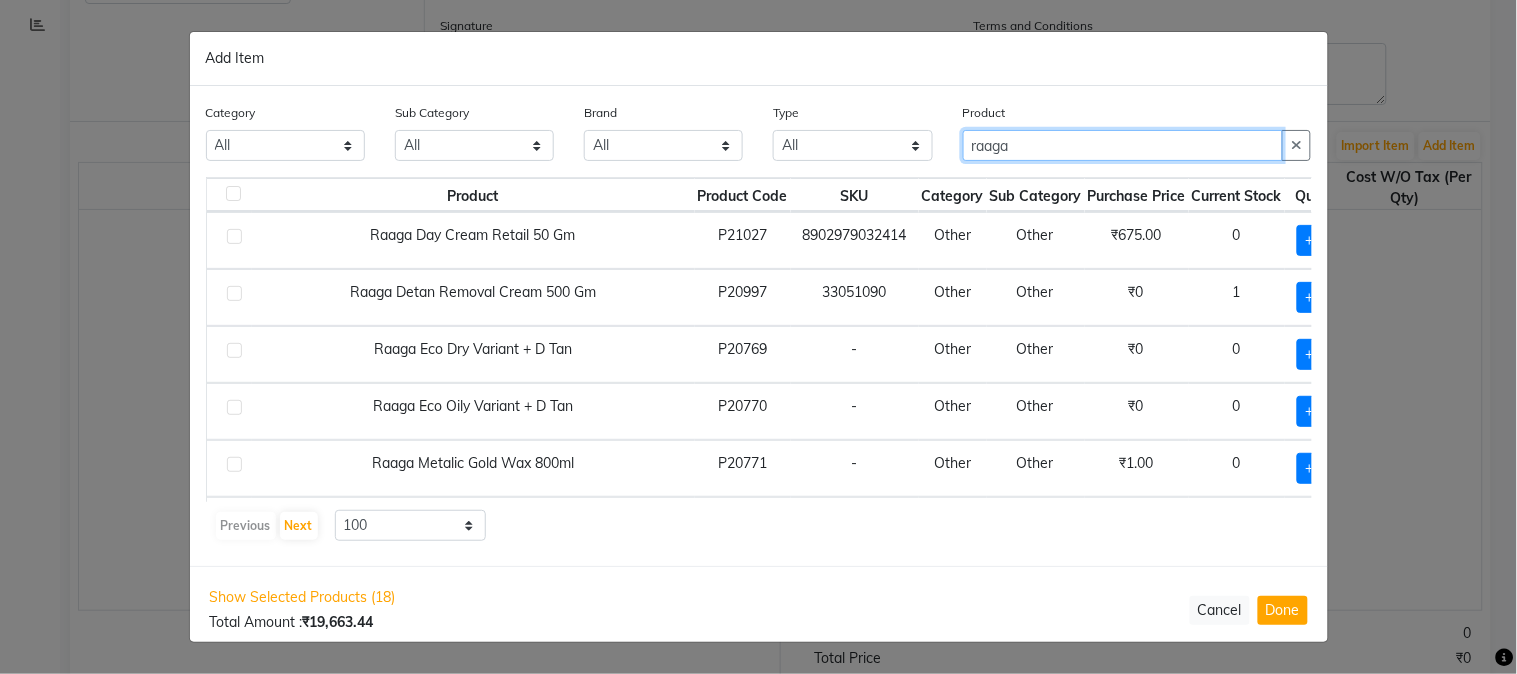 type on "raaga" 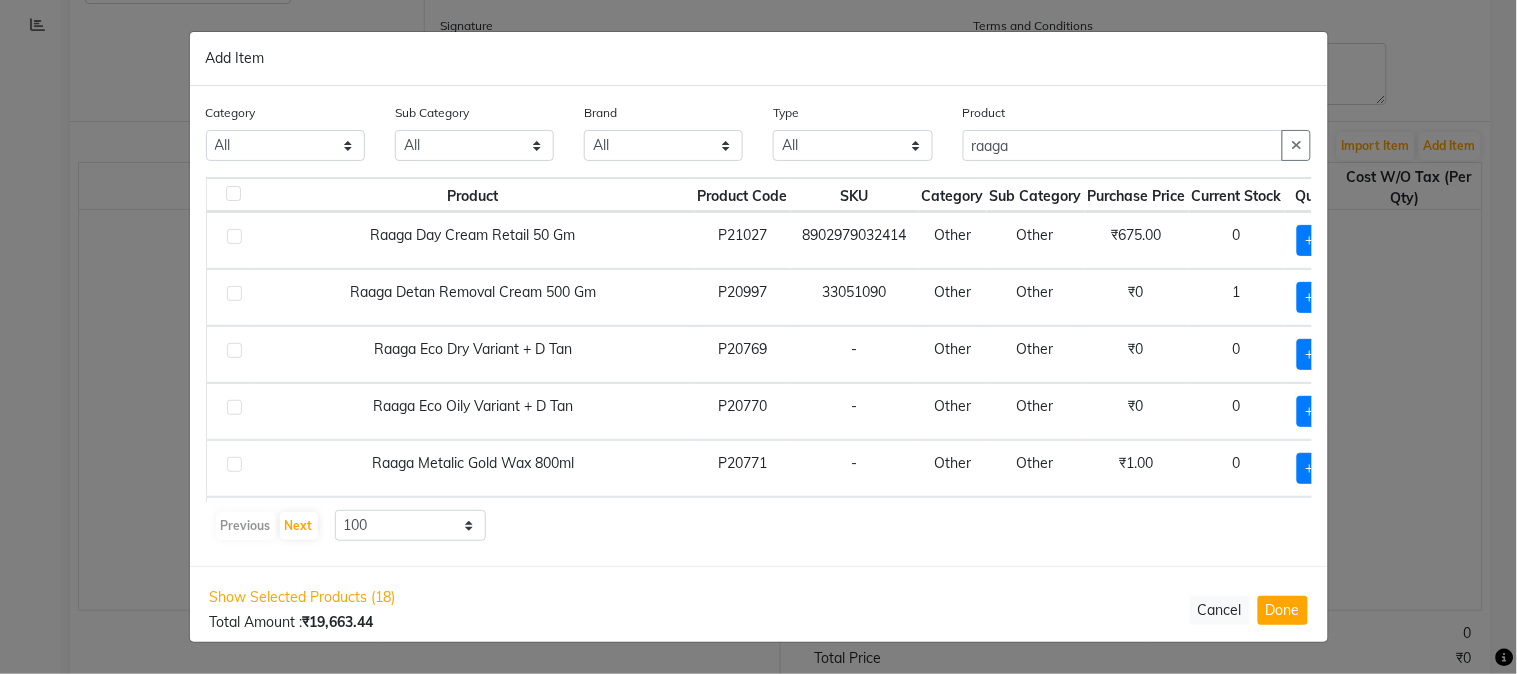 click on "Product raaga" 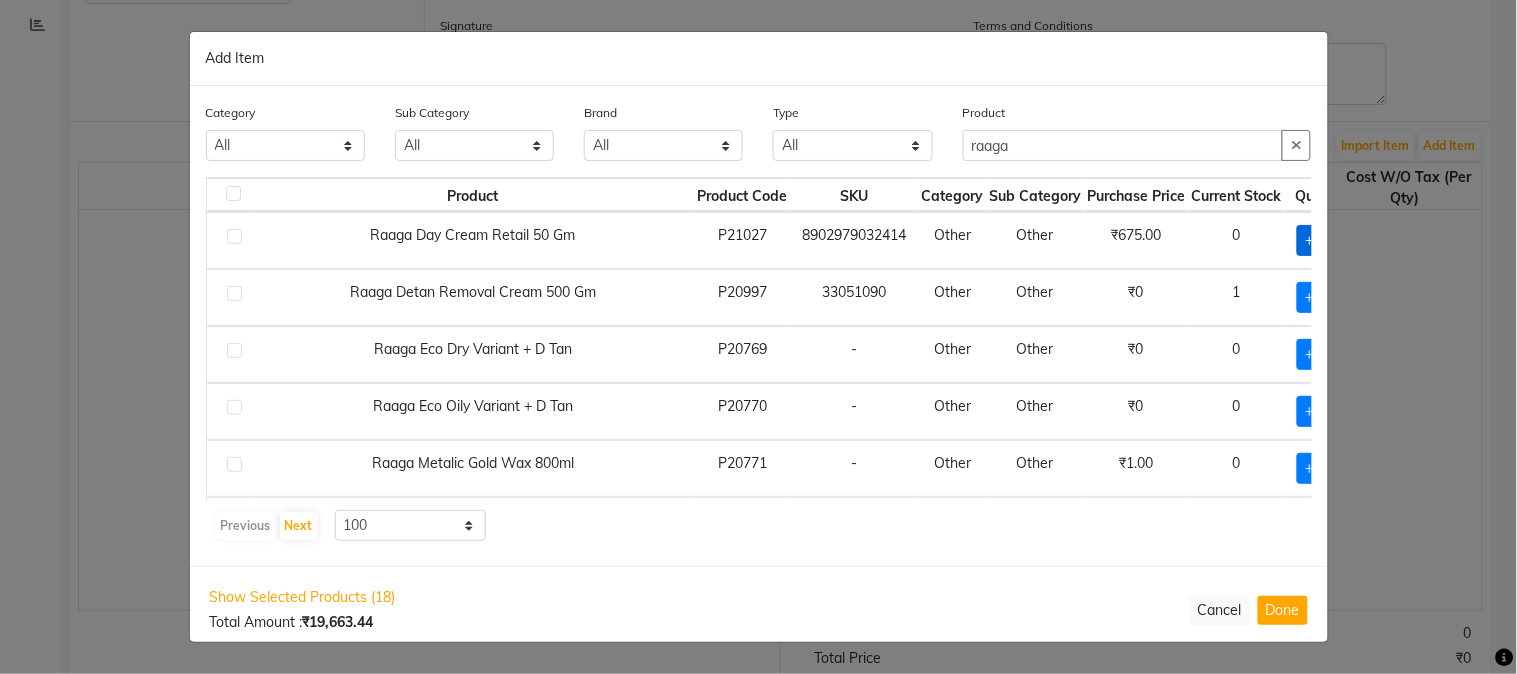 click on "+ Add" 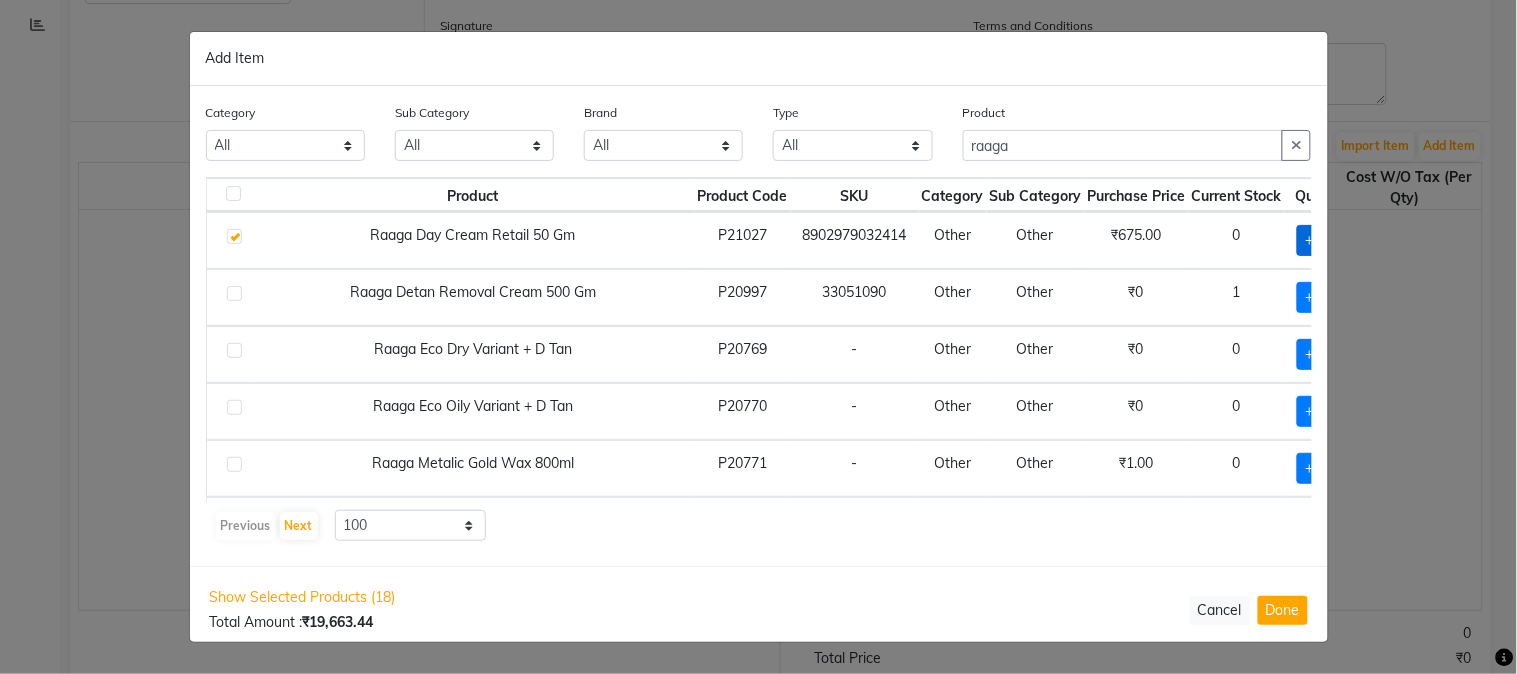 checkbox on "true" 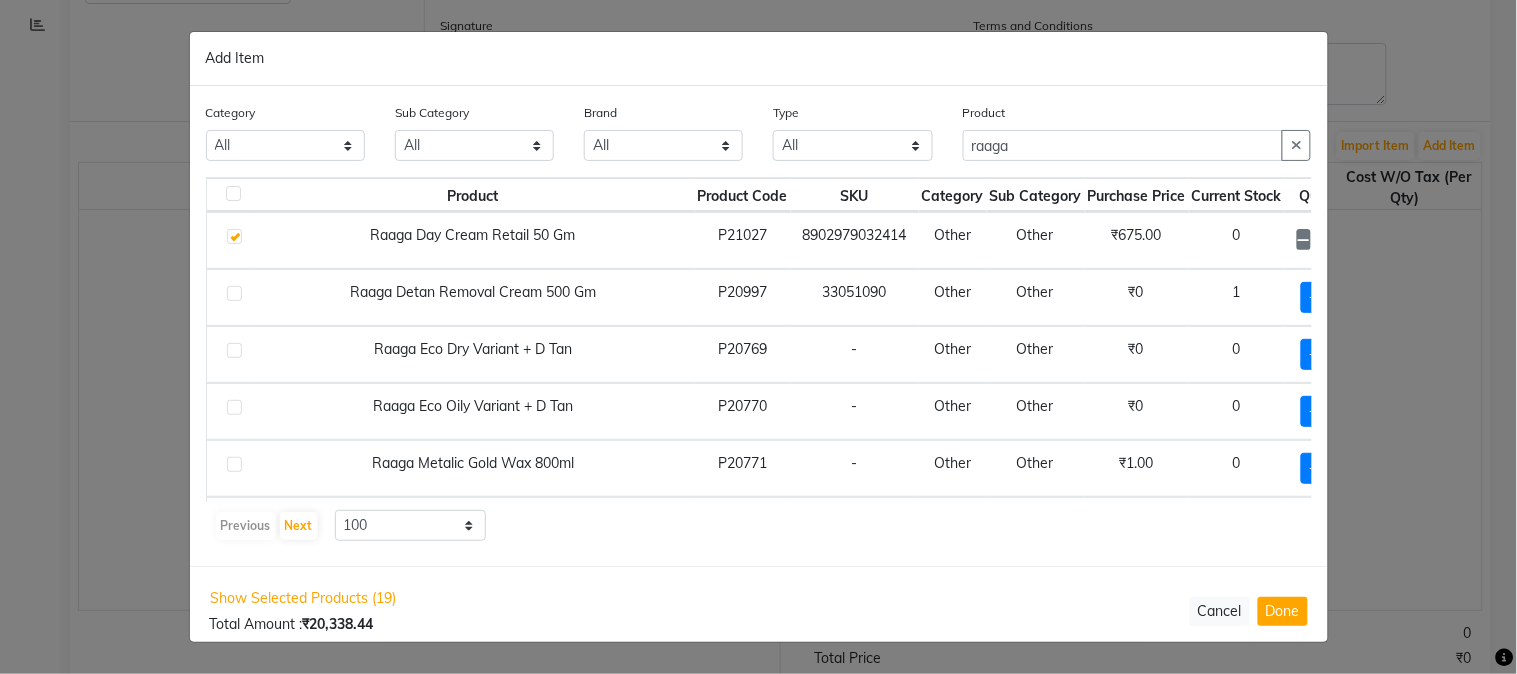 scroll, scrollTop: 0, scrollLeft: 48, axis: horizontal 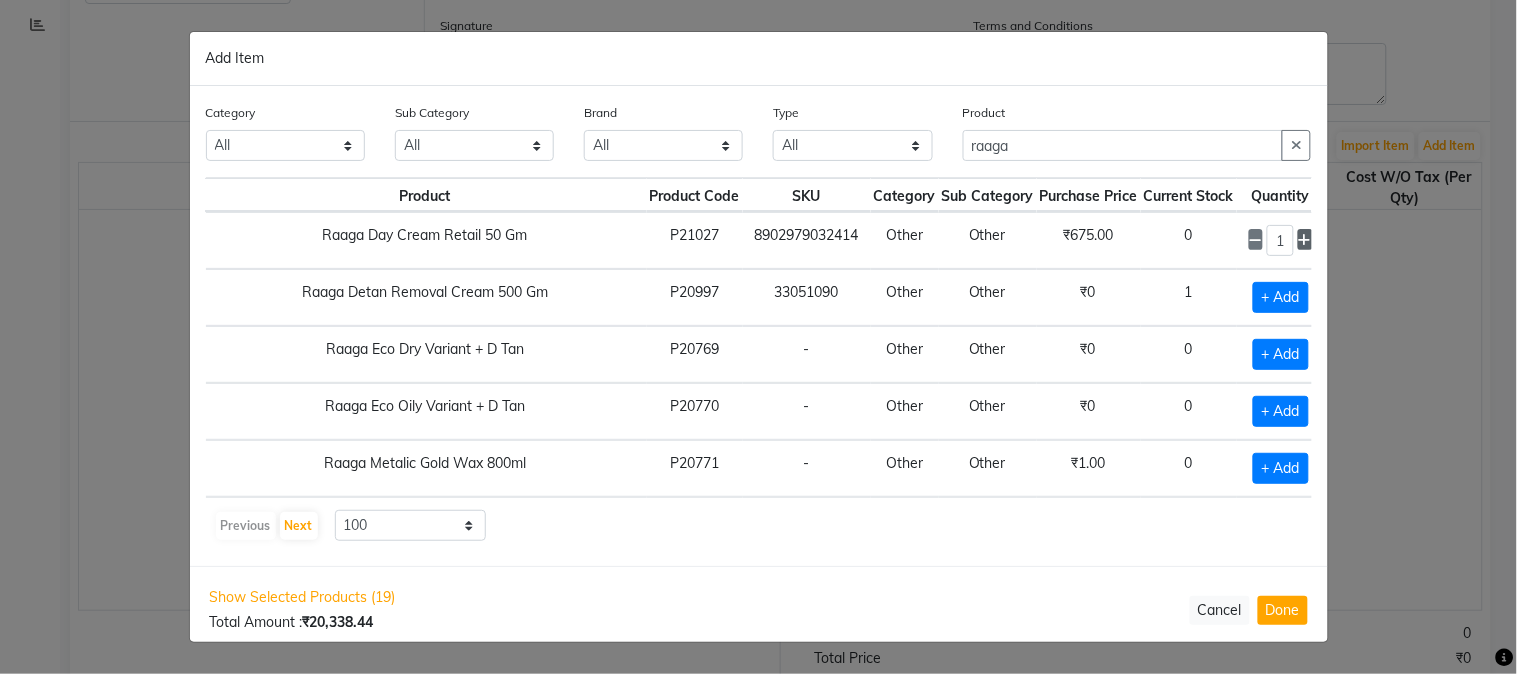 click 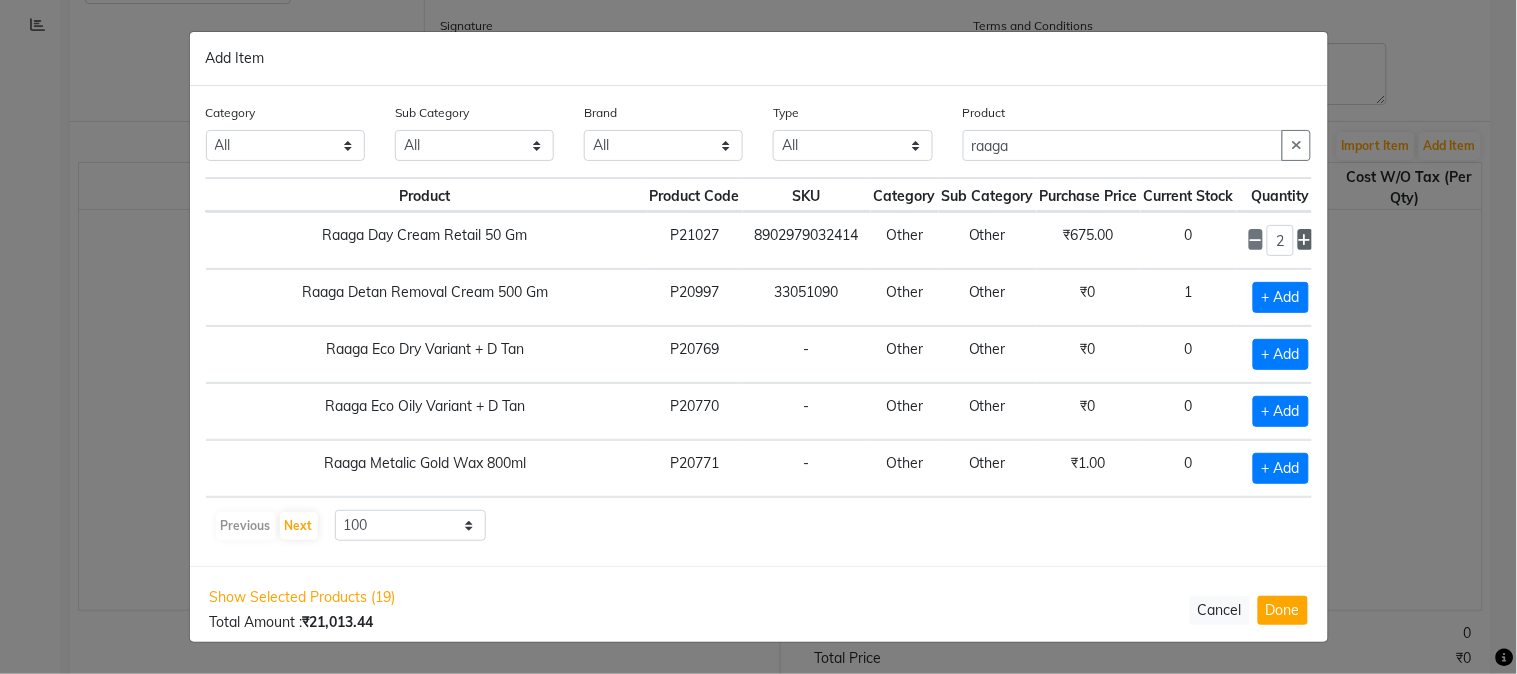 click 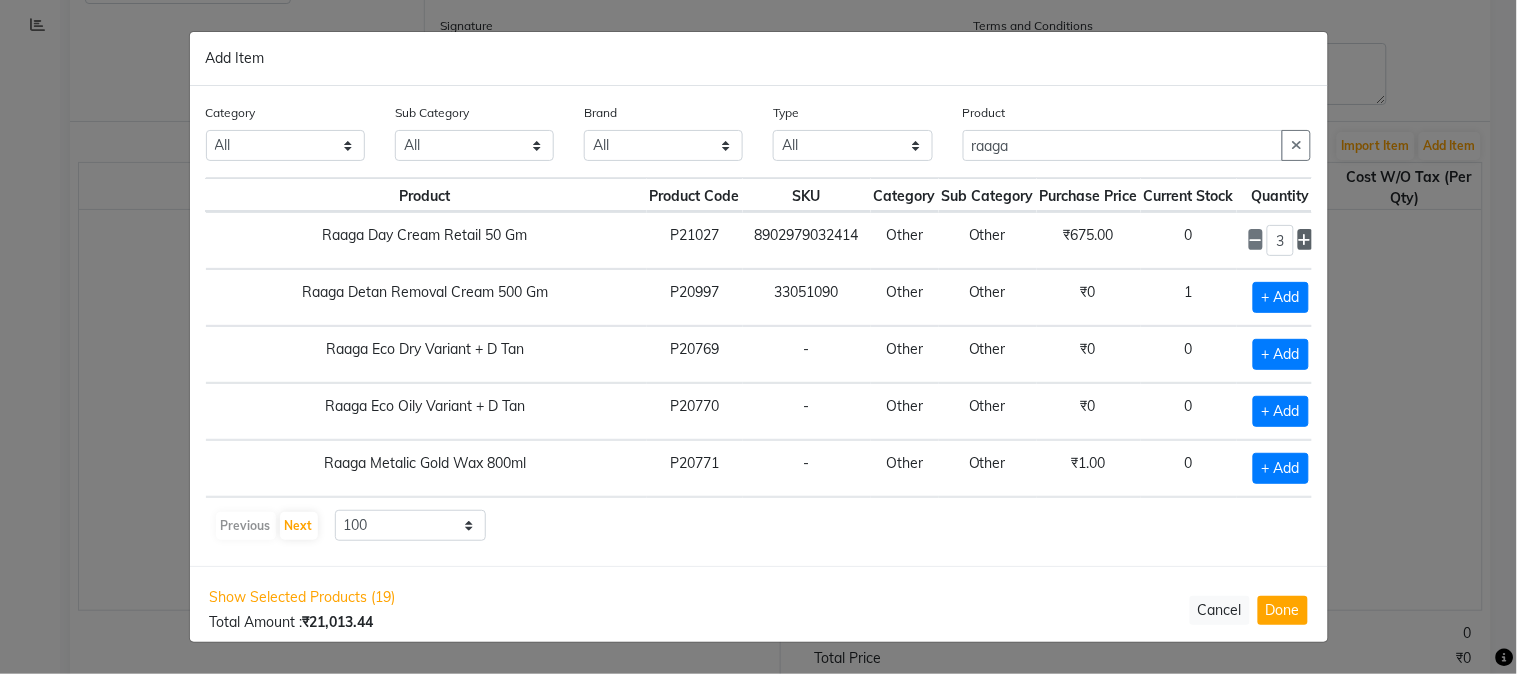 click 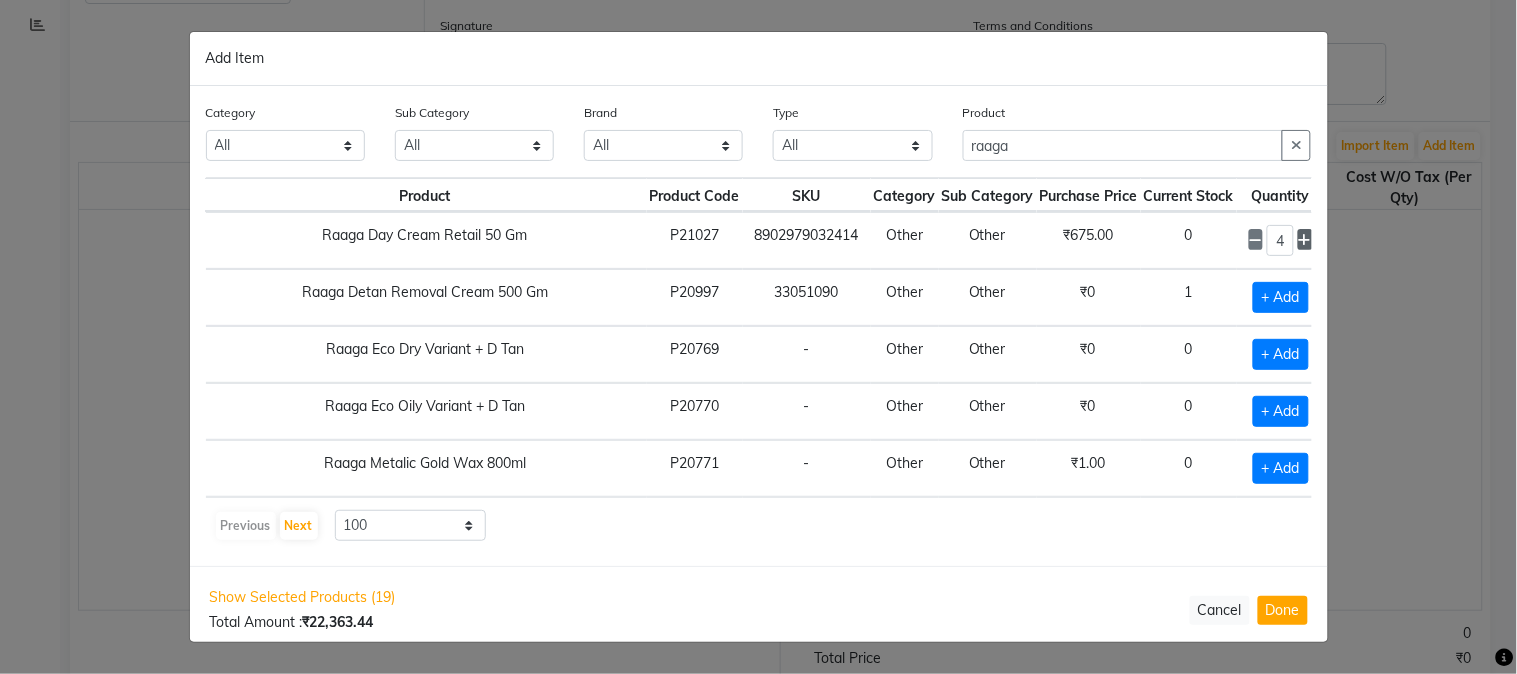click 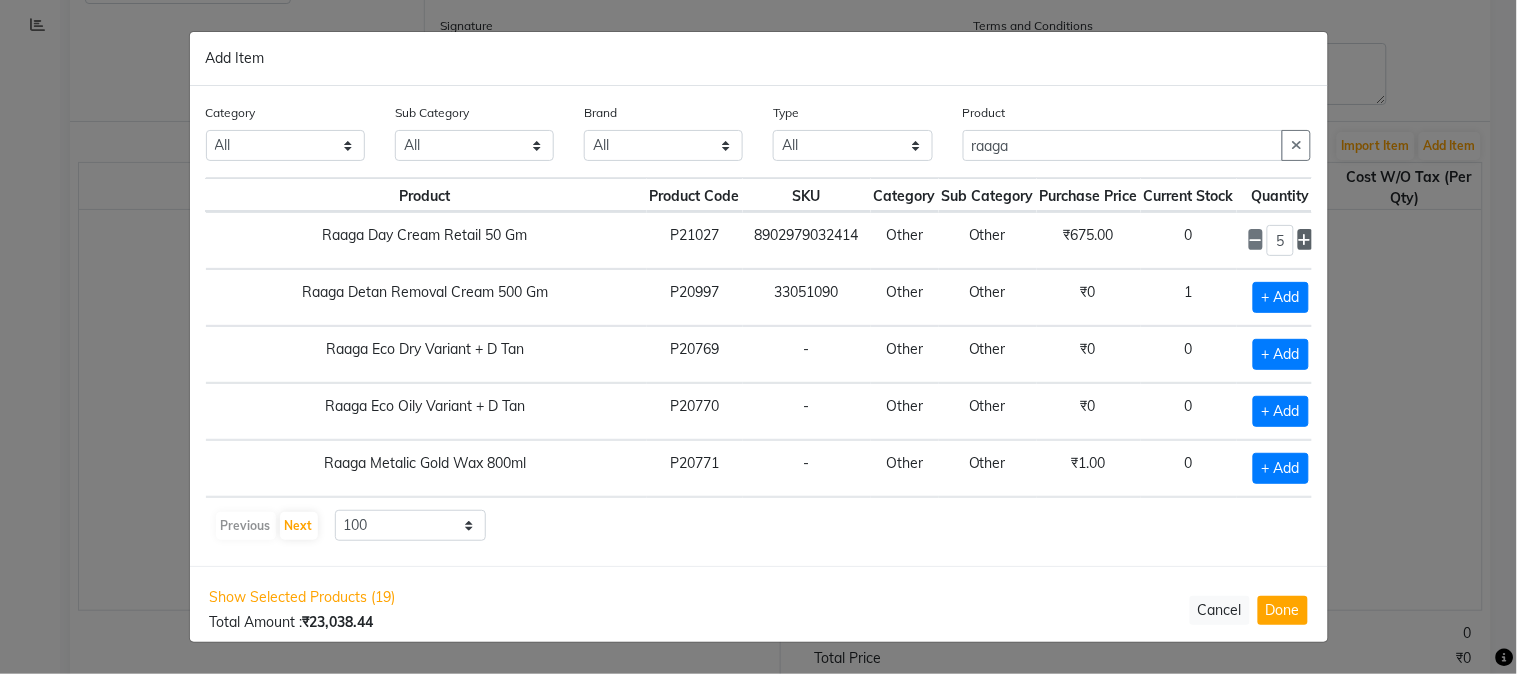 click 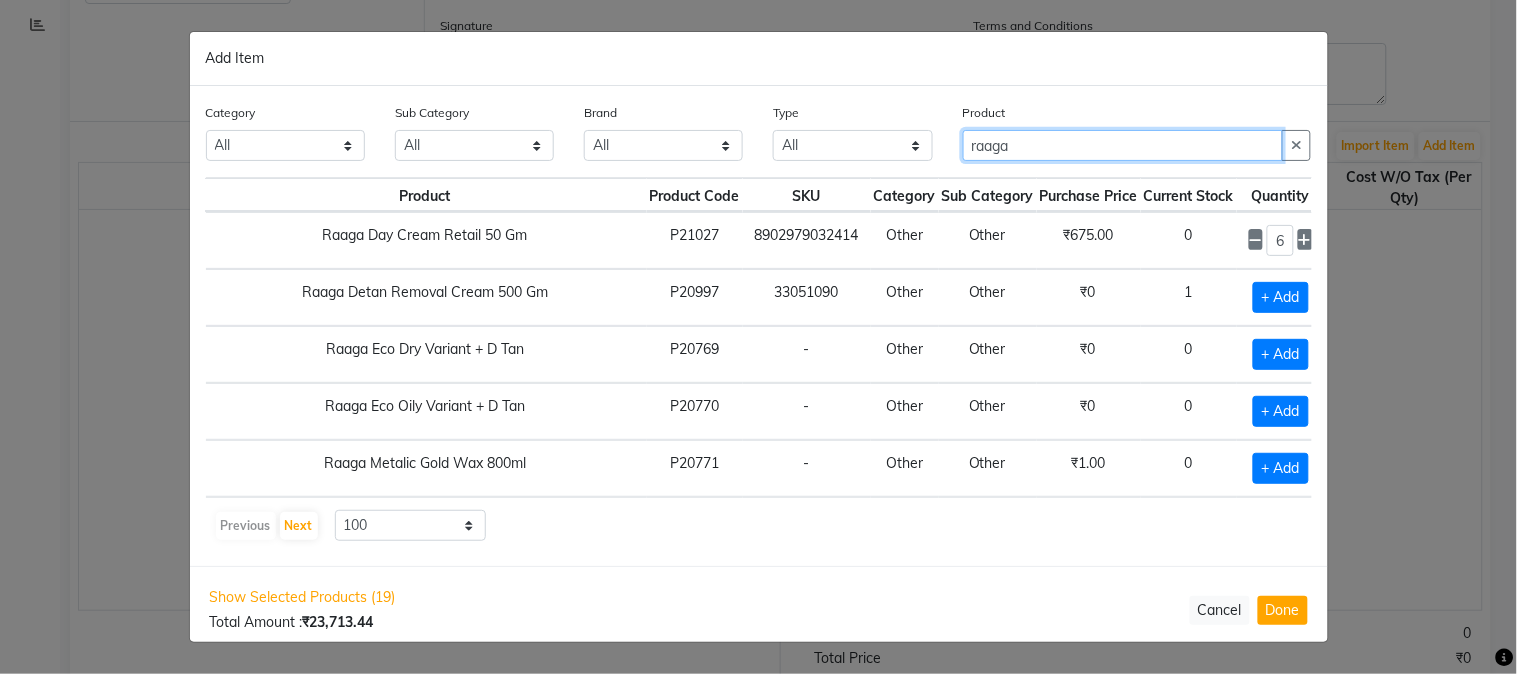 drag, startPoint x: 971, startPoint y: 144, endPoint x: 875, endPoint y: 144, distance: 96 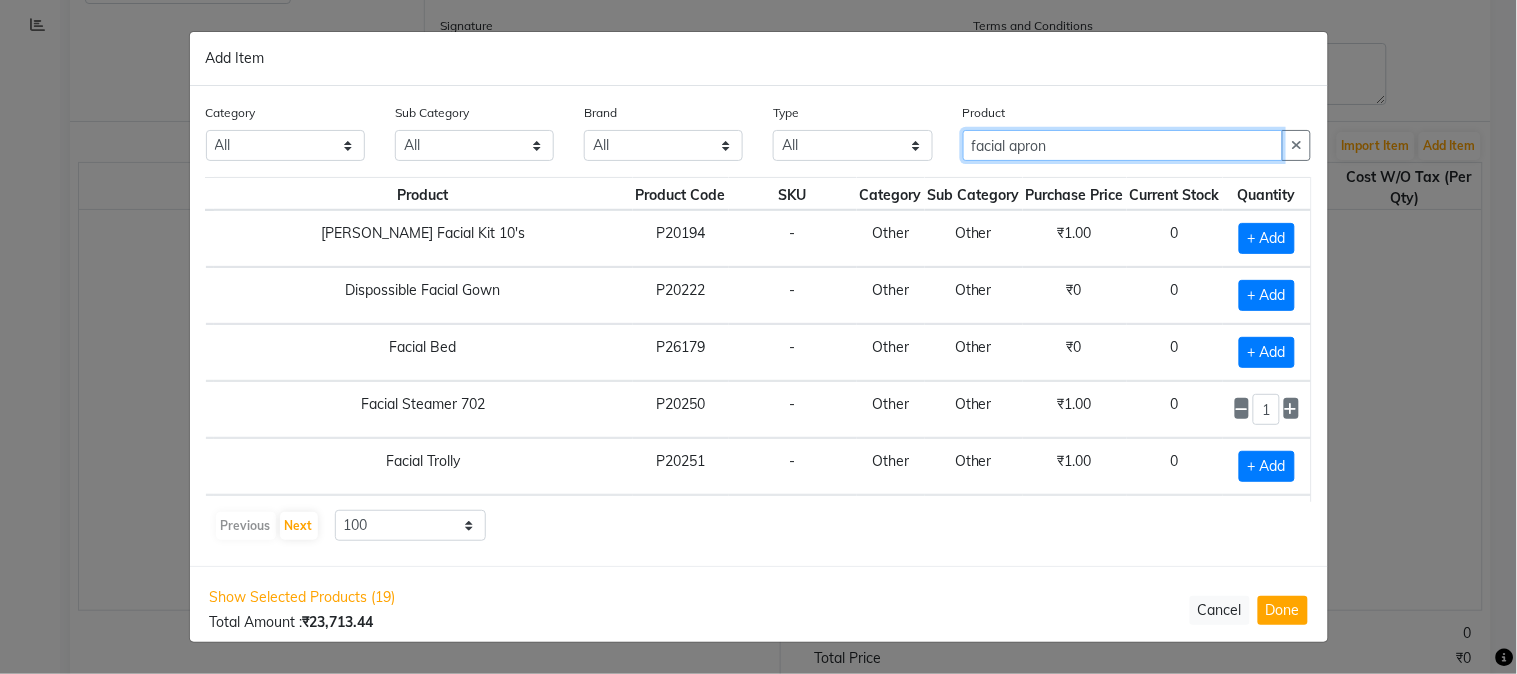 scroll, scrollTop: 333, scrollLeft: 48, axis: both 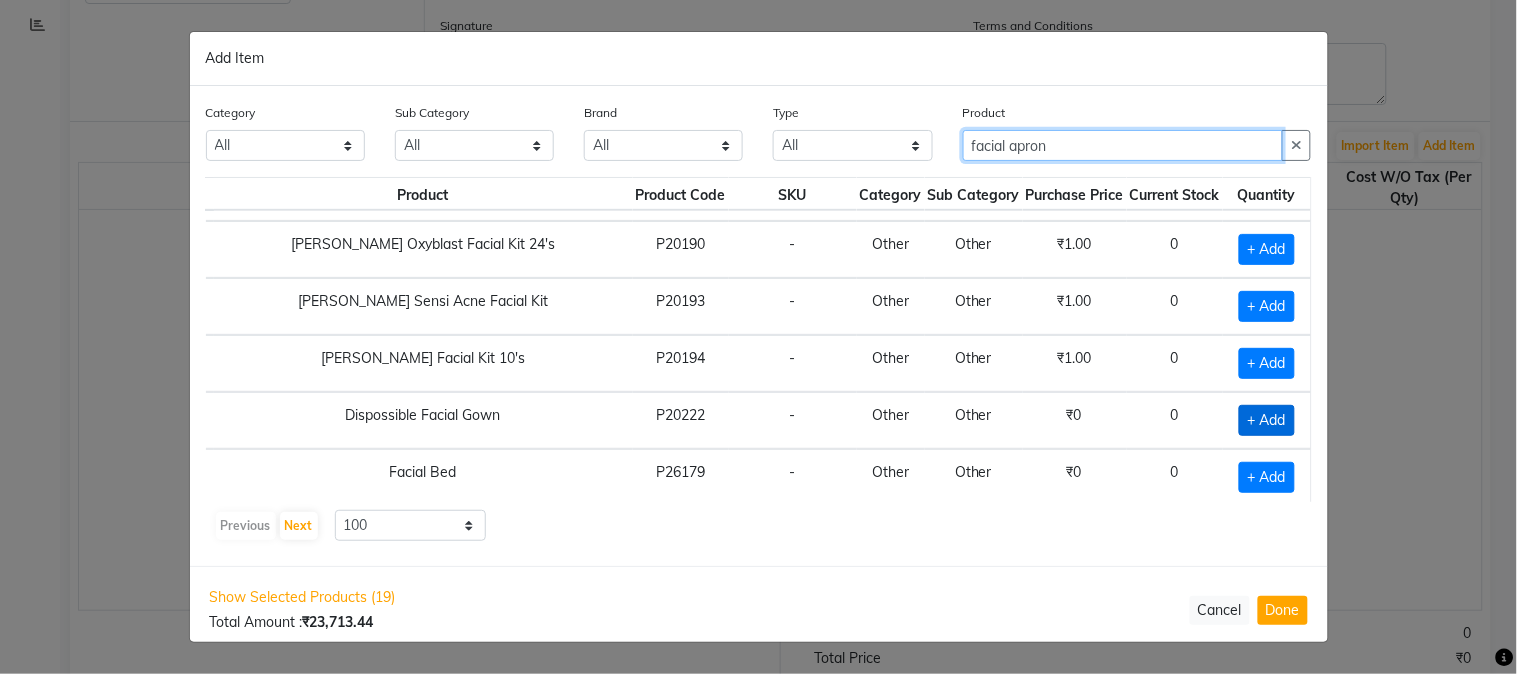 type on "facial apron" 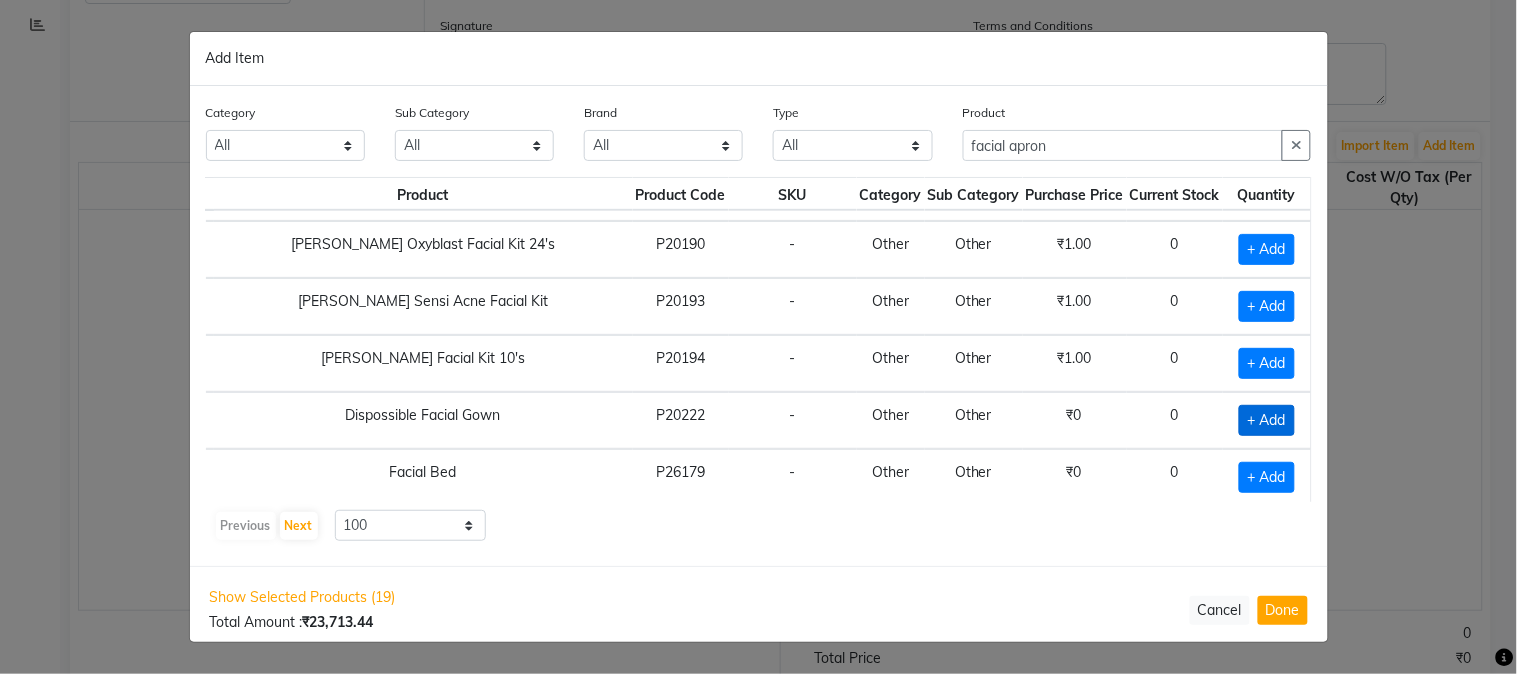 click on "+ Add" 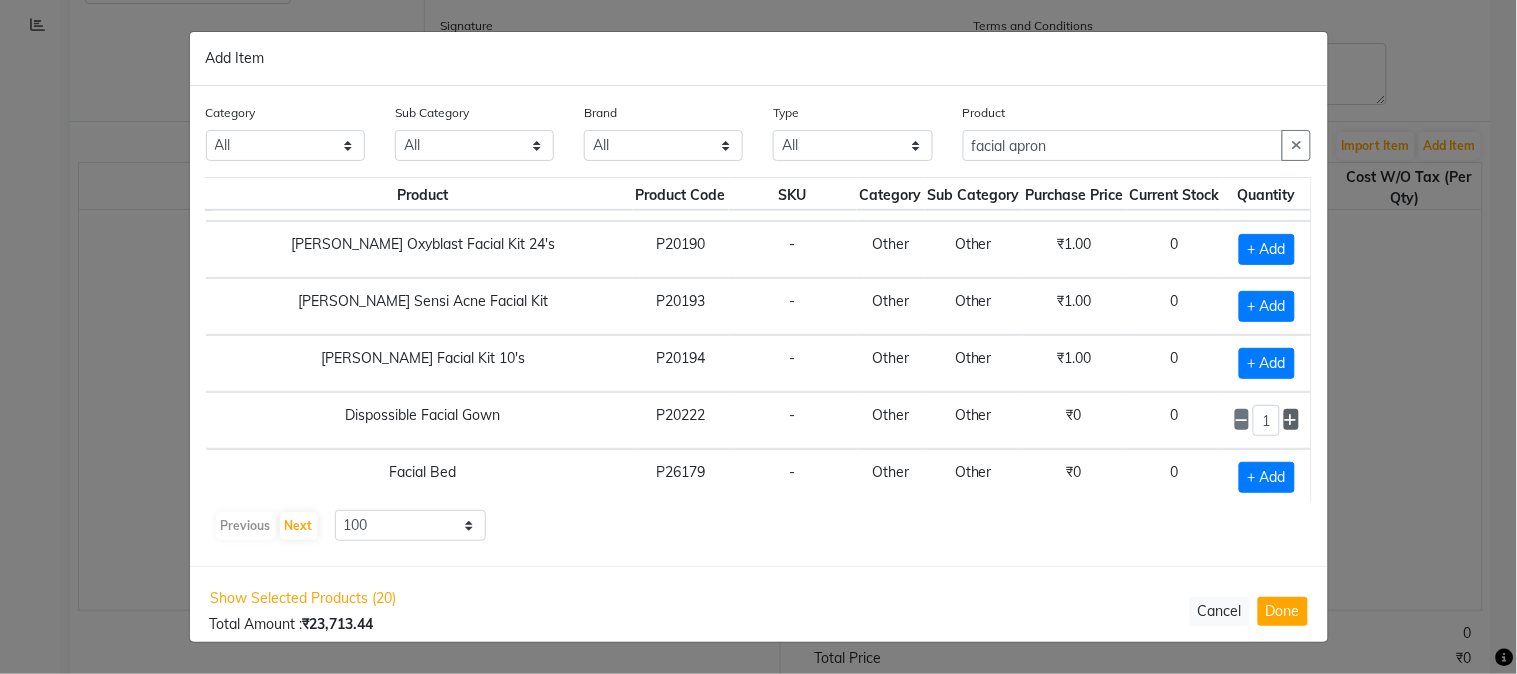 click 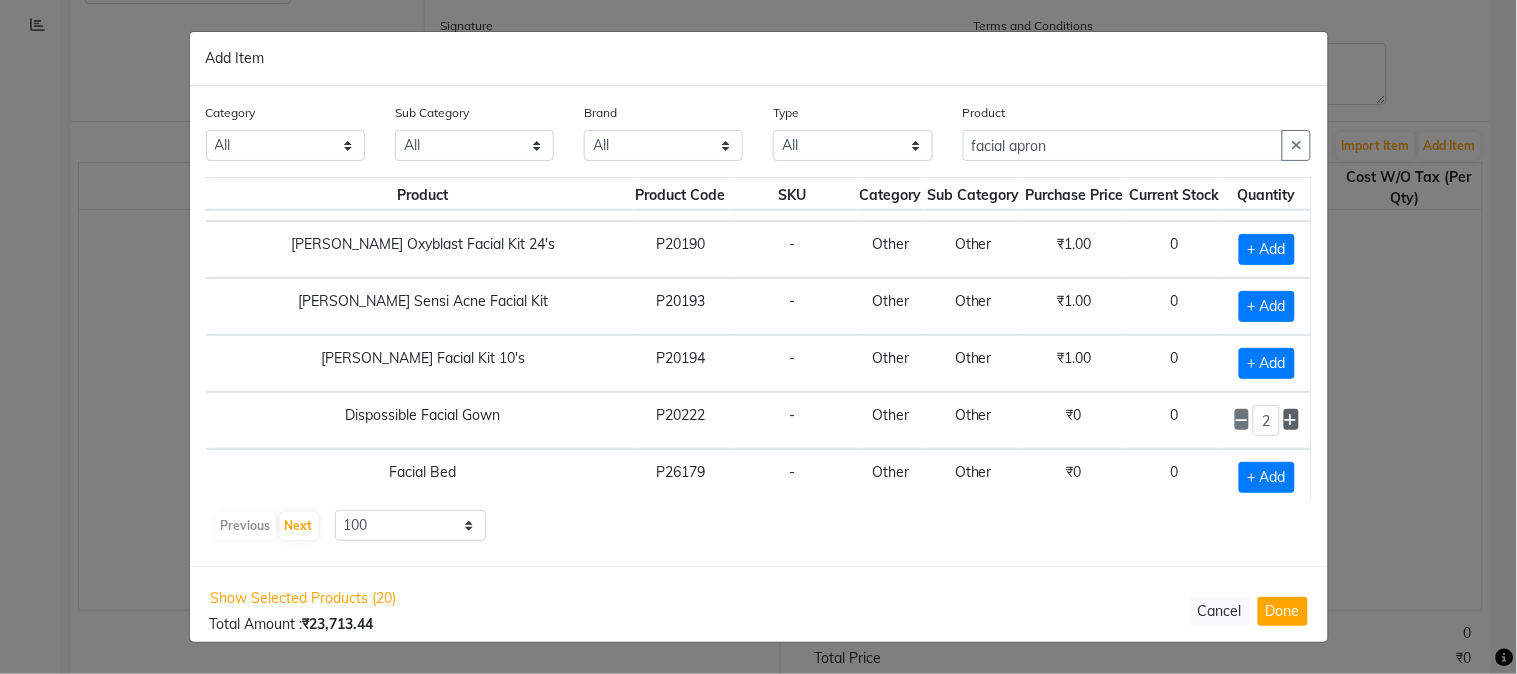 click 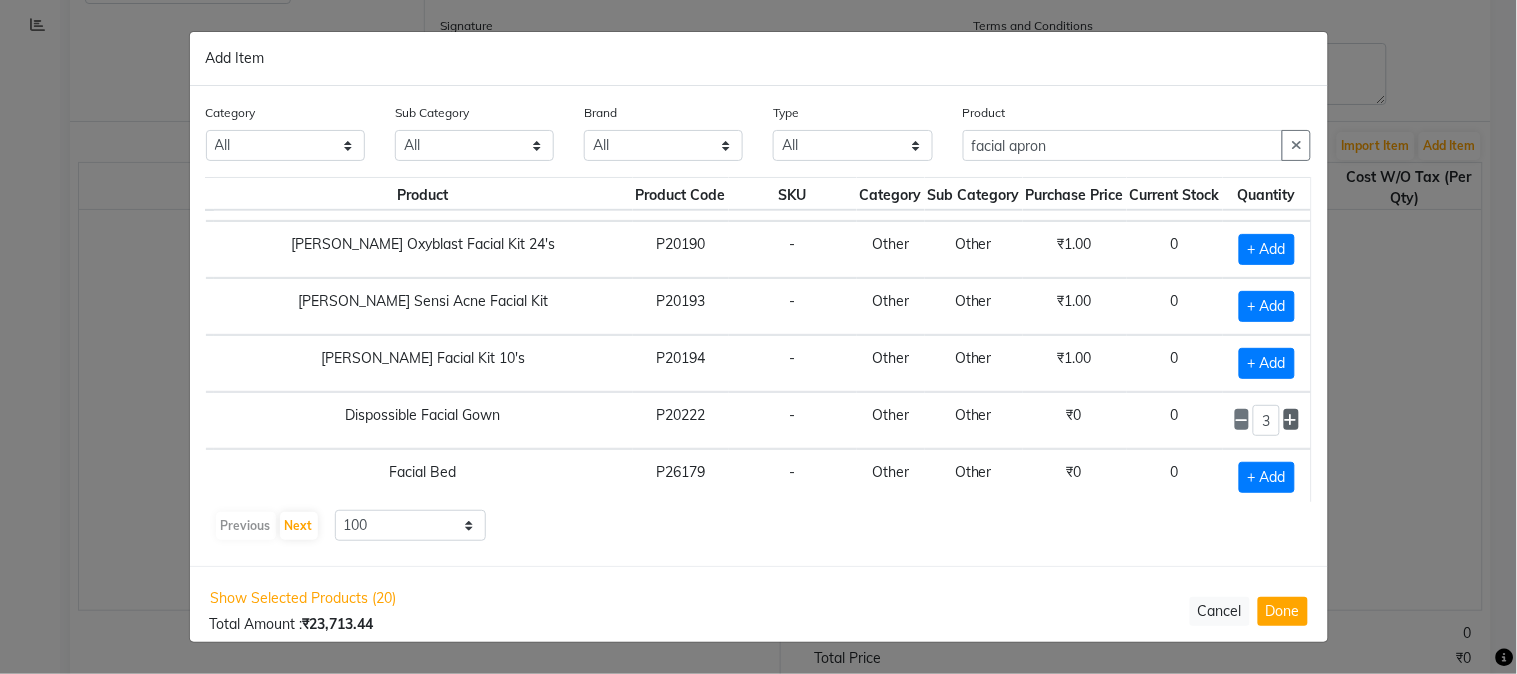 click 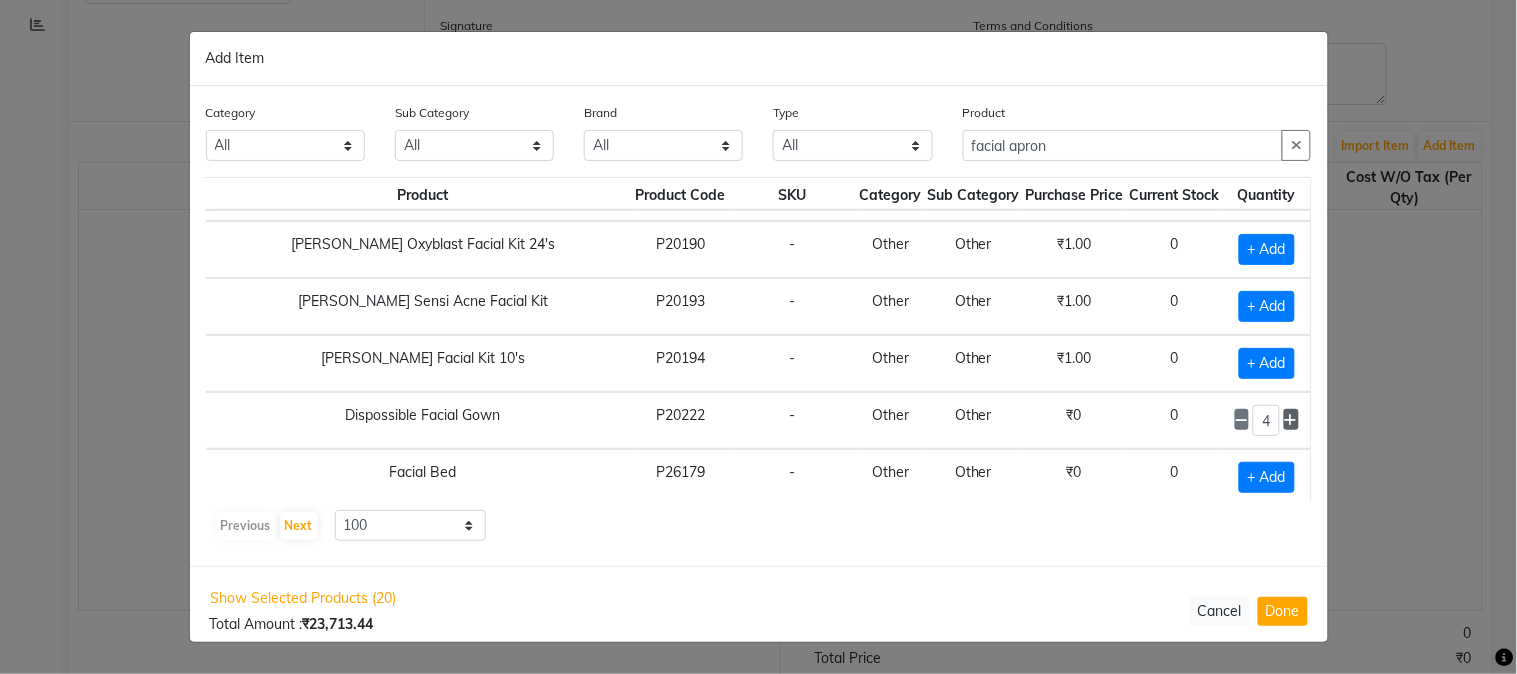 click 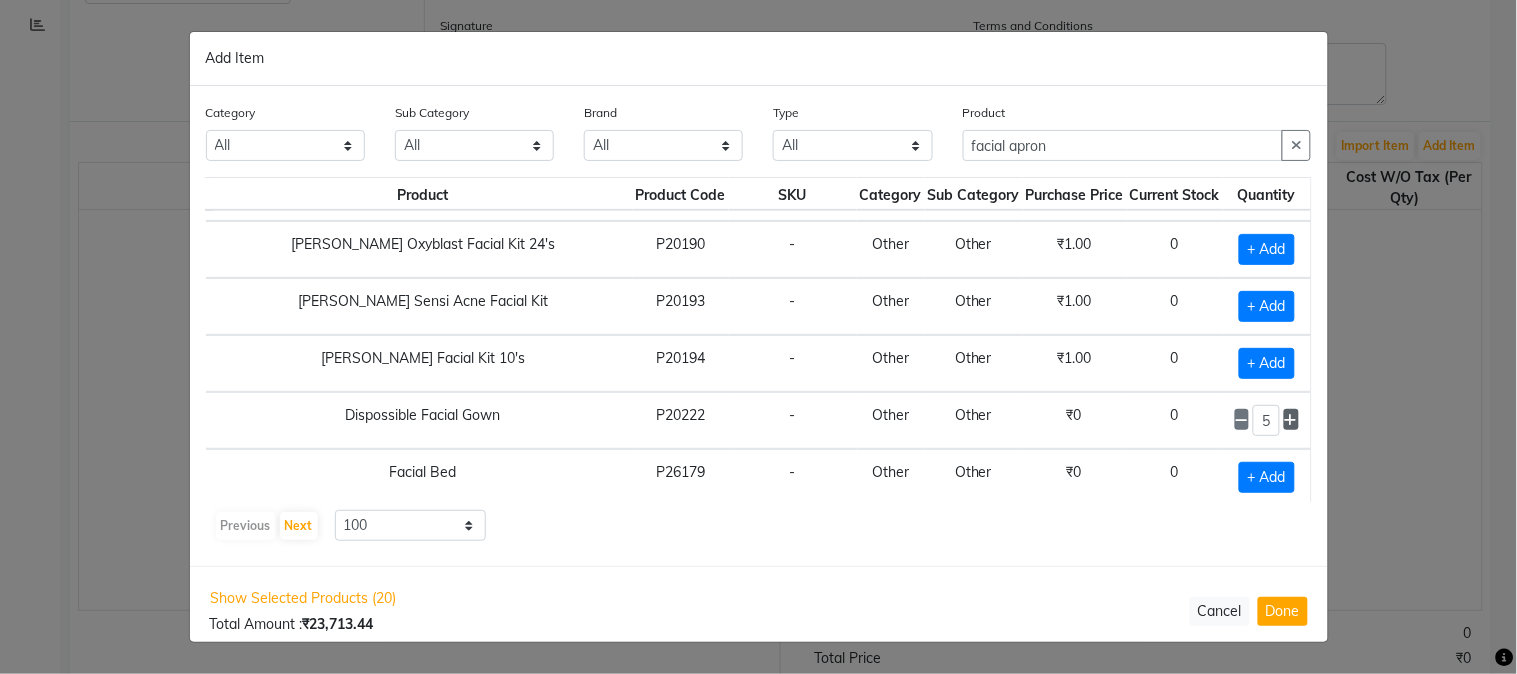 click 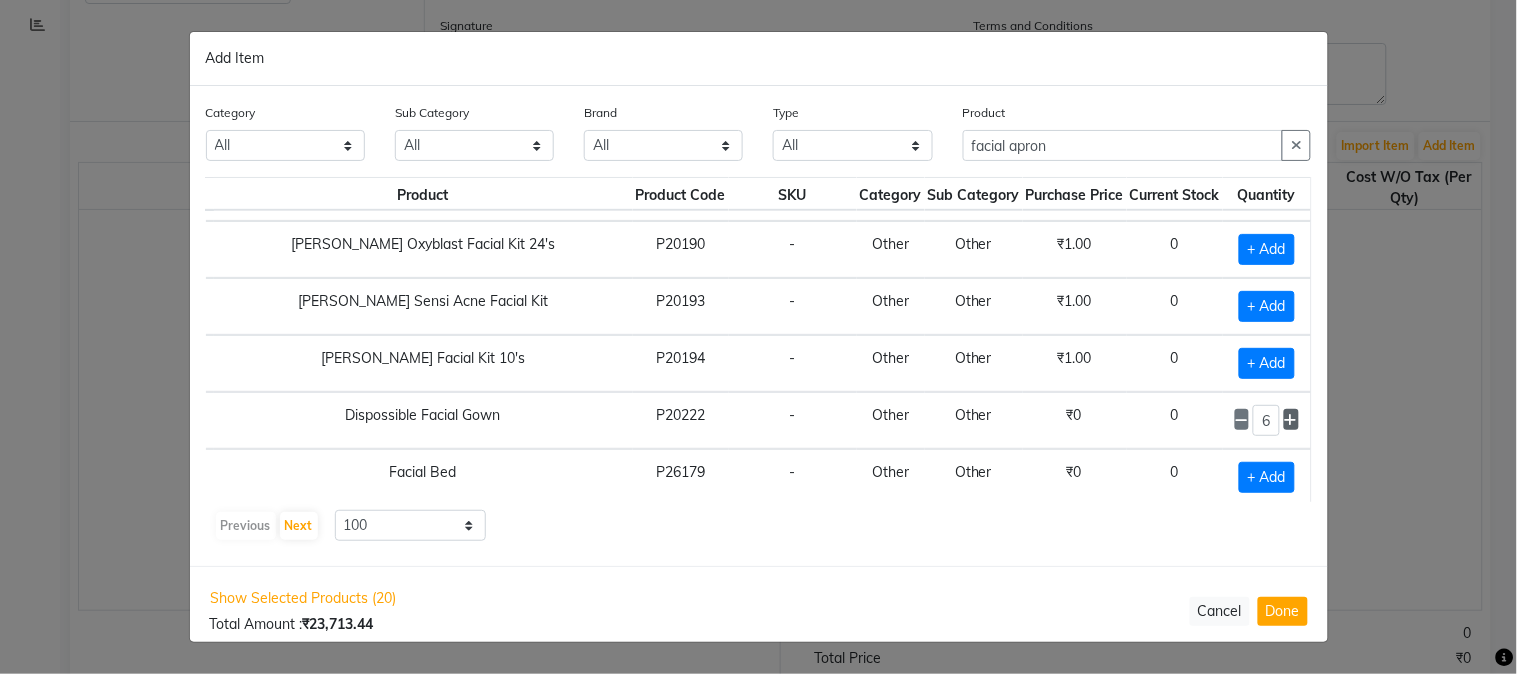 click 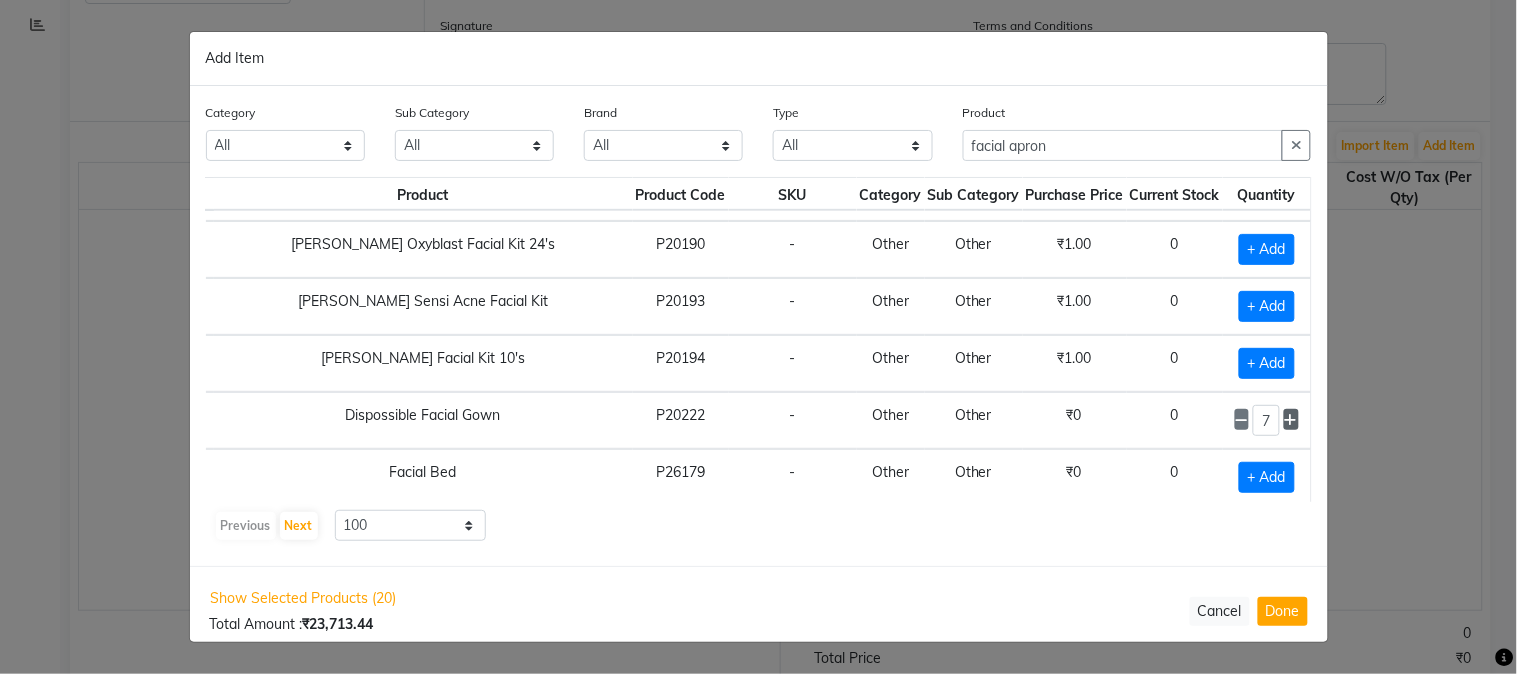 click 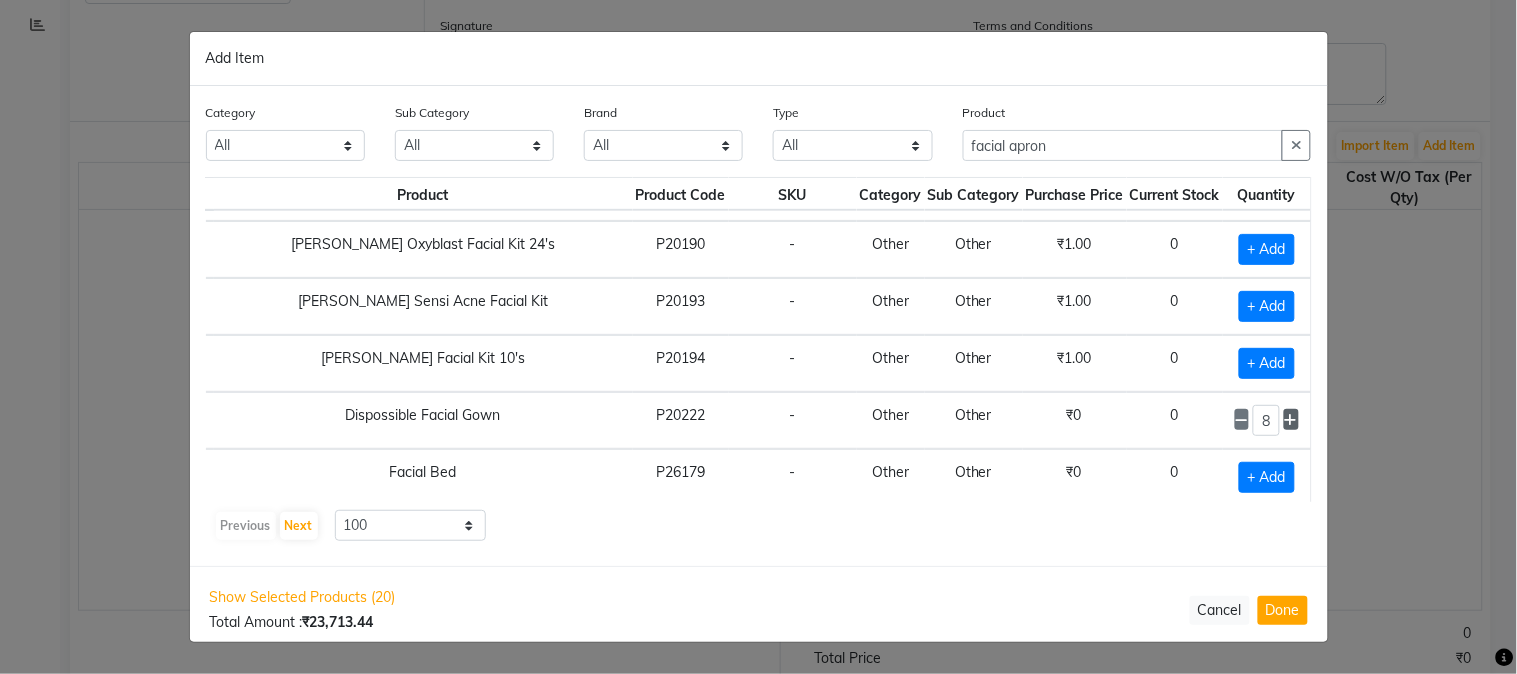 click 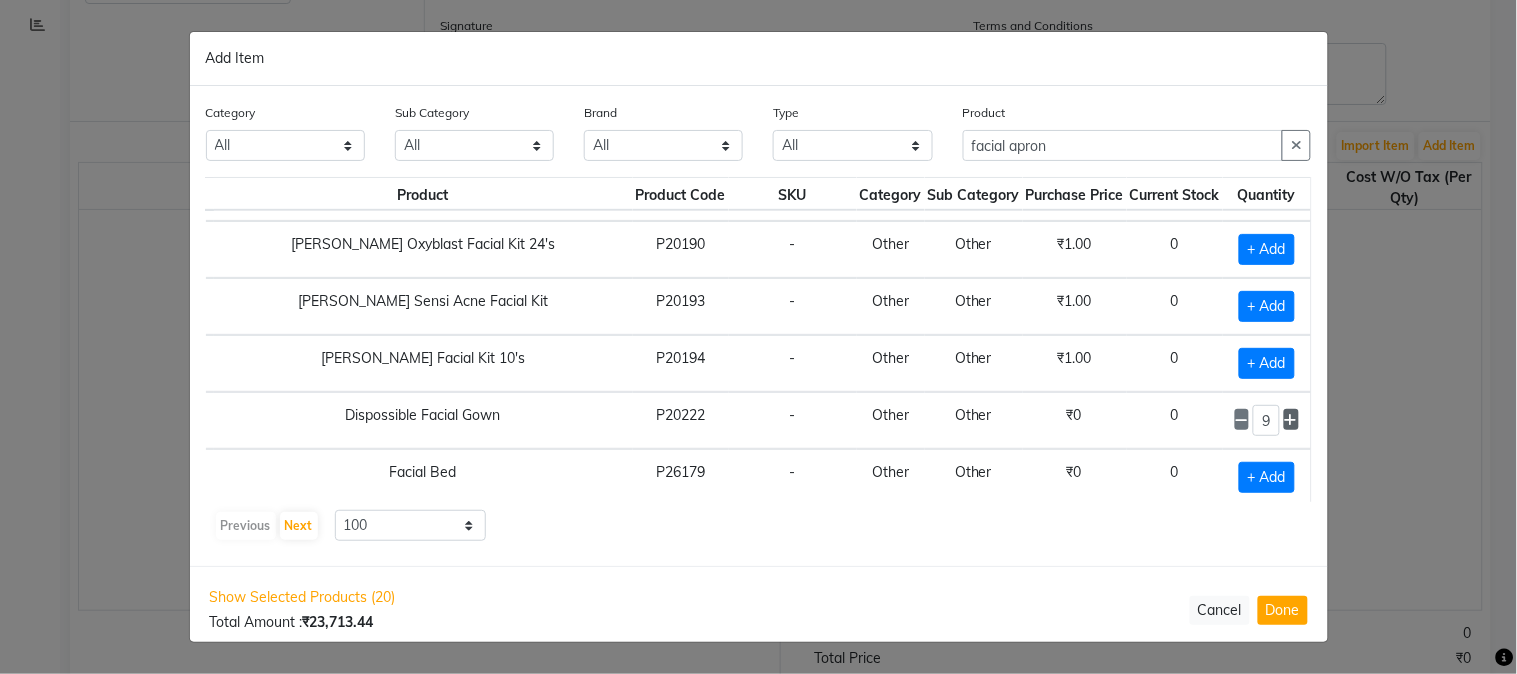 click 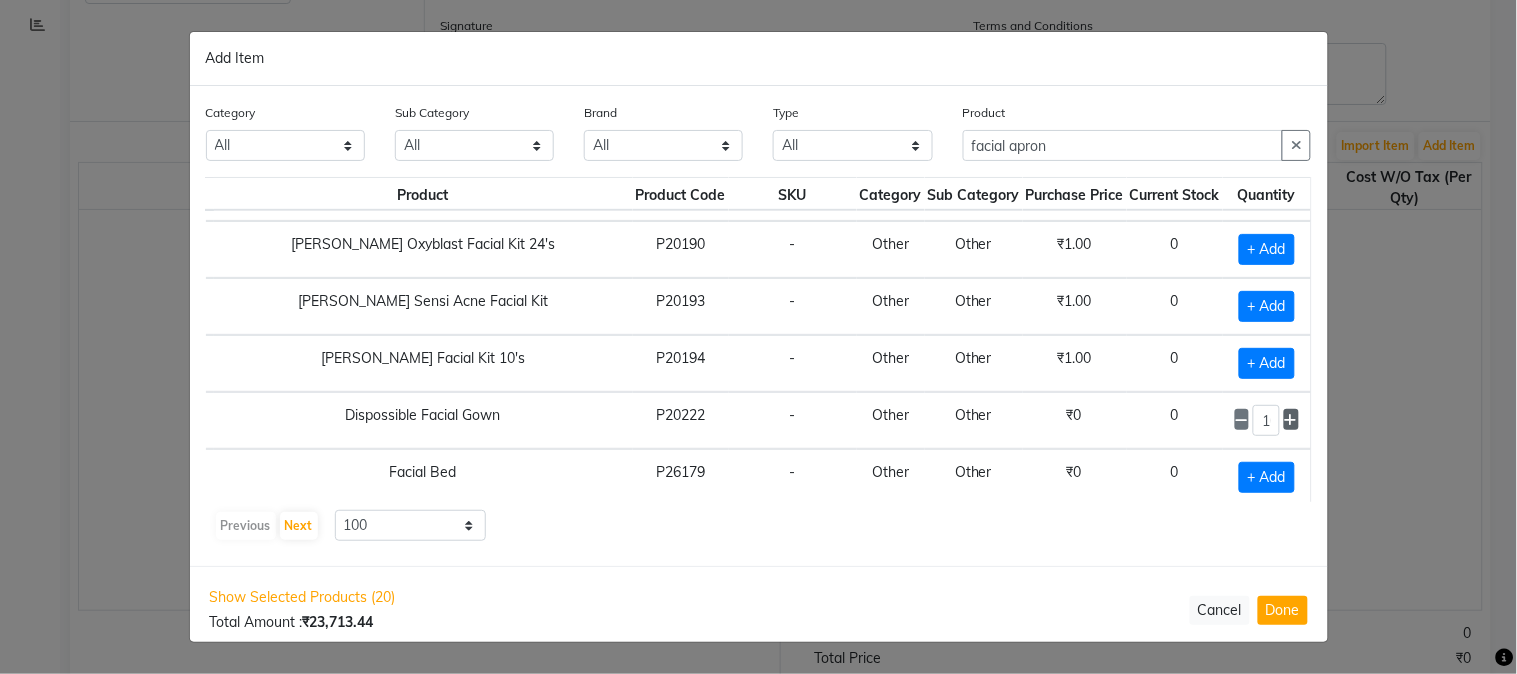 click 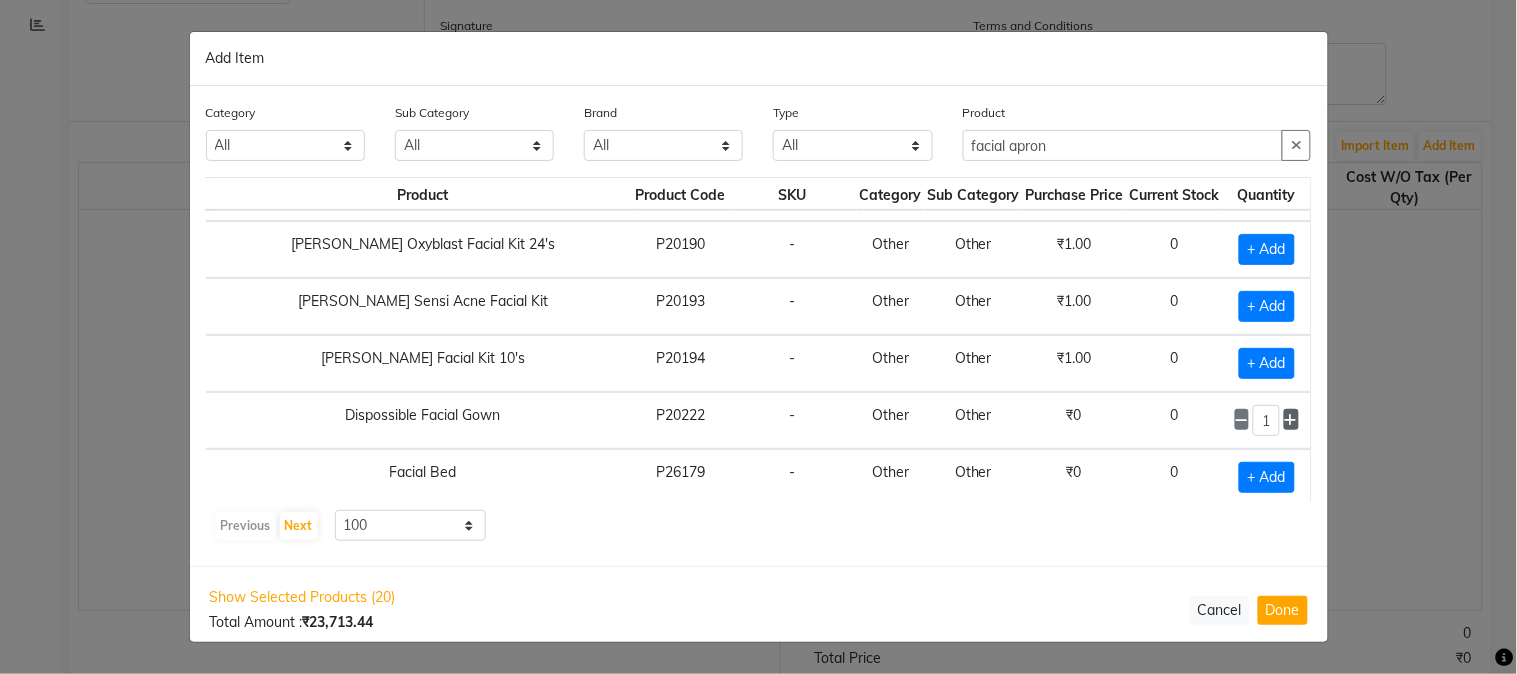 click 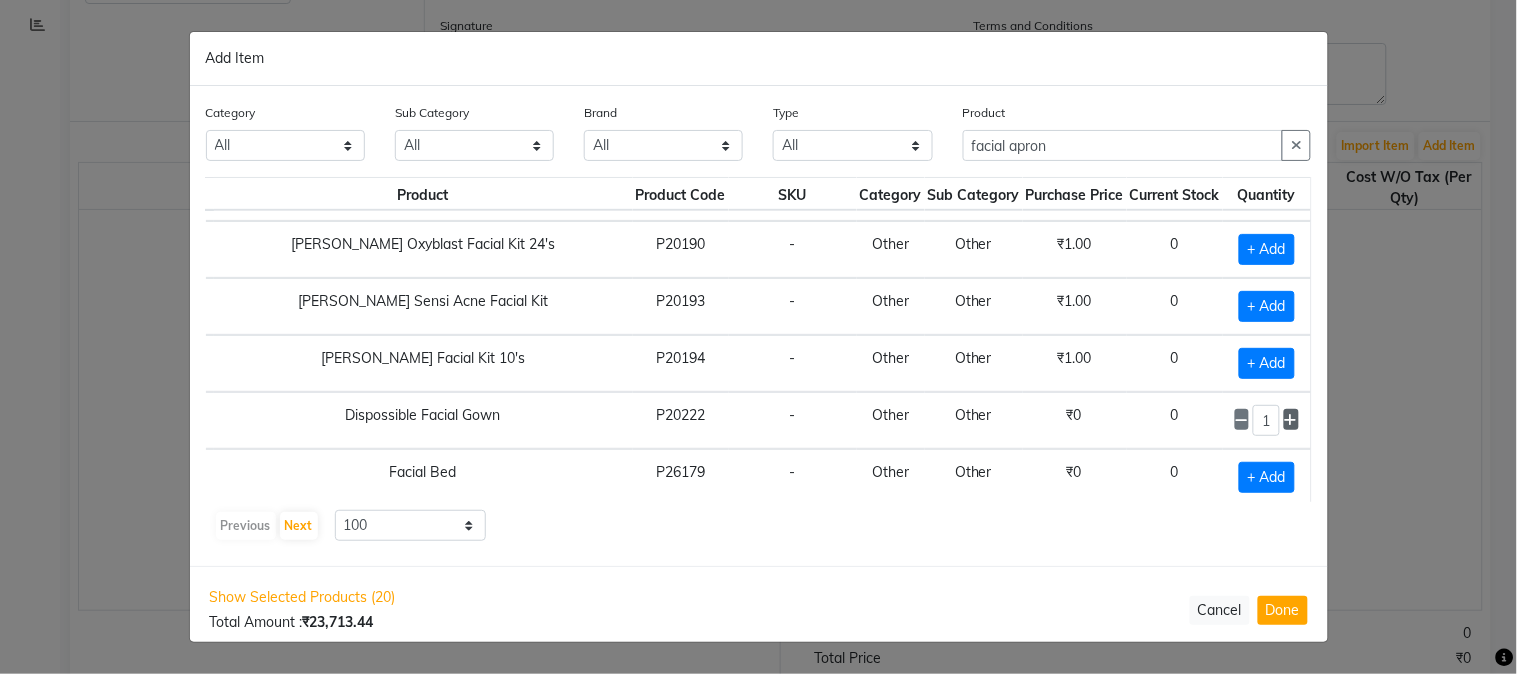 click 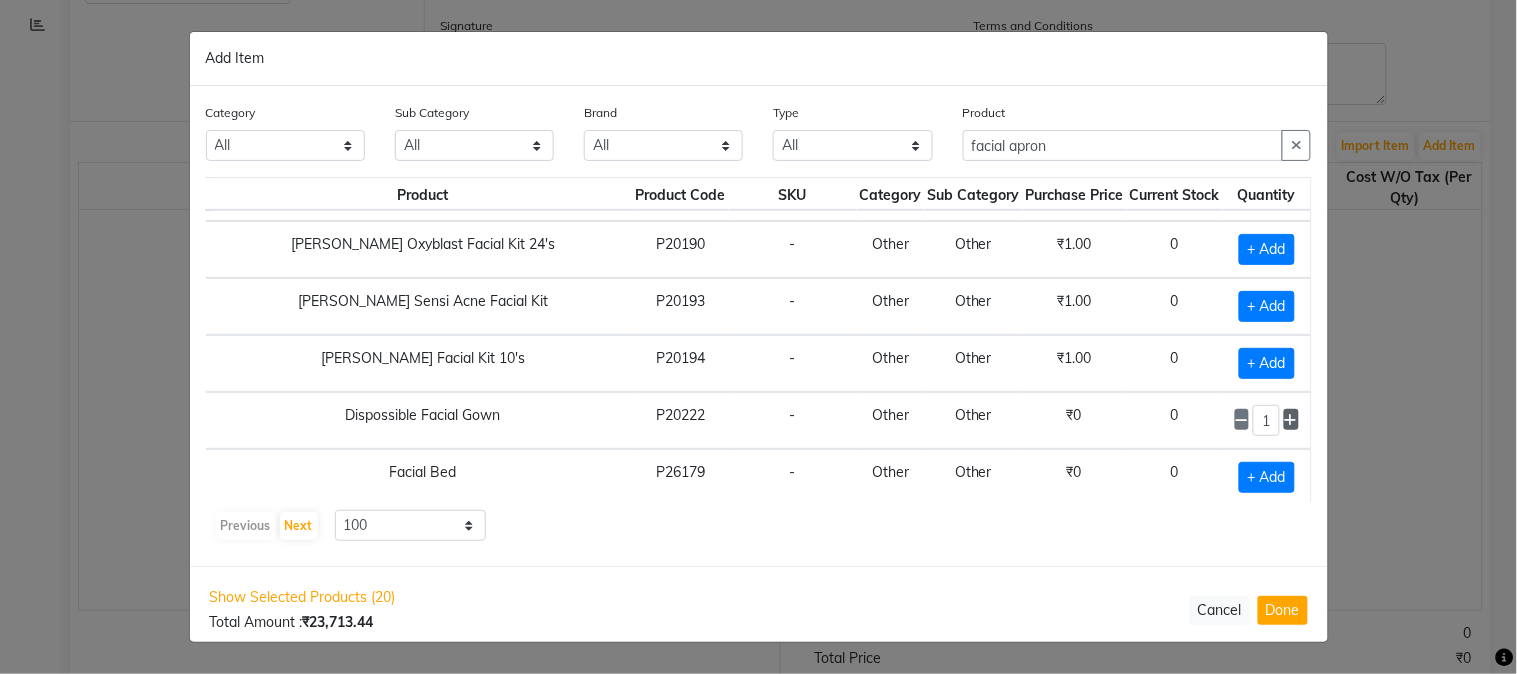 click 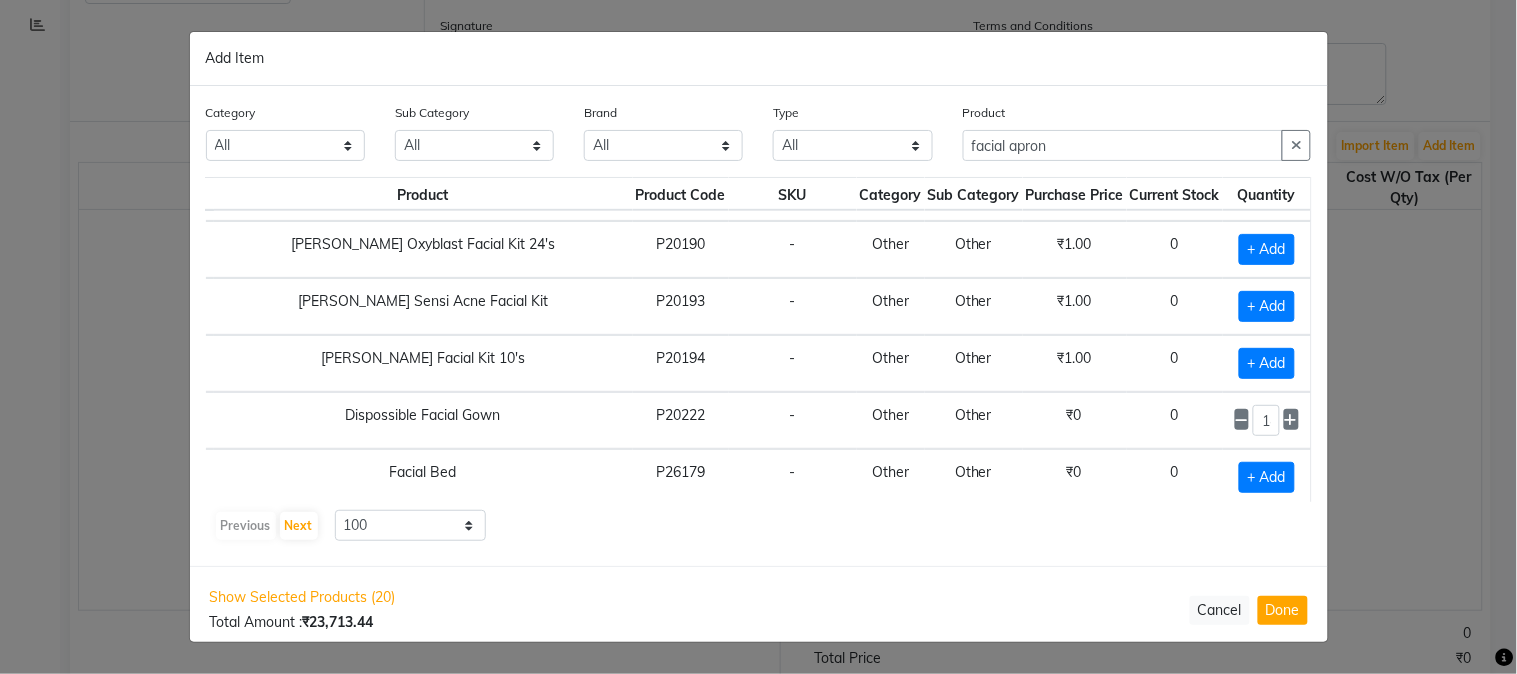 scroll, scrollTop: 333, scrollLeft: 62, axis: both 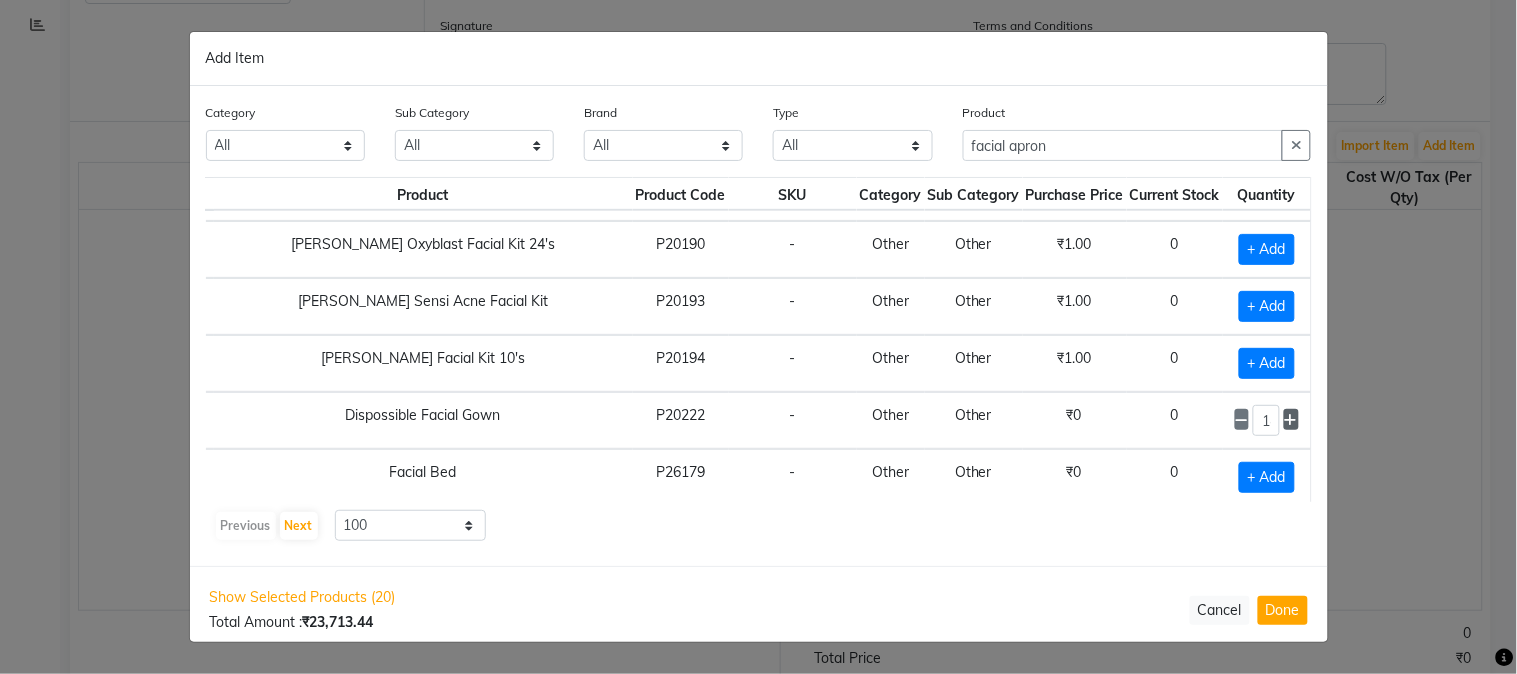 click 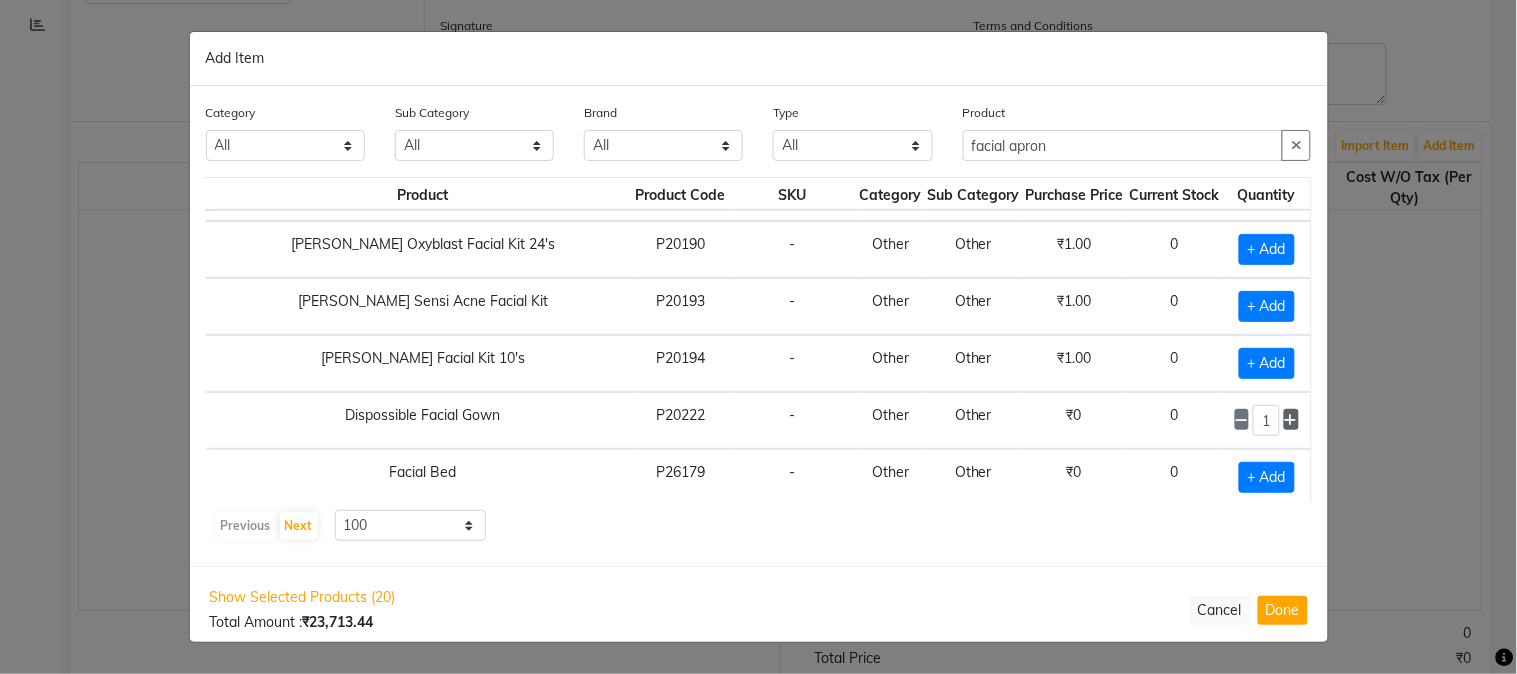 click 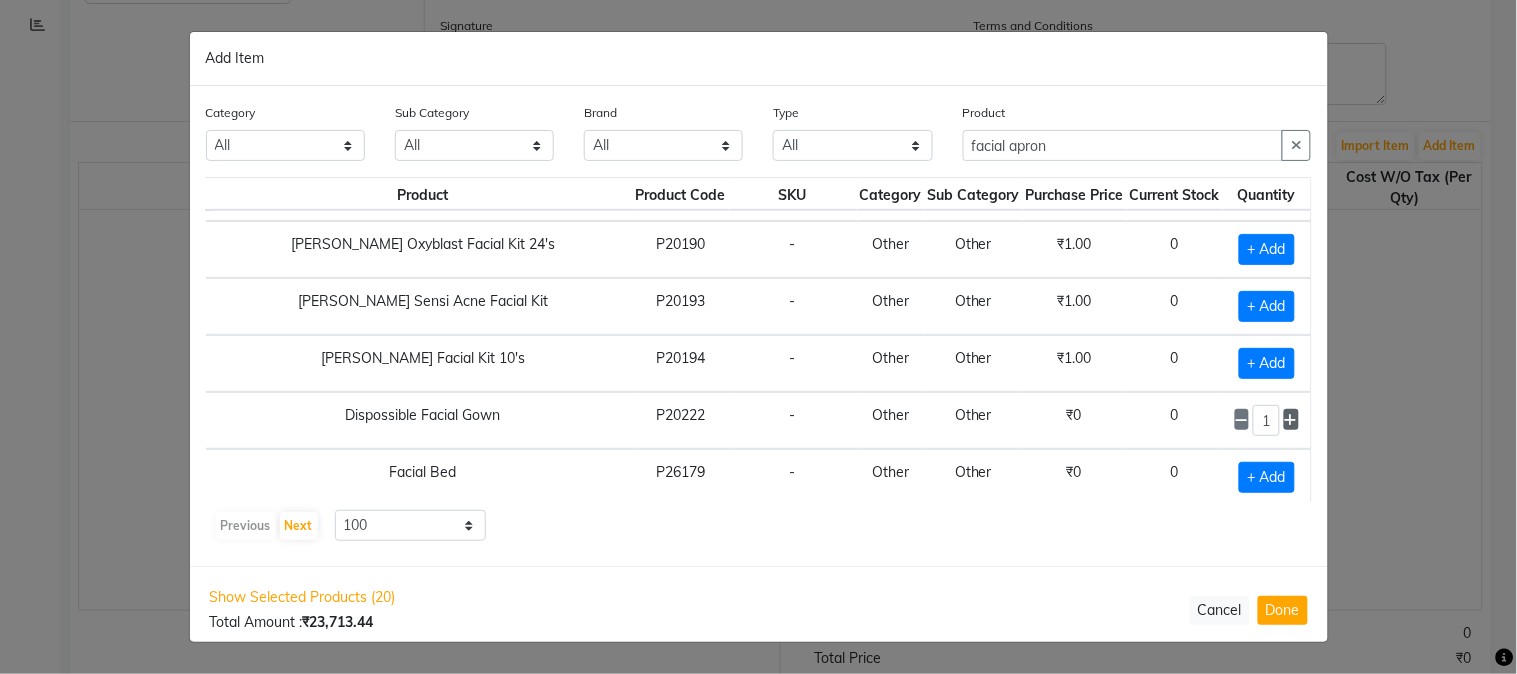 click 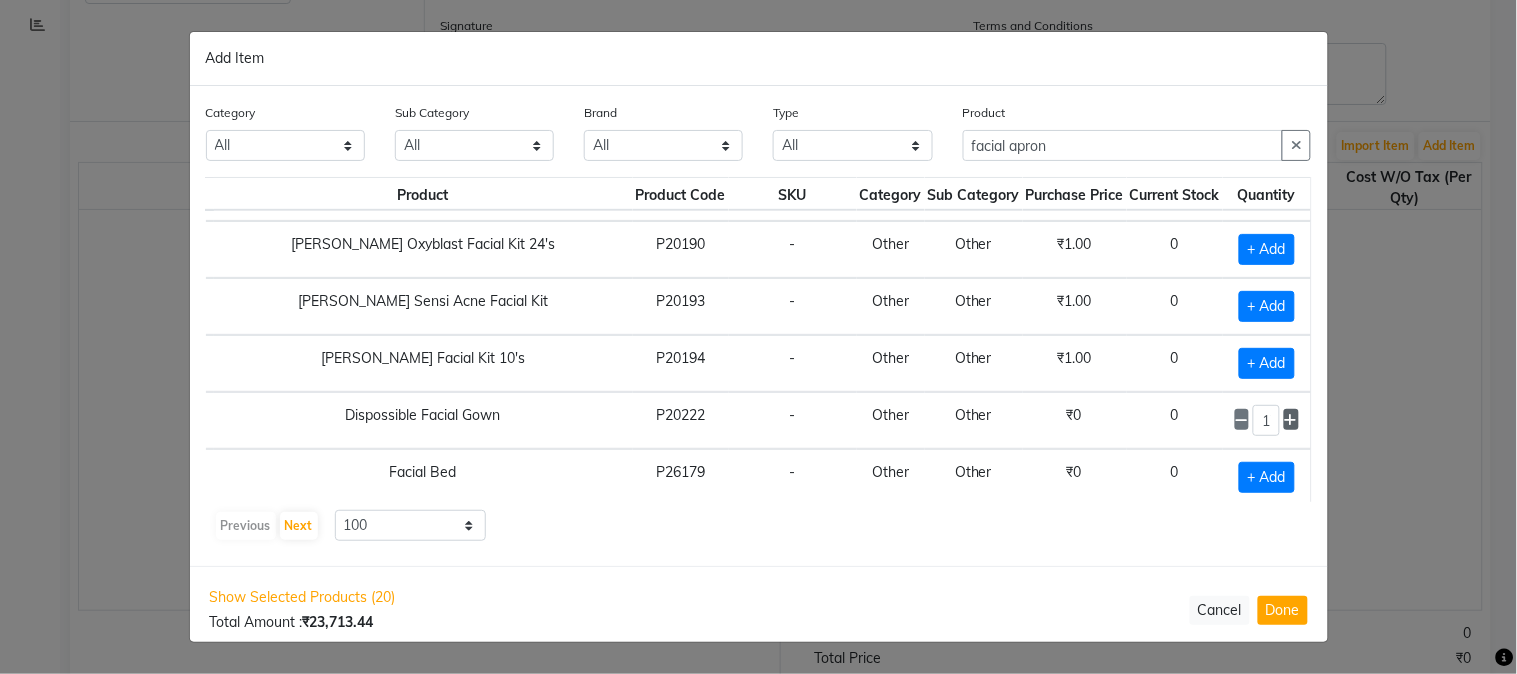 click 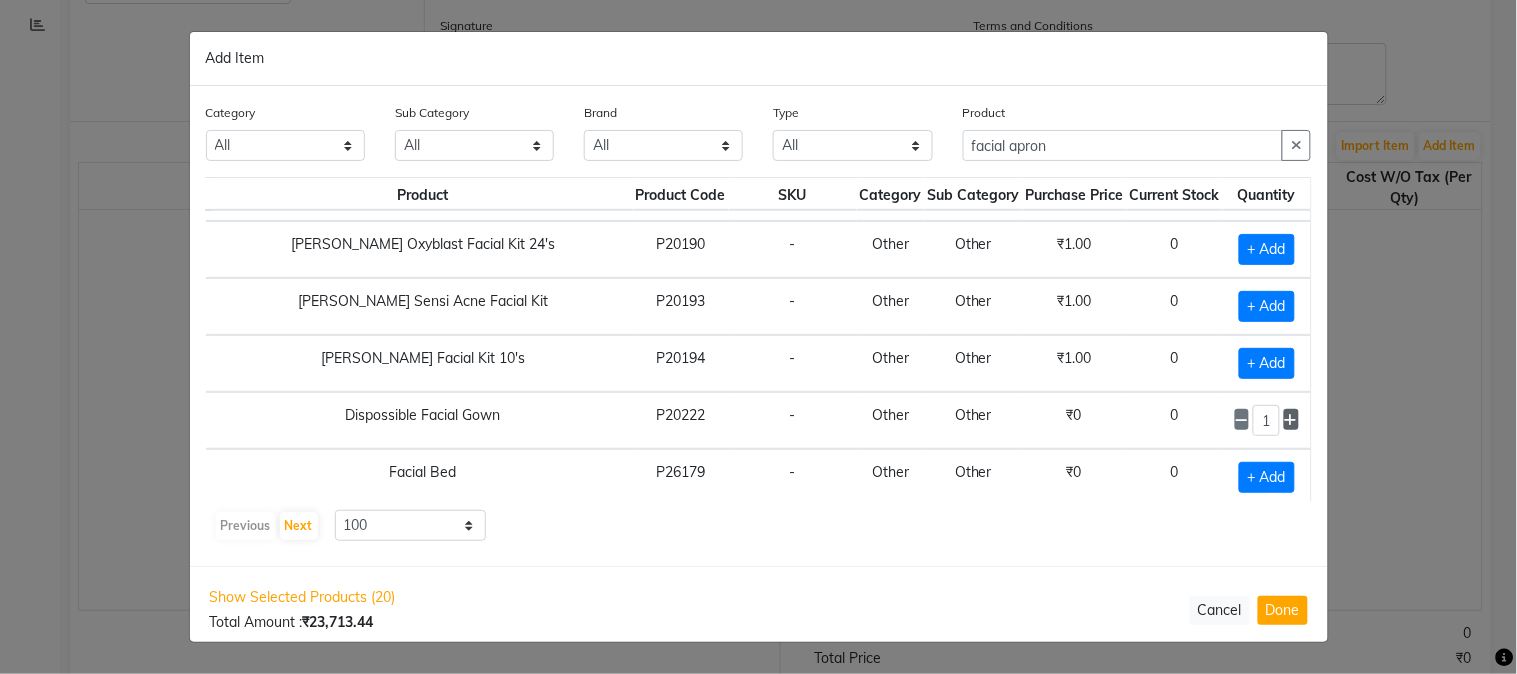 click 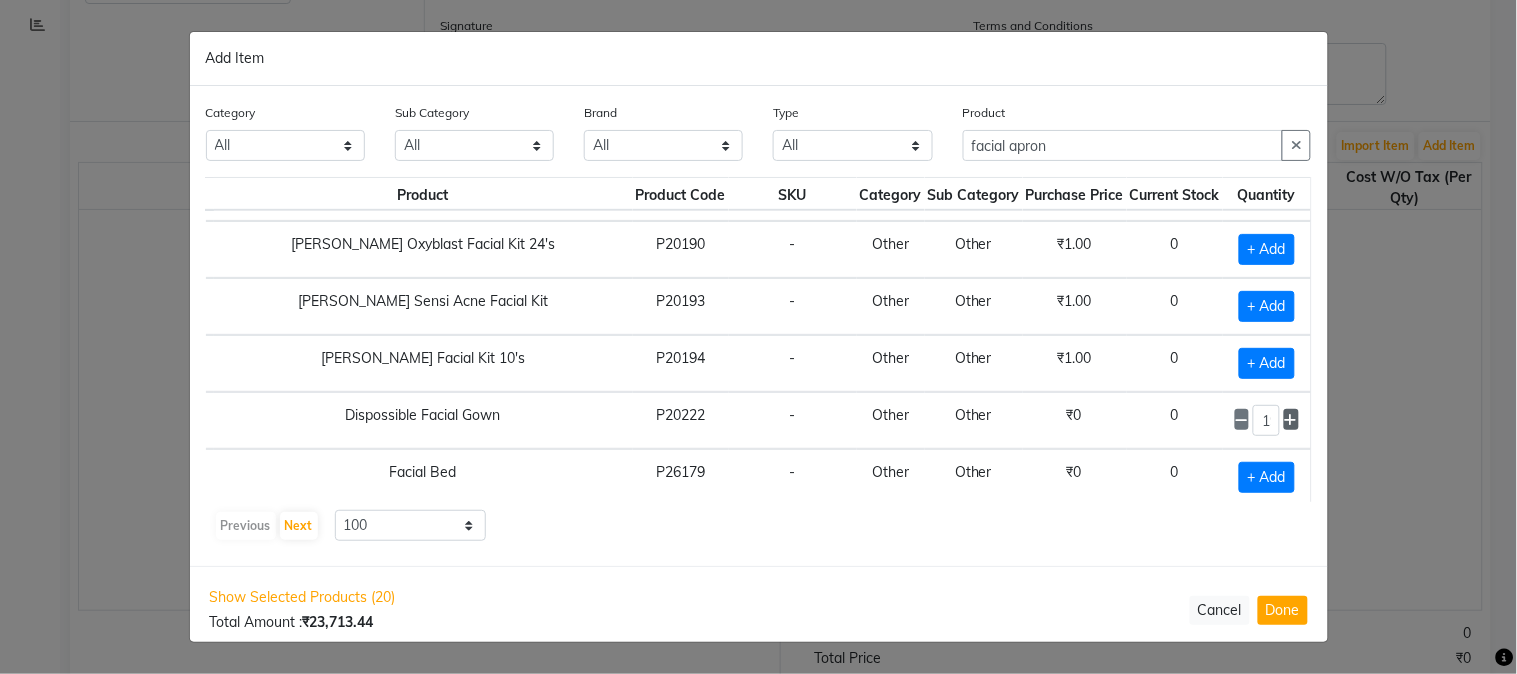 click 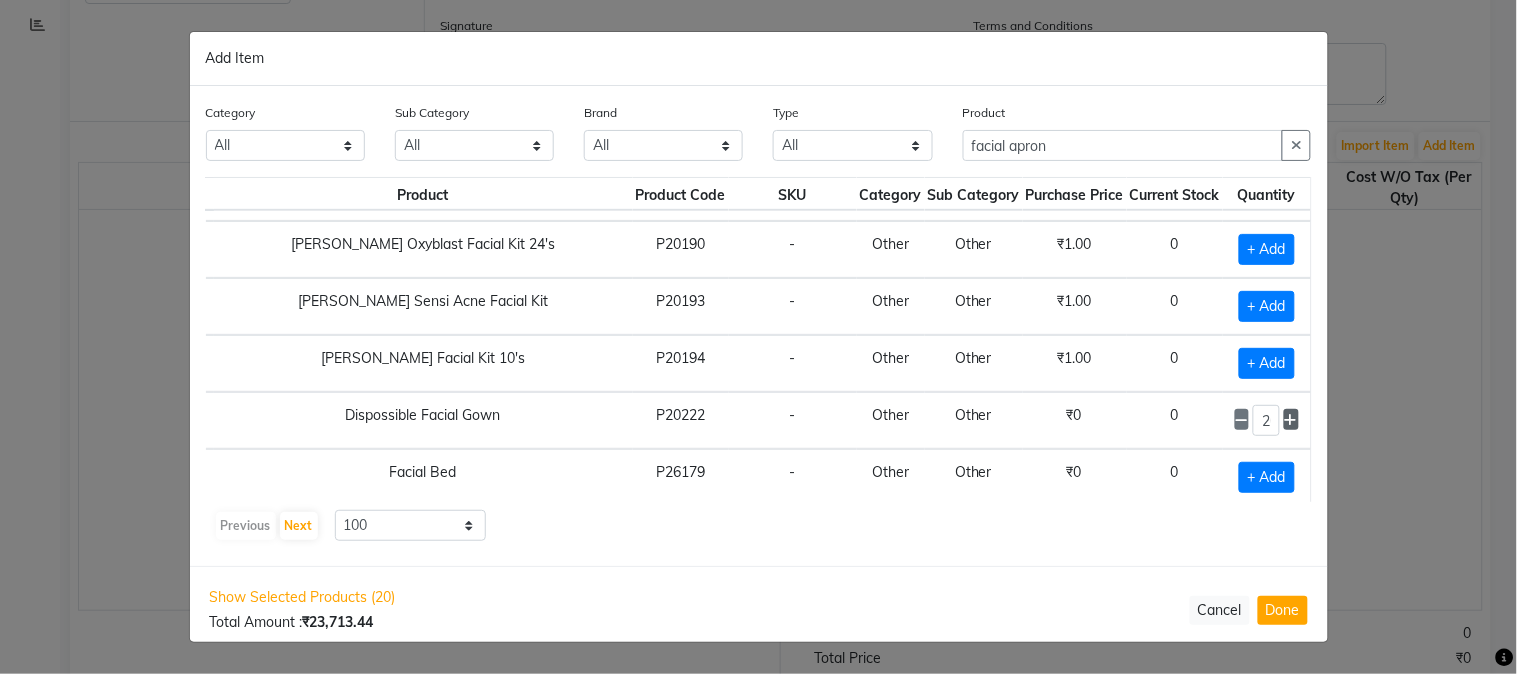 click 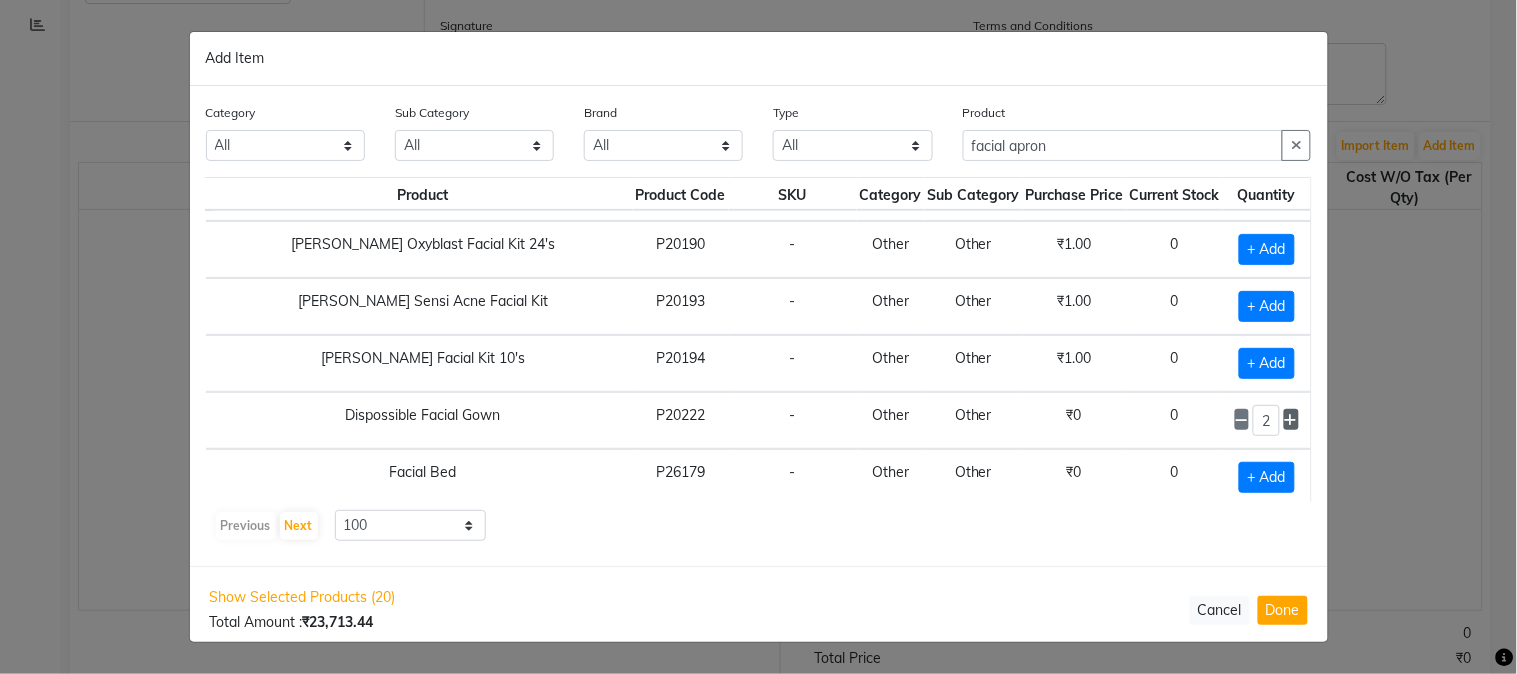 click 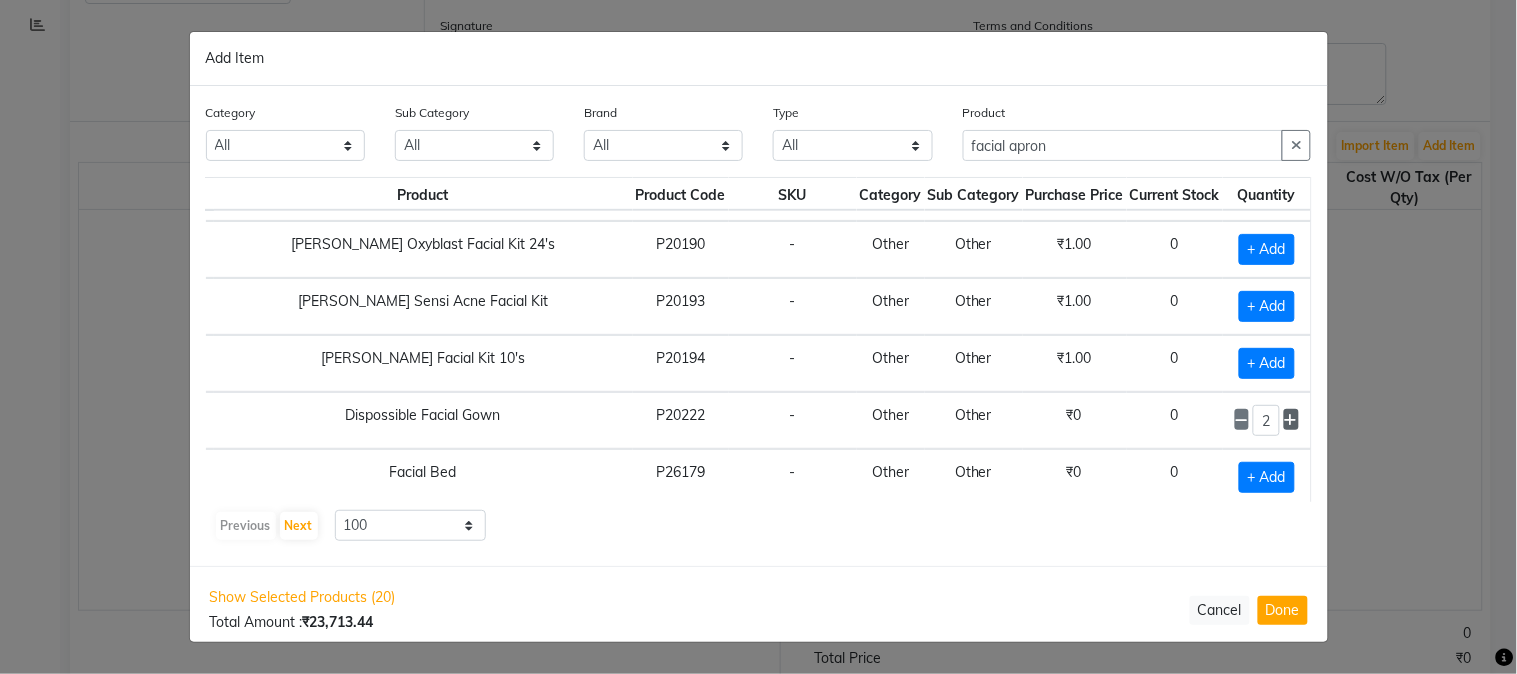 click 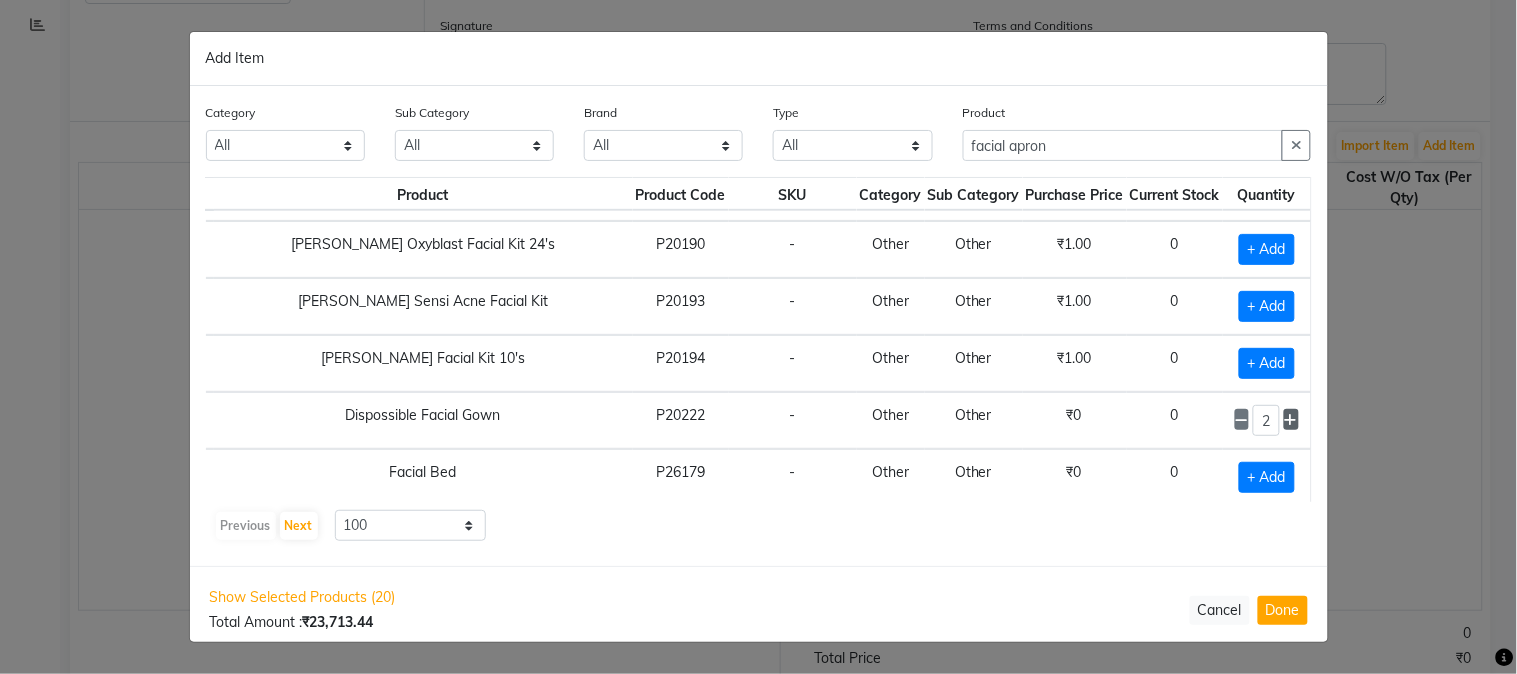 click 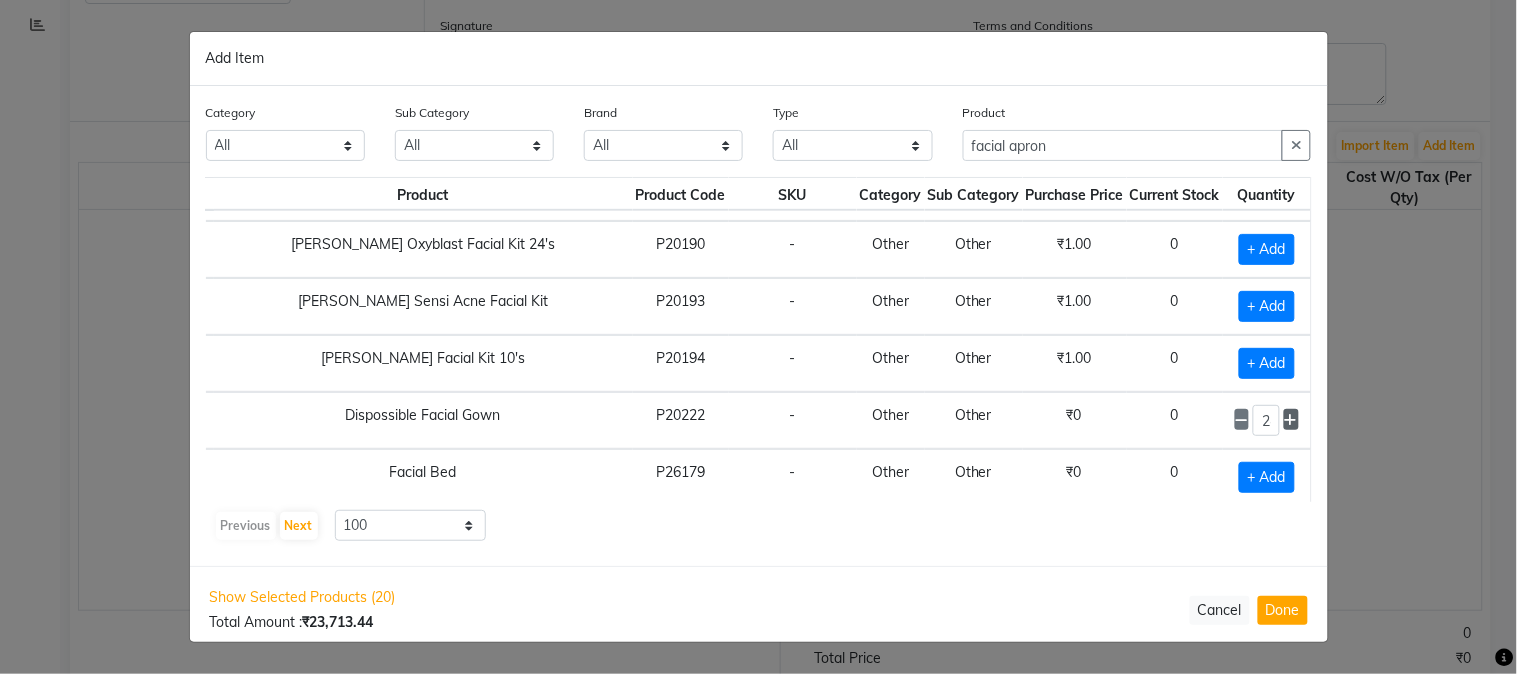 click 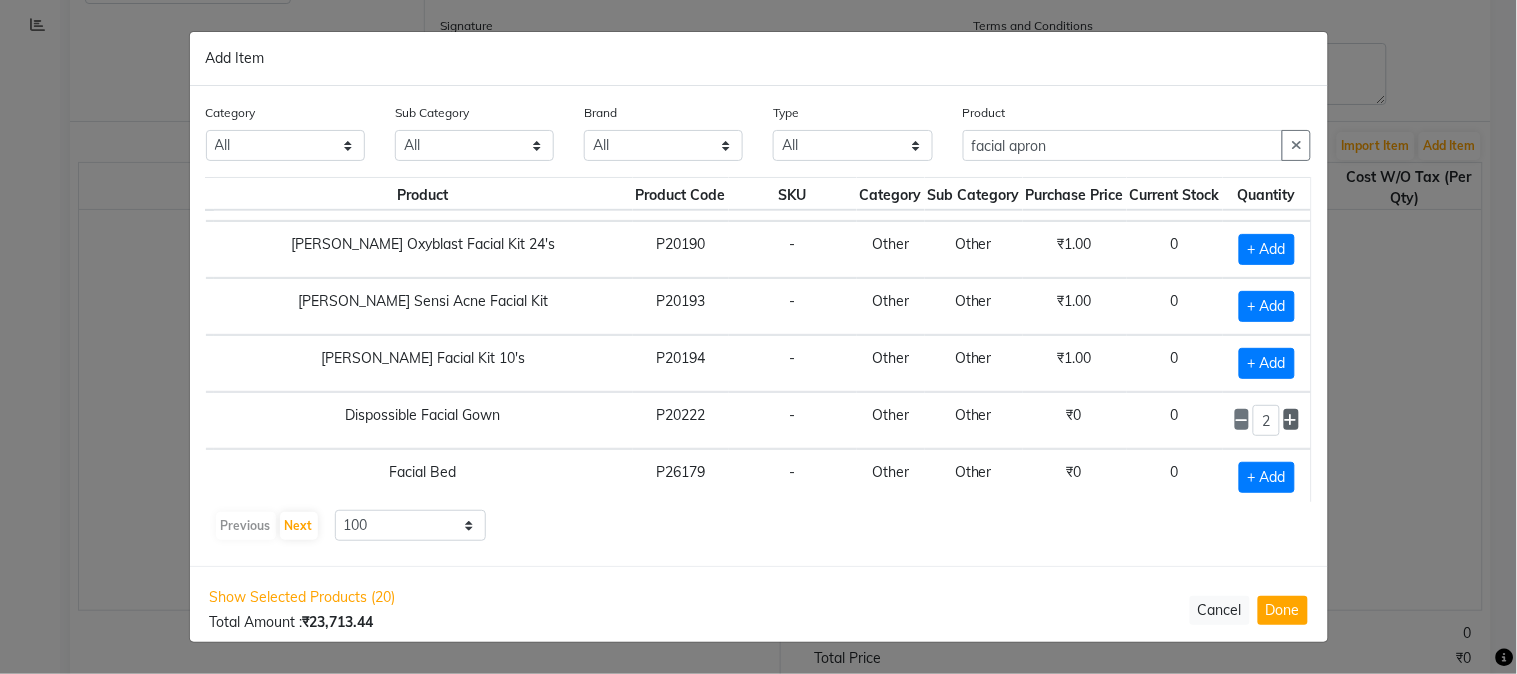 click 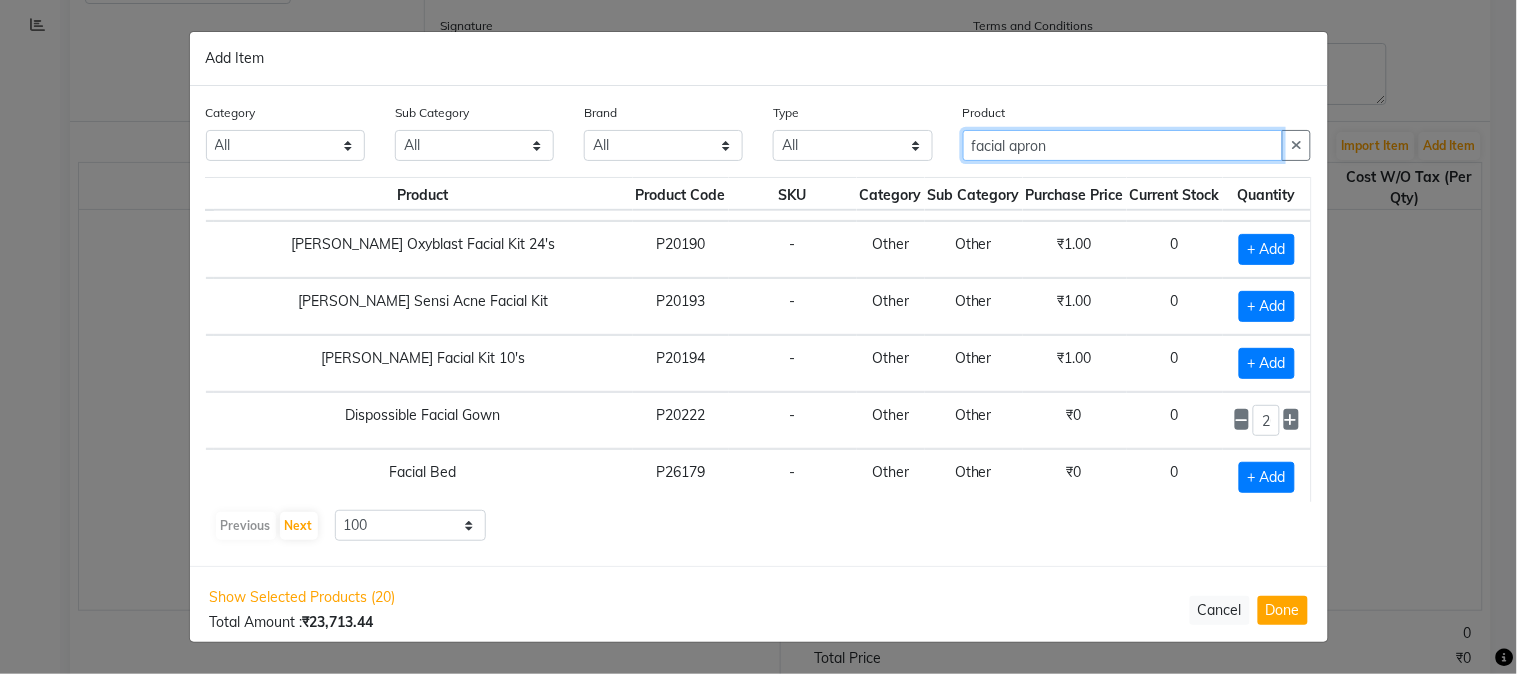 drag, startPoint x: 1083, startPoint y: 151, endPoint x: 812, endPoint y: 146, distance: 271.0461 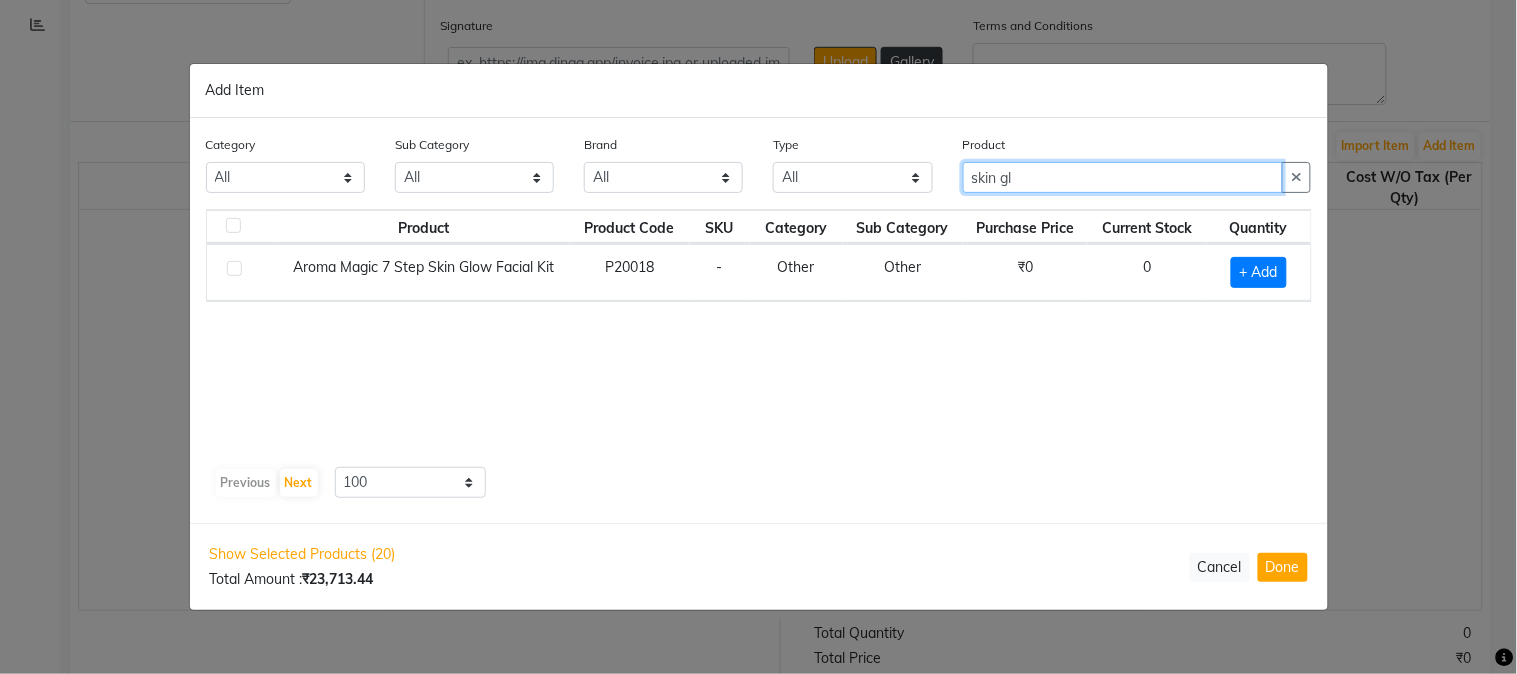 scroll, scrollTop: 0, scrollLeft: 0, axis: both 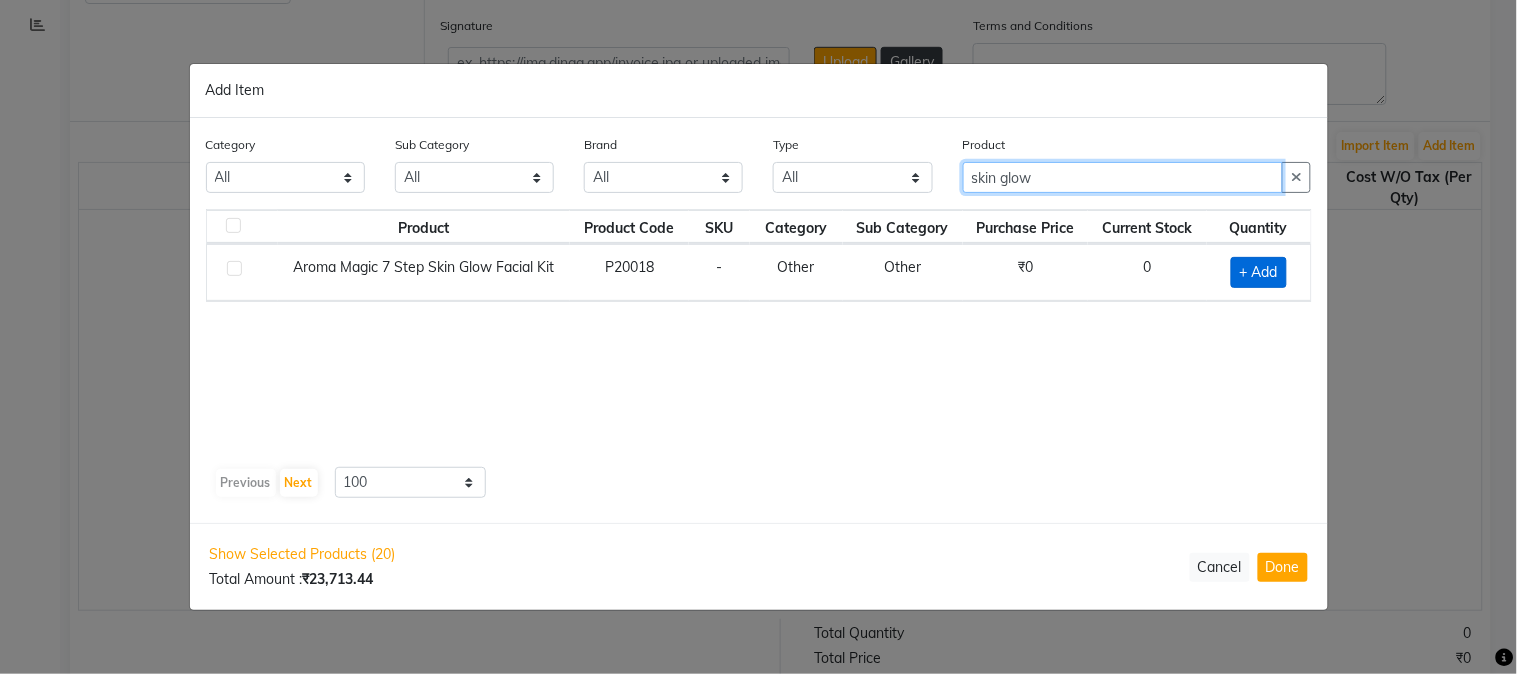 type on "skin glow" 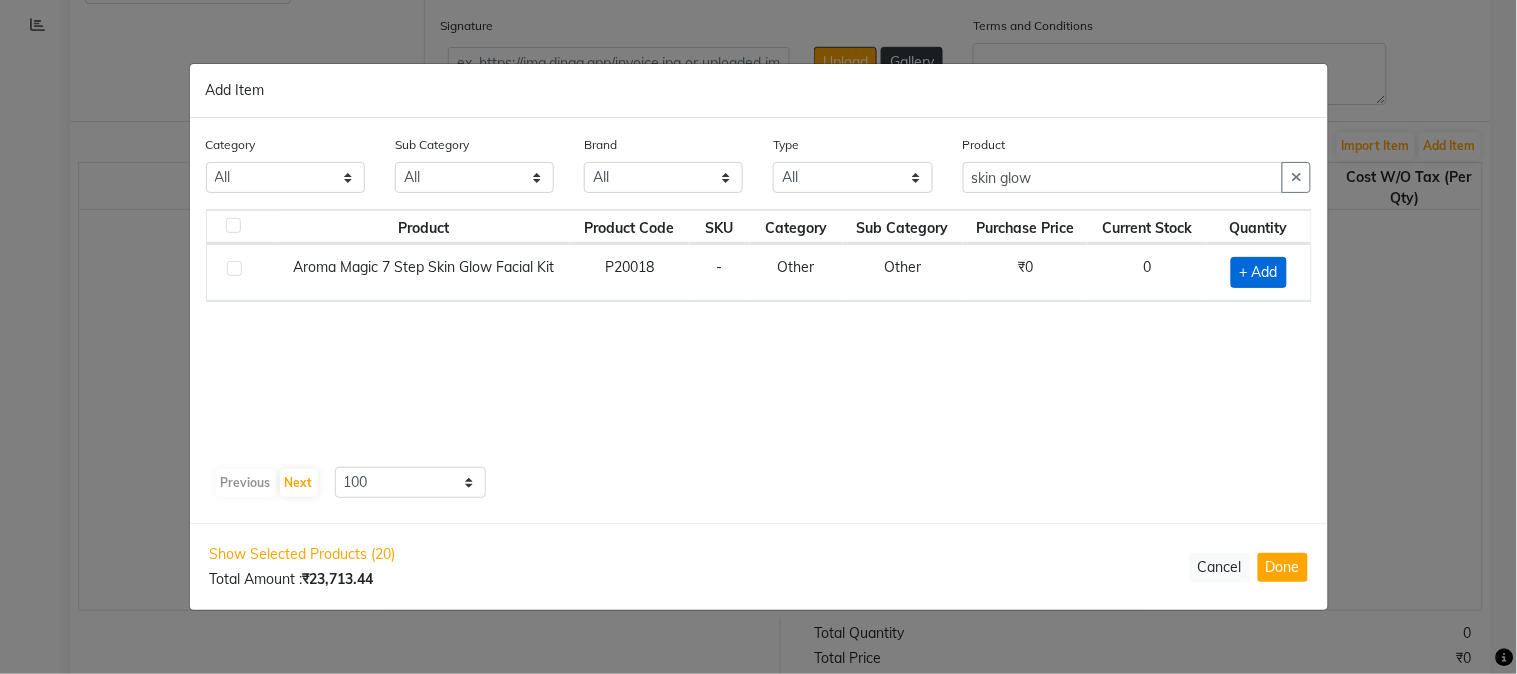 click on "+ Add" 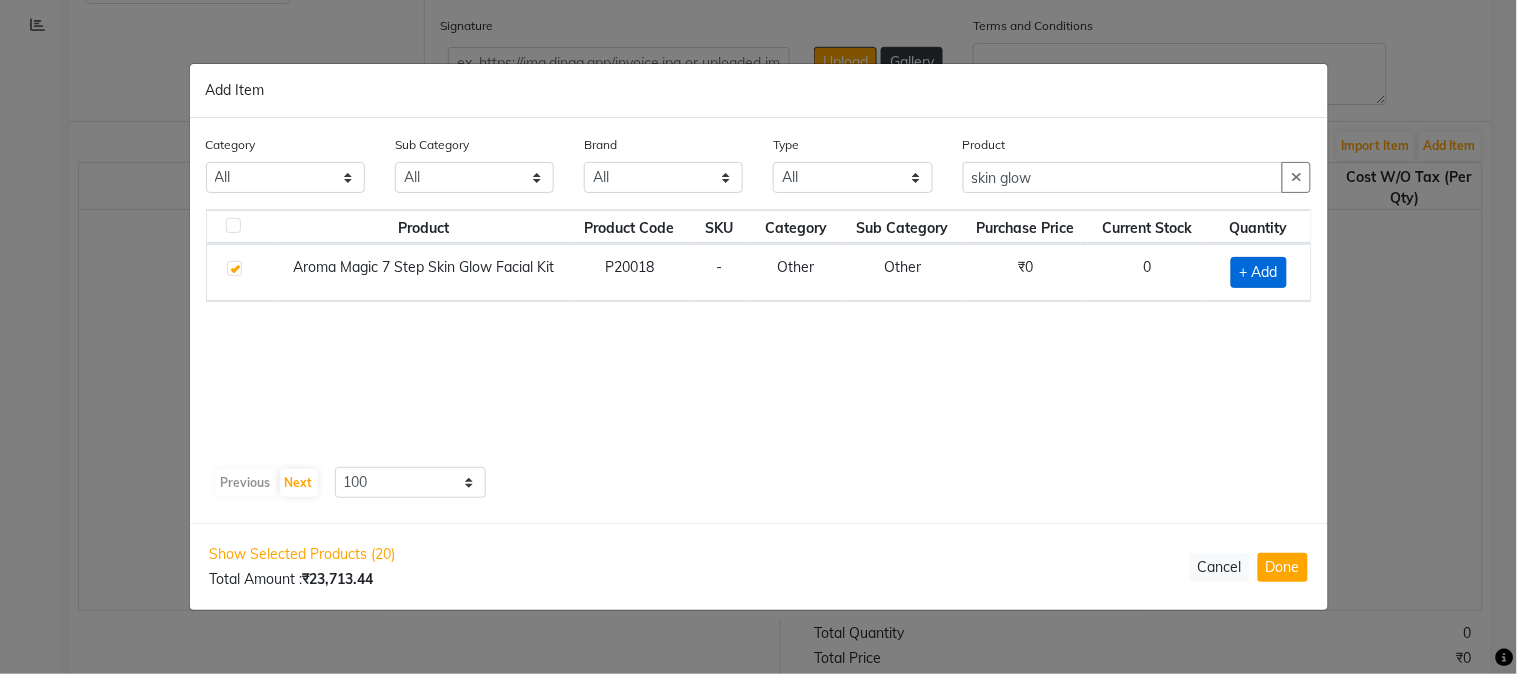 checkbox on "true" 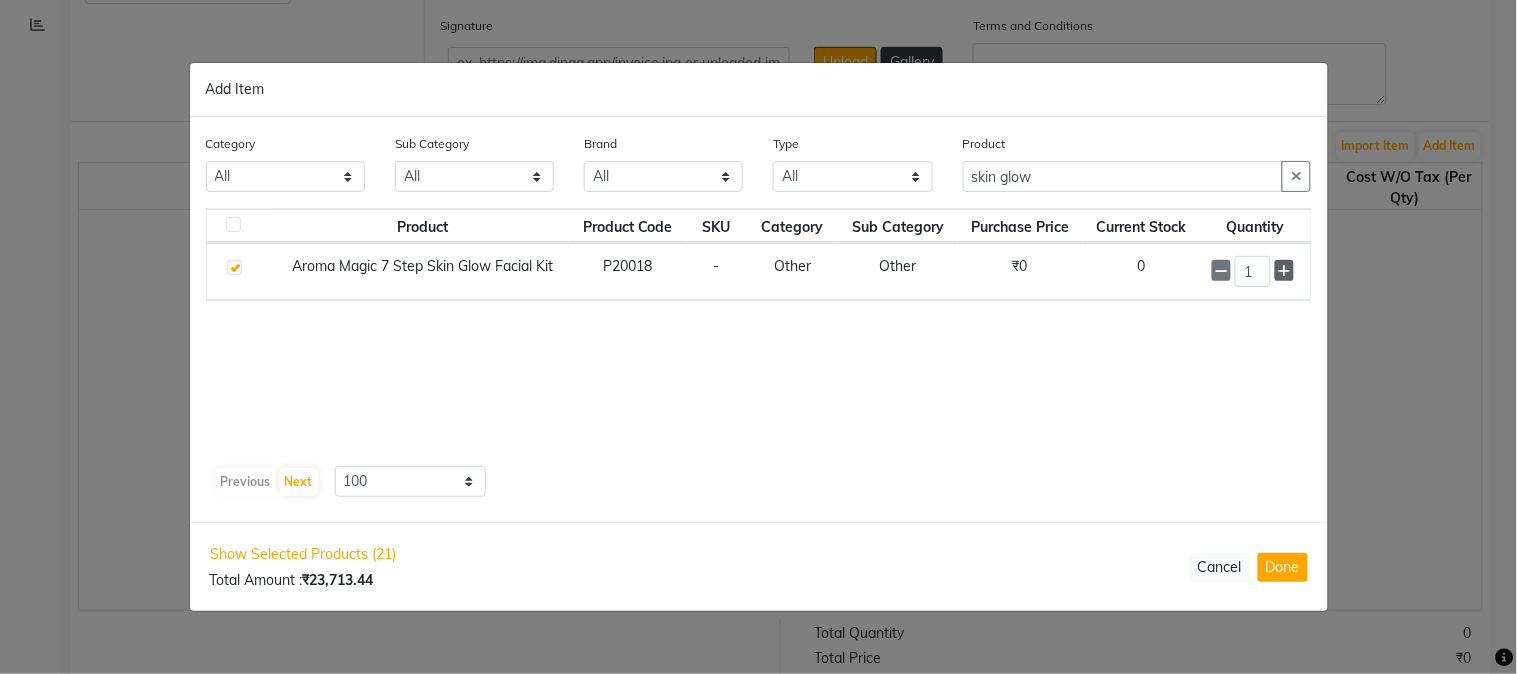 click 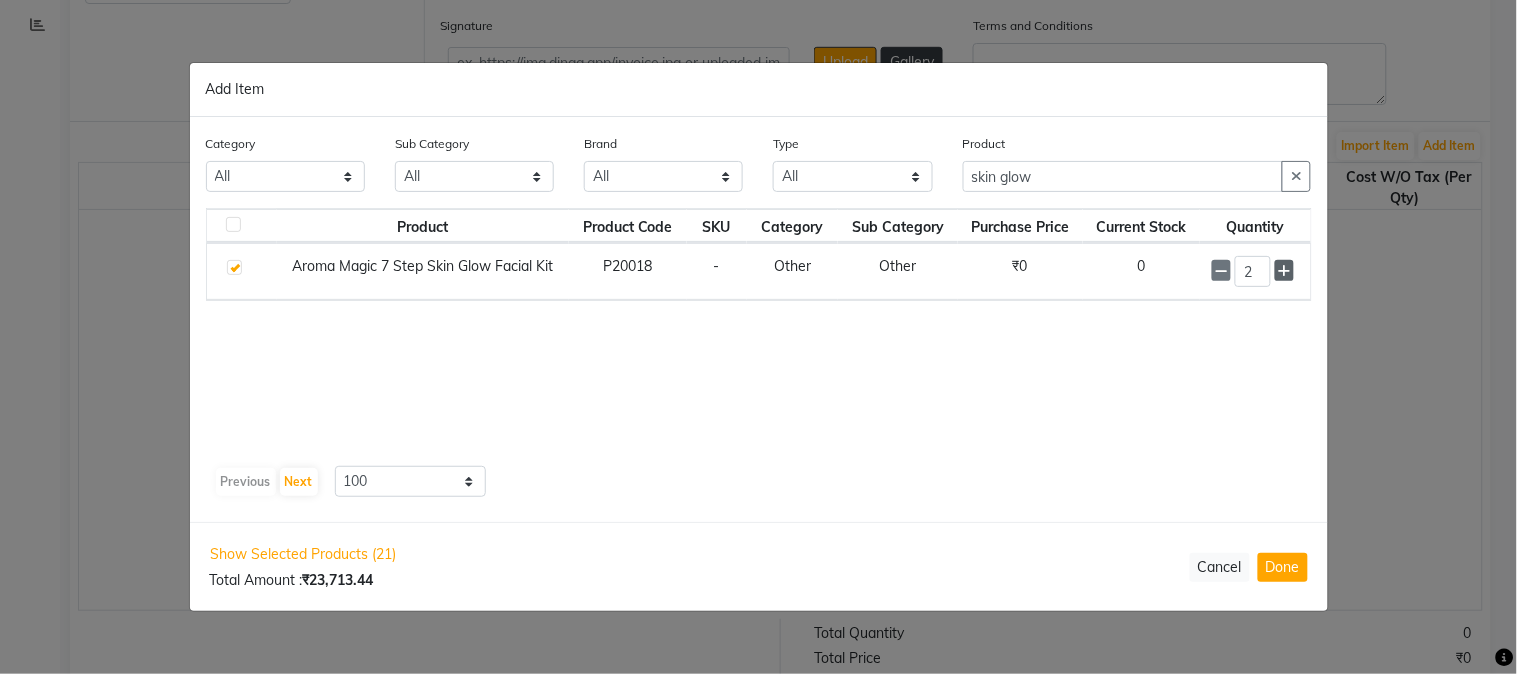 click 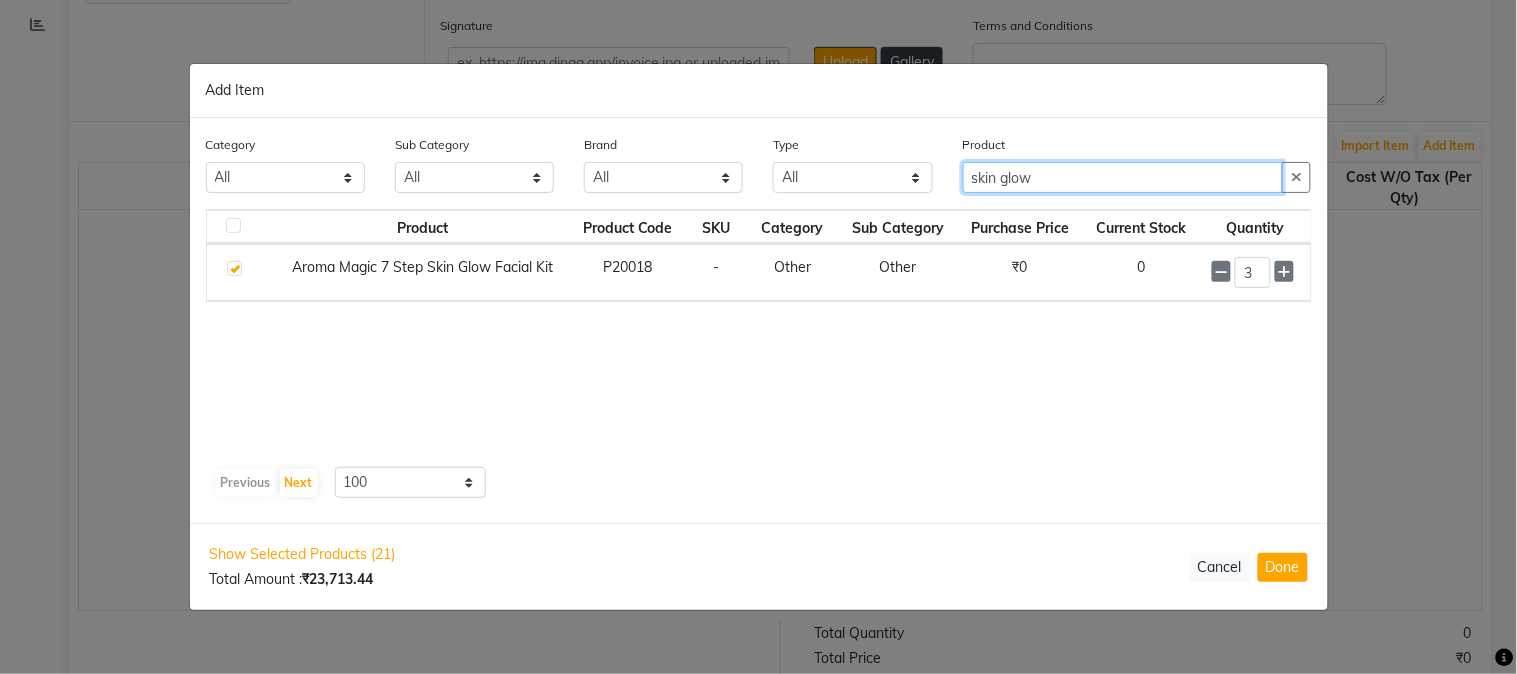 drag, startPoint x: 1043, startPoint y: 178, endPoint x: 883, endPoint y: 174, distance: 160.04999 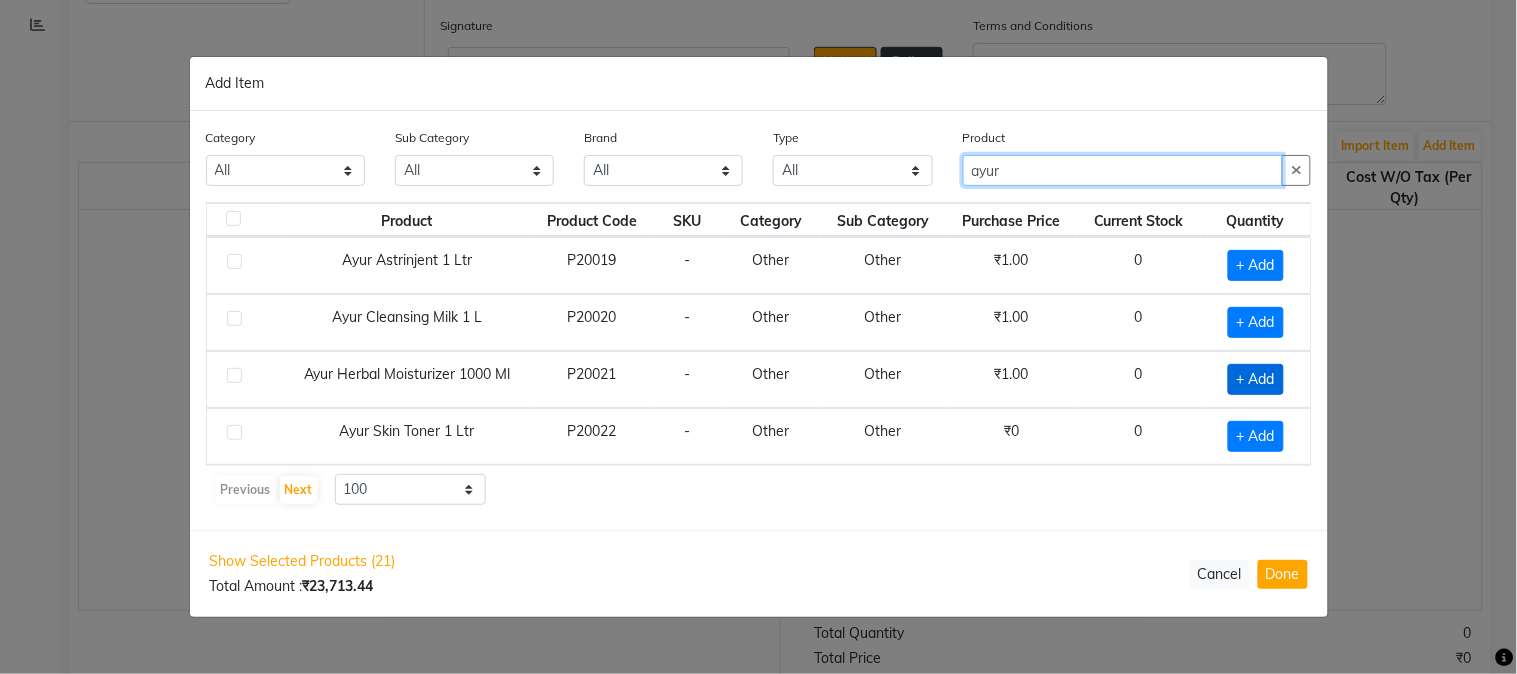 type on "ayur" 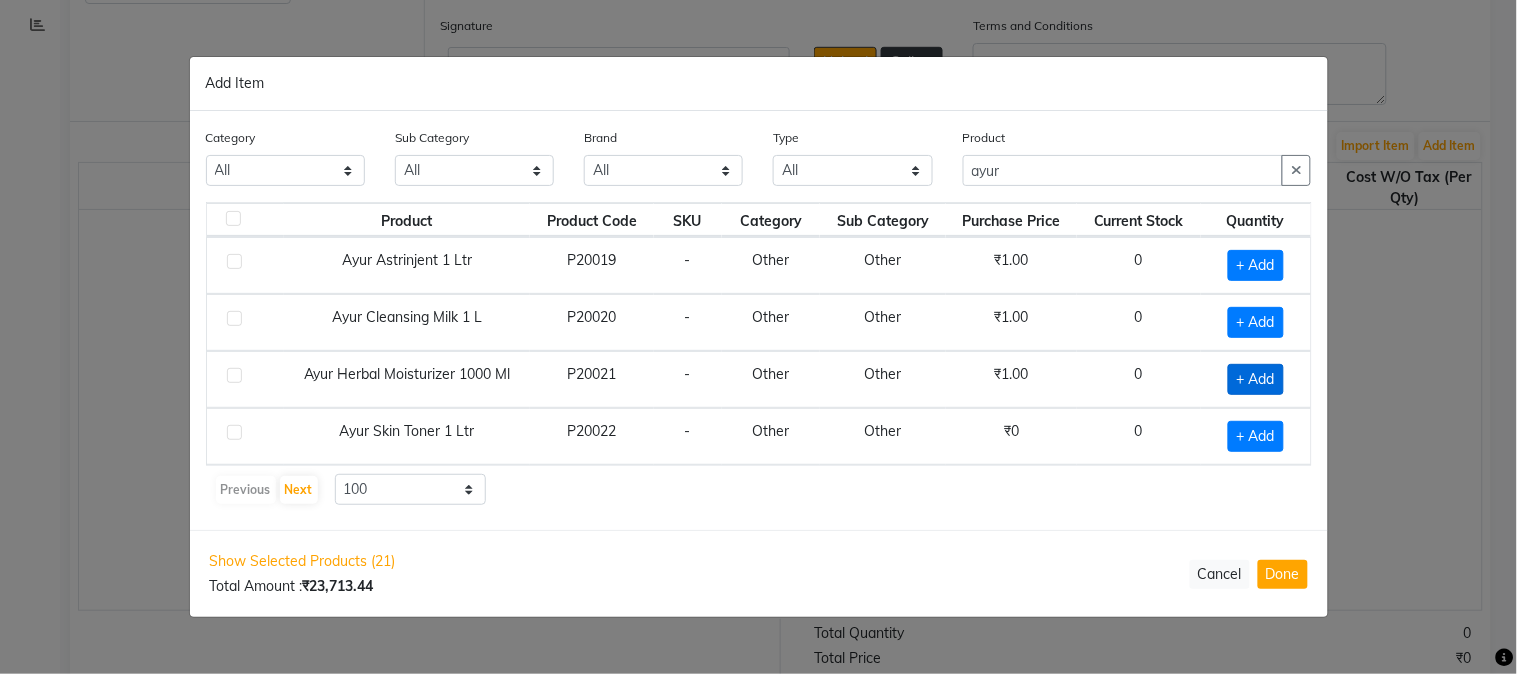 click on "+ Add" 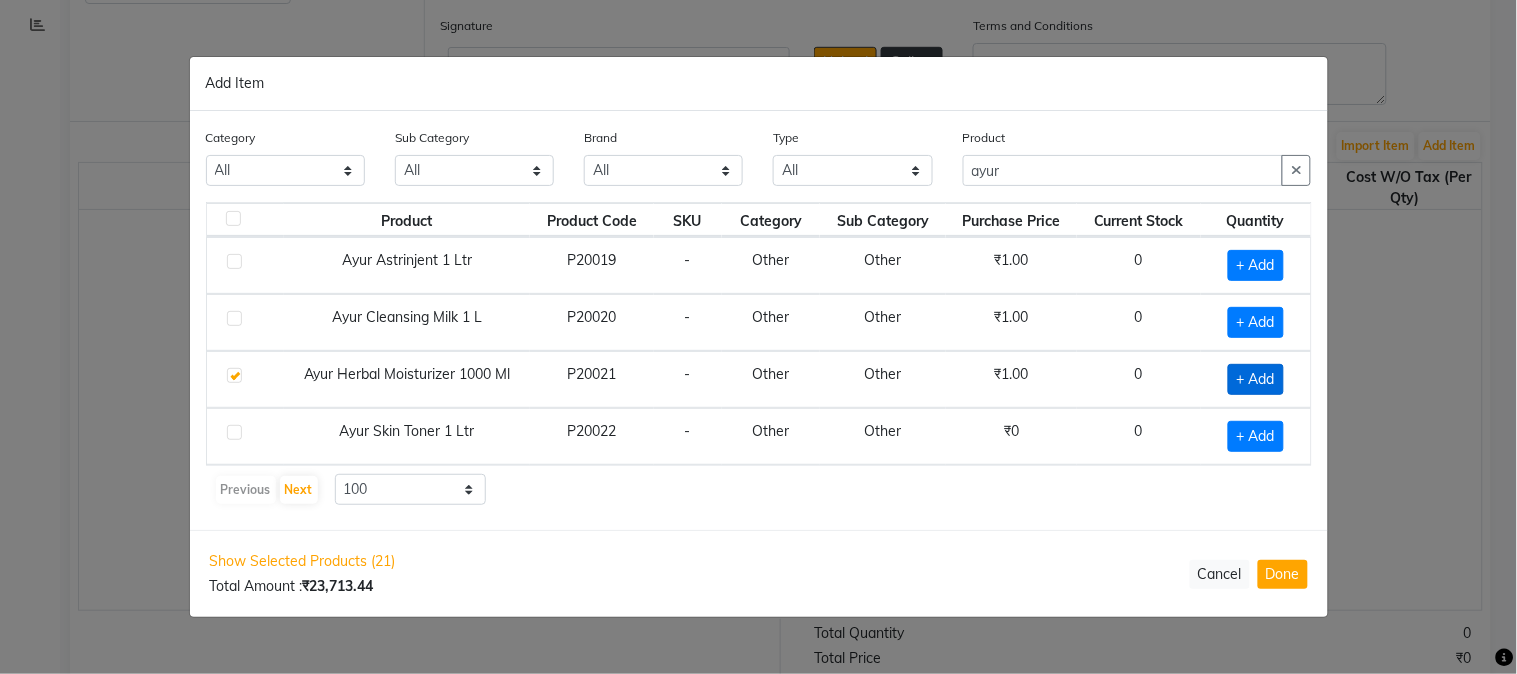 checkbox on "true" 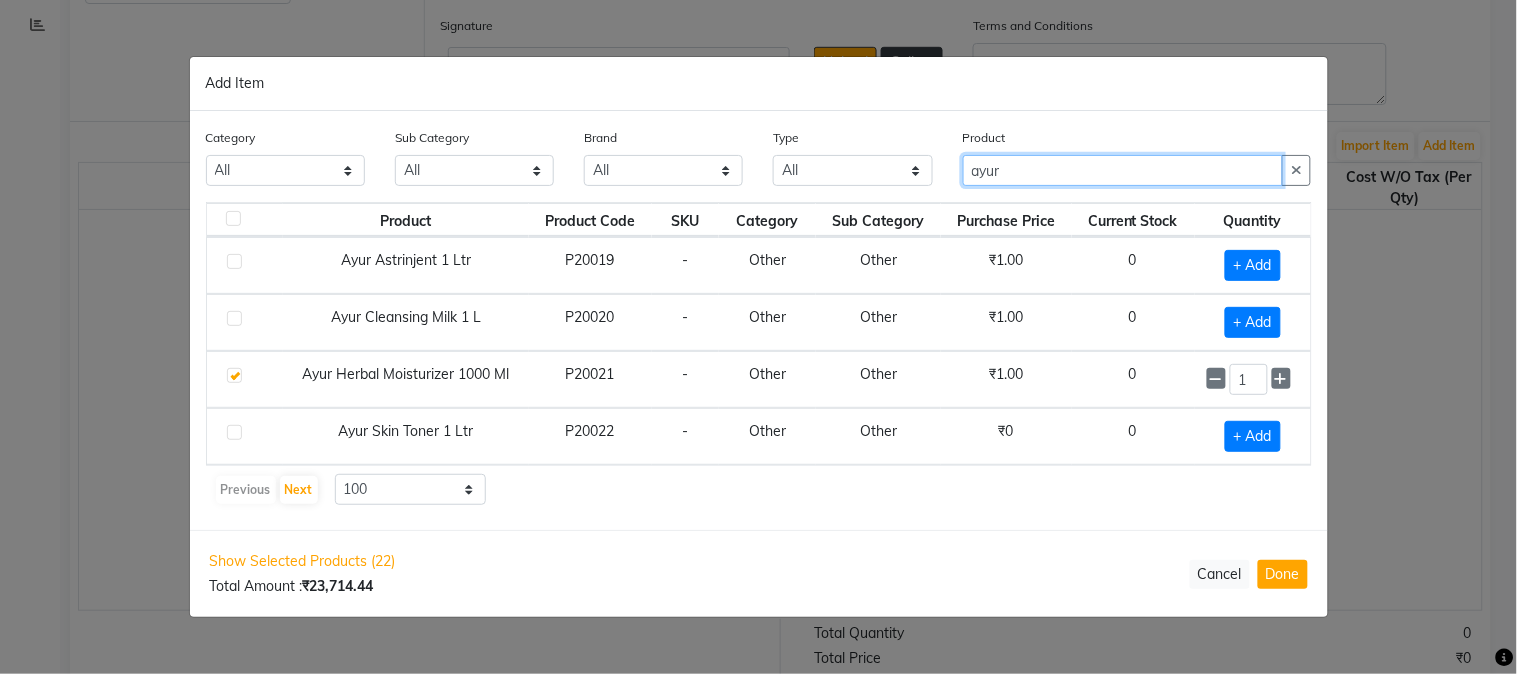 drag, startPoint x: 1034, startPoint y: 170, endPoint x: 908, endPoint y: 157, distance: 126.66886 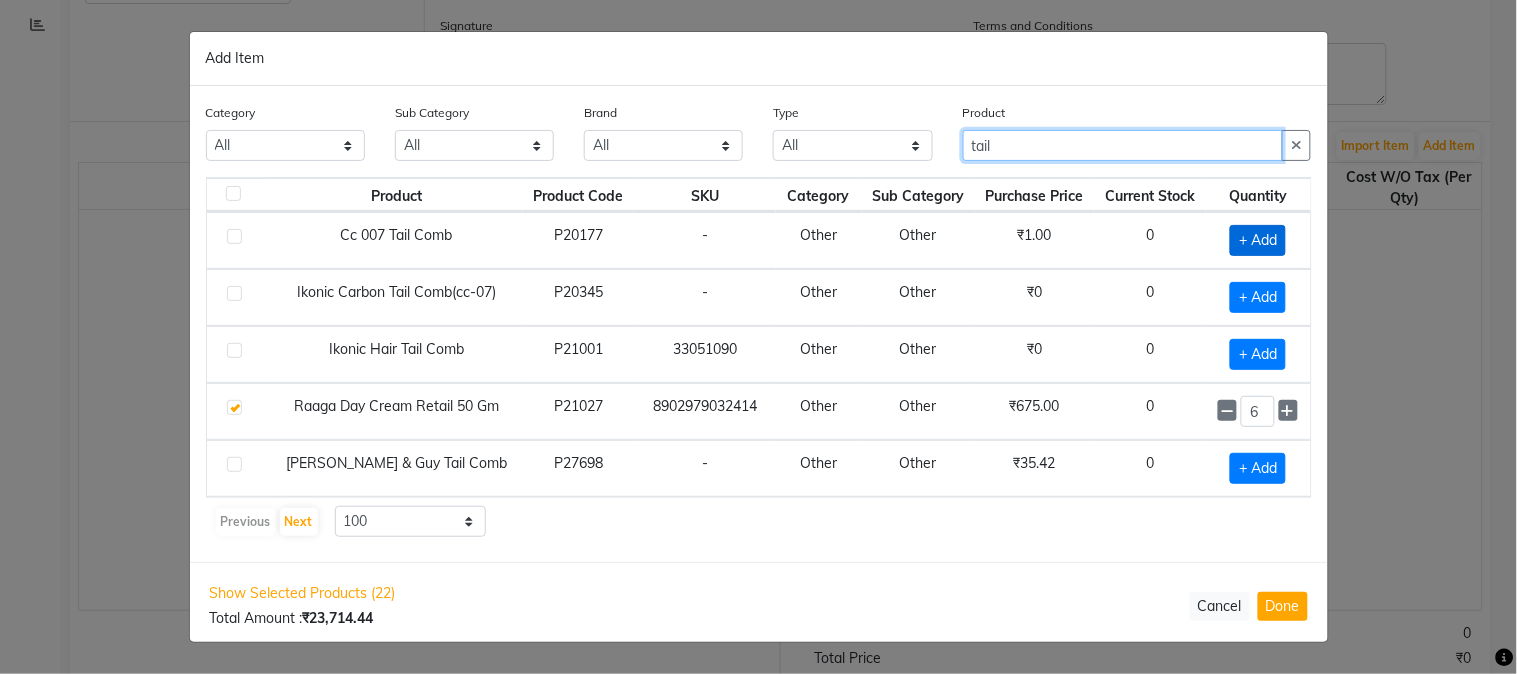 type on "tail" 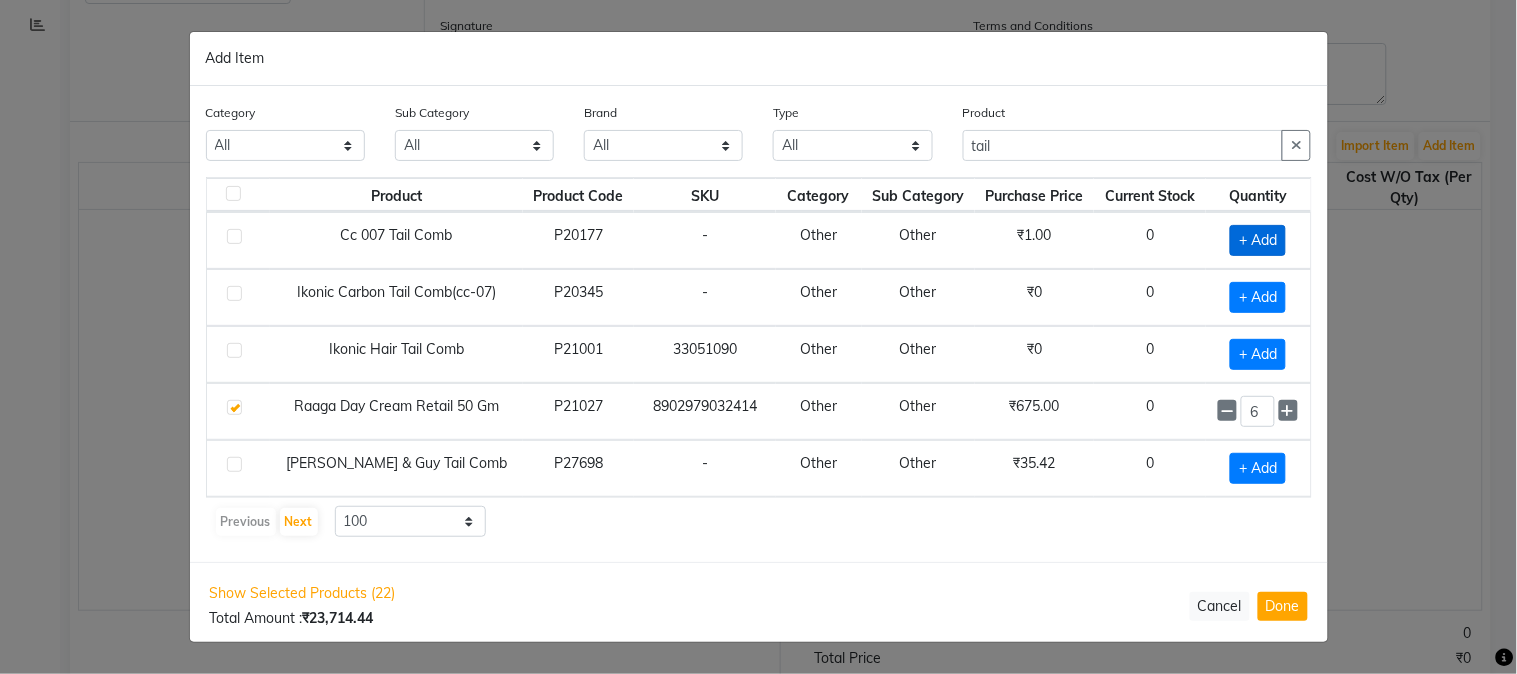 click on "+ Add" 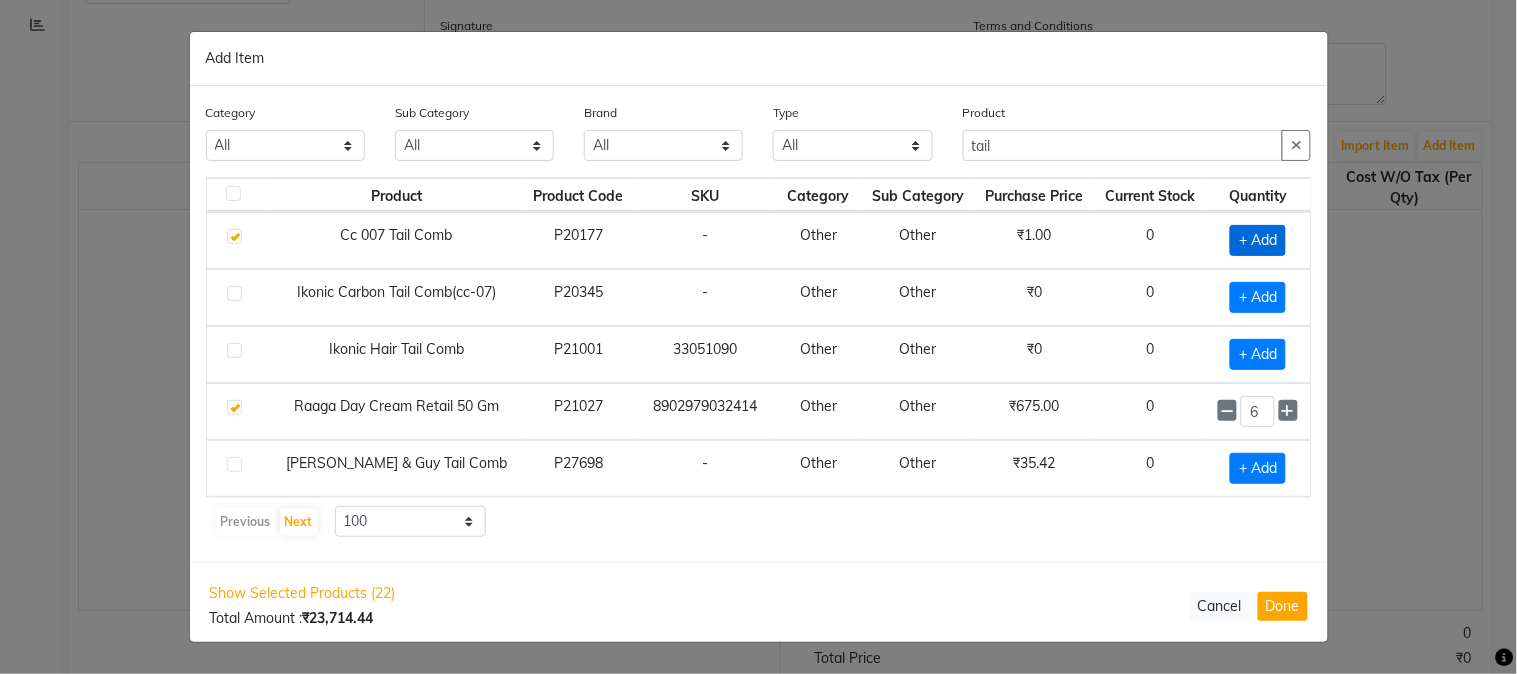 checkbox on "true" 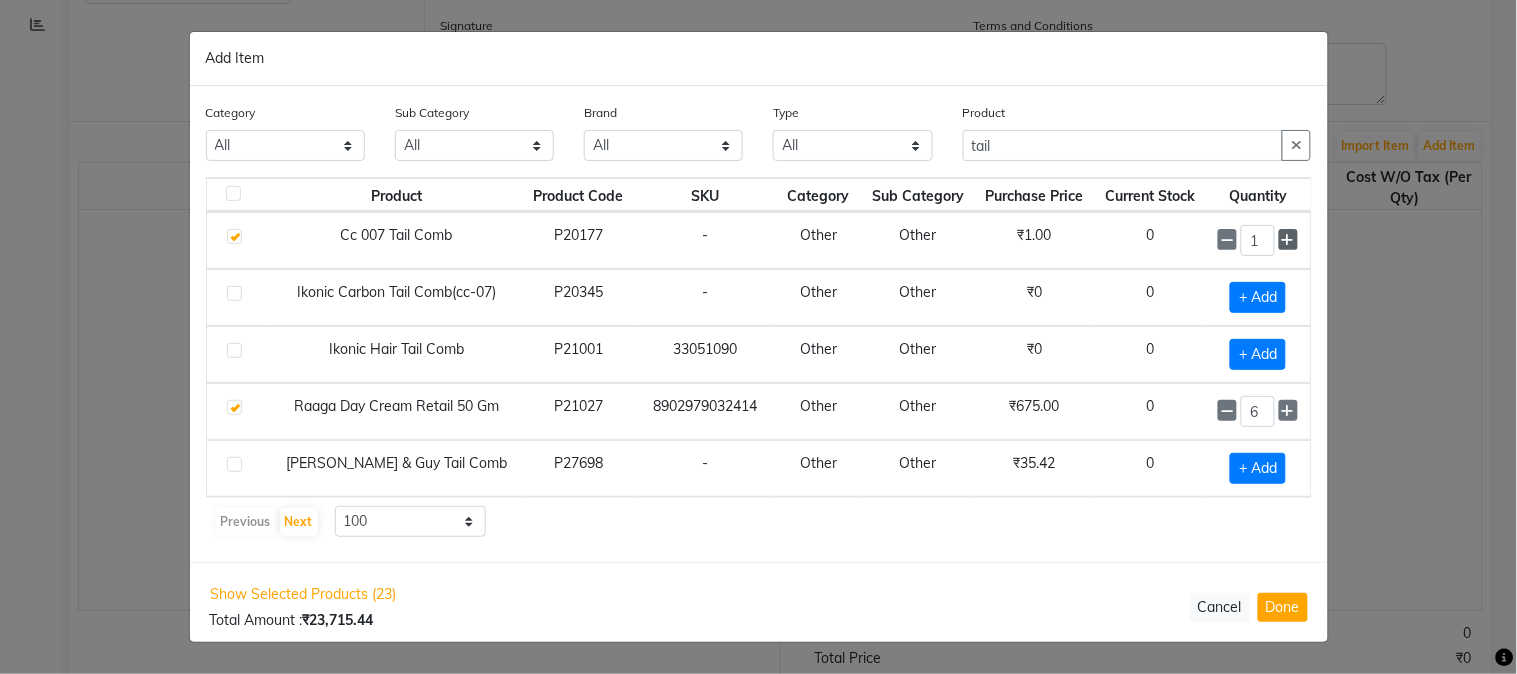 click 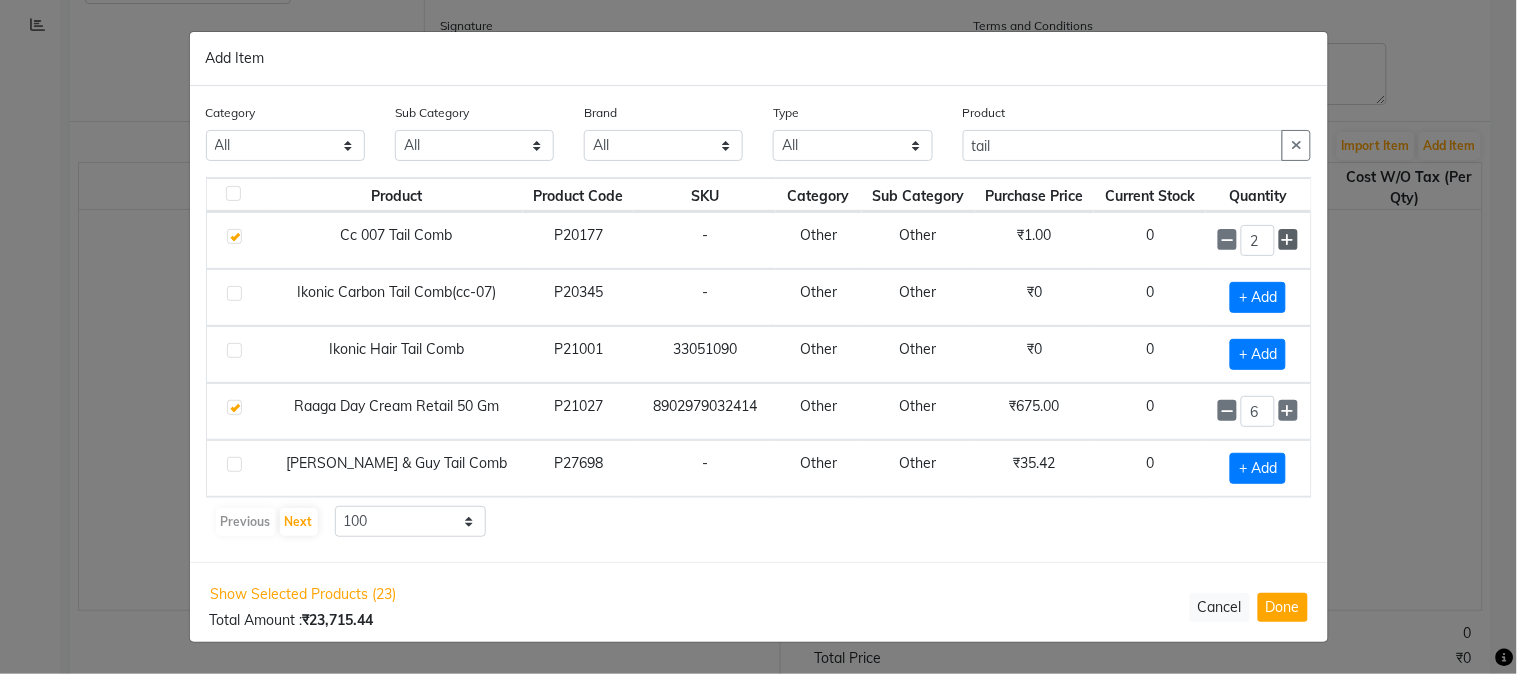 click 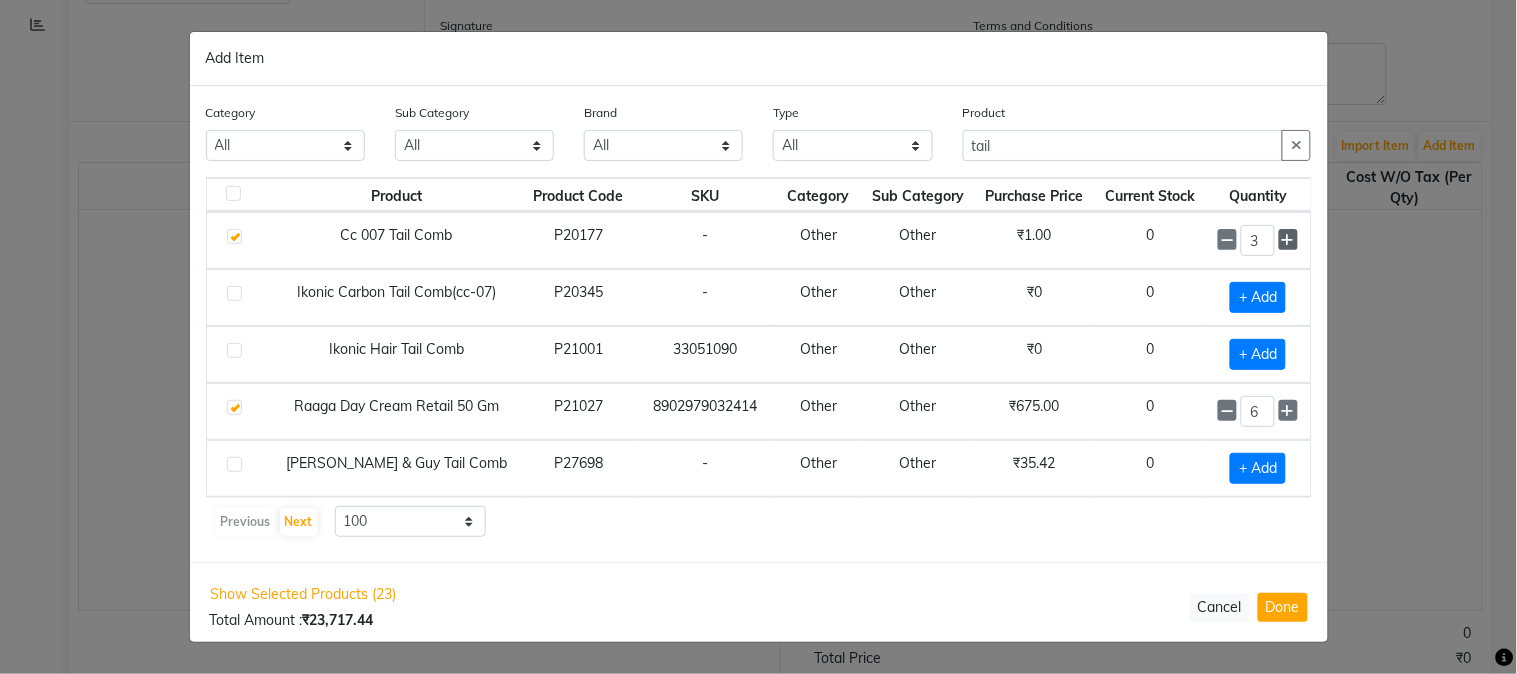 click 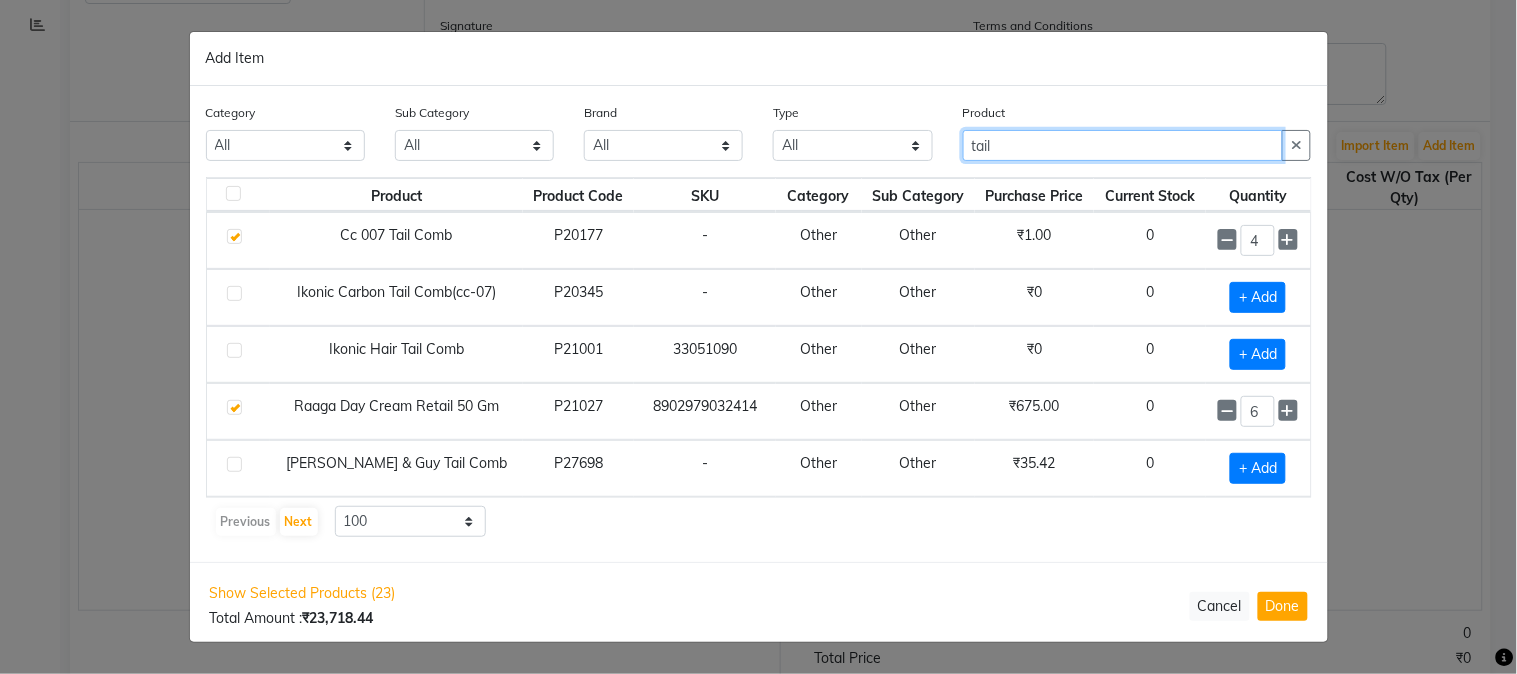 drag, startPoint x: 1006, startPoint y: 138, endPoint x: 882, endPoint y: 143, distance: 124.10077 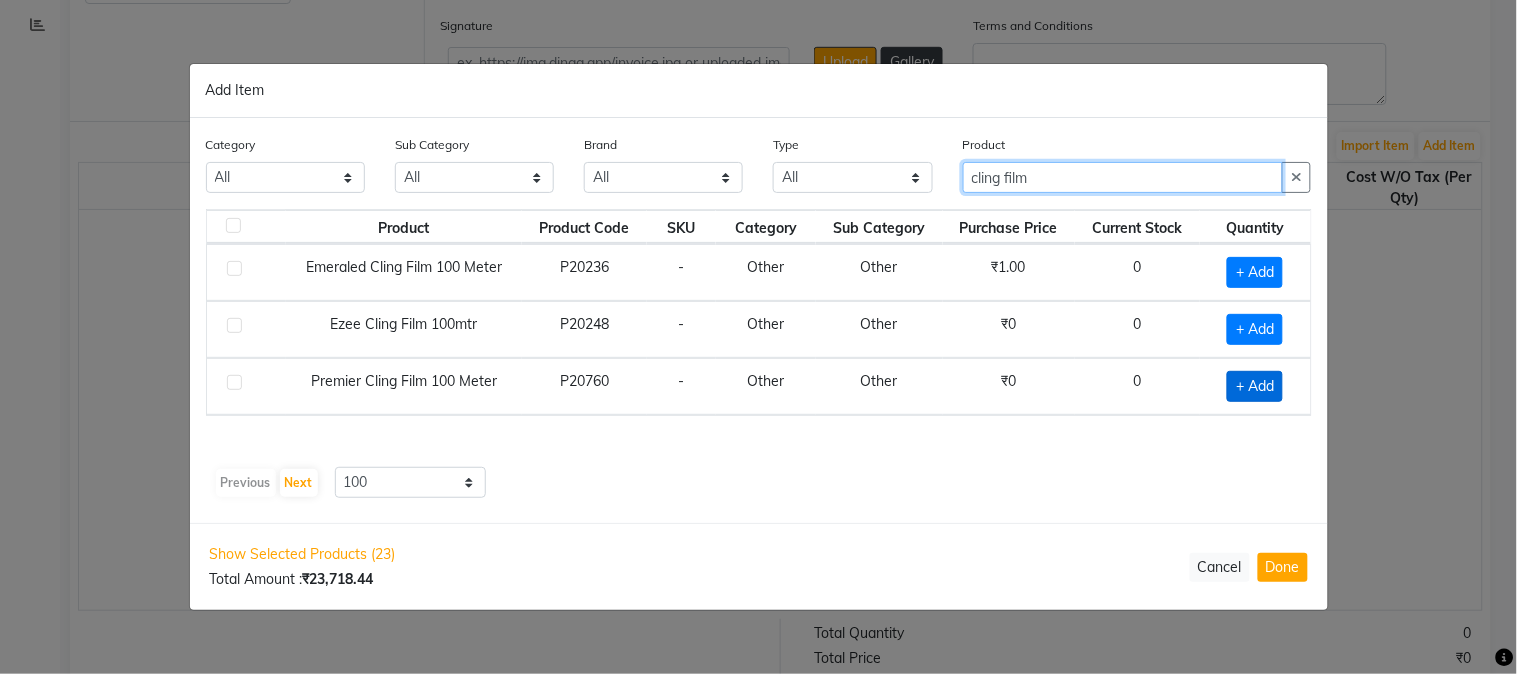 type on "cling film" 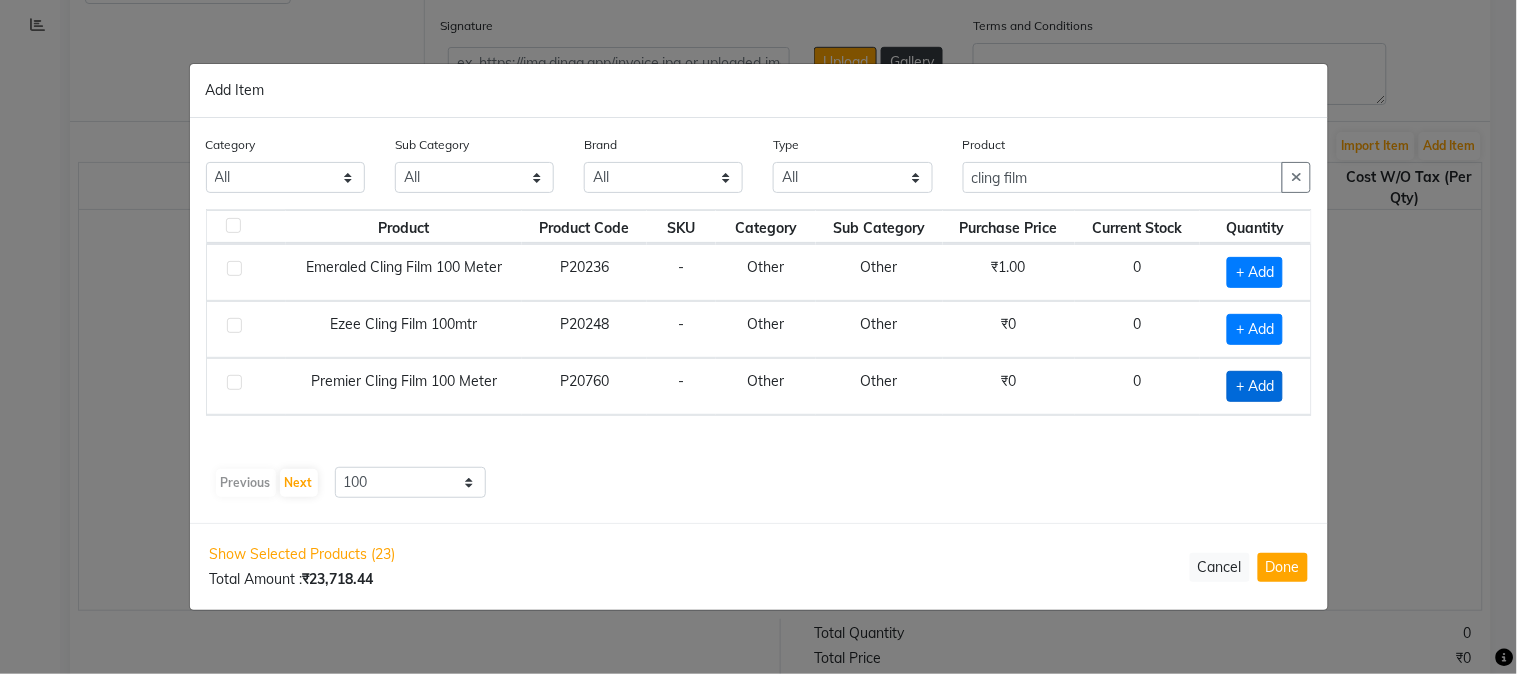 click on "+ Add" 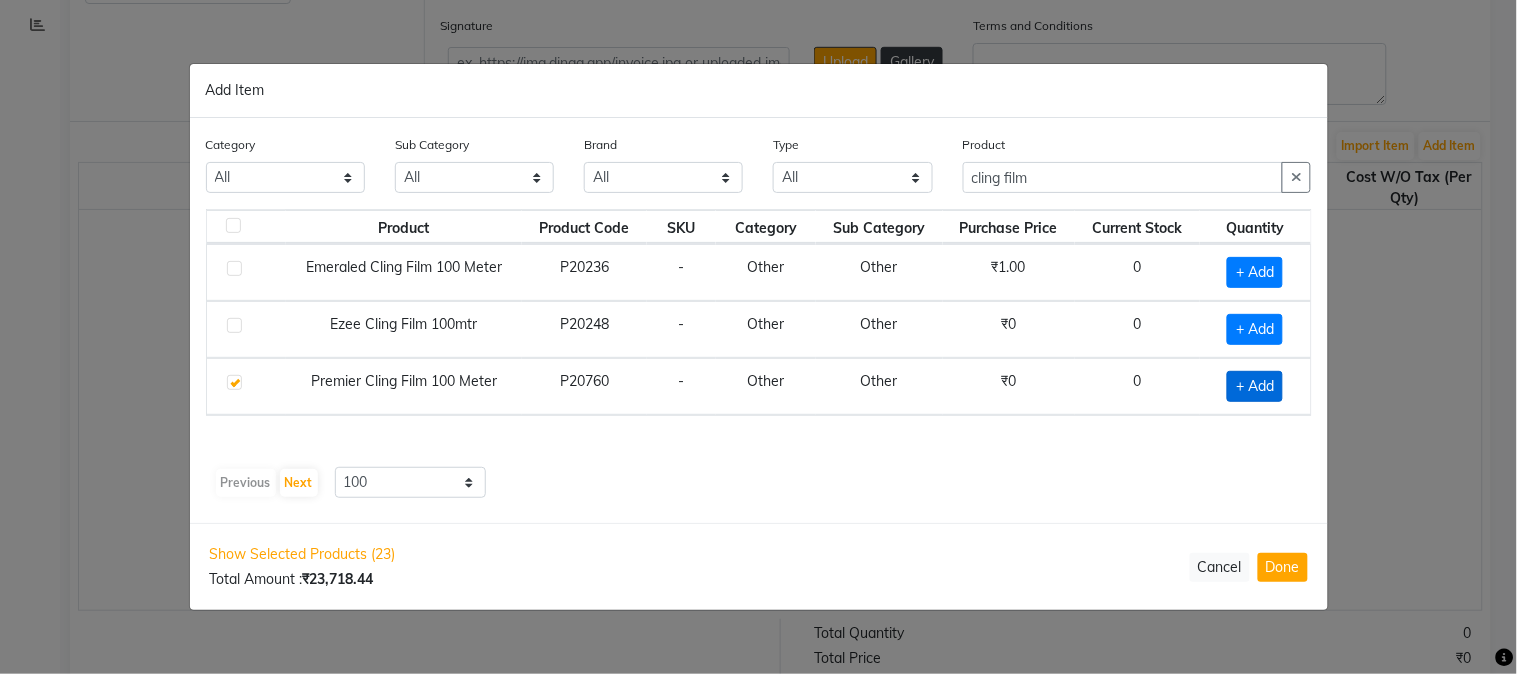 checkbox on "true" 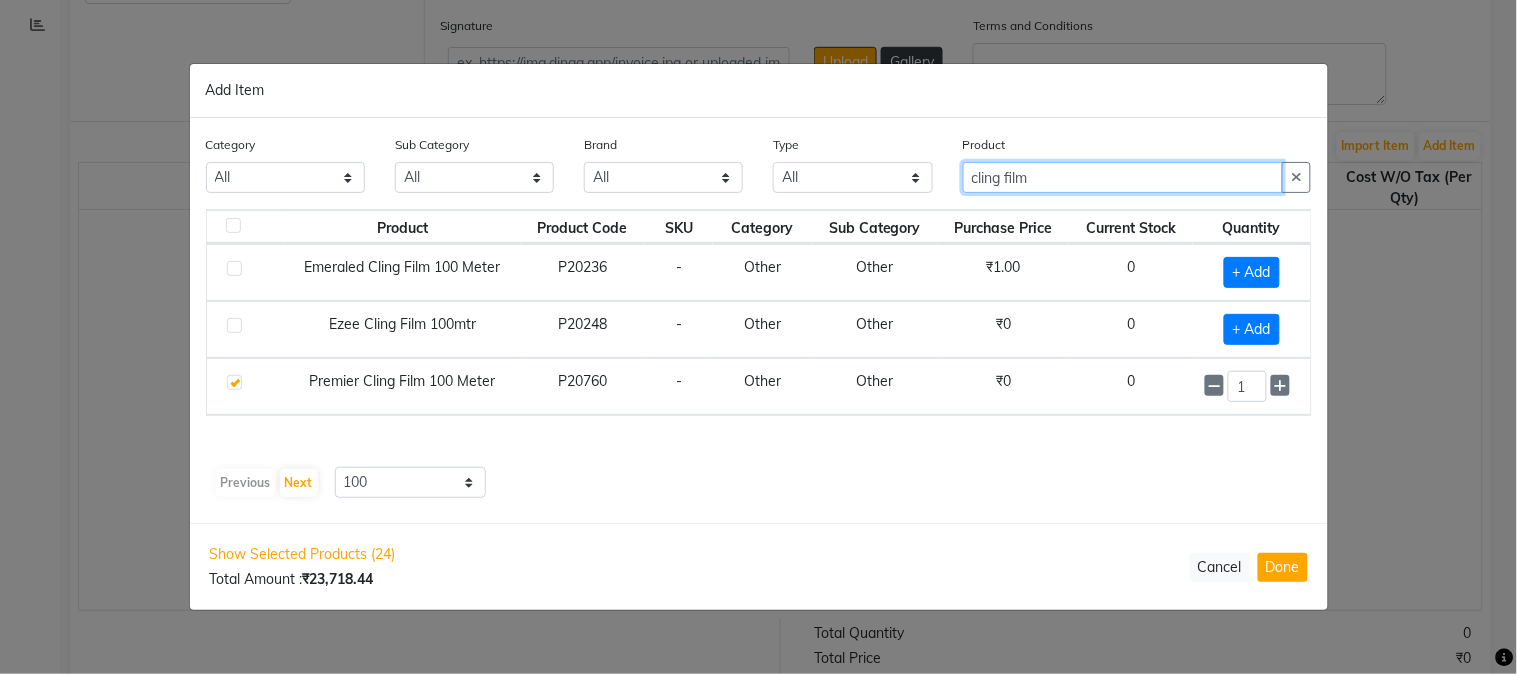 drag, startPoint x: 1048, startPoint y: 173, endPoint x: 805, endPoint y: 172, distance: 243.00206 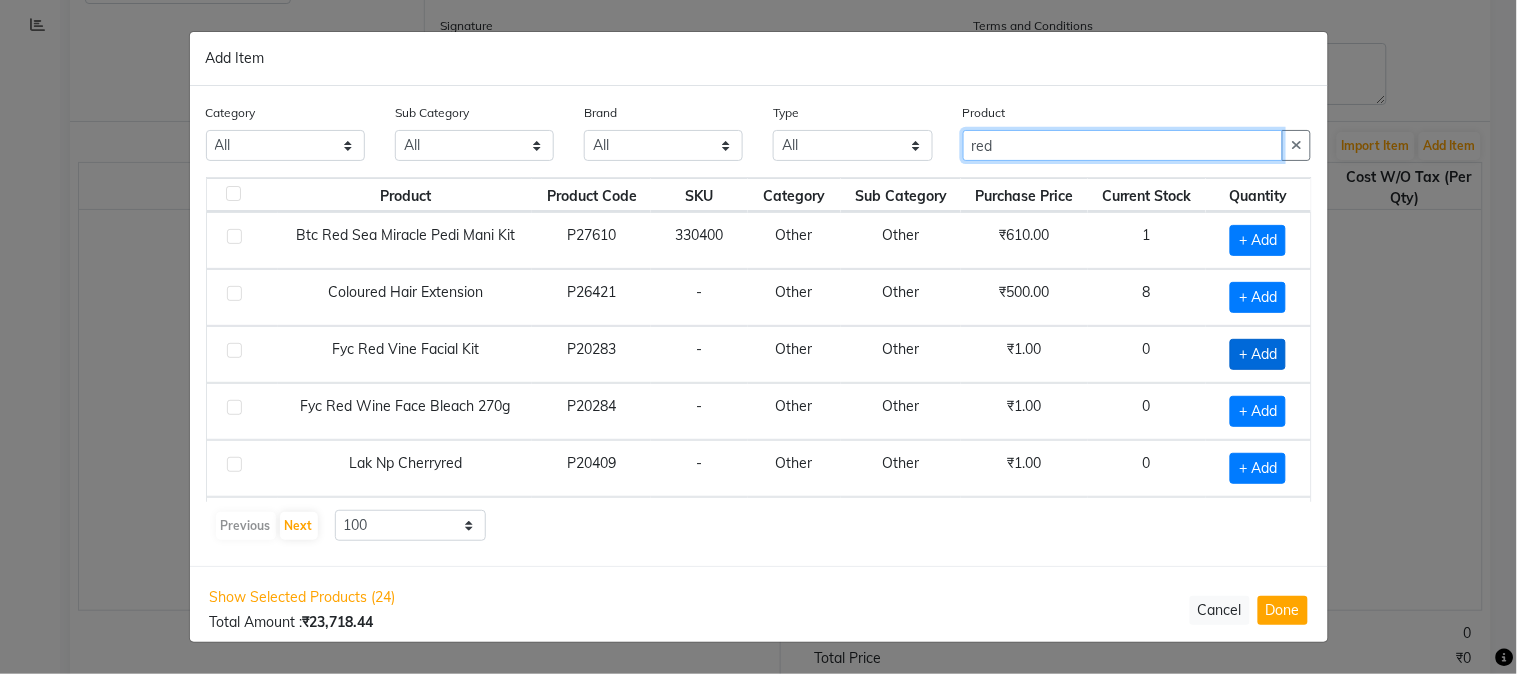 type on "red" 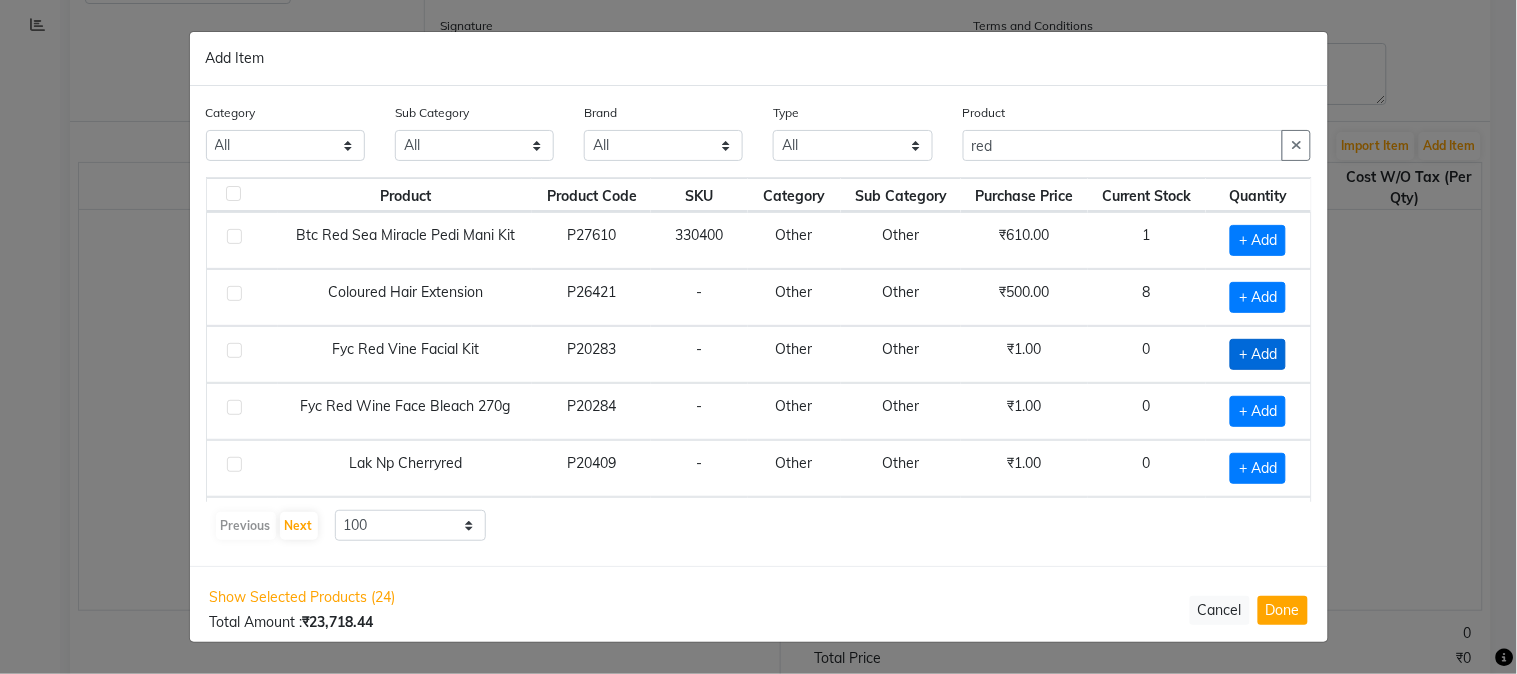 click on "+ Add" 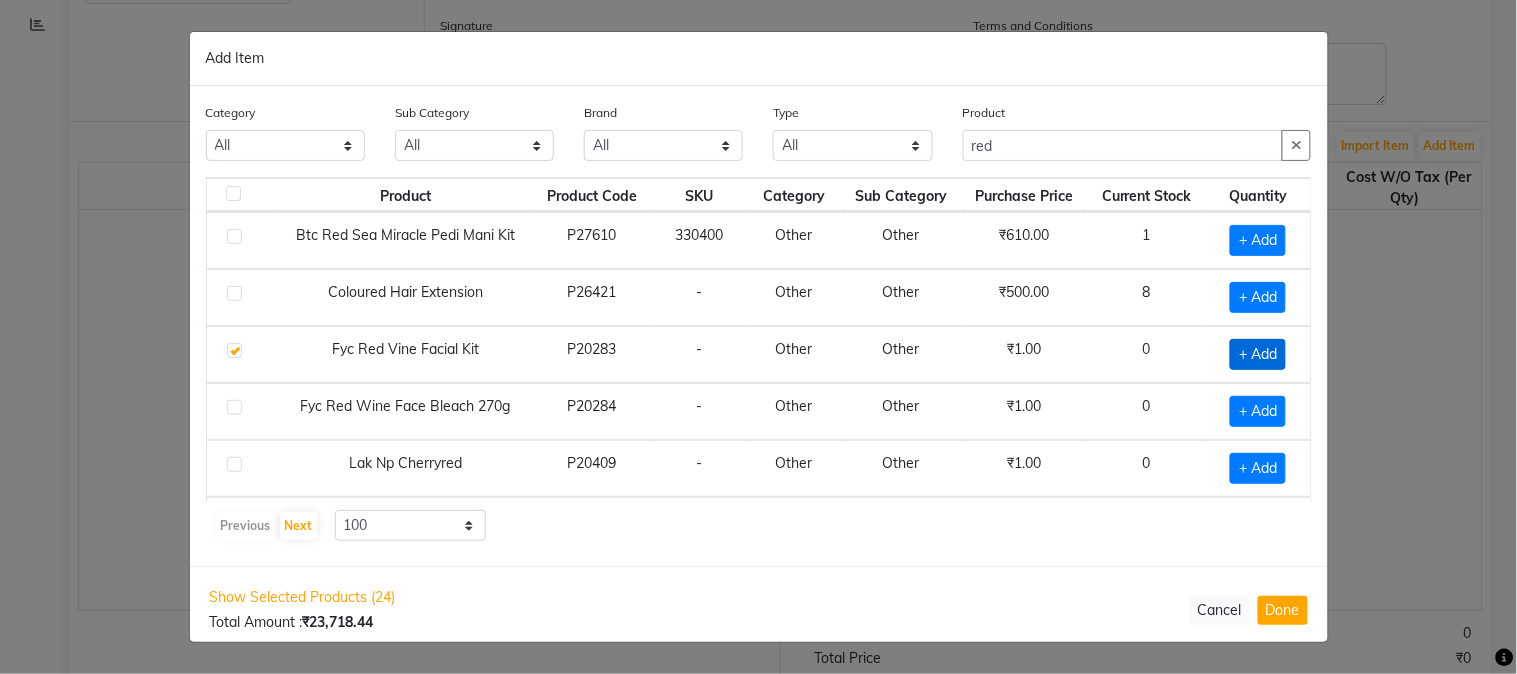 checkbox on "true" 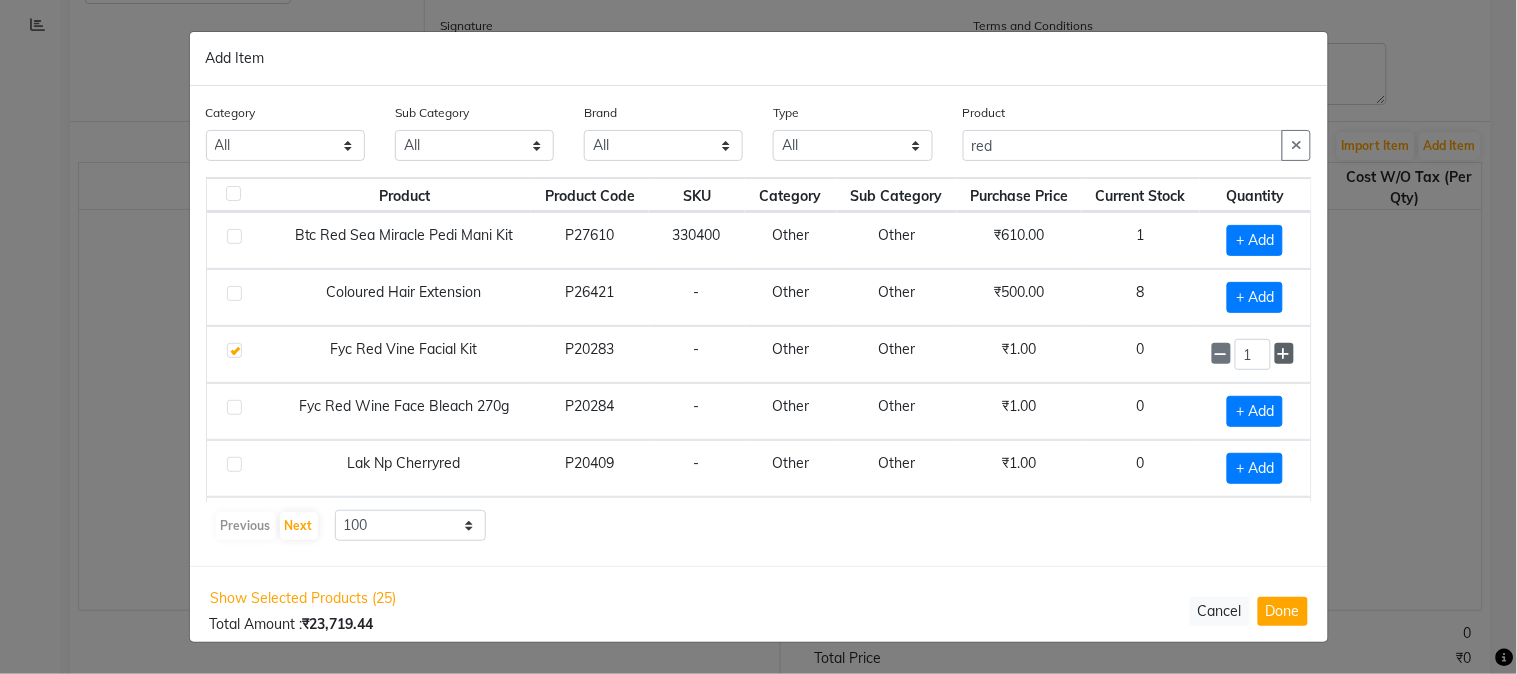 click 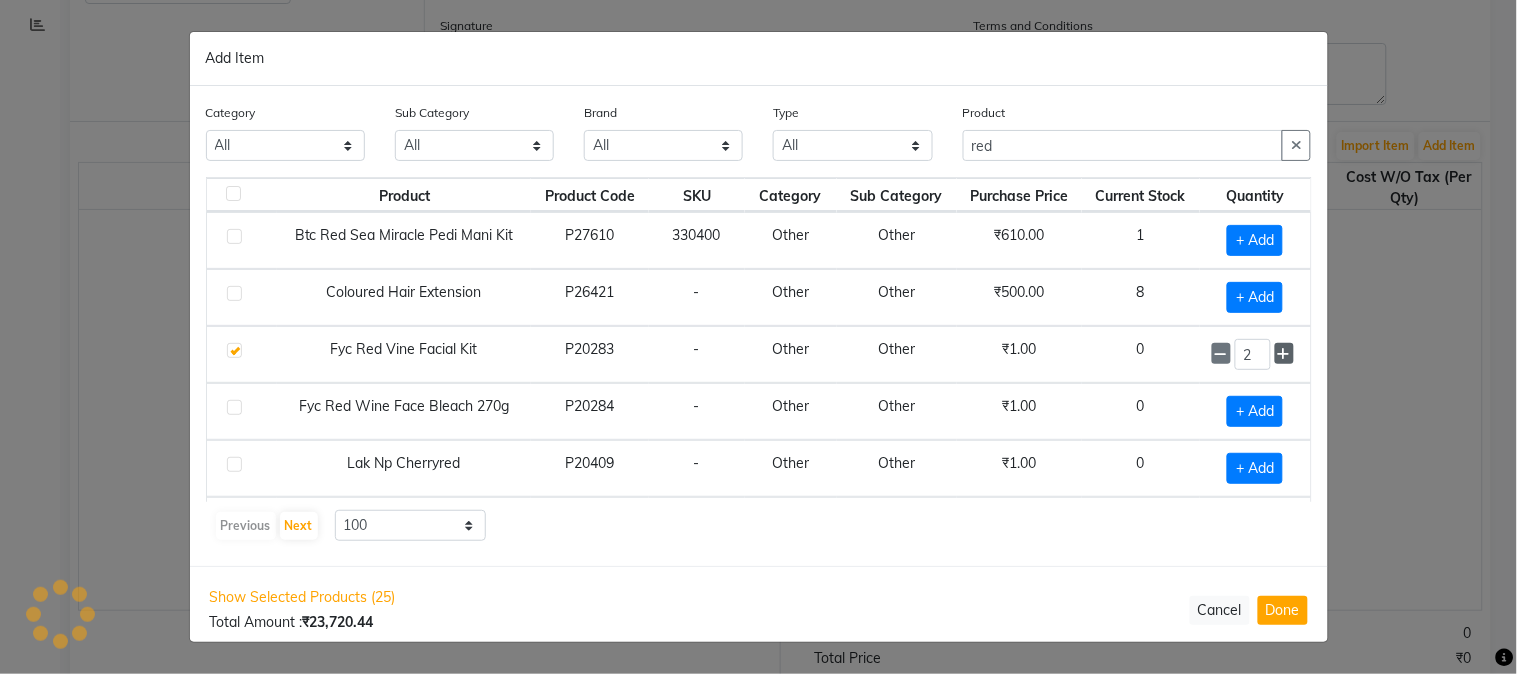 click 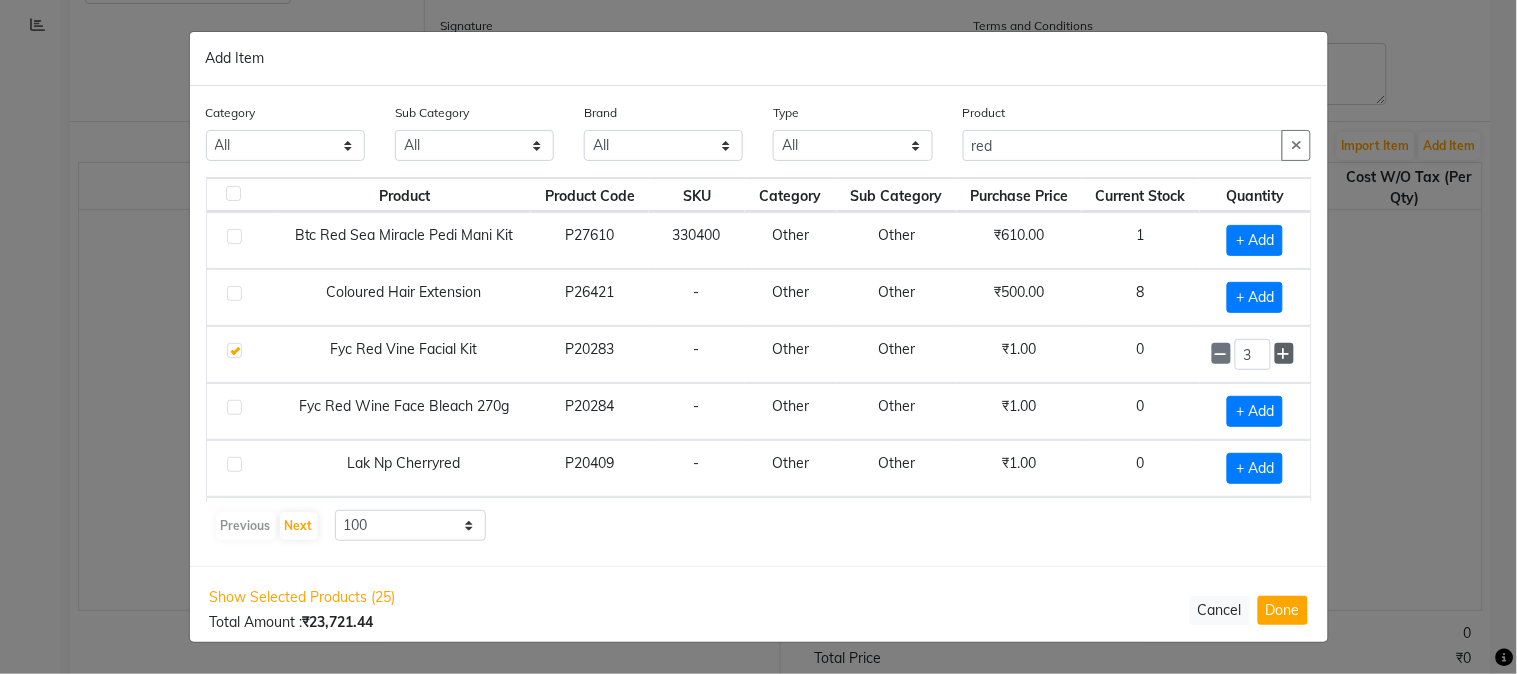 click 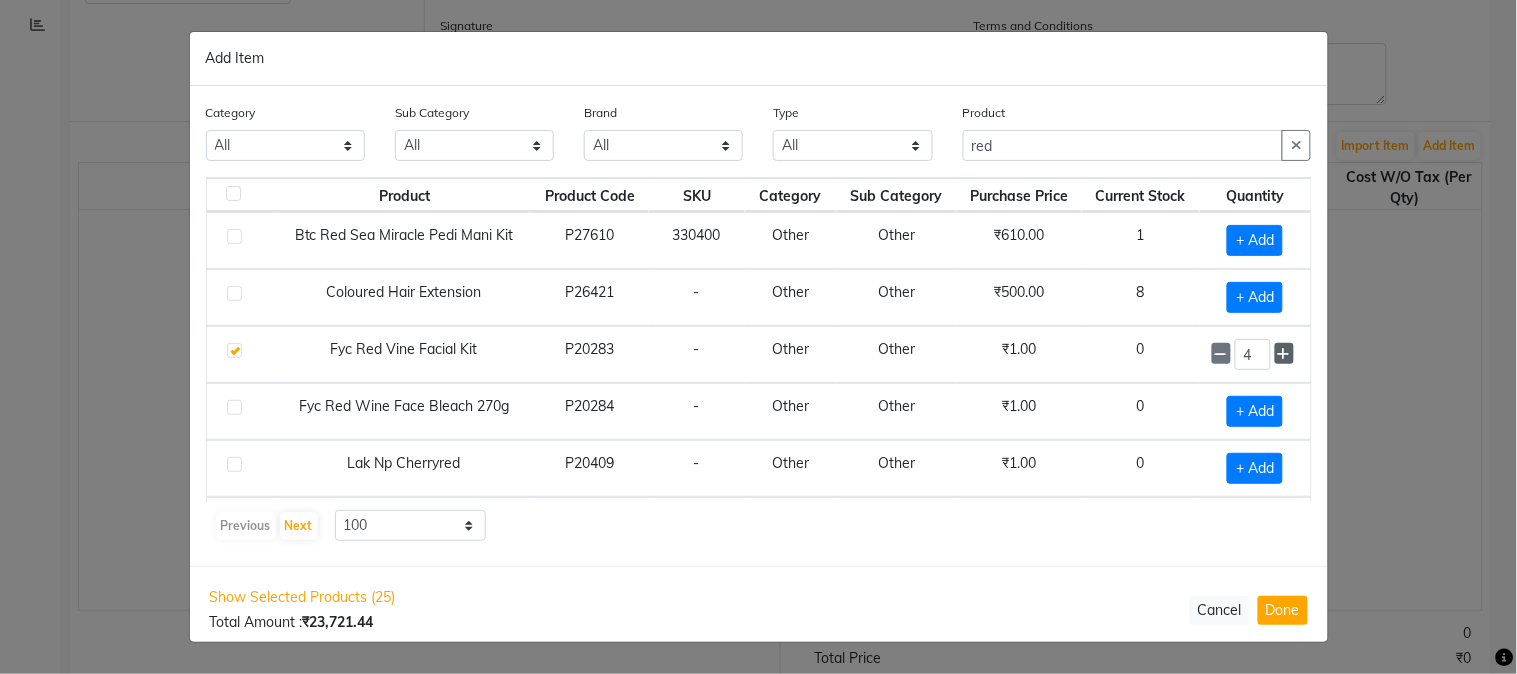 click 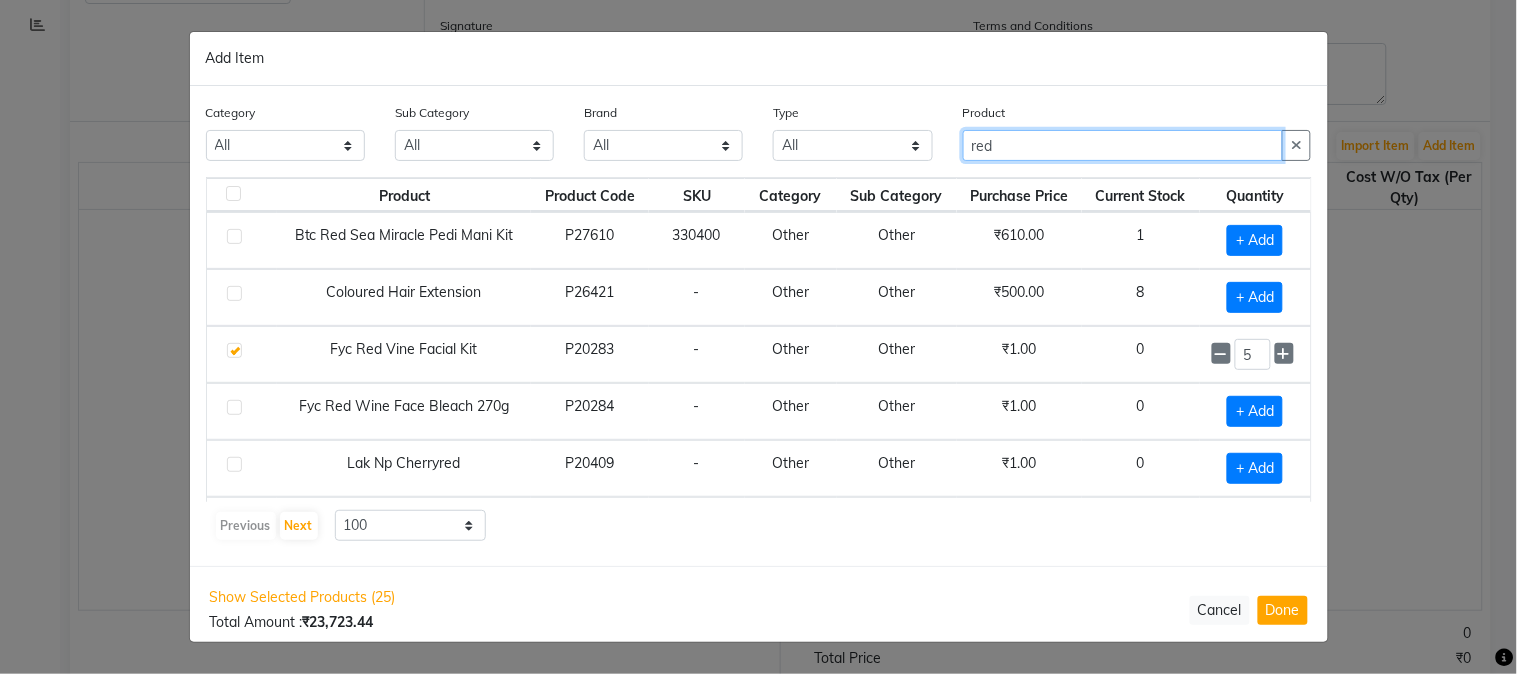 drag, startPoint x: 1000, startPoint y: 136, endPoint x: 930, endPoint y: 151, distance: 71.5891 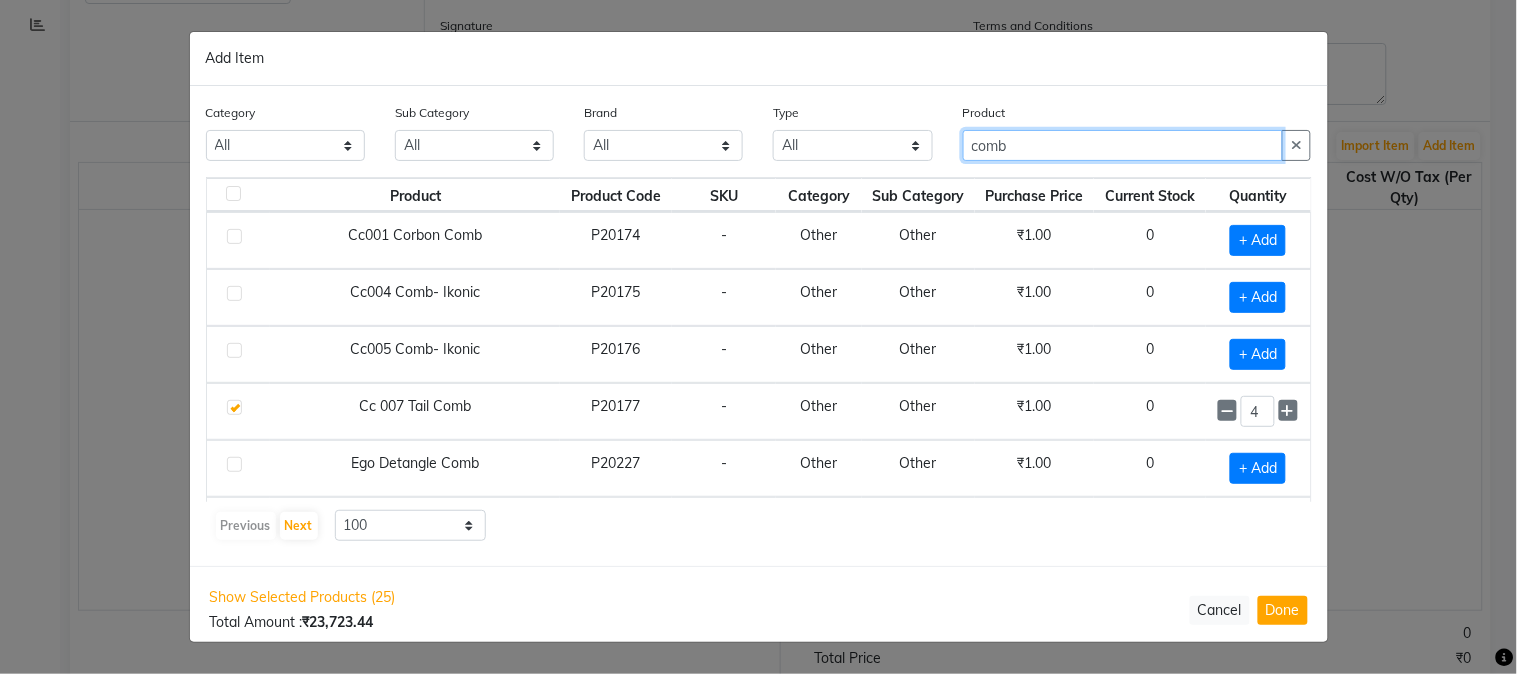 scroll, scrollTop: 111, scrollLeft: 0, axis: vertical 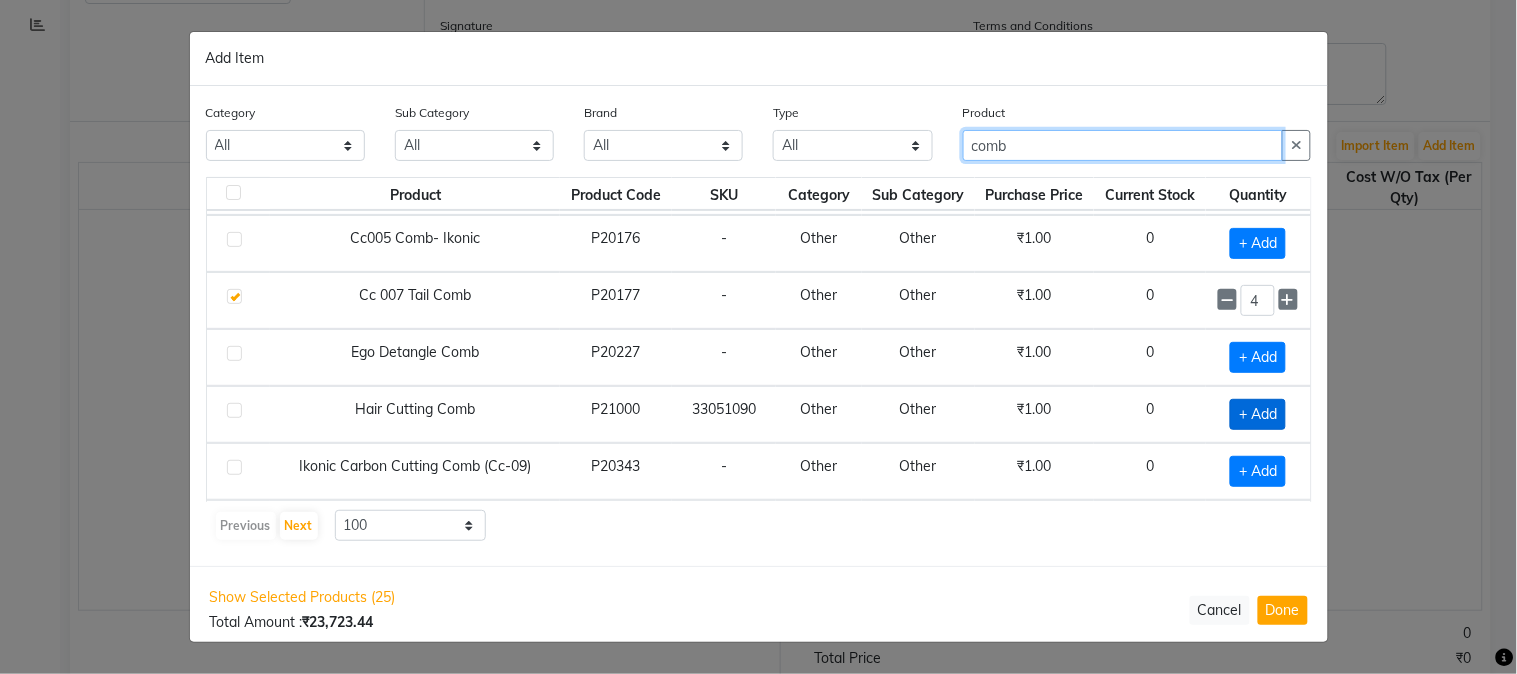 type on "comb" 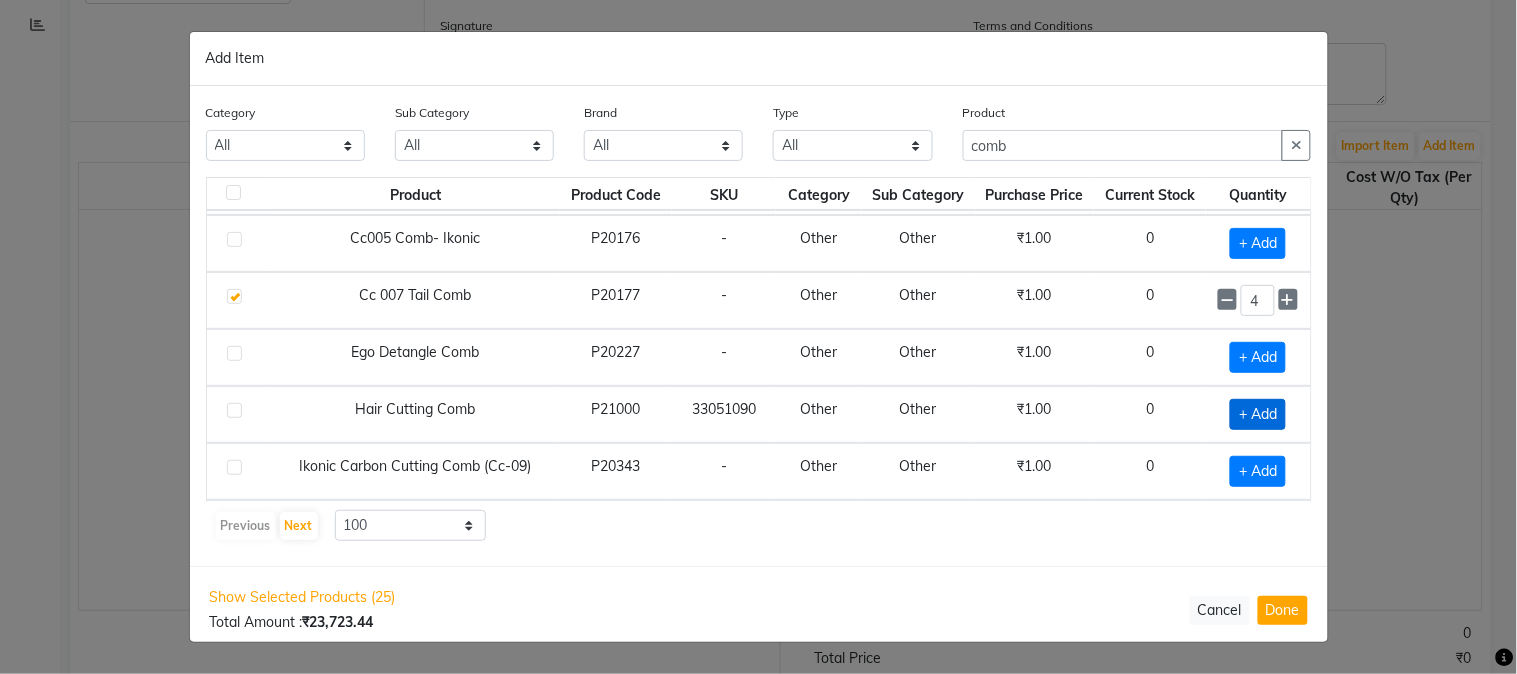 click on "+ Add" 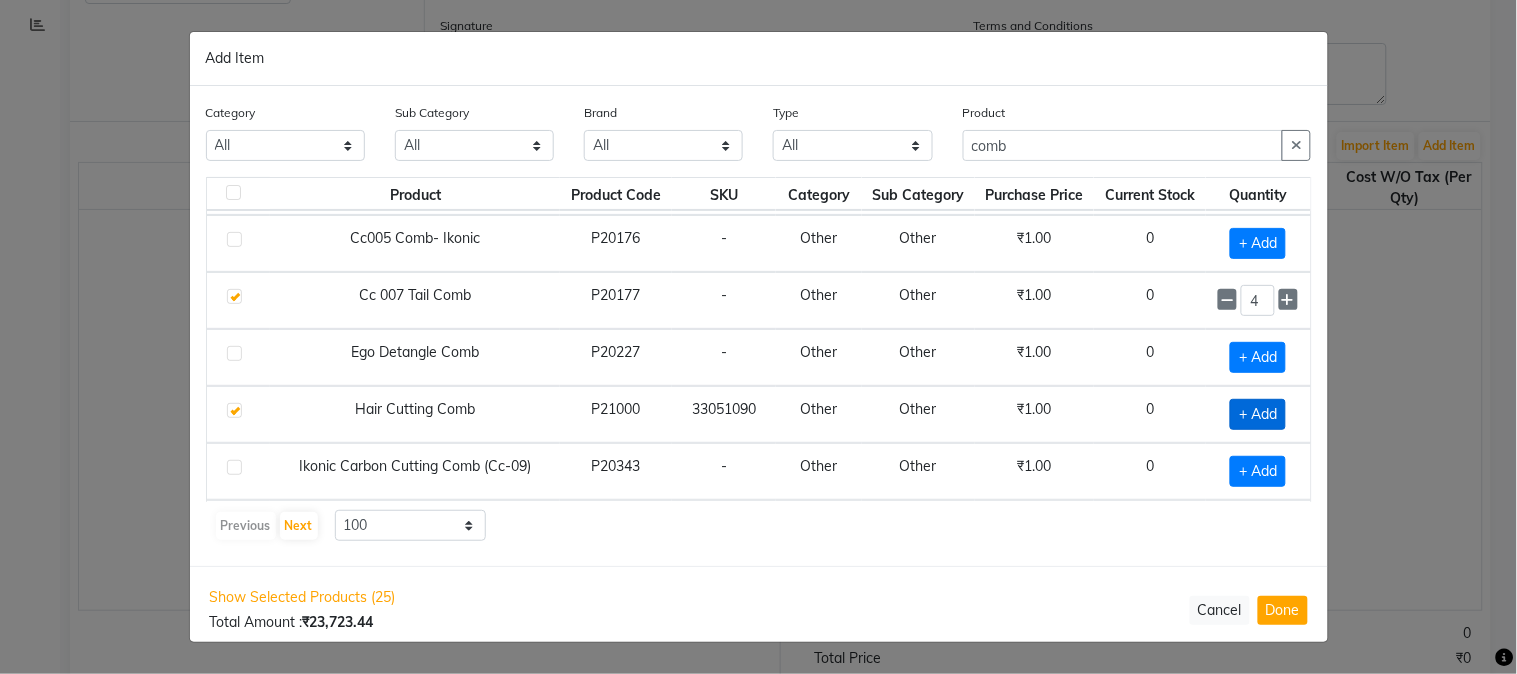 checkbox on "true" 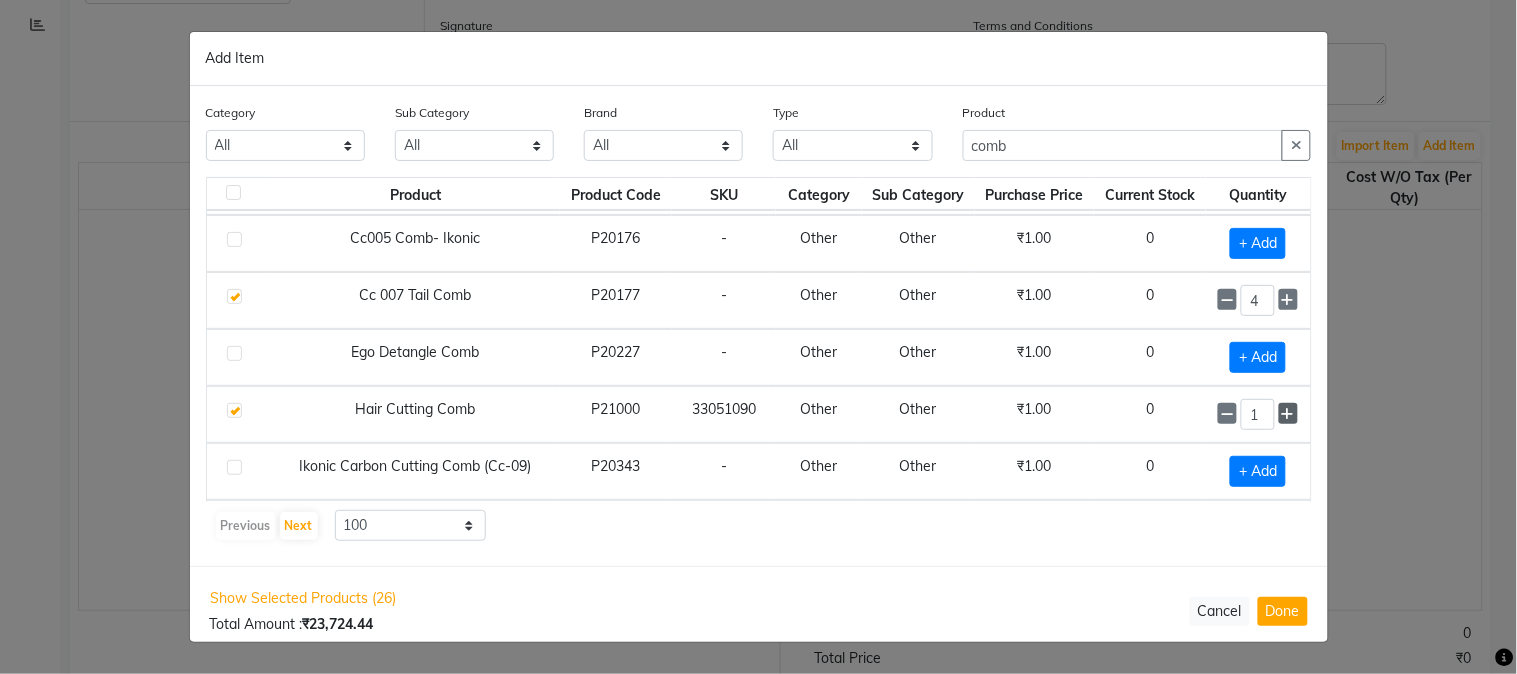click 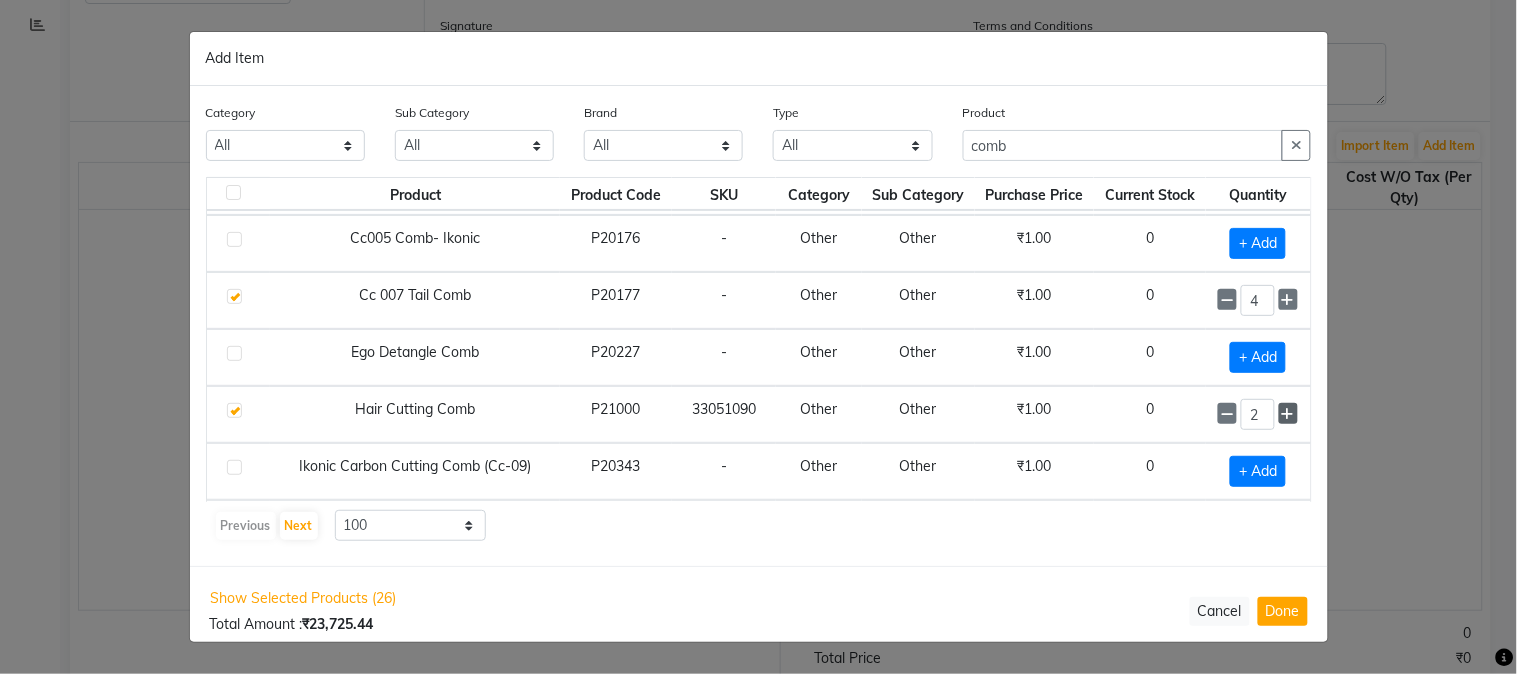 click 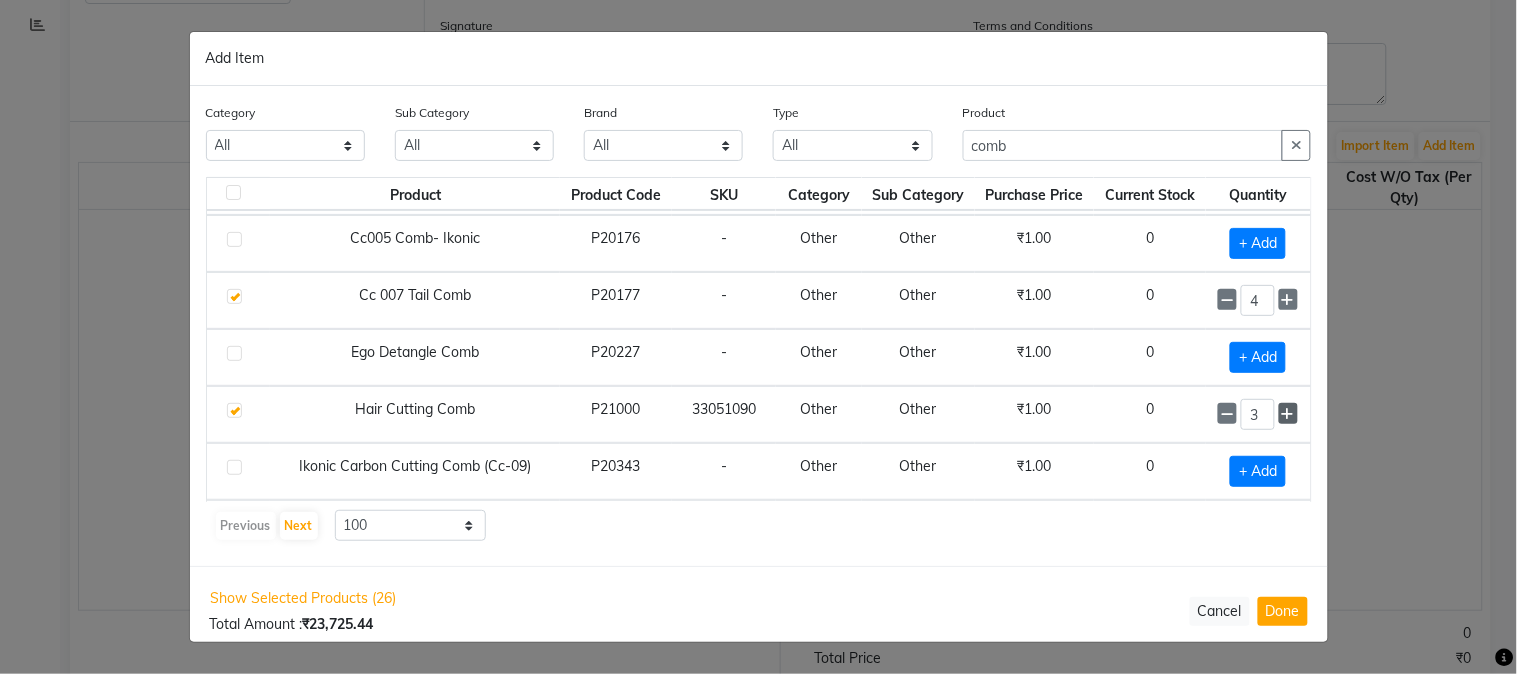 click 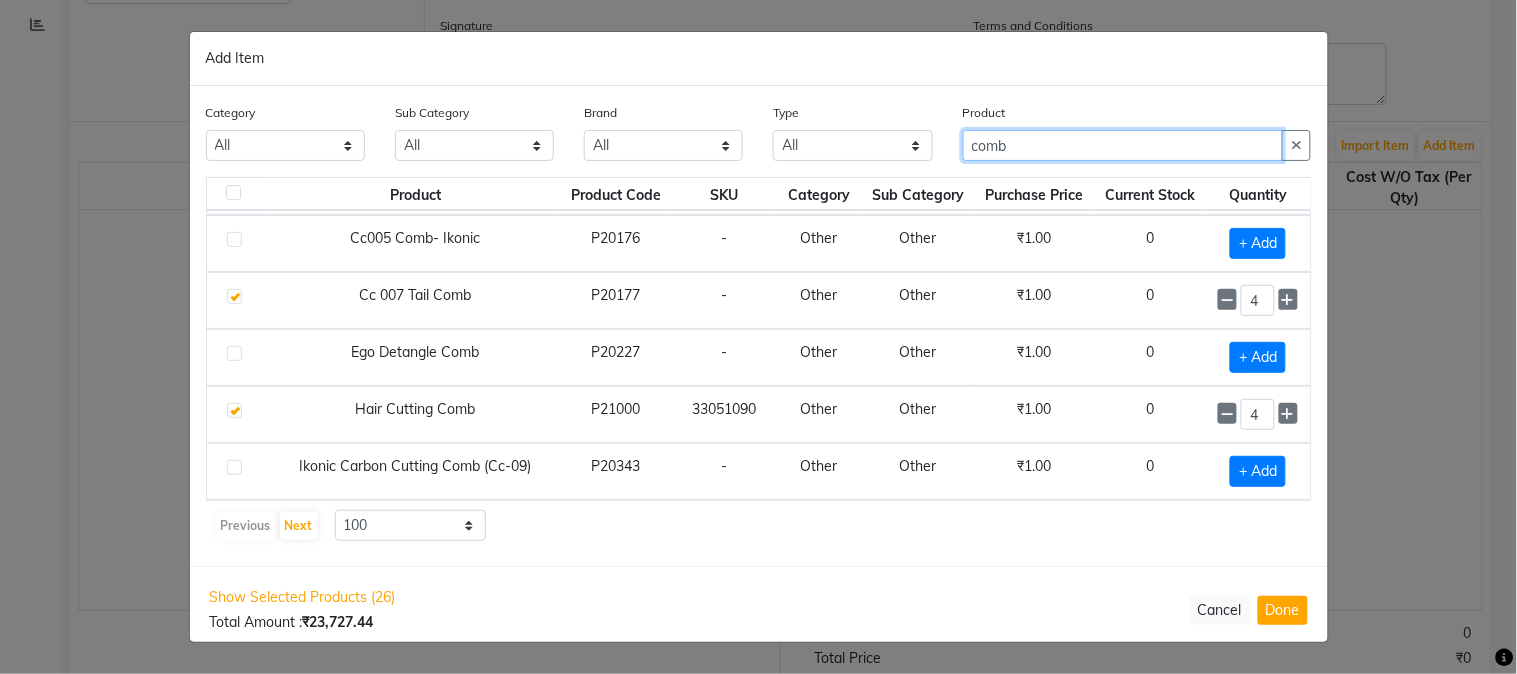drag, startPoint x: 1033, startPoint y: 152, endPoint x: 860, endPoint y: 132, distance: 174.15224 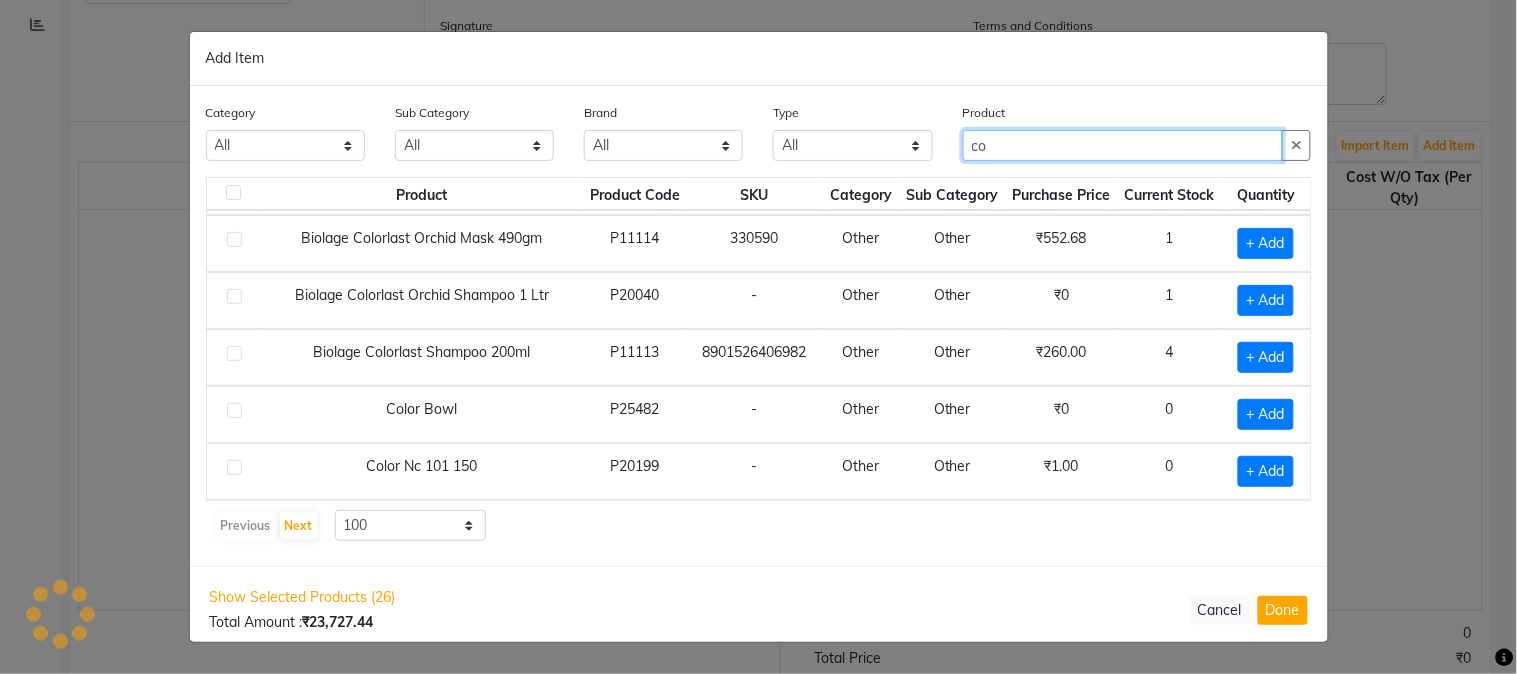 type on "c" 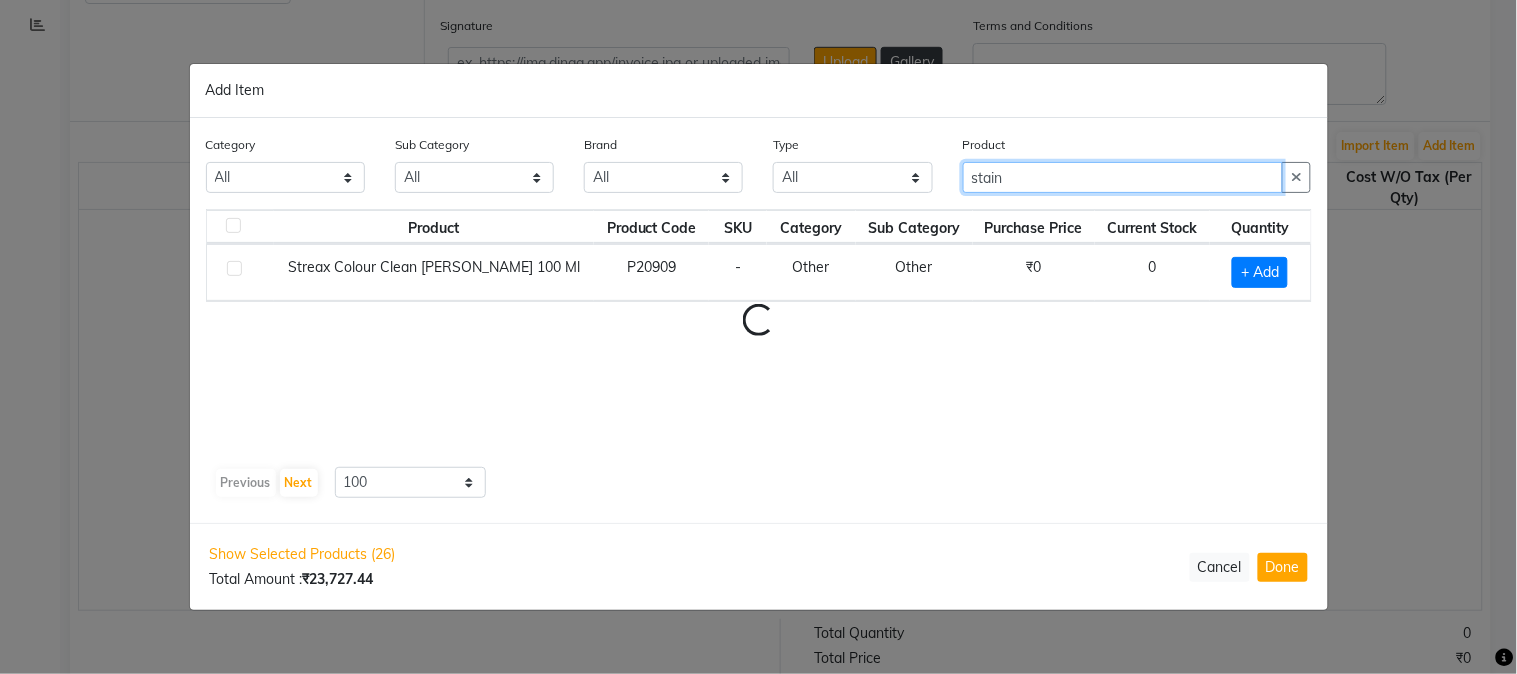 scroll, scrollTop: 0, scrollLeft: 0, axis: both 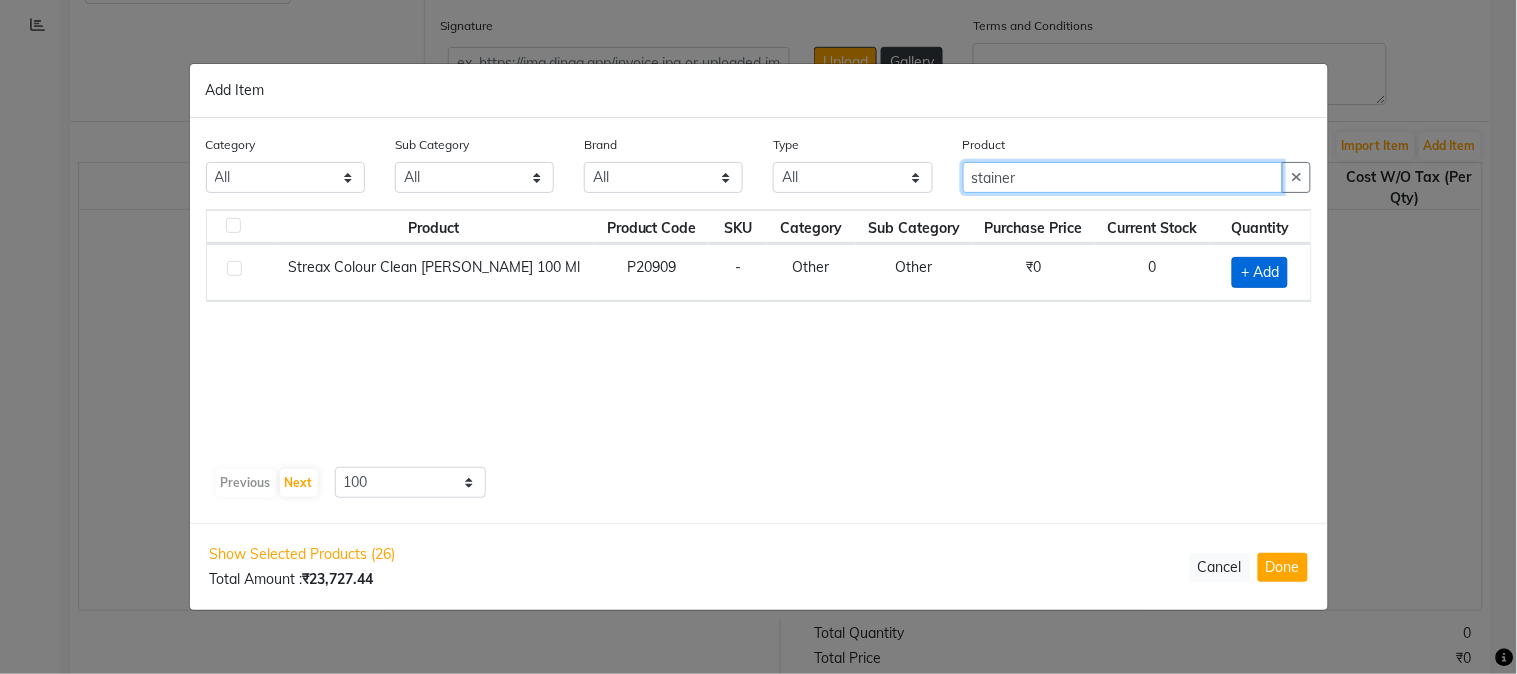 type on "stainer" 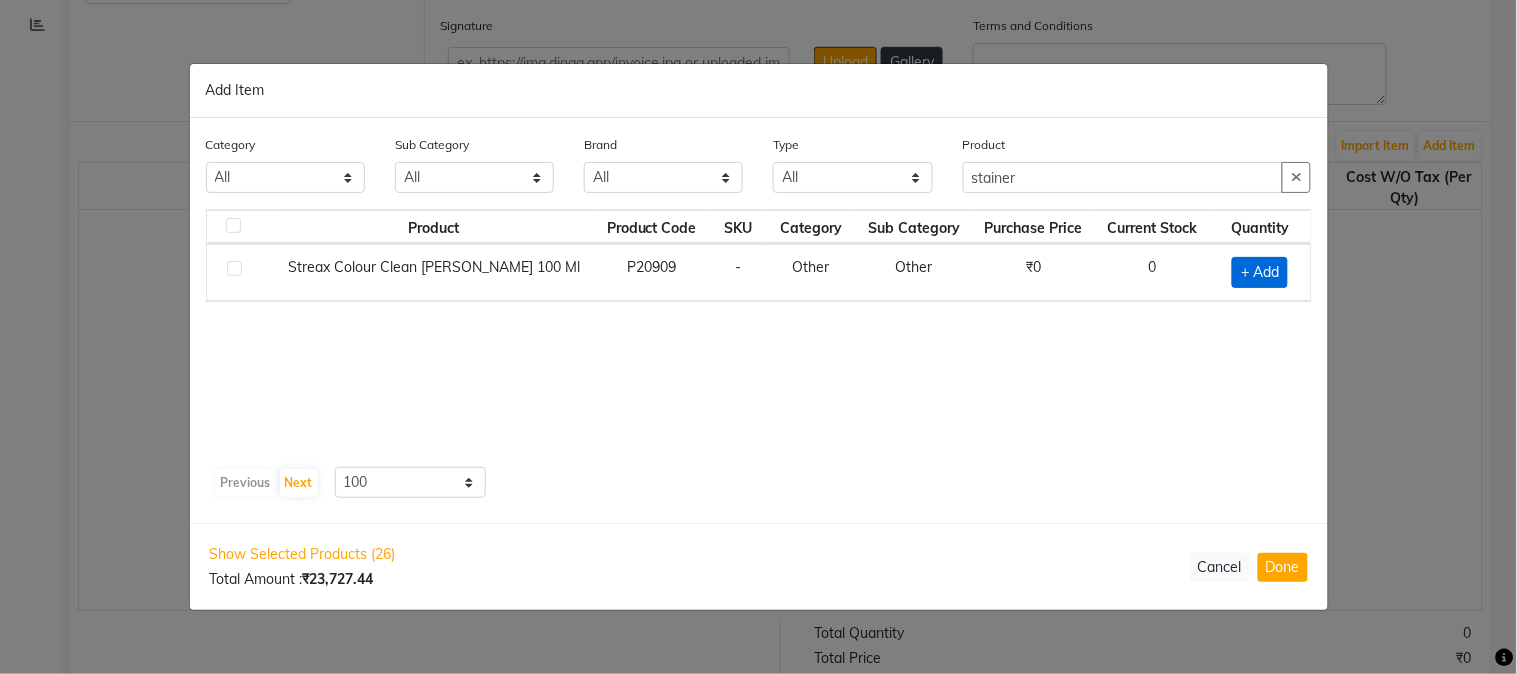 click on "+ Add" 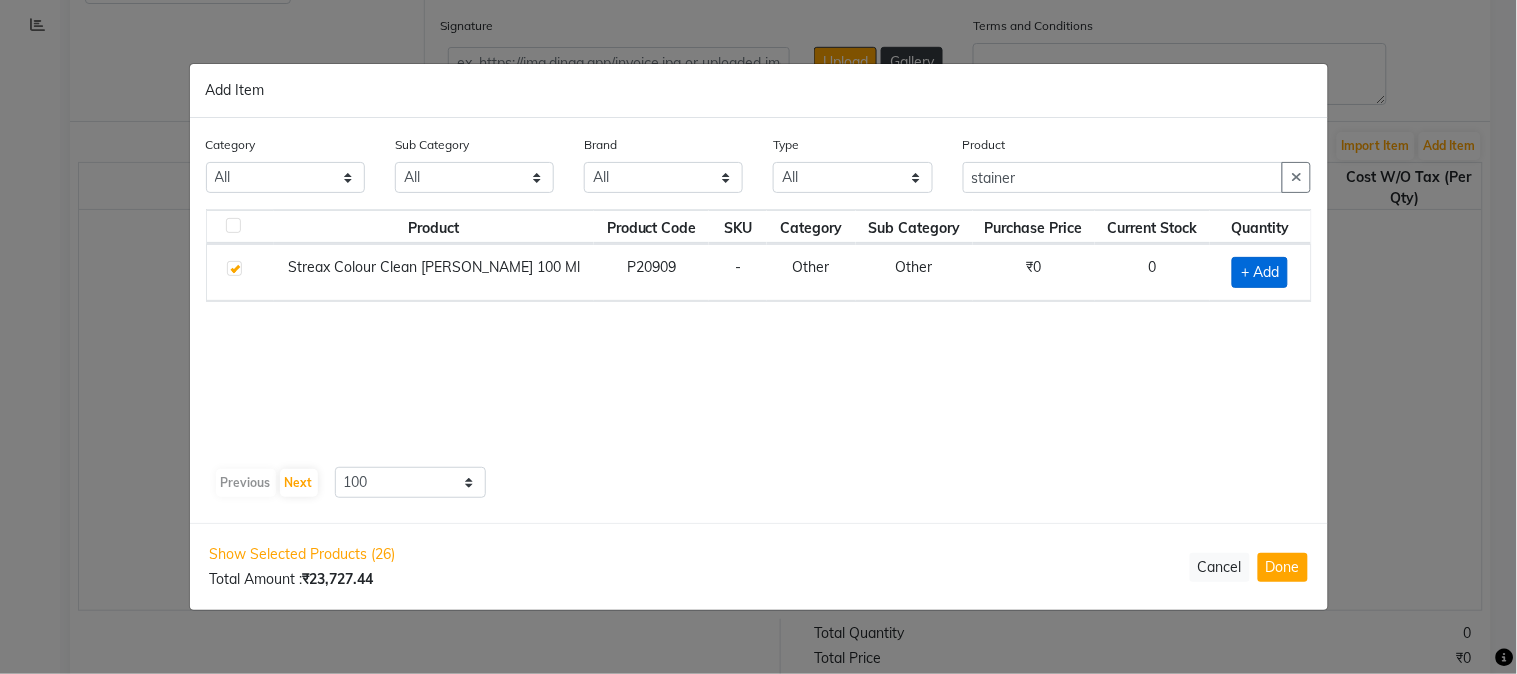 checkbox on "true" 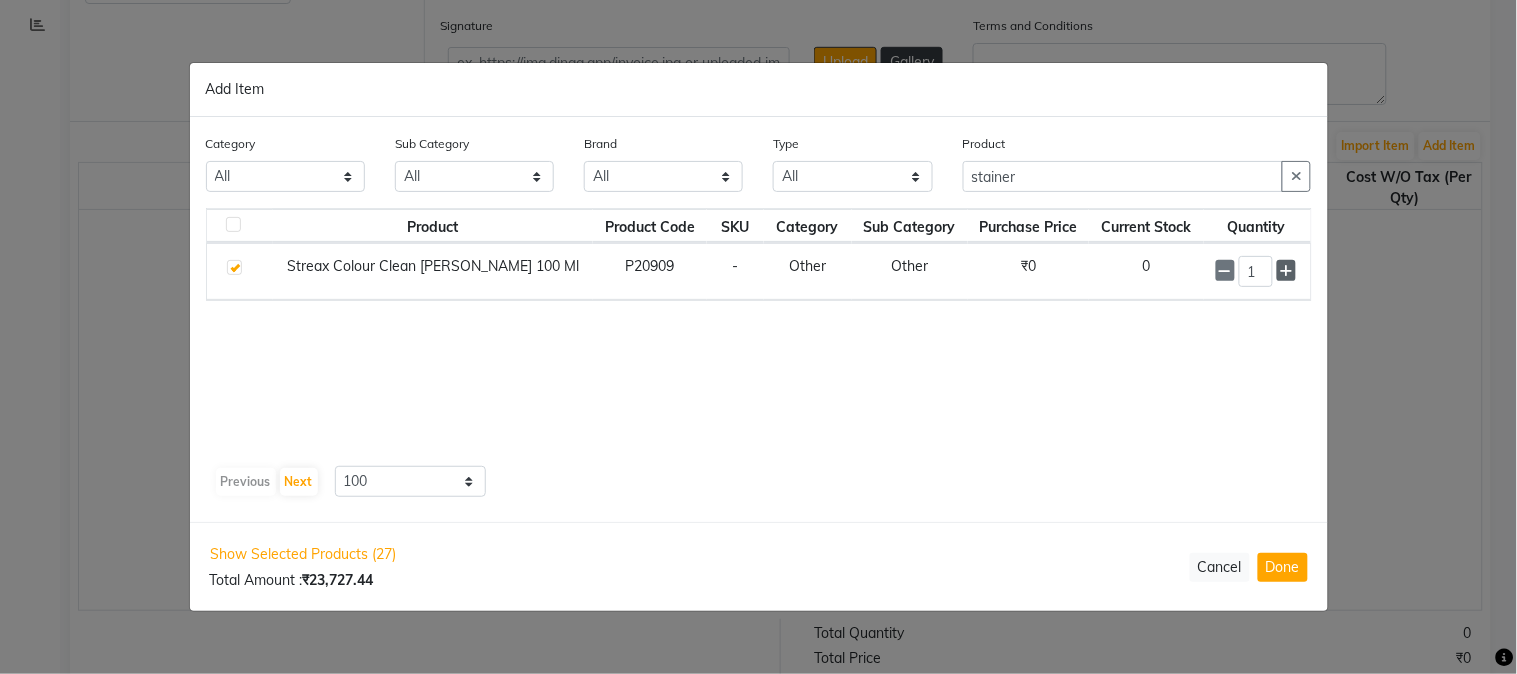 click 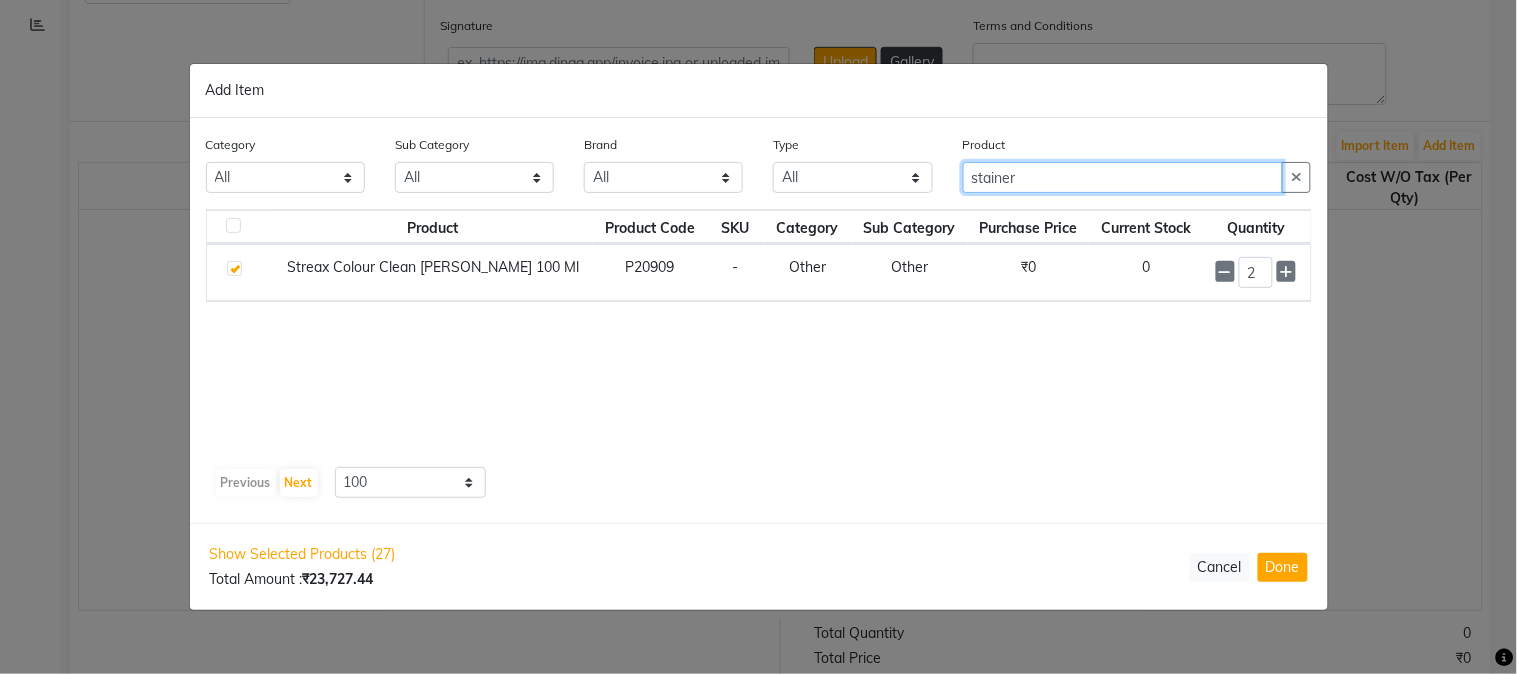 drag, startPoint x: 1040, startPoint y: 174, endPoint x: 847, endPoint y: 178, distance: 193.04144 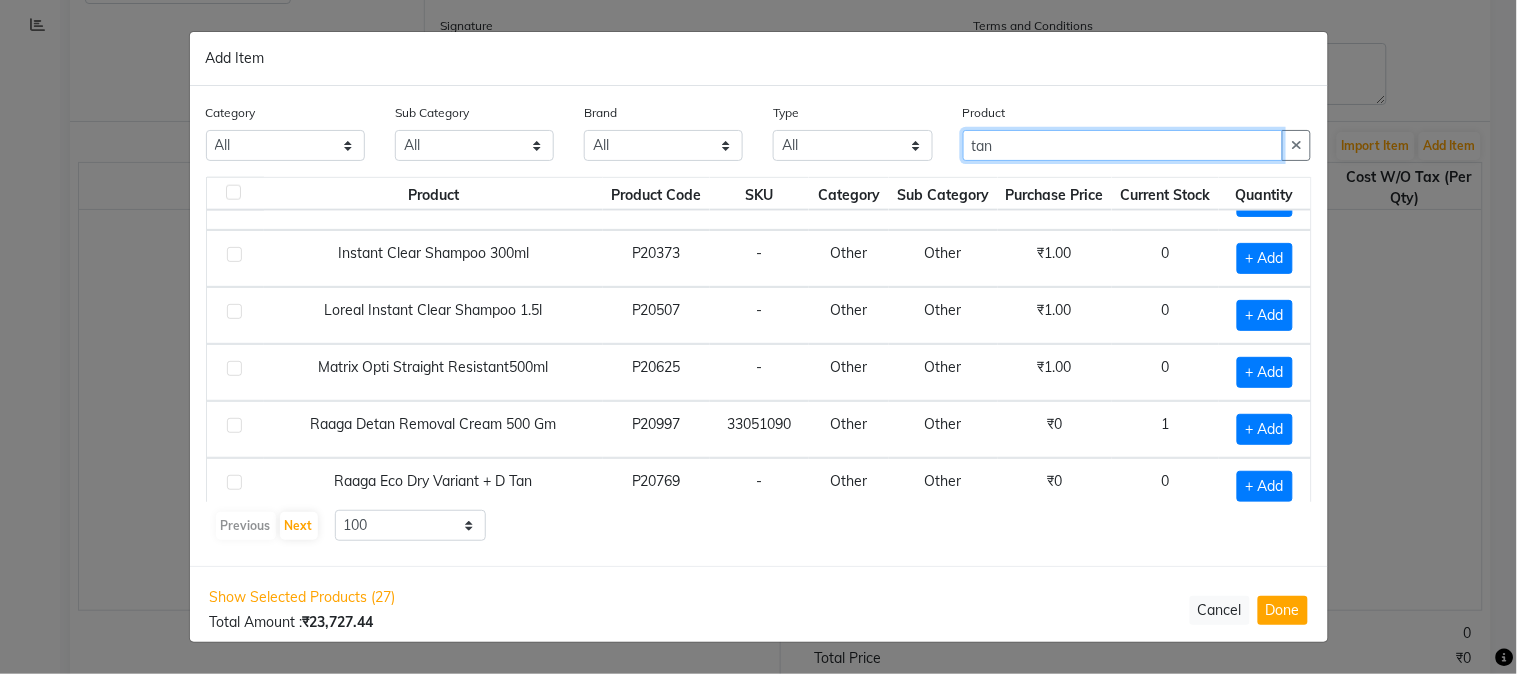 scroll, scrollTop: 777, scrollLeft: 0, axis: vertical 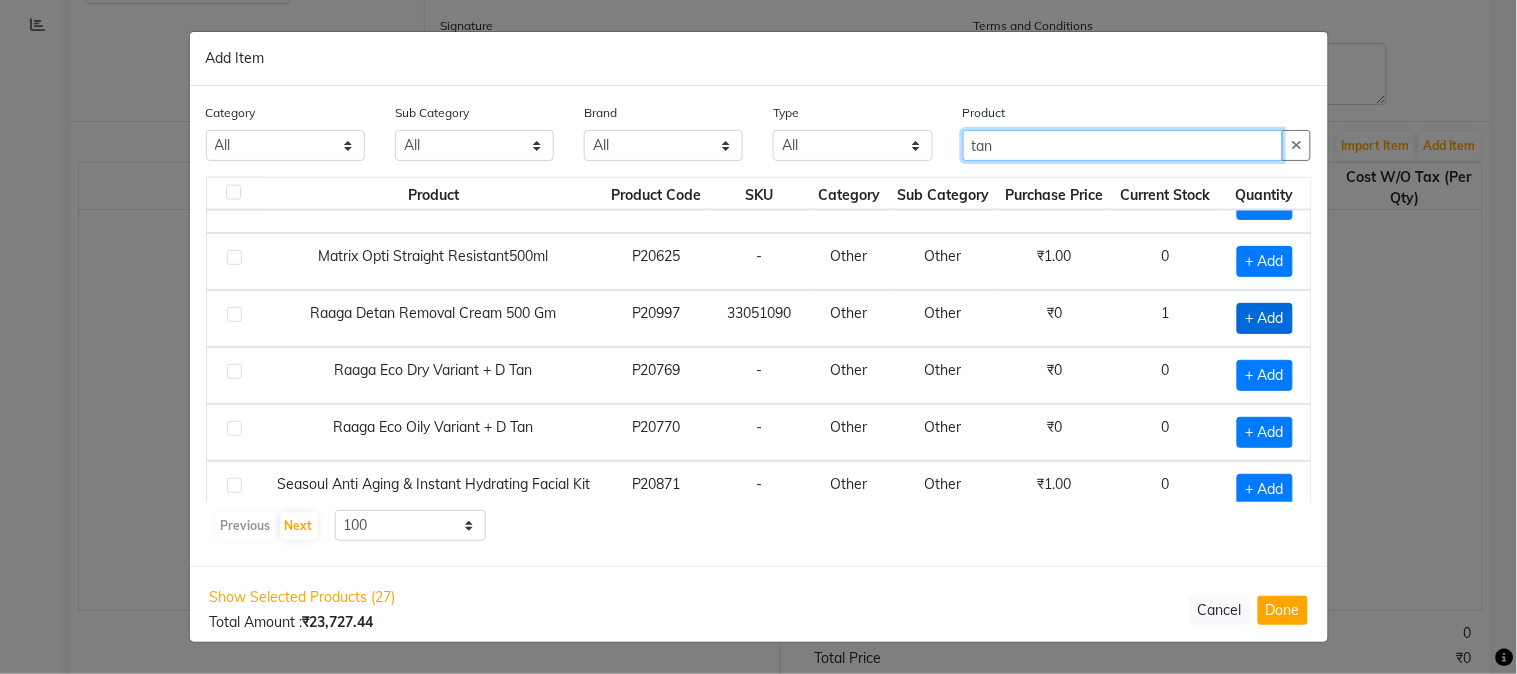 type on "tan" 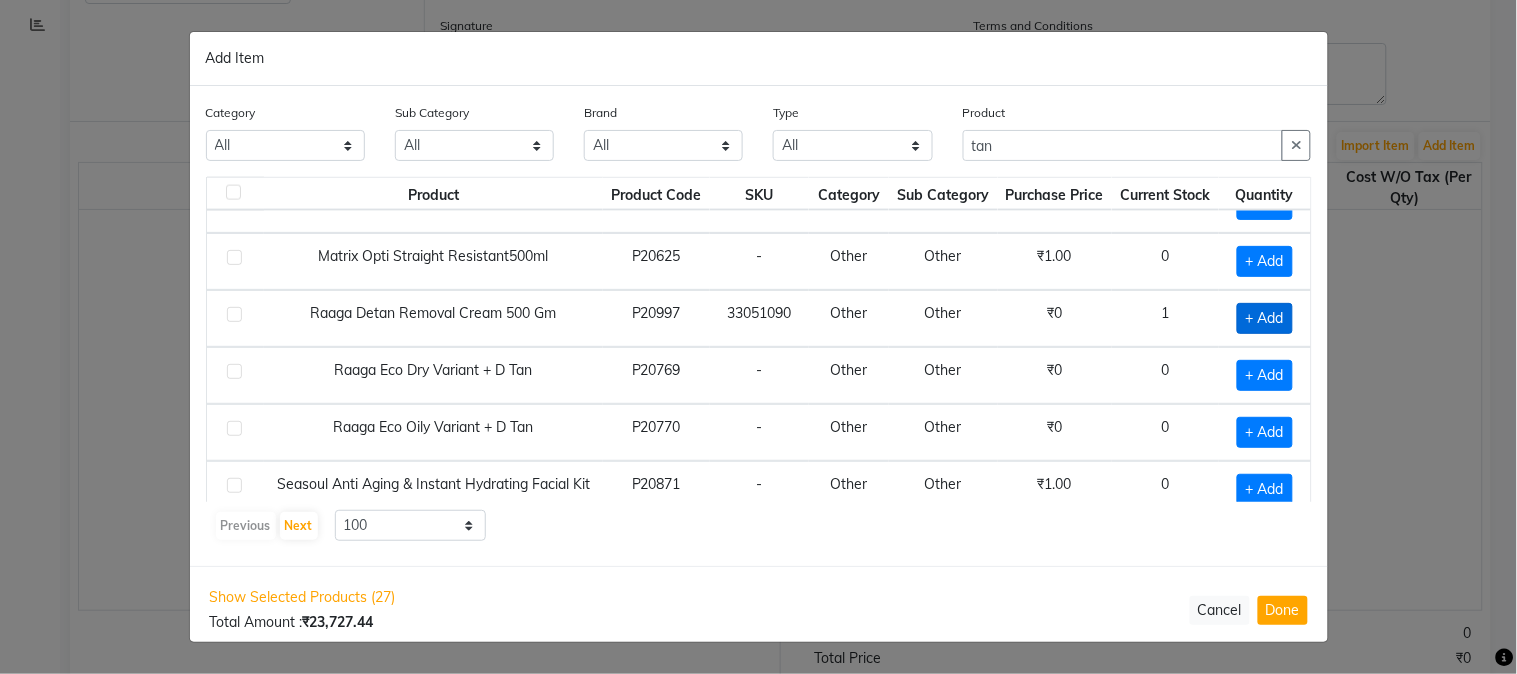 click on "+ Add" 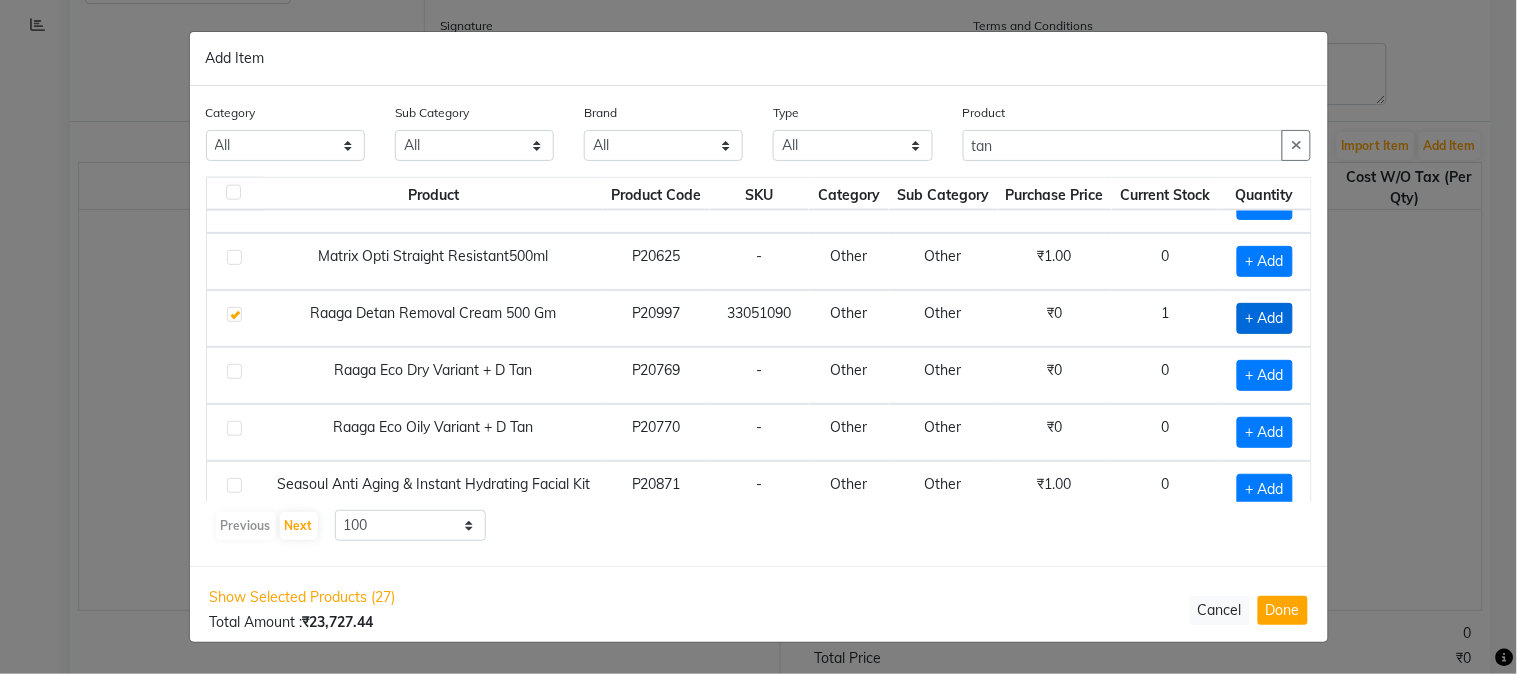 checkbox on "true" 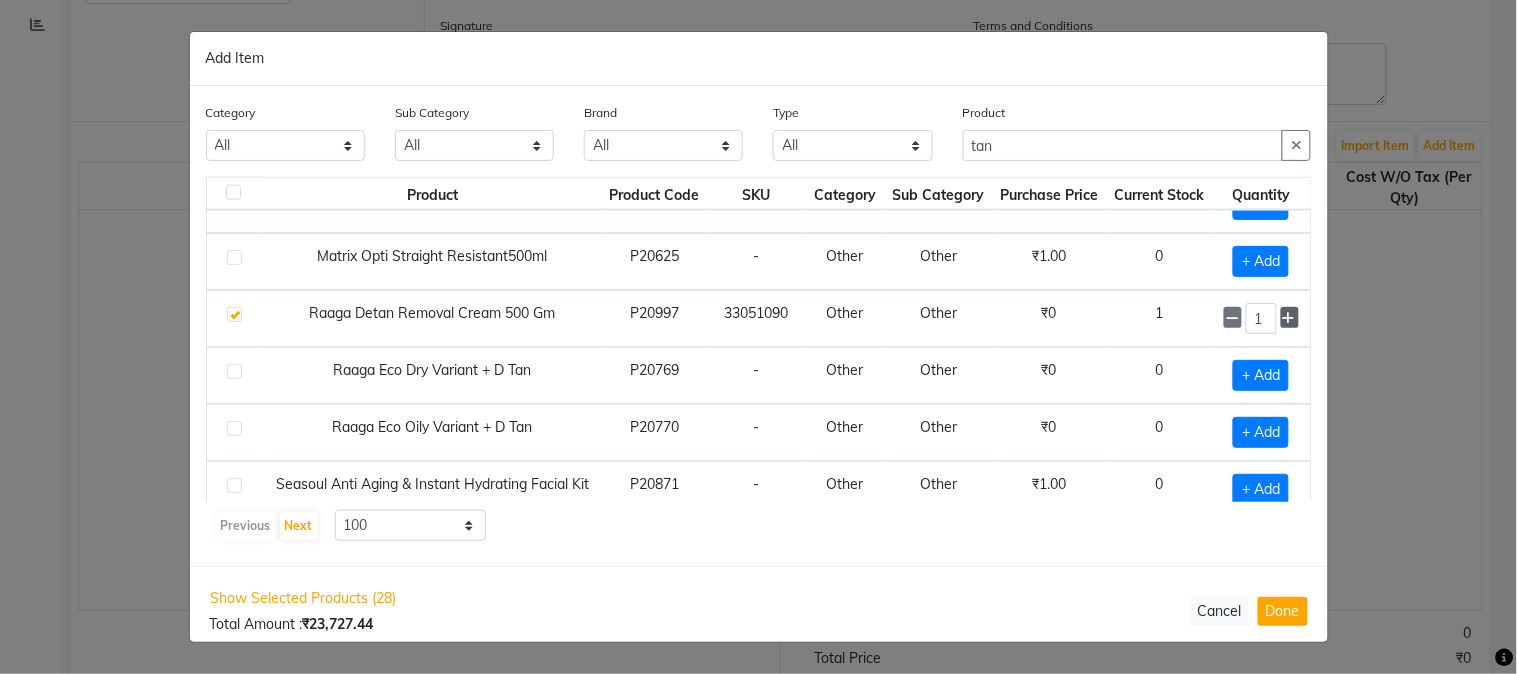 click 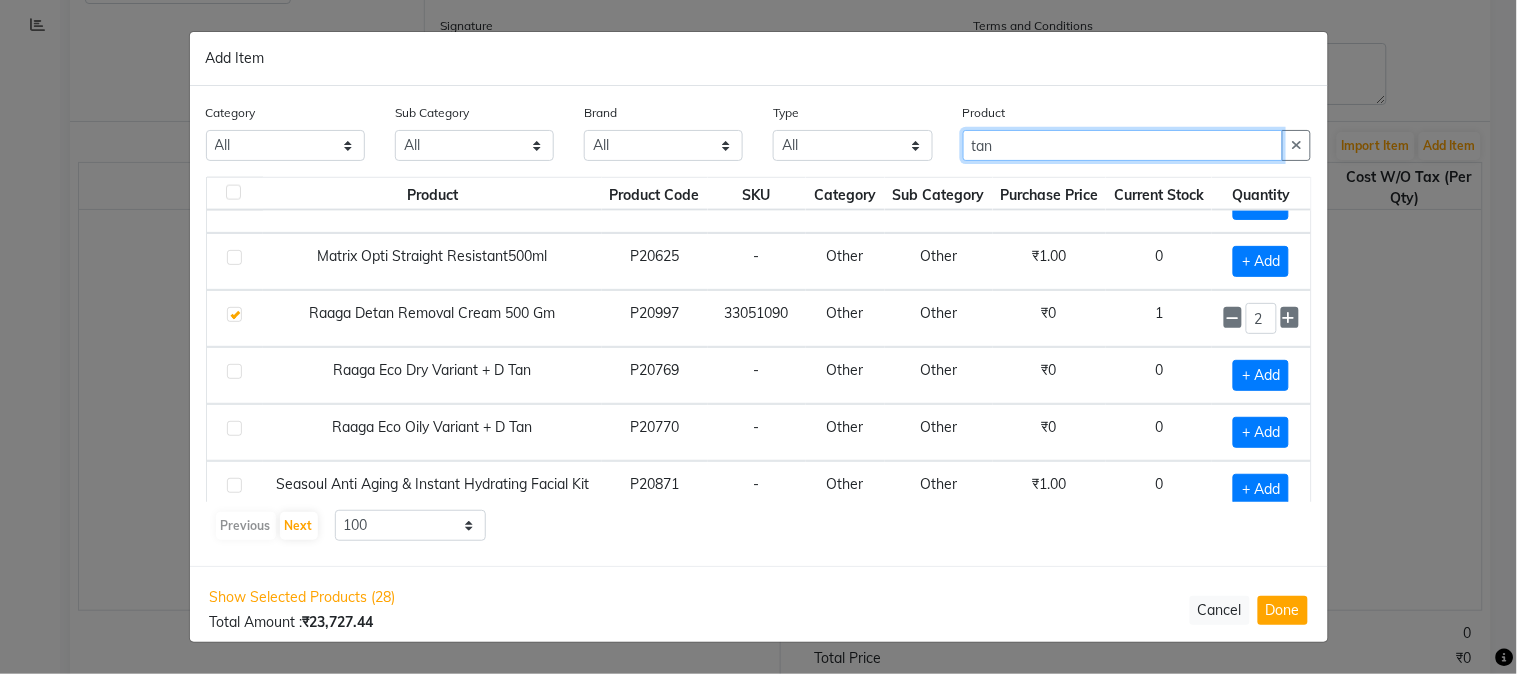 drag, startPoint x: 1015, startPoint y: 154, endPoint x: 968, endPoint y: 140, distance: 49.0408 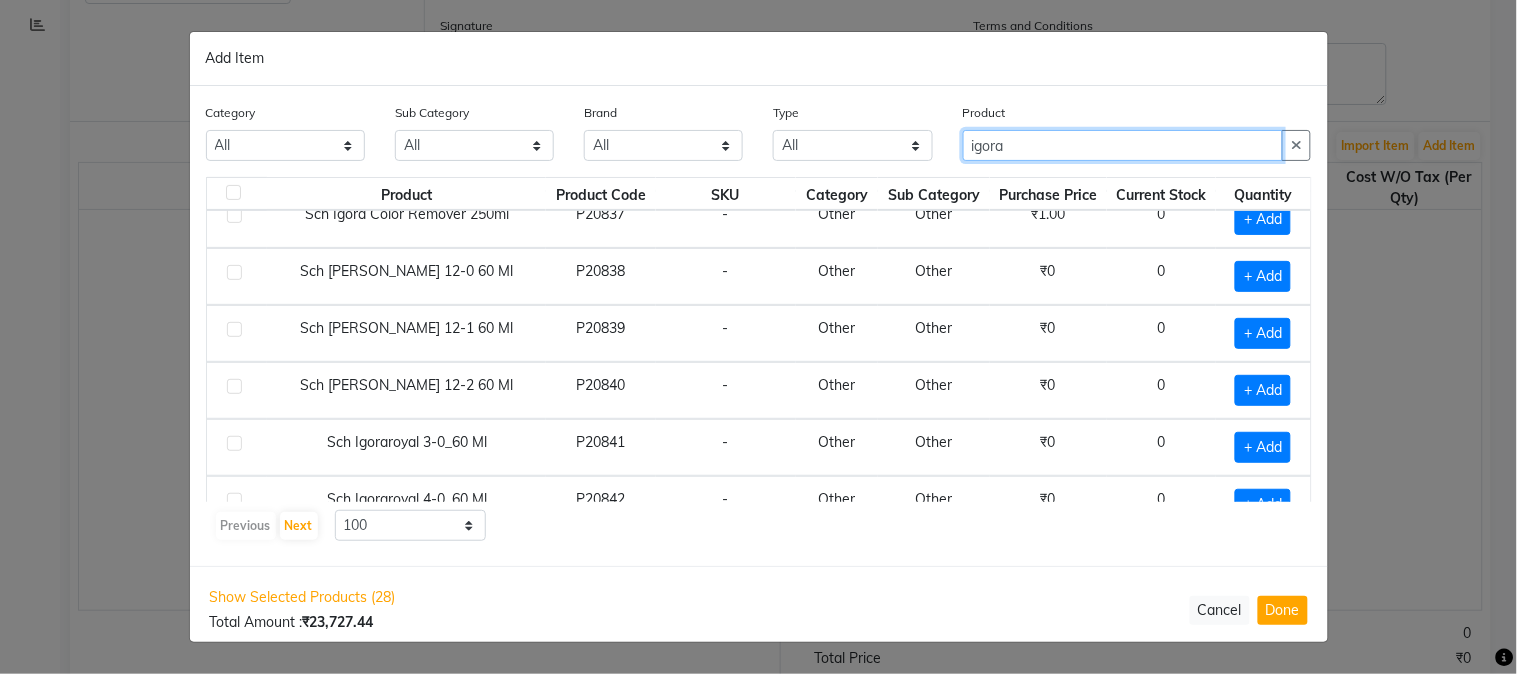 scroll, scrollTop: 0, scrollLeft: 0, axis: both 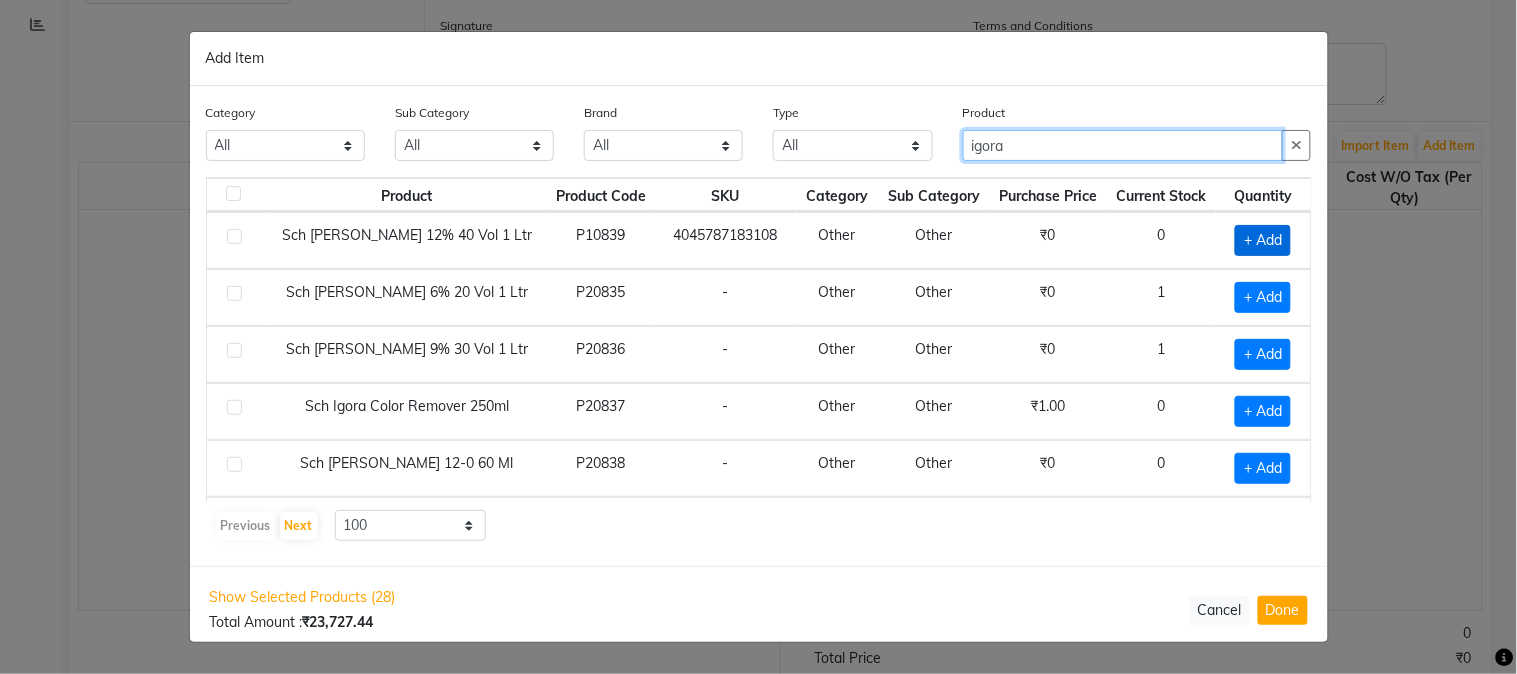 type on "igora" 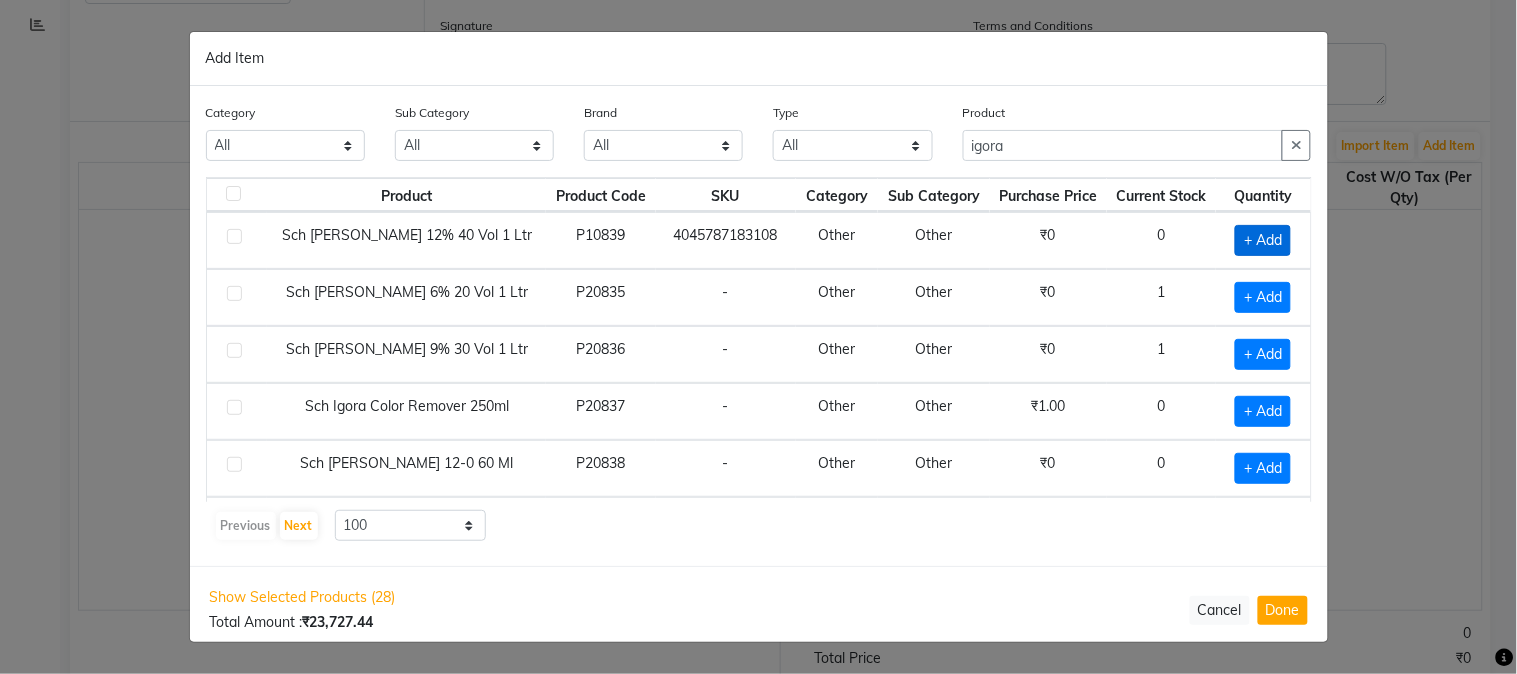click on "+ Add" 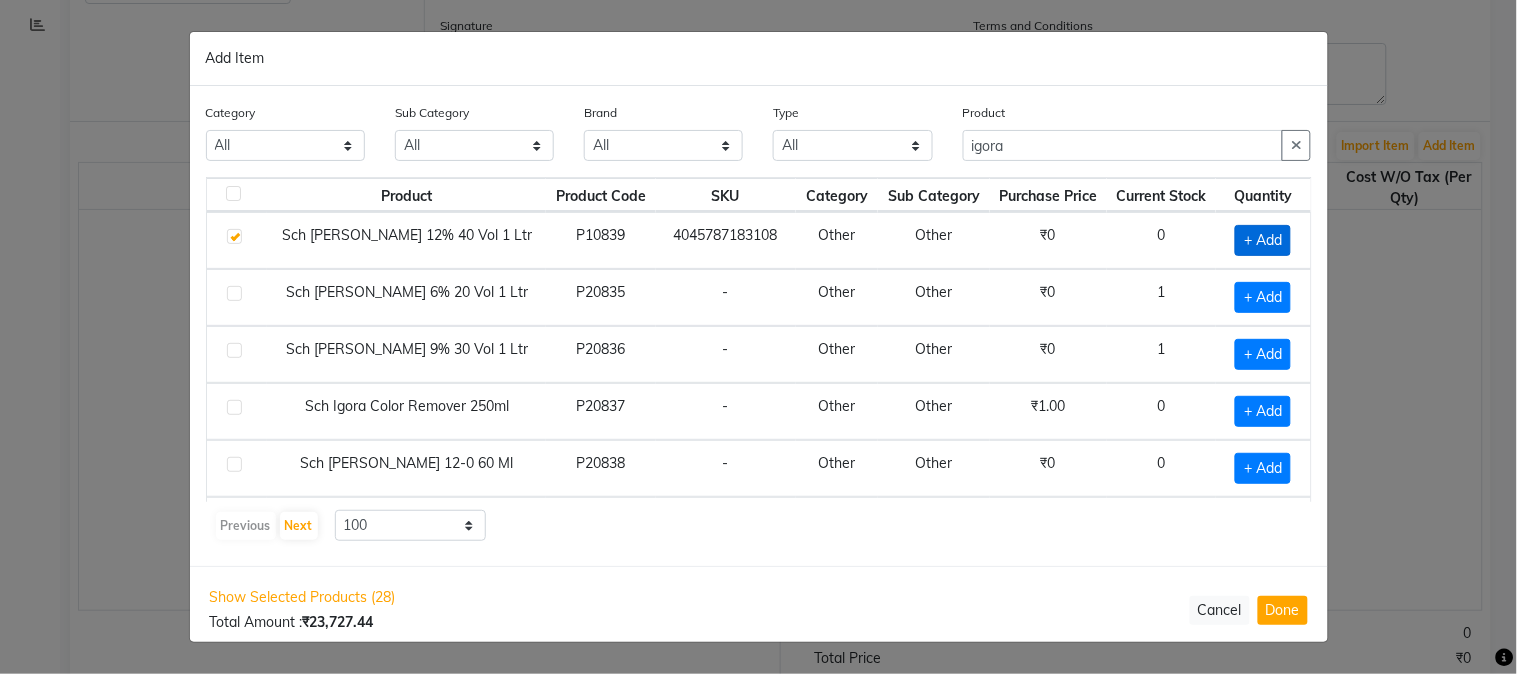 checkbox on "true" 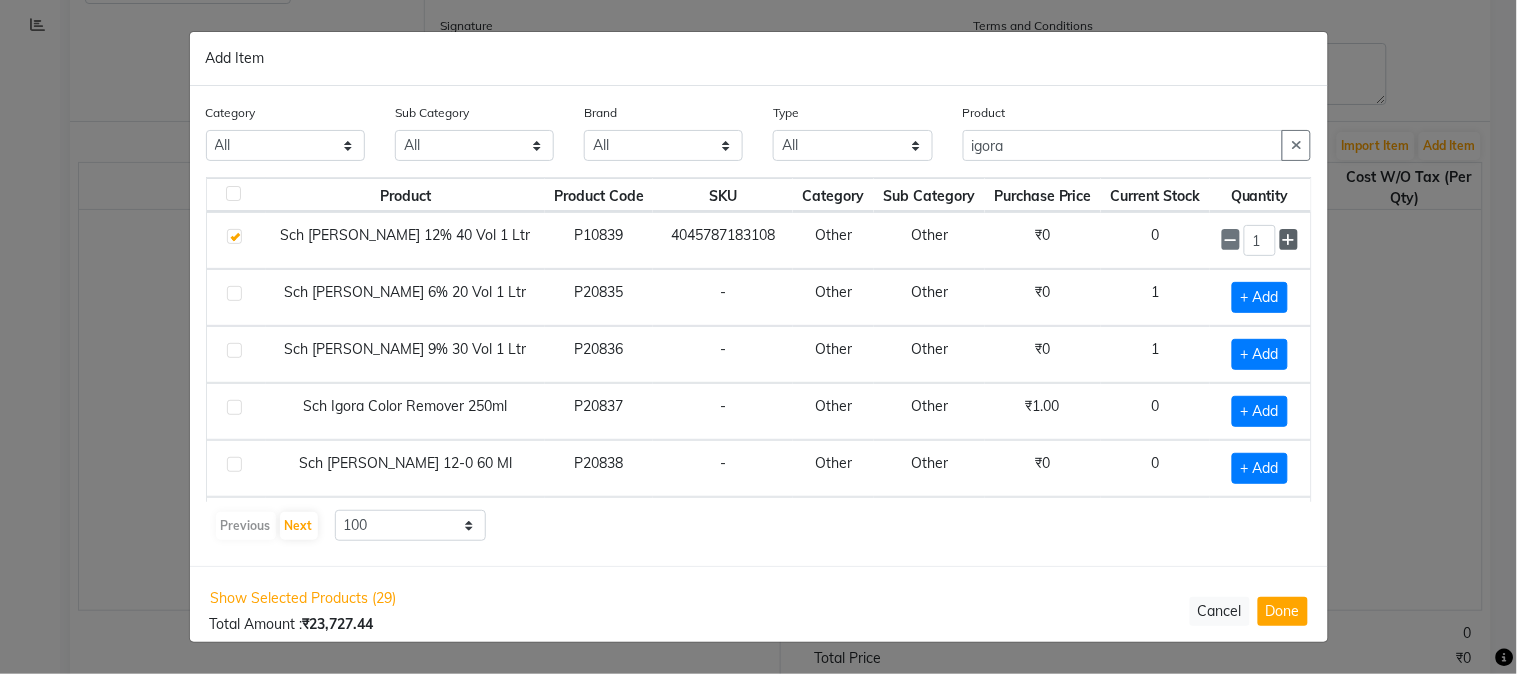 click 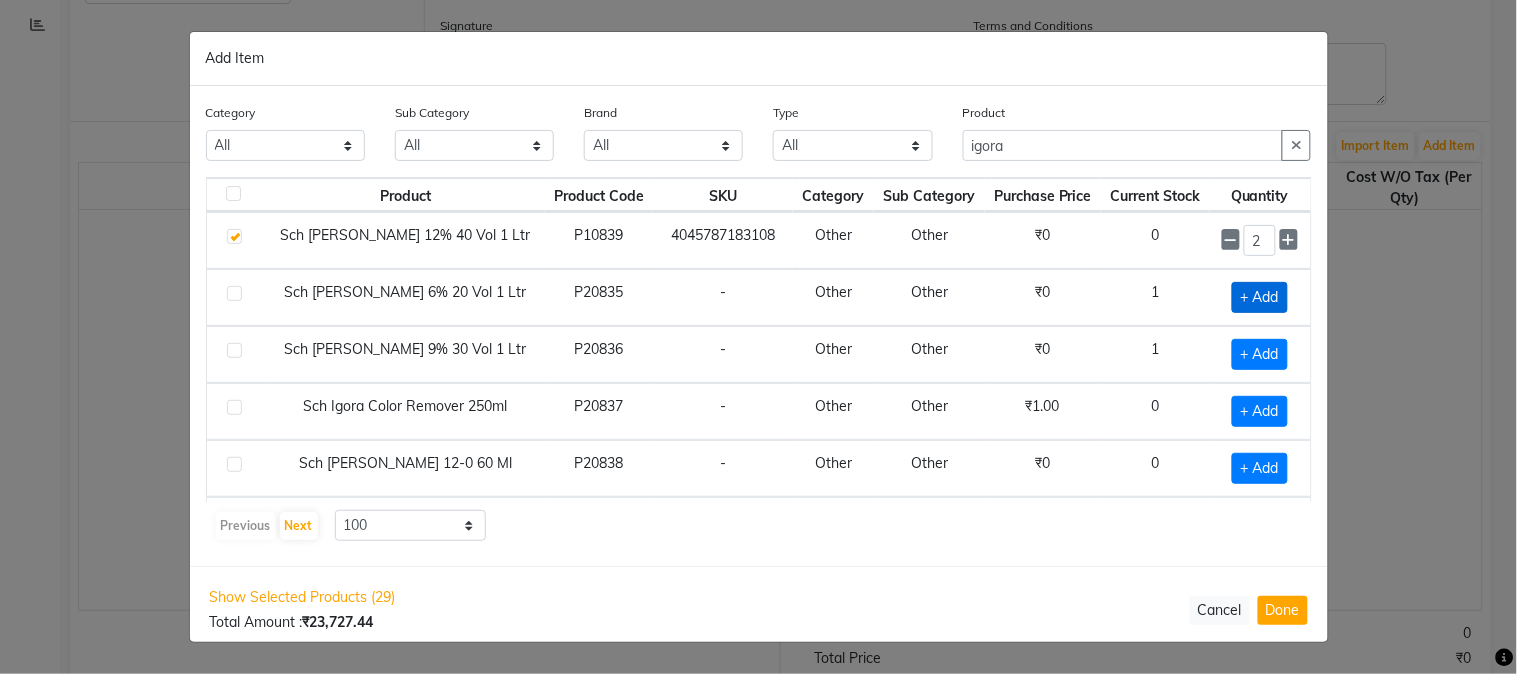 click on "+ Add" 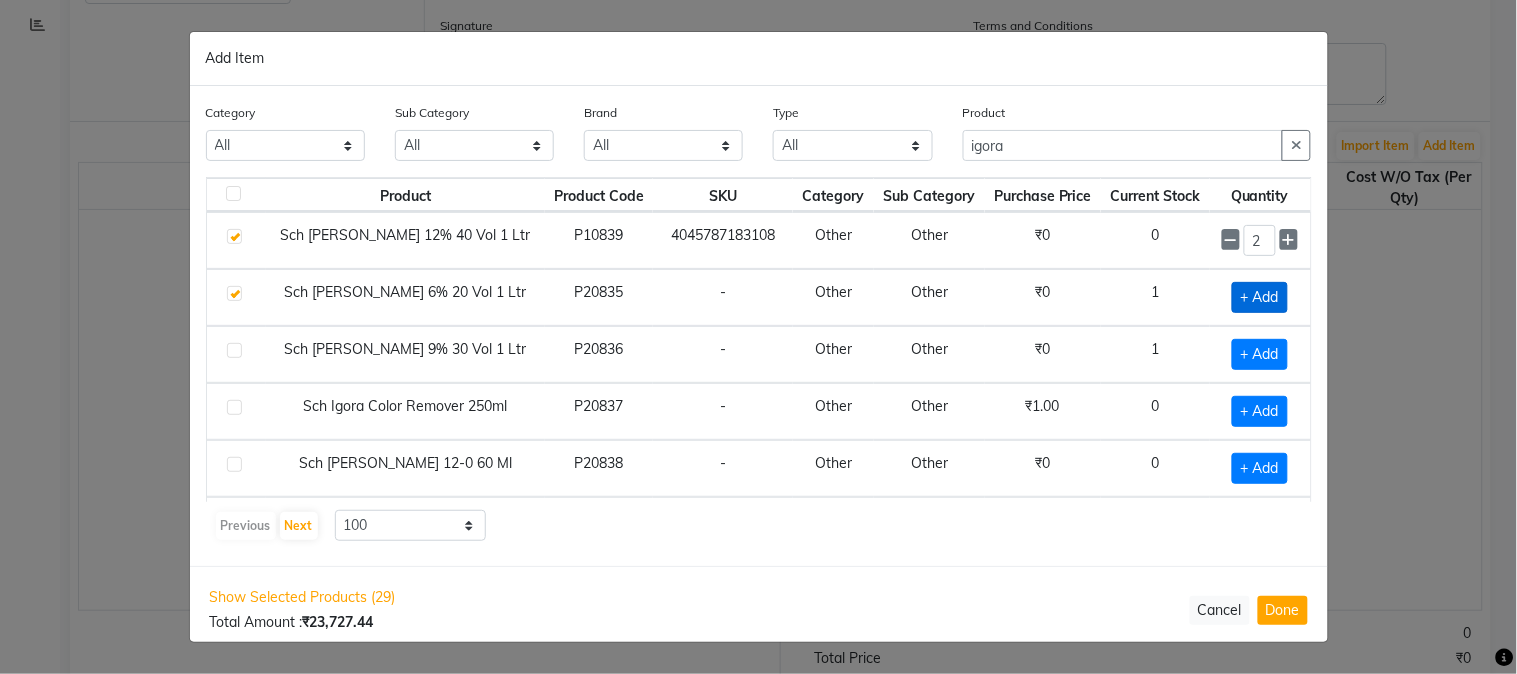checkbox on "true" 